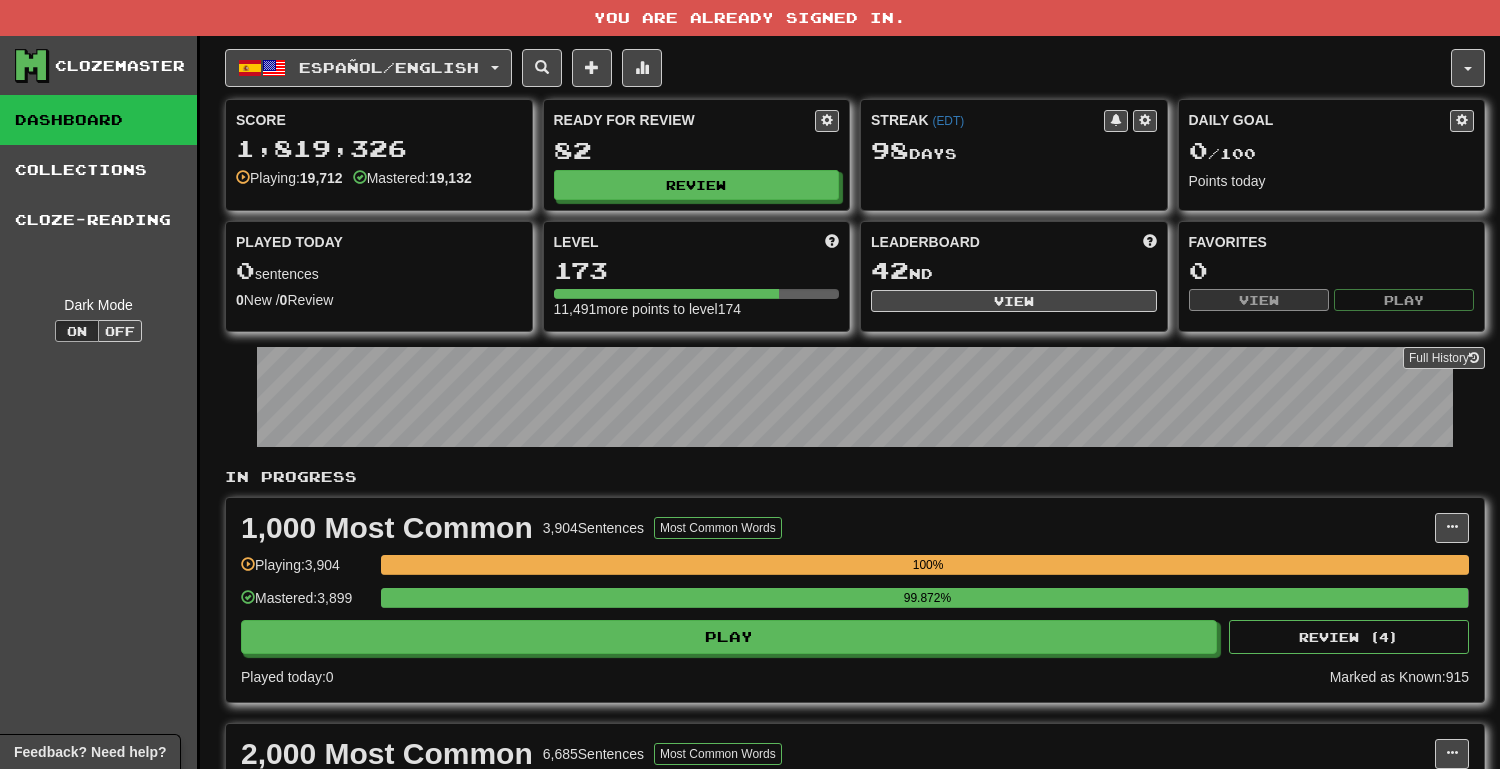 scroll, scrollTop: 0, scrollLeft: 0, axis: both 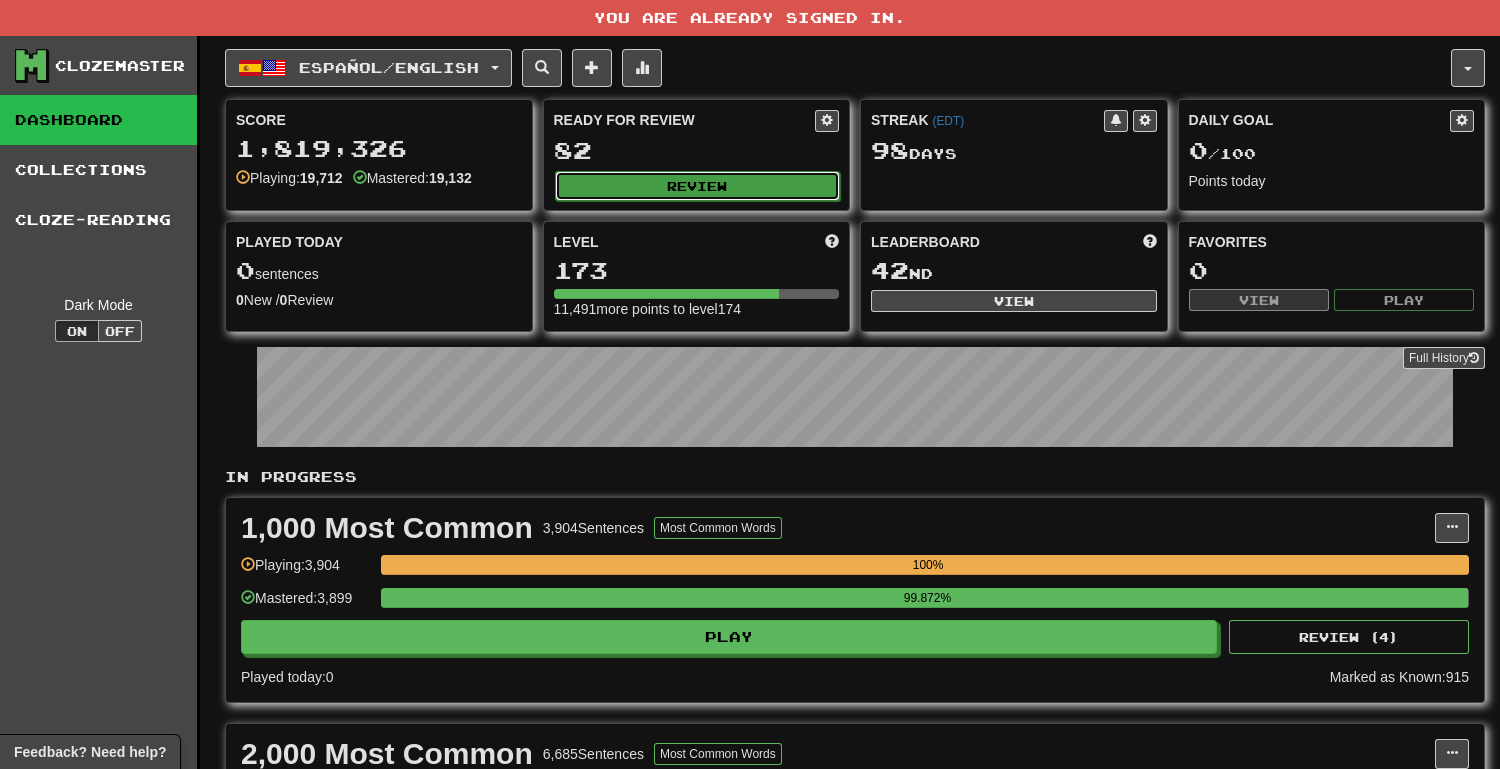 click on "Review" at bounding box center [698, 186] 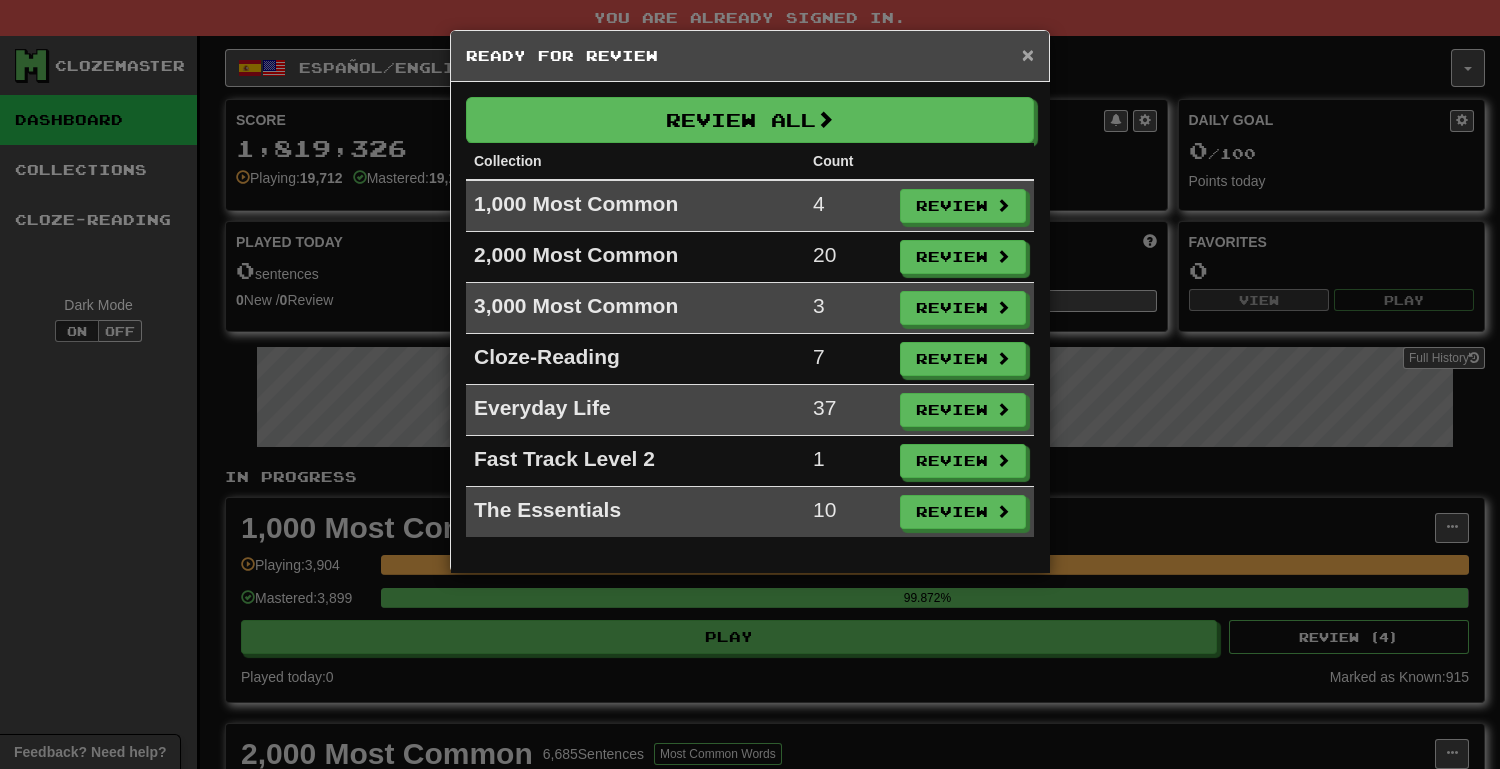 click on "×" at bounding box center [1028, 54] 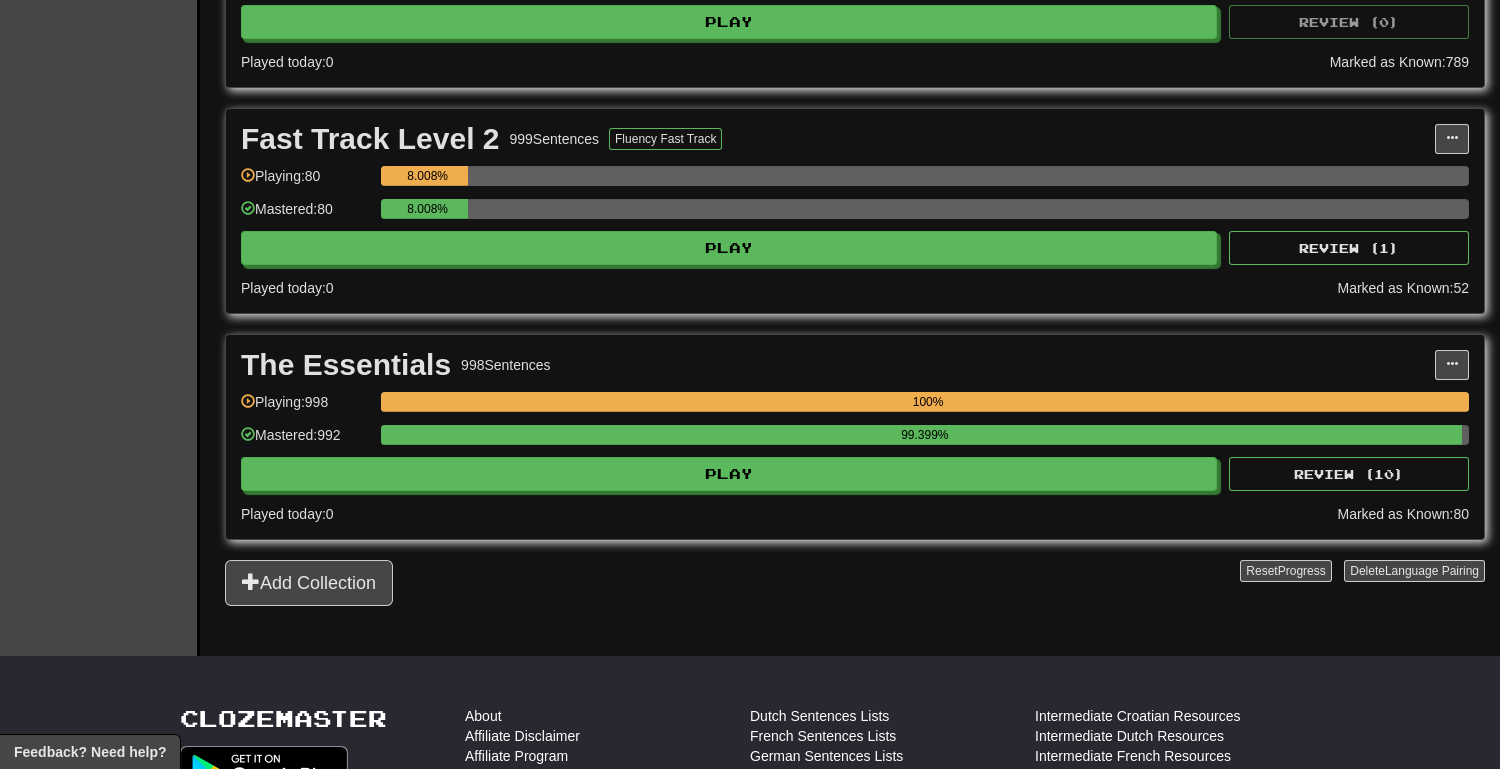 scroll, scrollTop: 1977, scrollLeft: 0, axis: vertical 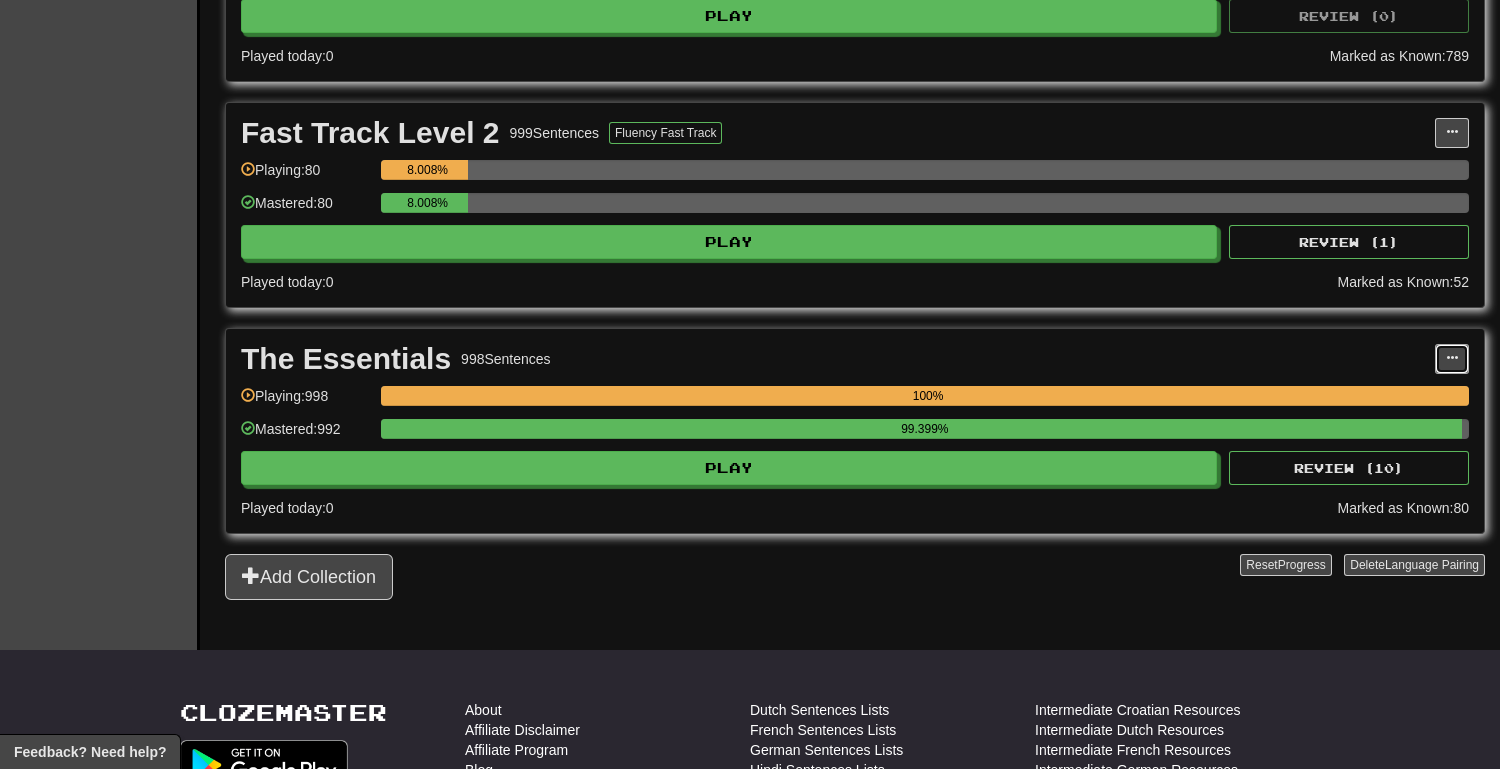 click at bounding box center [1452, 359] 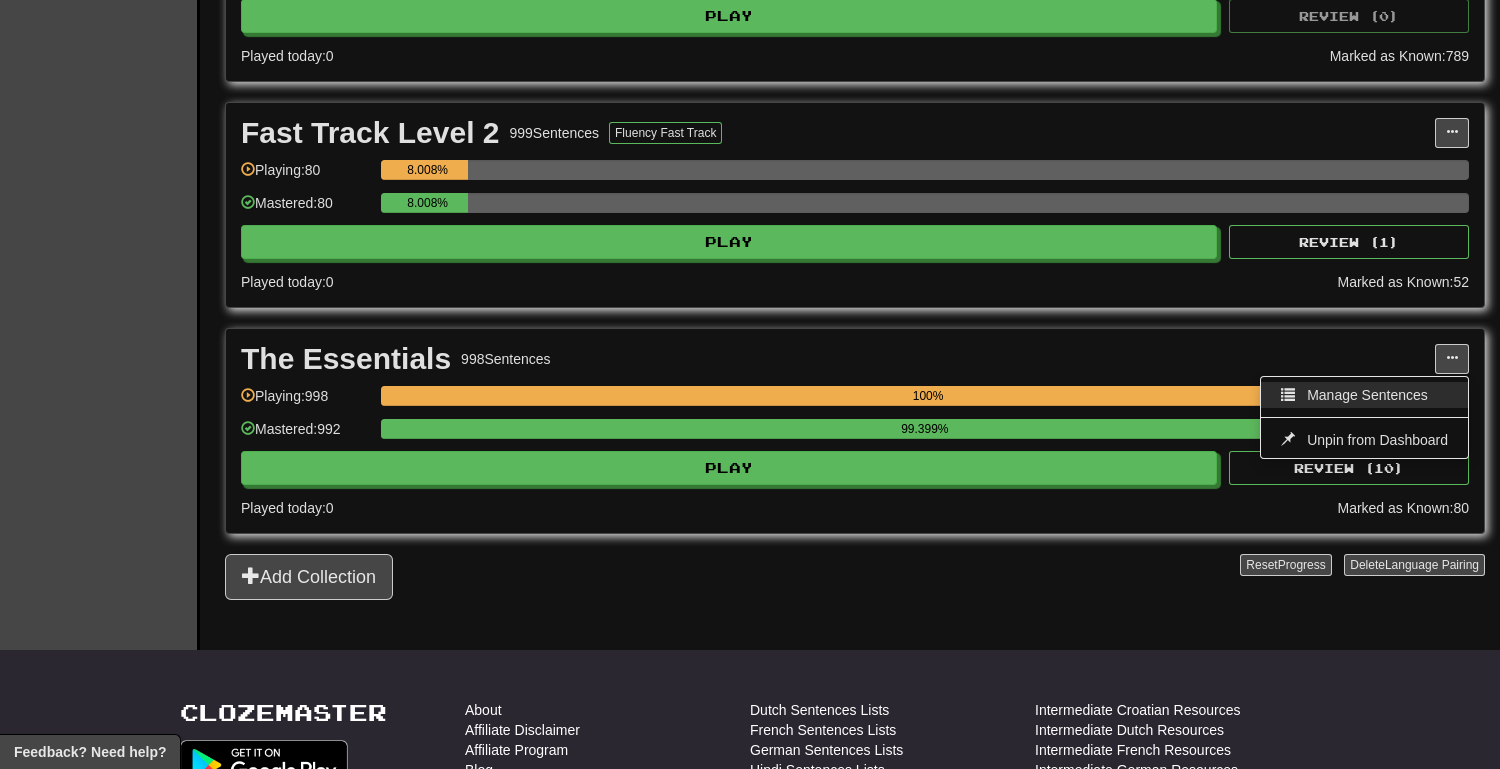 click on "Manage Sentences" at bounding box center [1367, 395] 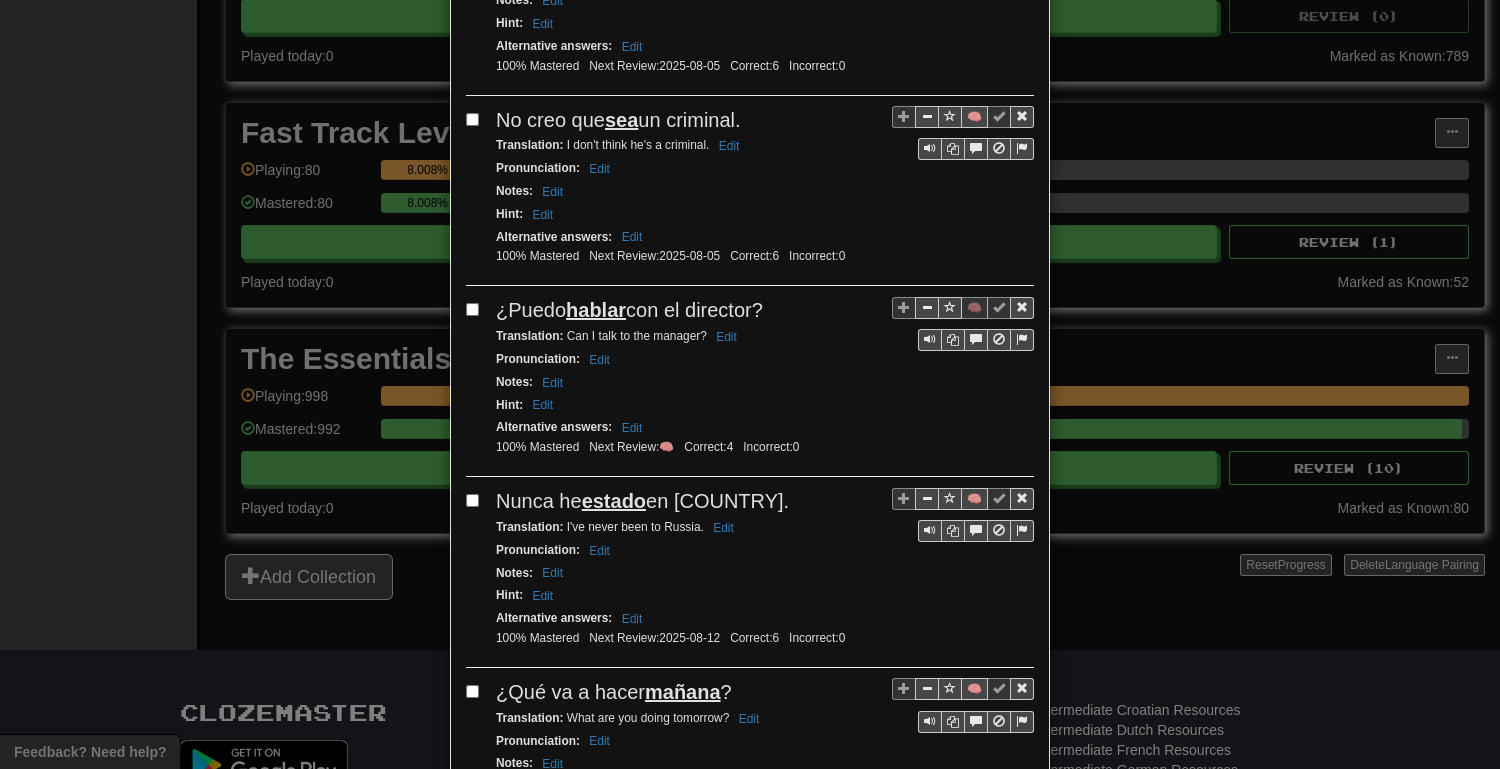 scroll, scrollTop: 0, scrollLeft: 0, axis: both 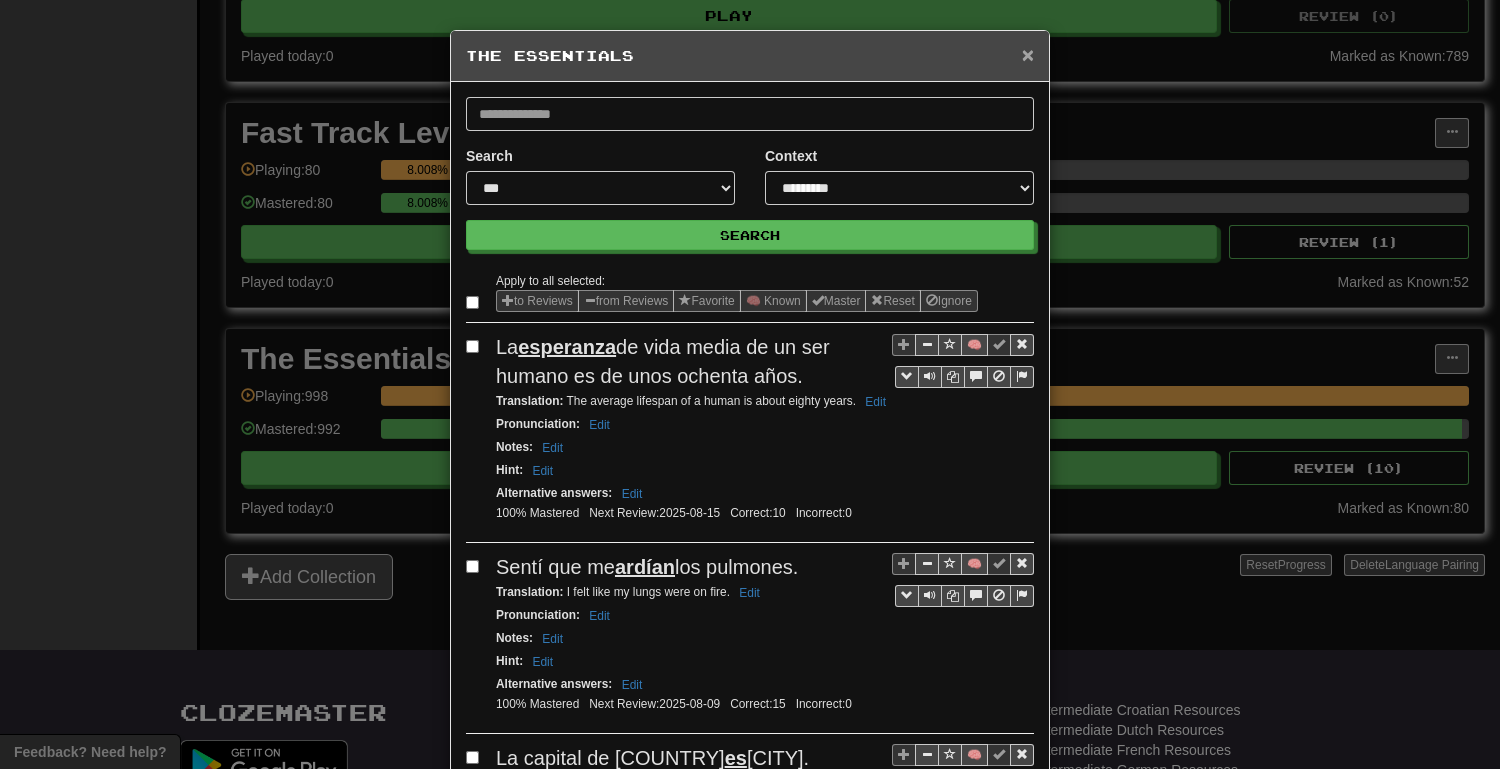 click on "×" at bounding box center (1028, 54) 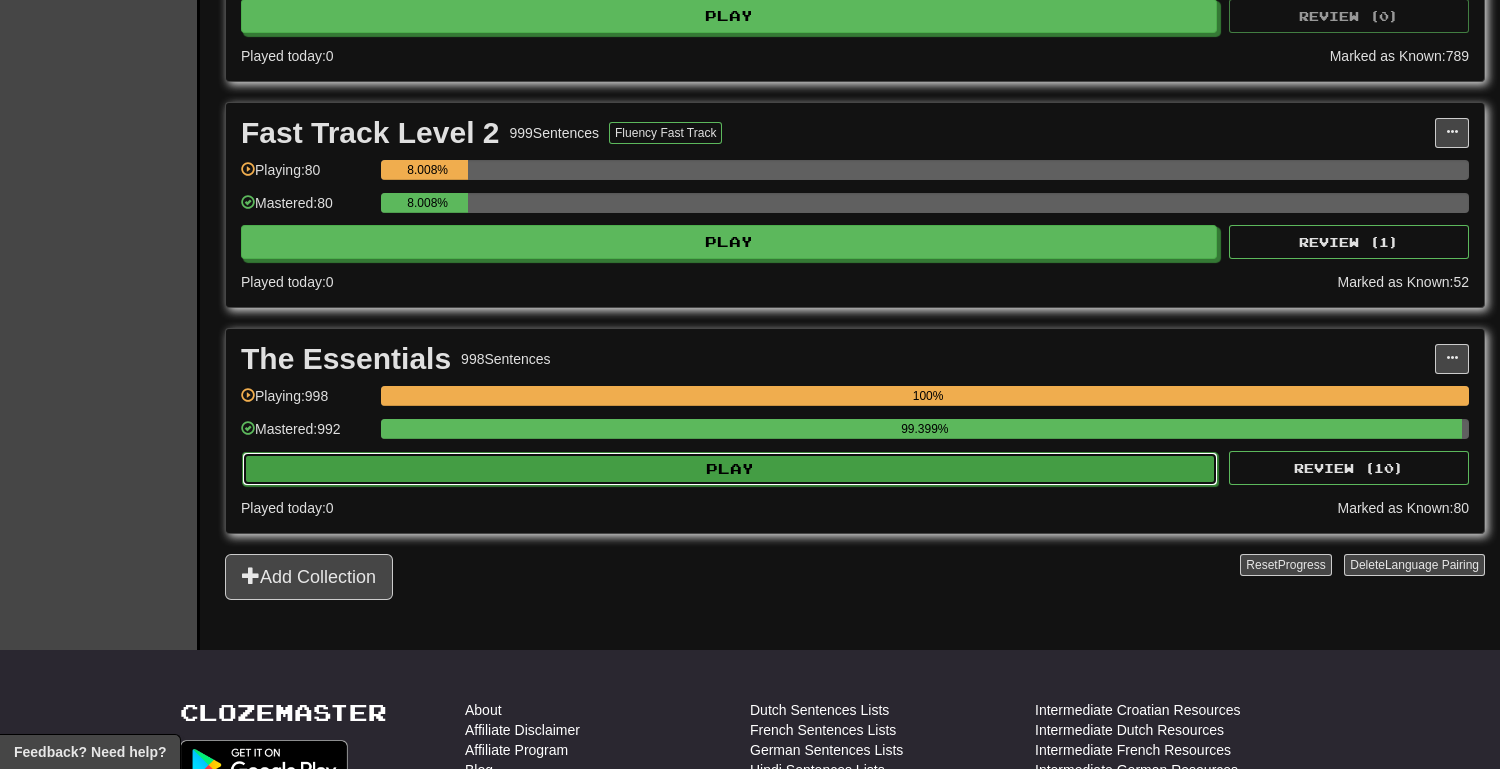 click on "Play" at bounding box center [730, 469] 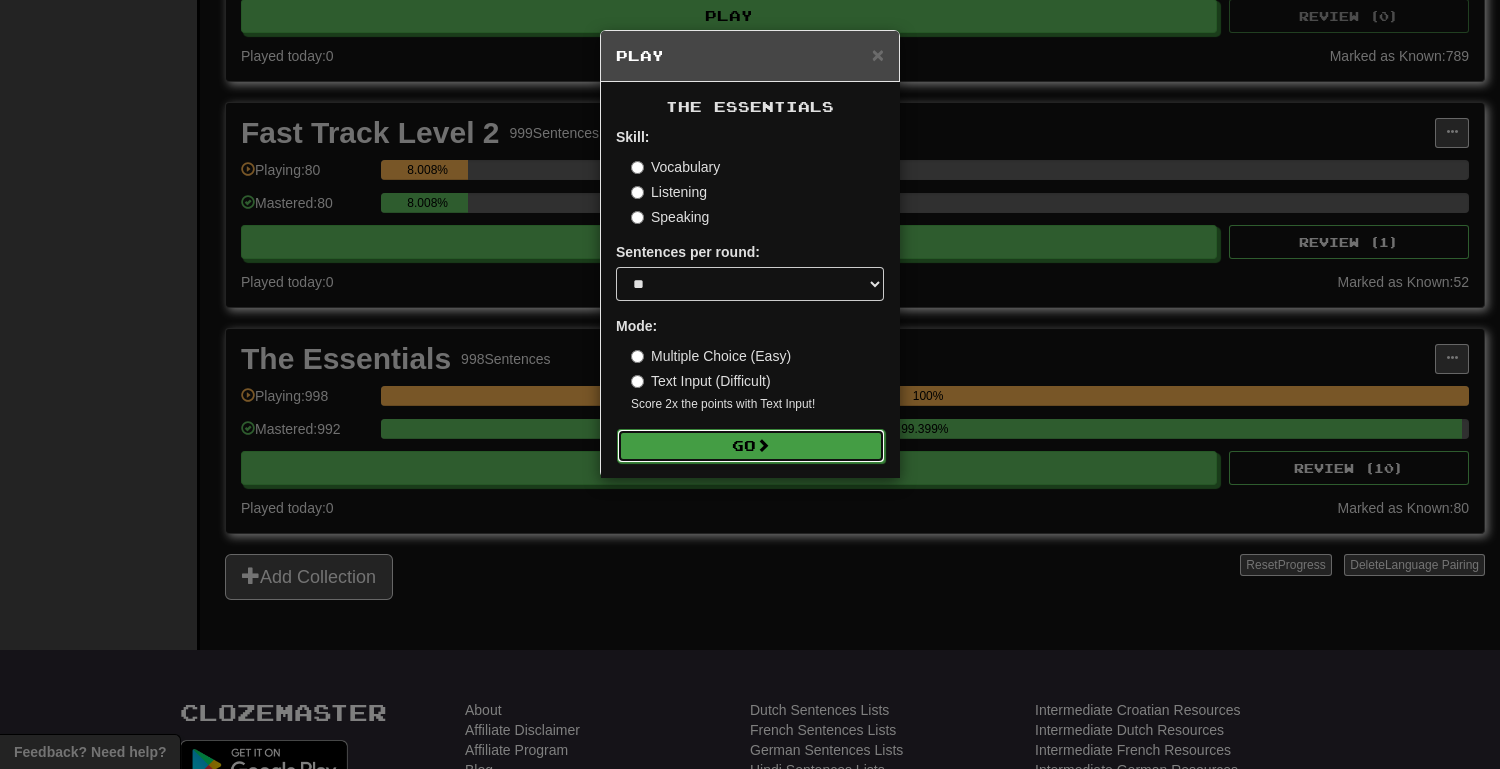 click on "Go" at bounding box center (751, 446) 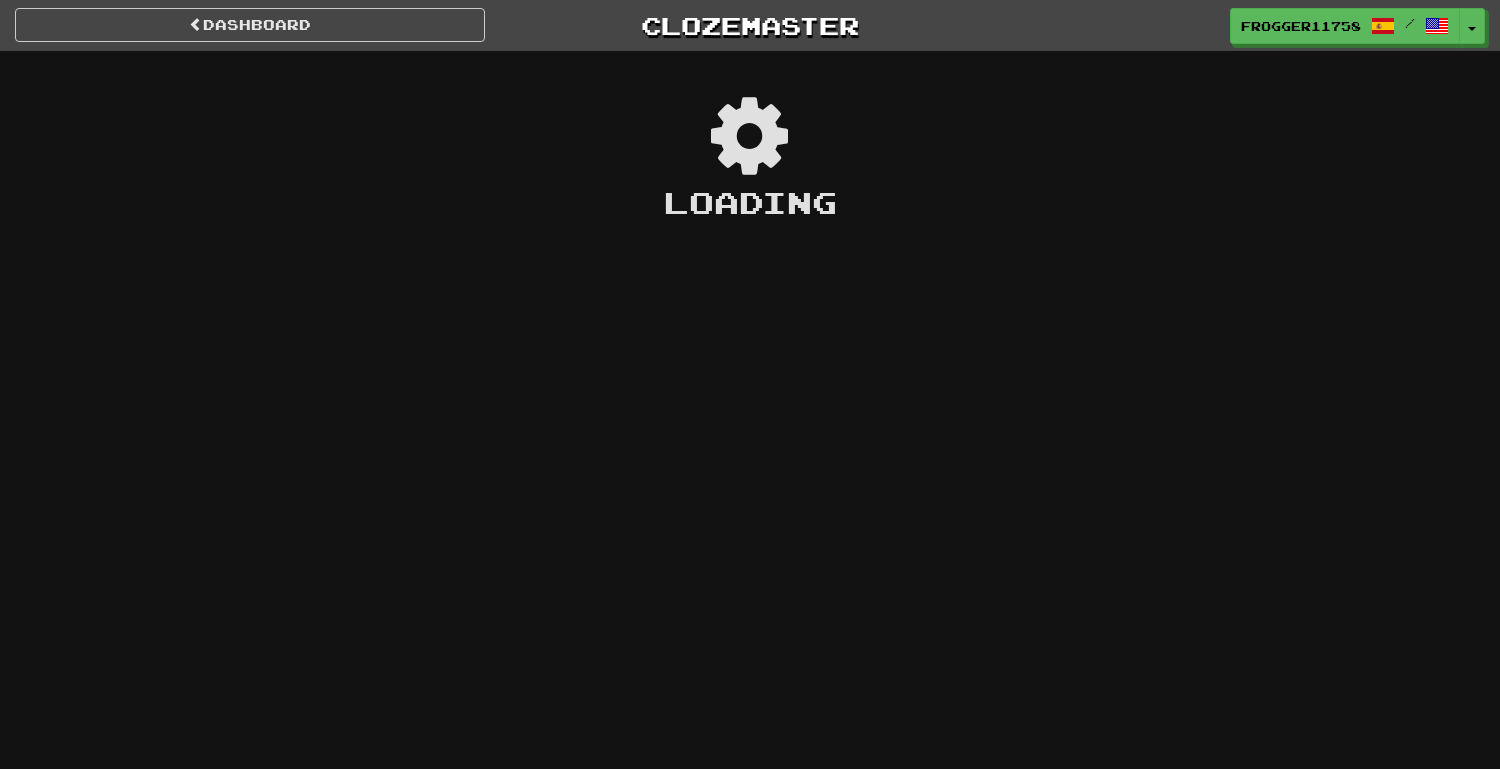 scroll, scrollTop: 0, scrollLeft: 0, axis: both 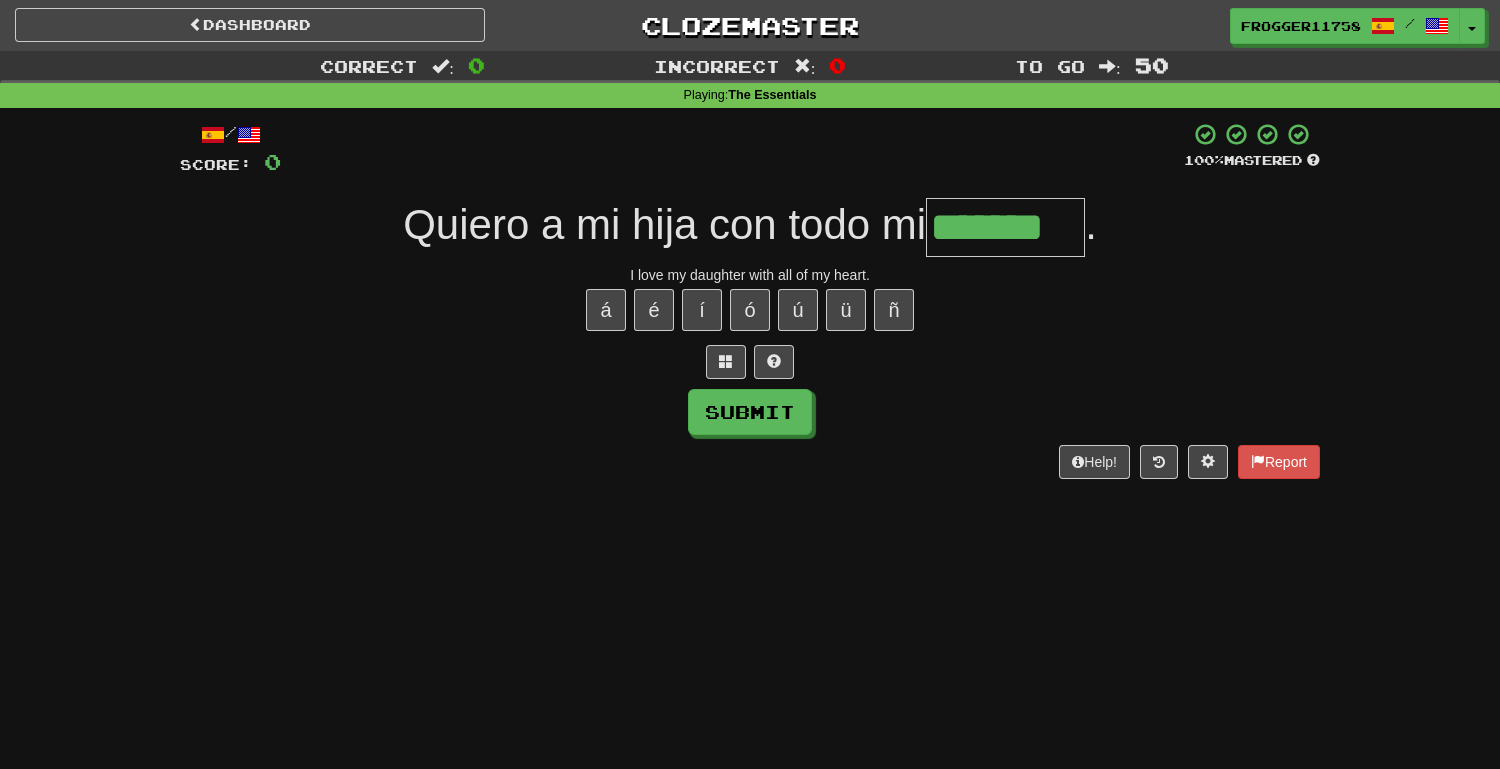 type on "*******" 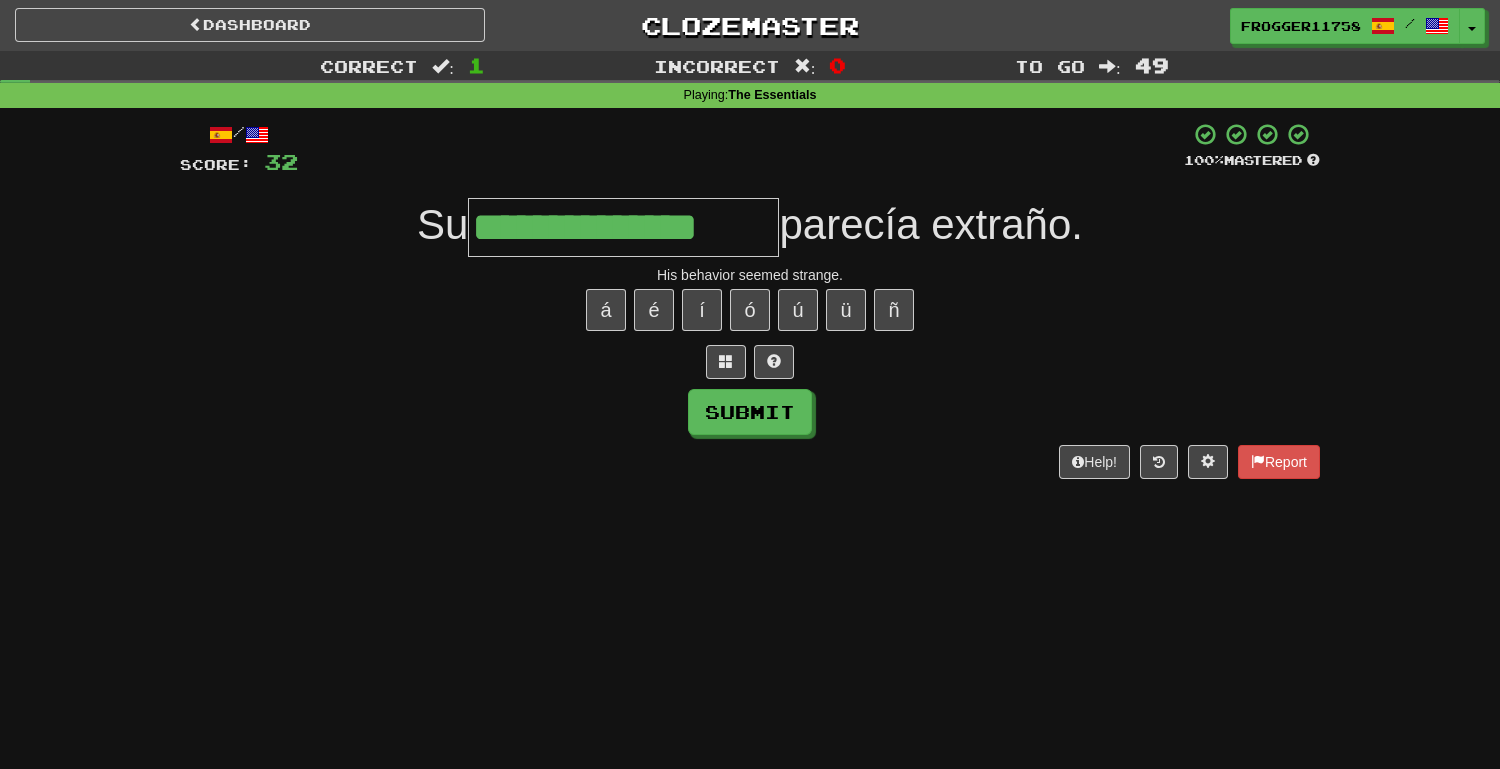type on "**********" 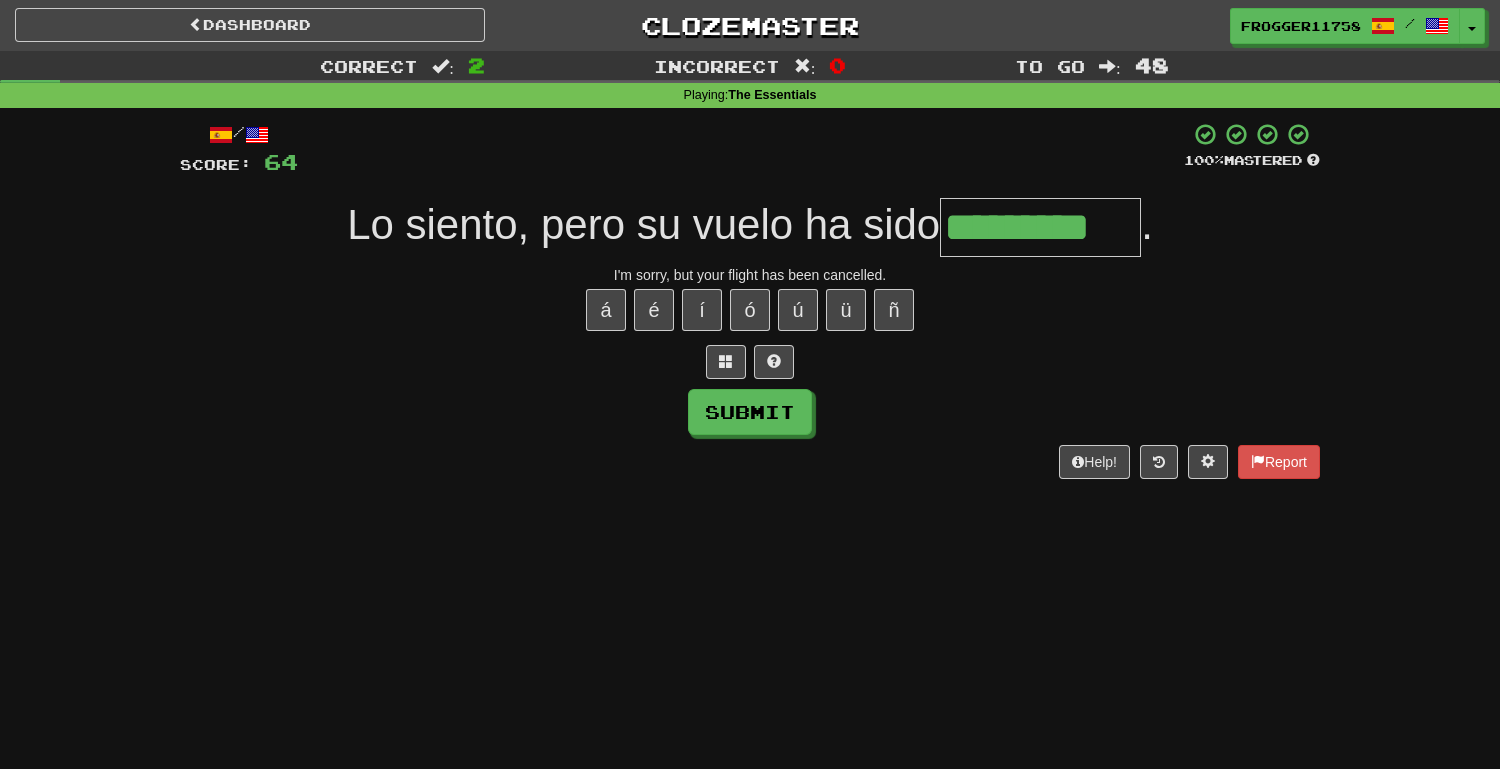 type on "*********" 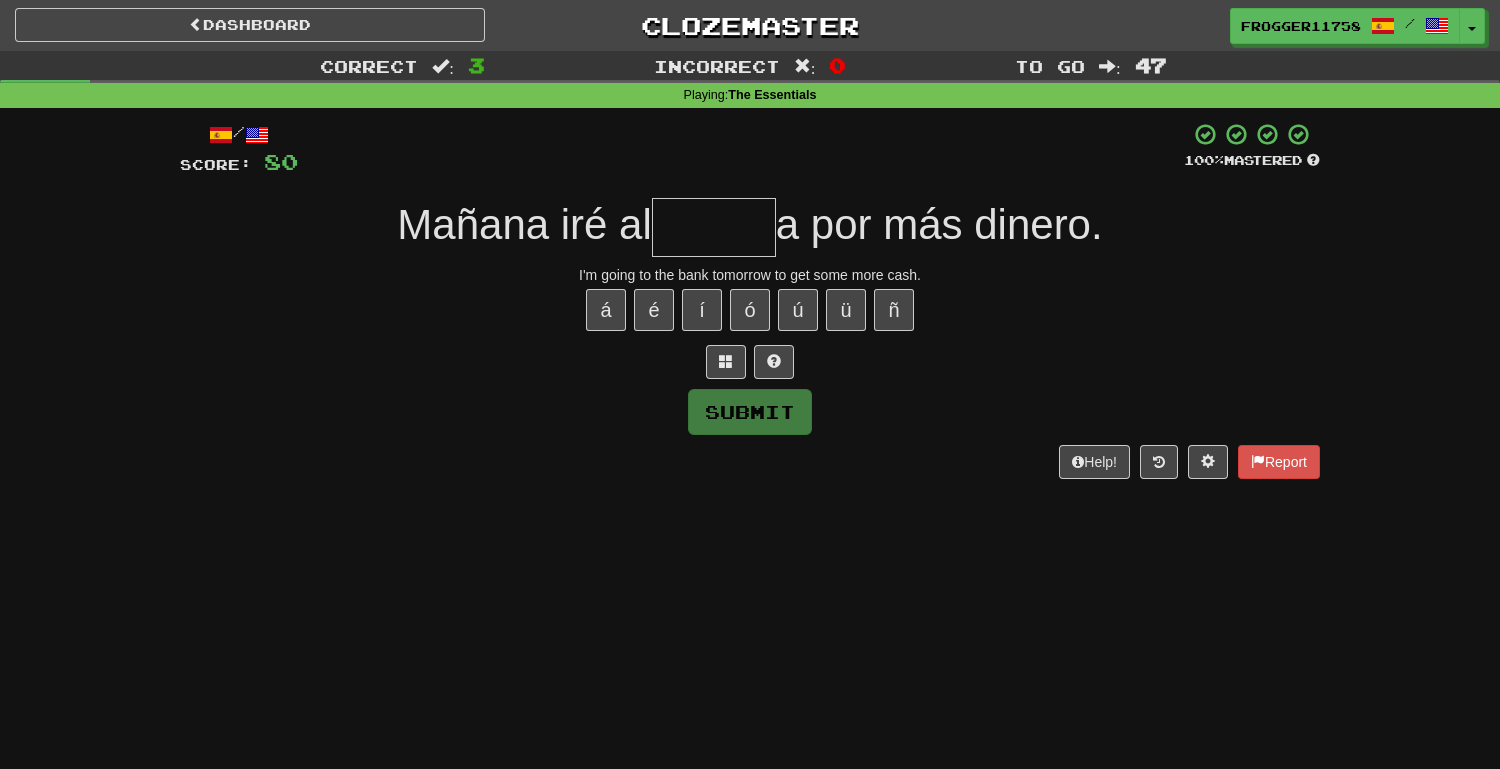 type on "*" 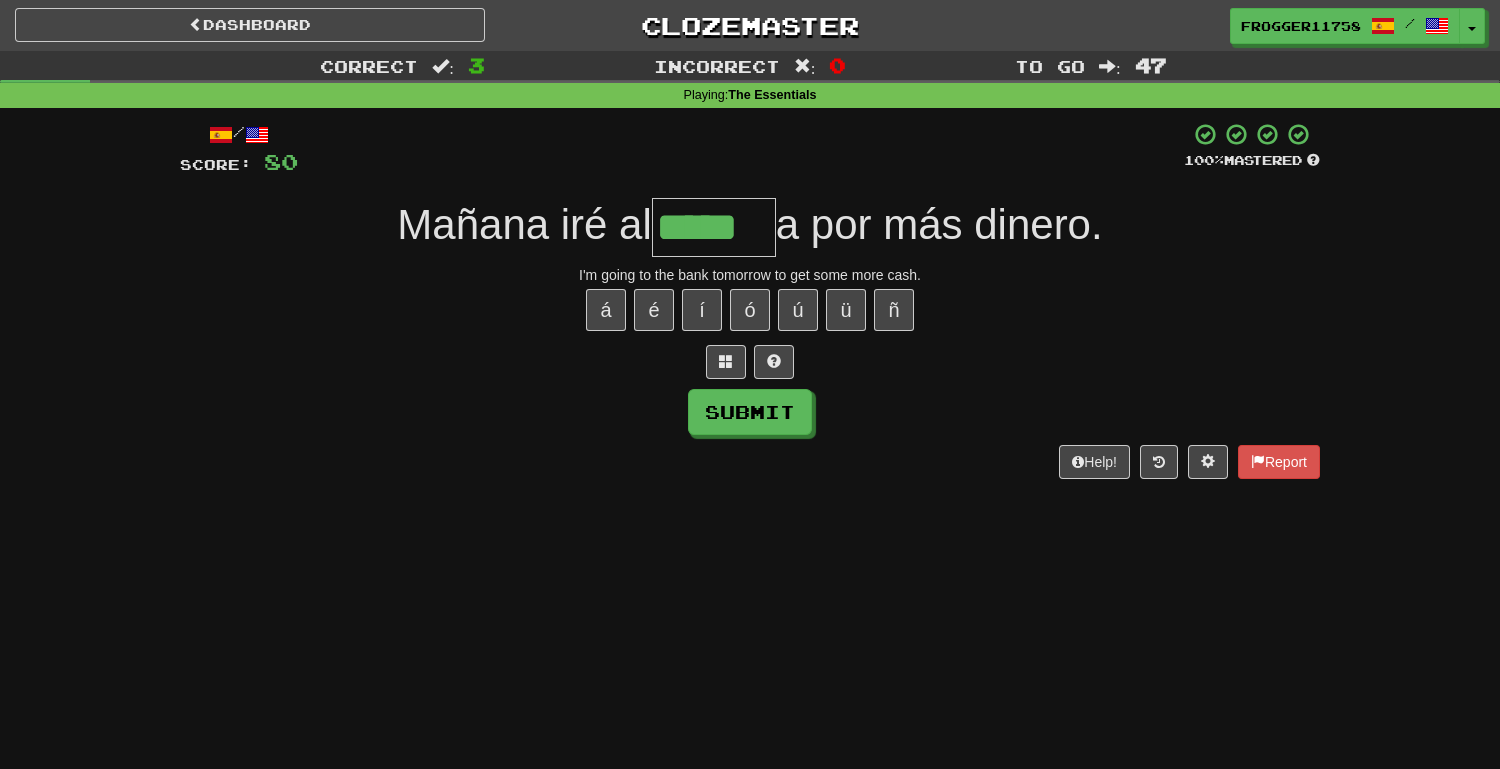 type on "*****" 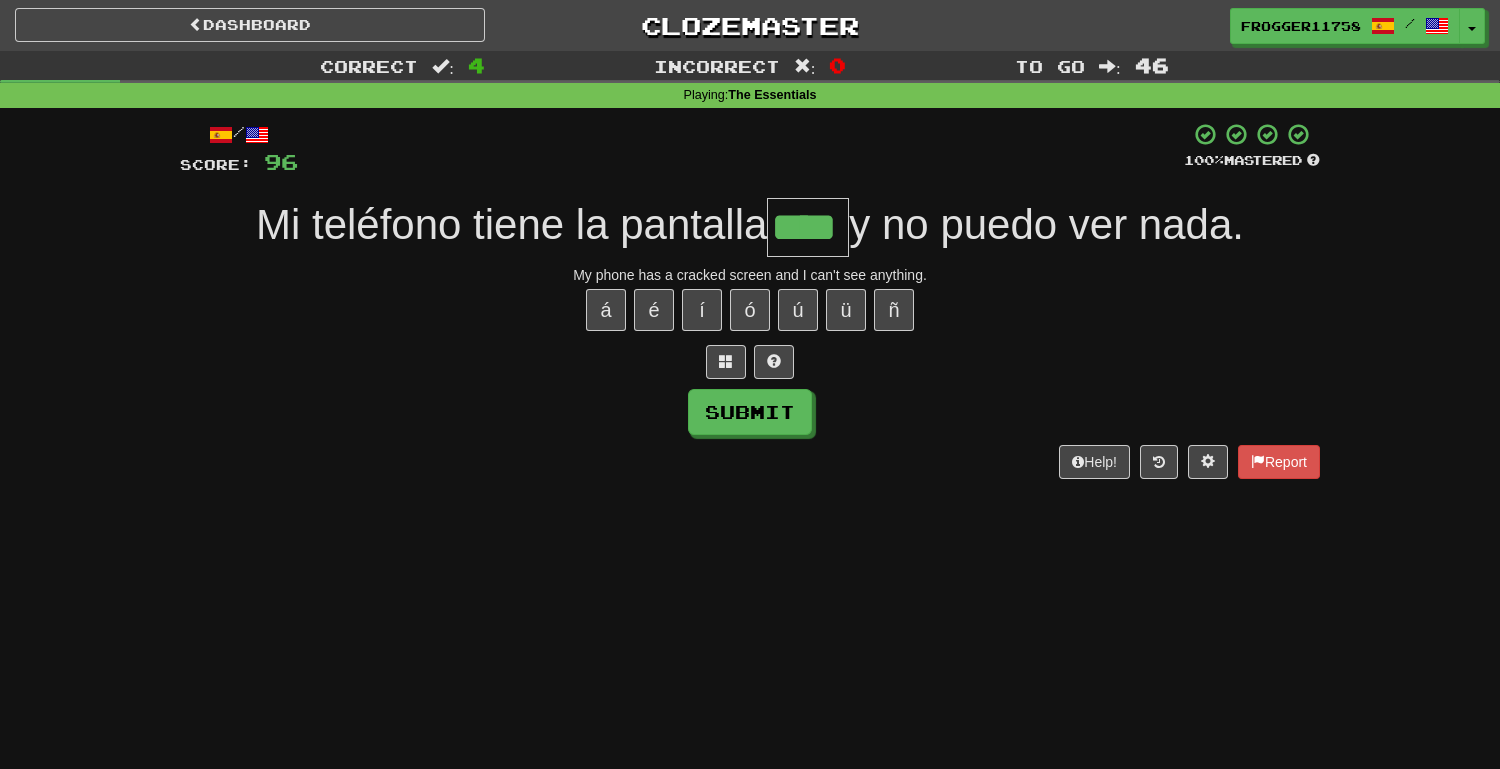 type on "****" 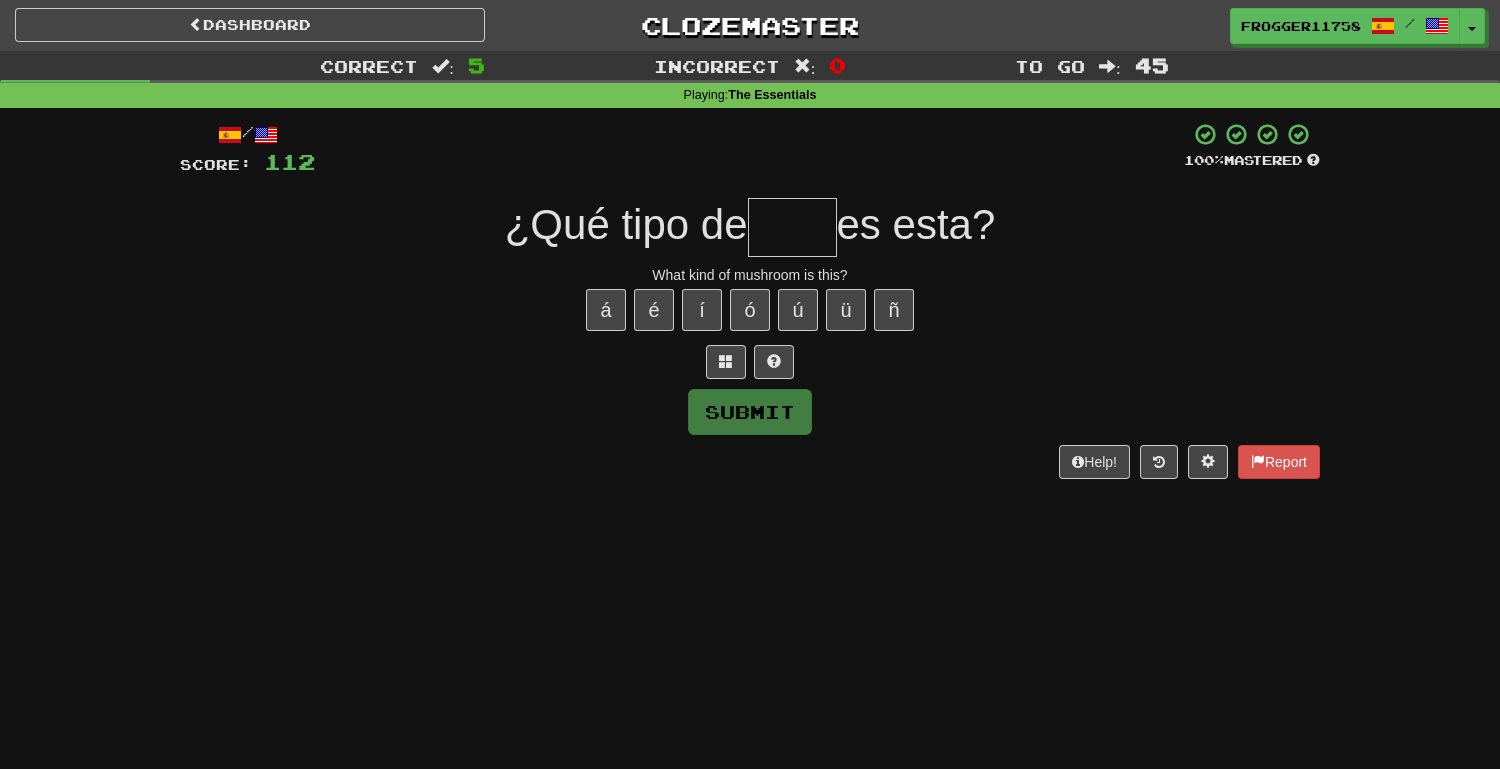 type on "*" 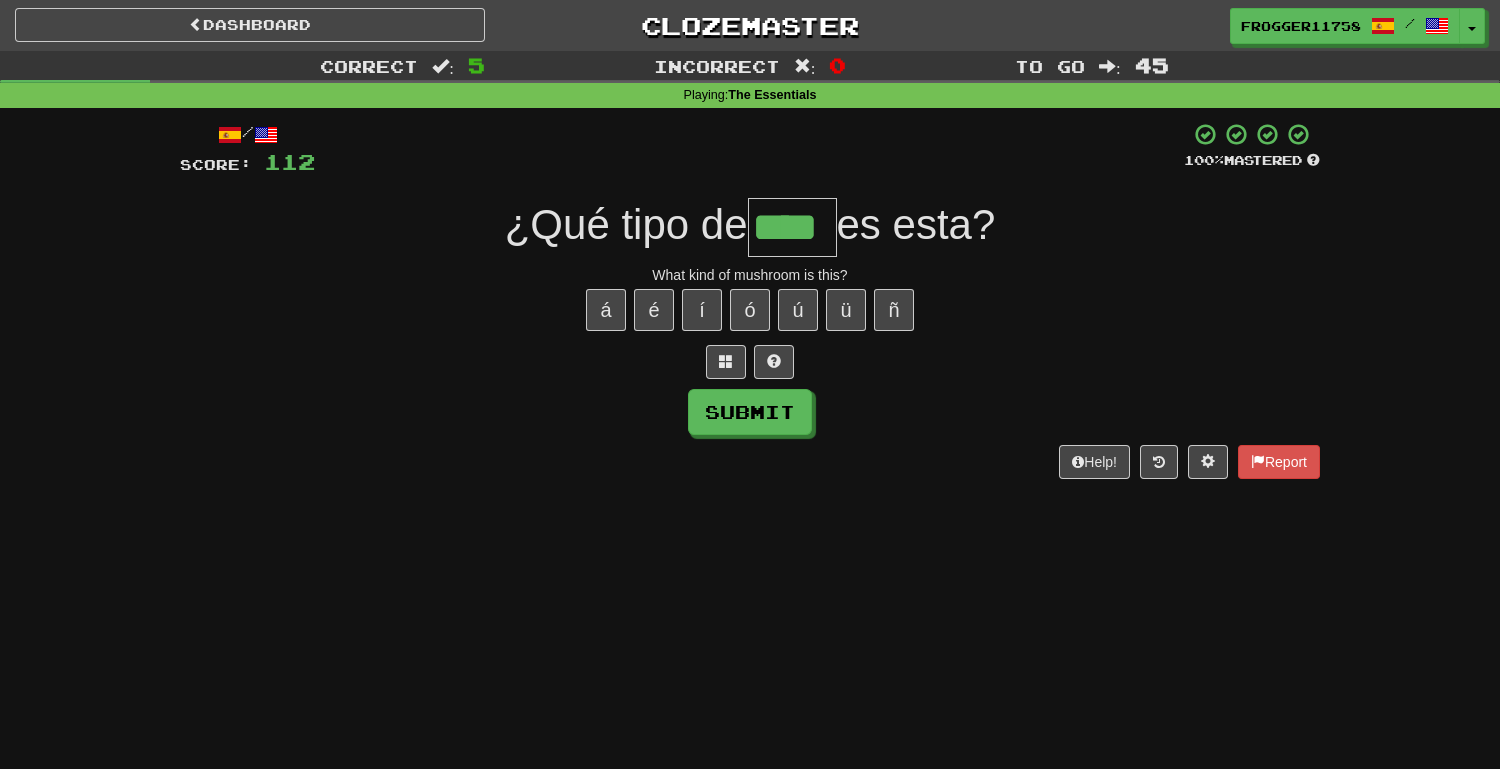 type on "****" 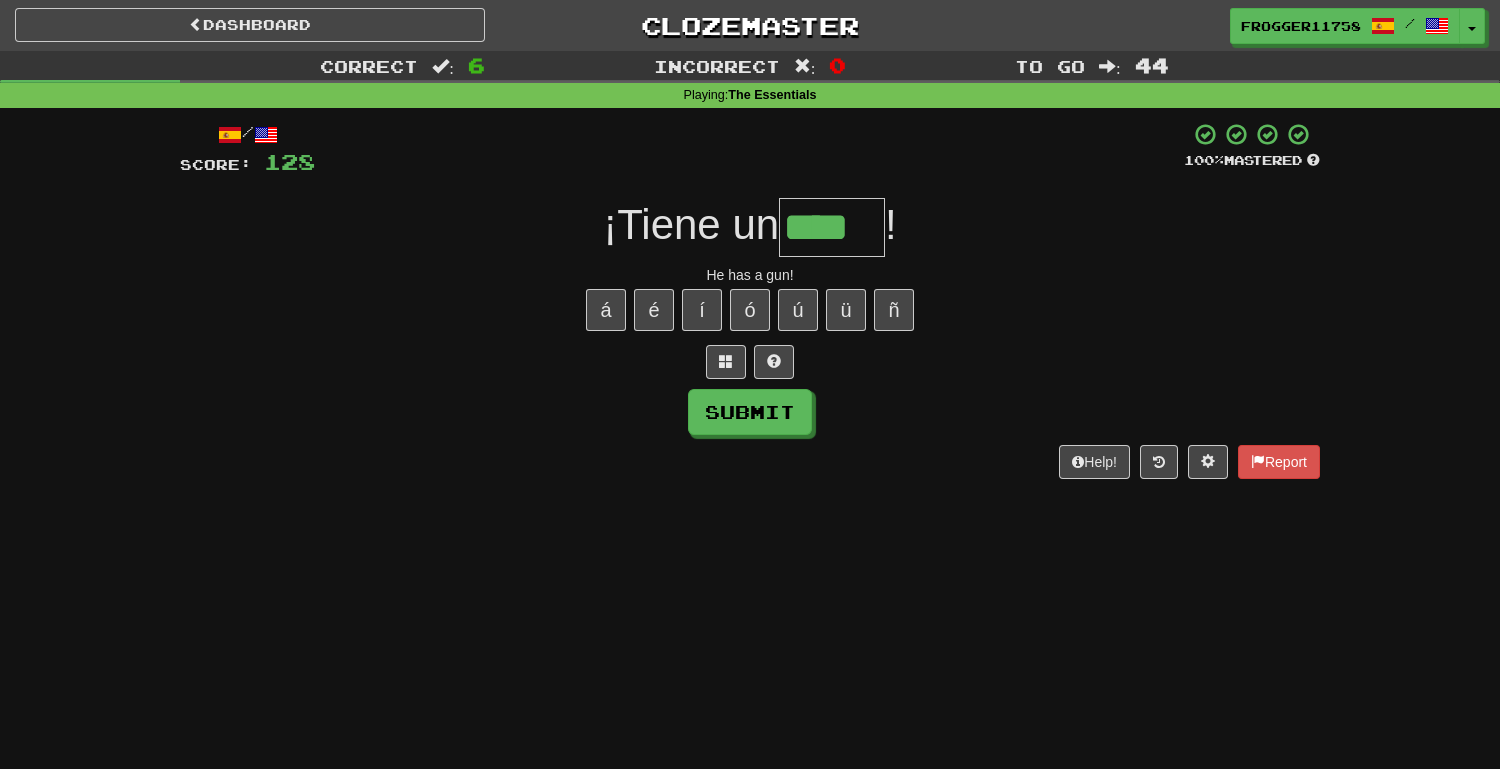type on "****" 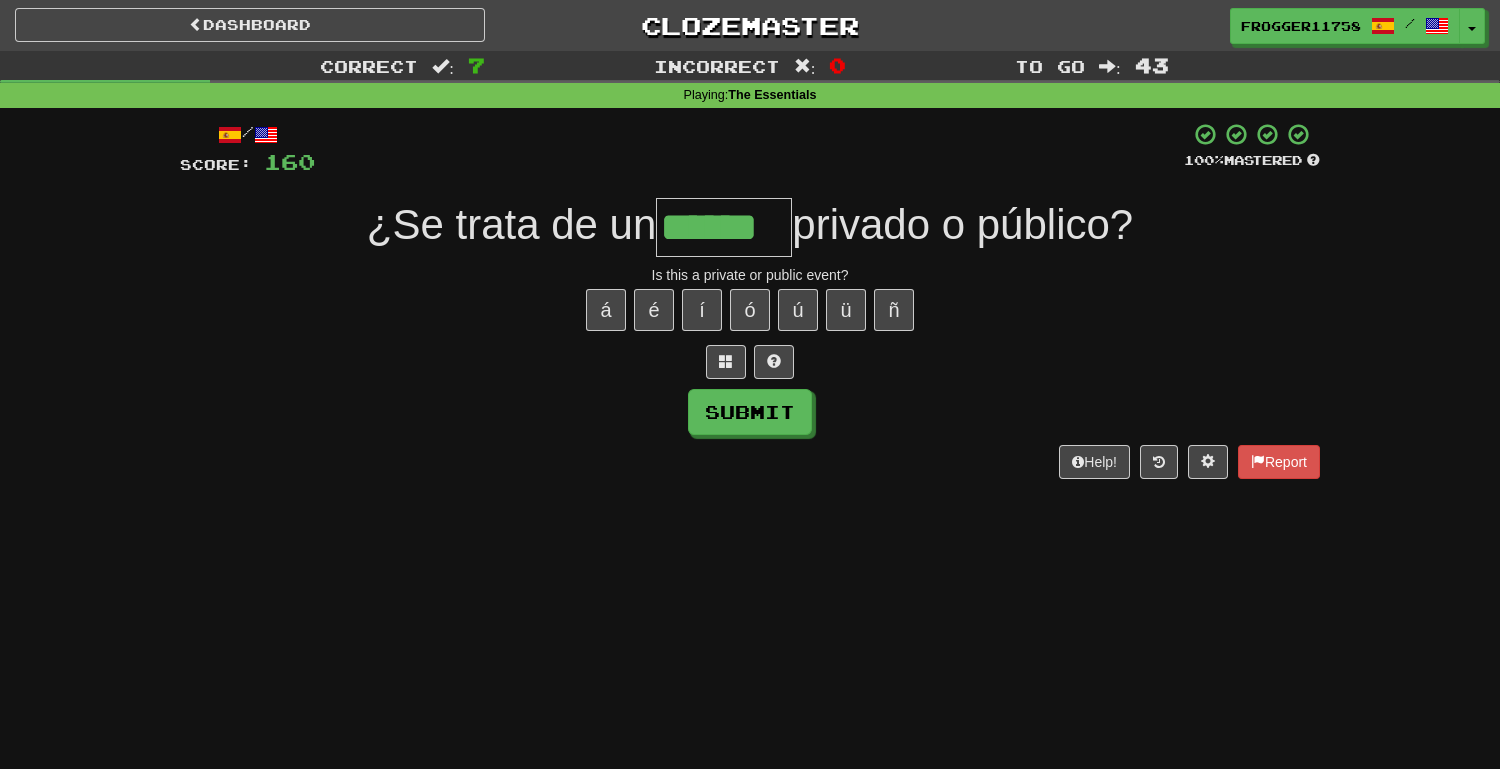 type on "******" 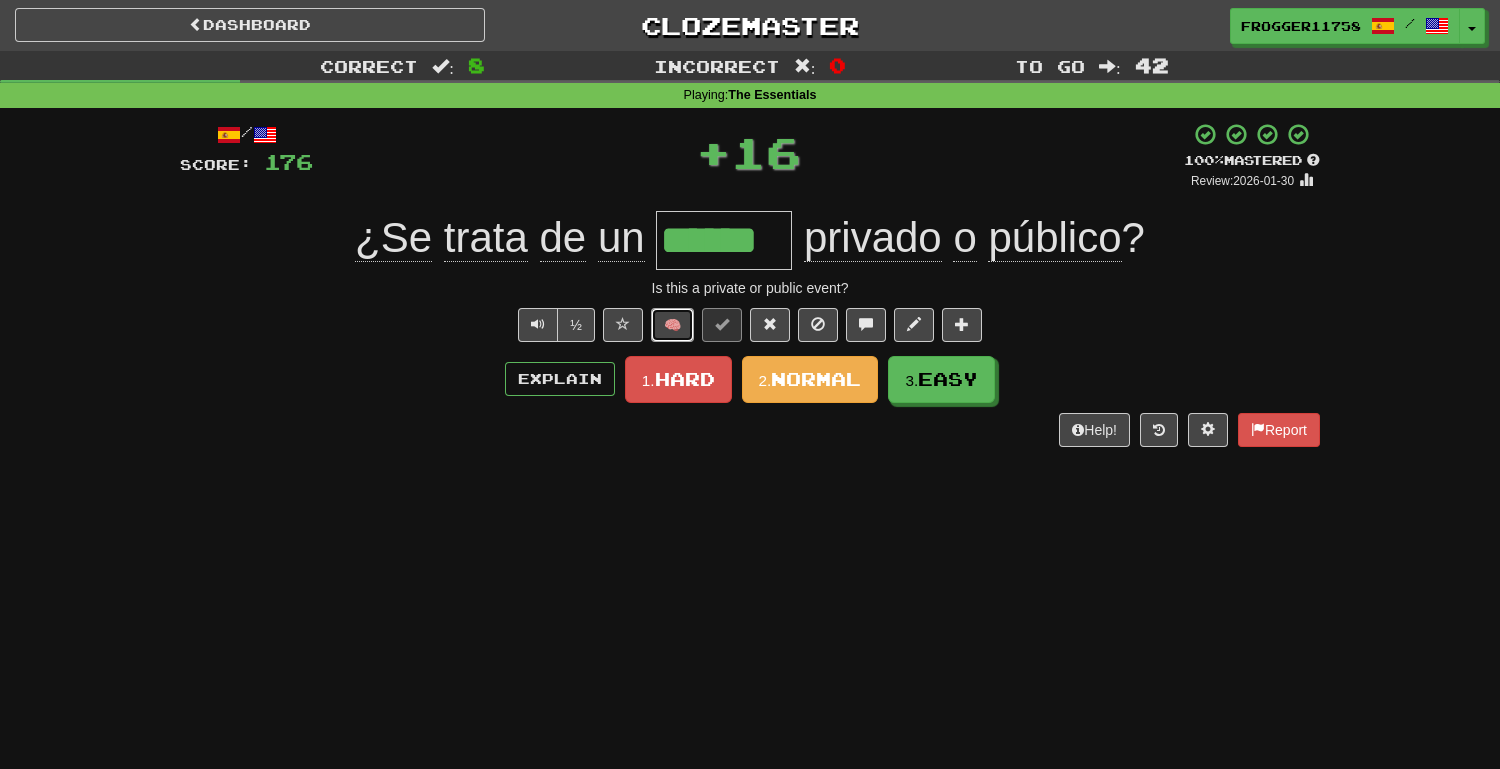 click on "🧠" at bounding box center (672, 325) 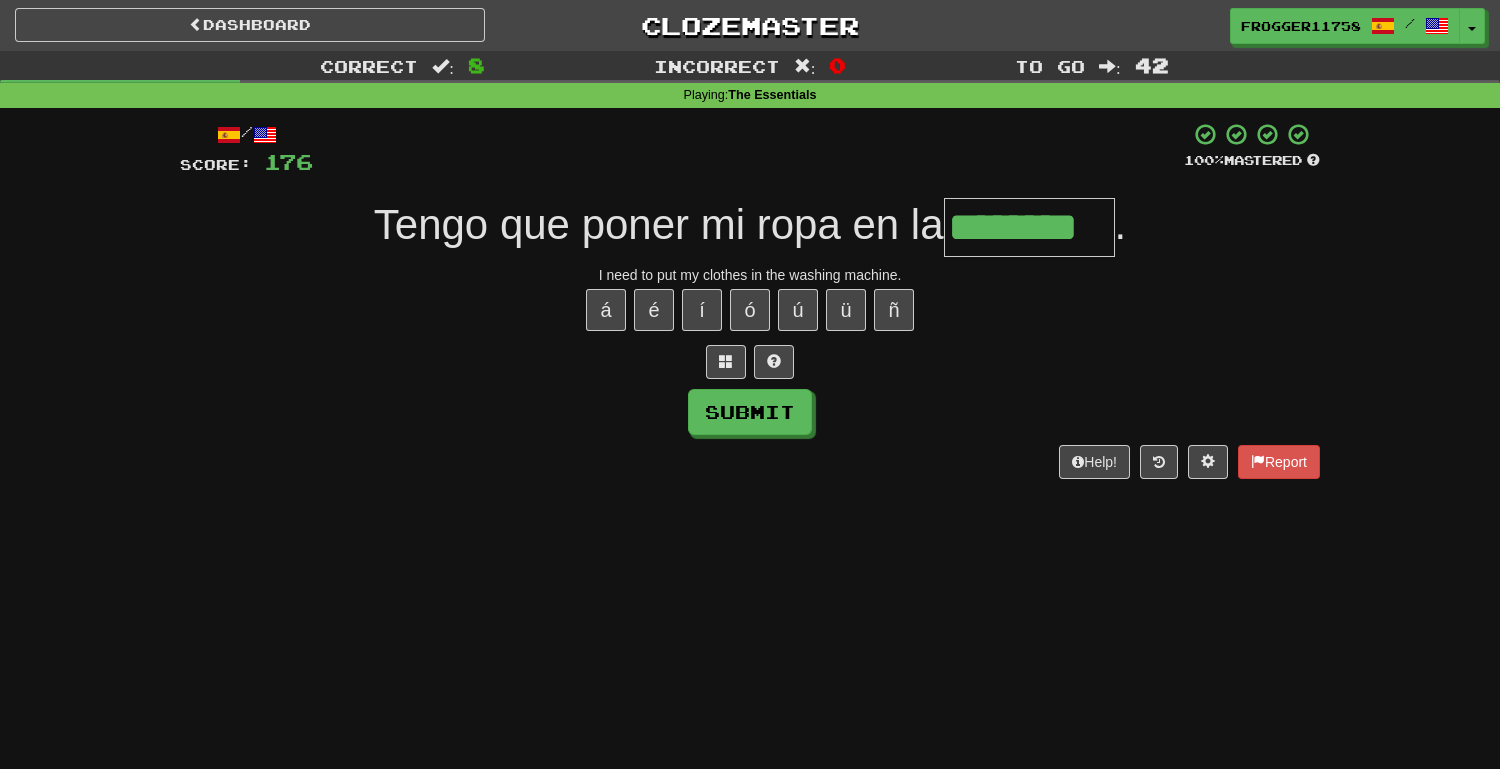 type on "********" 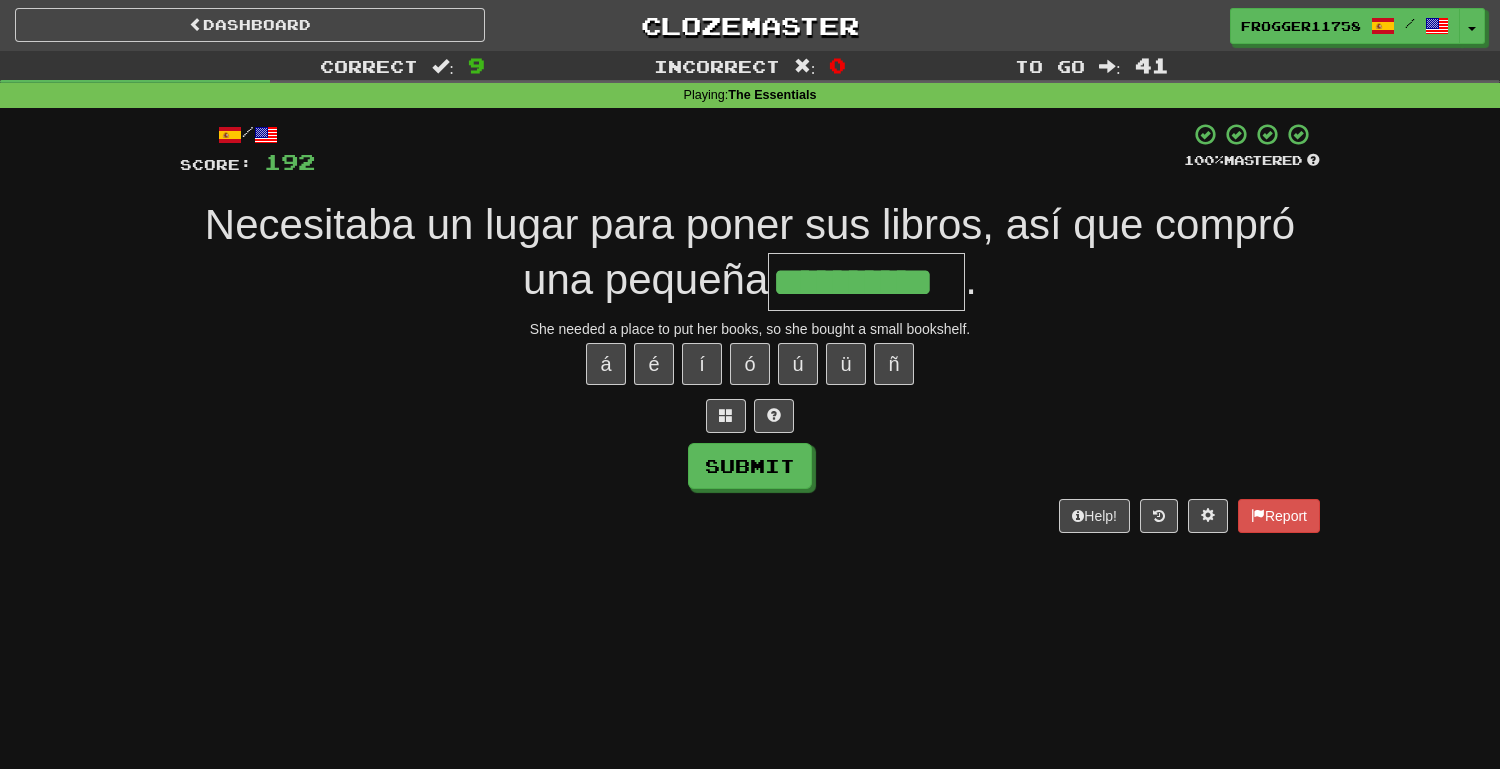 type on "**********" 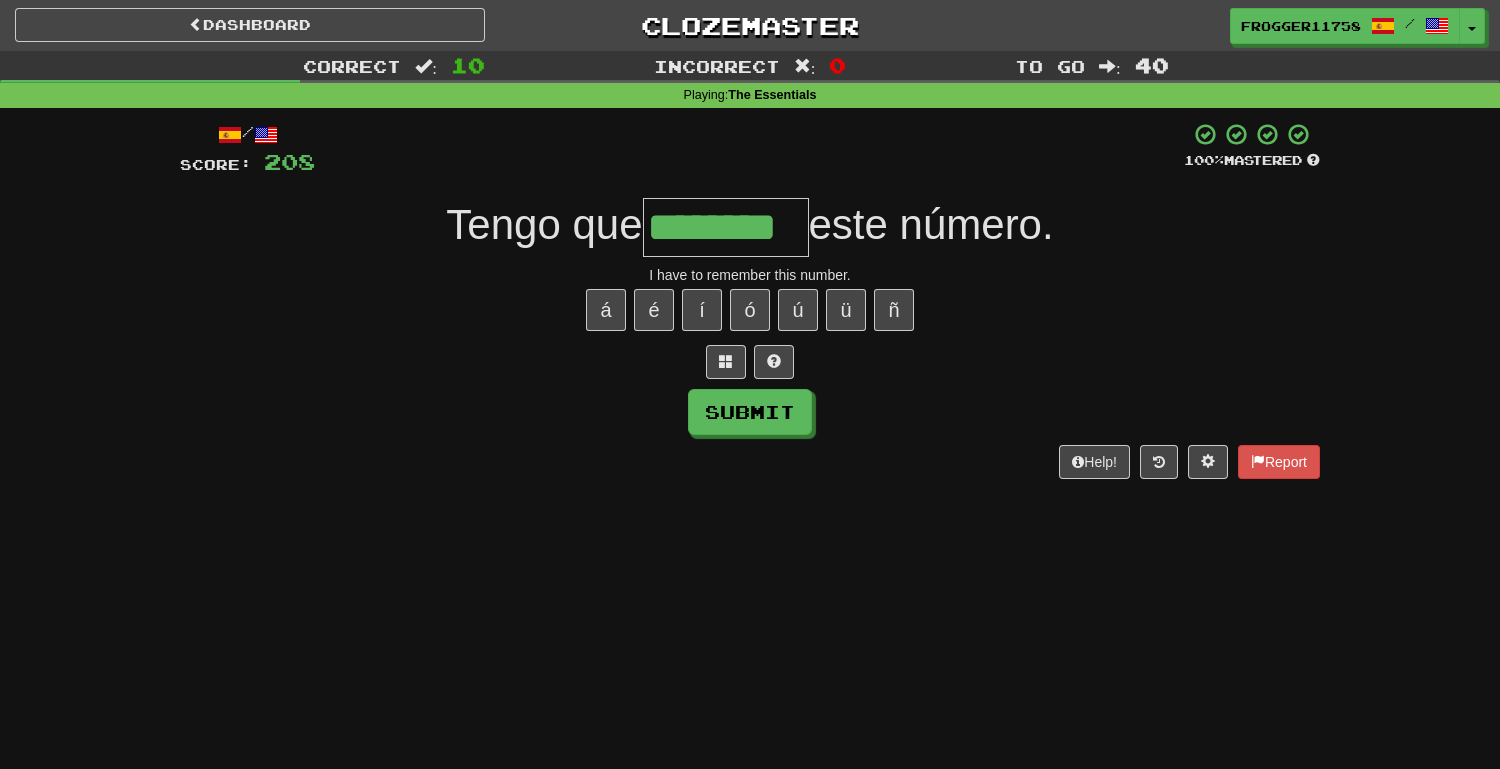 type on "********" 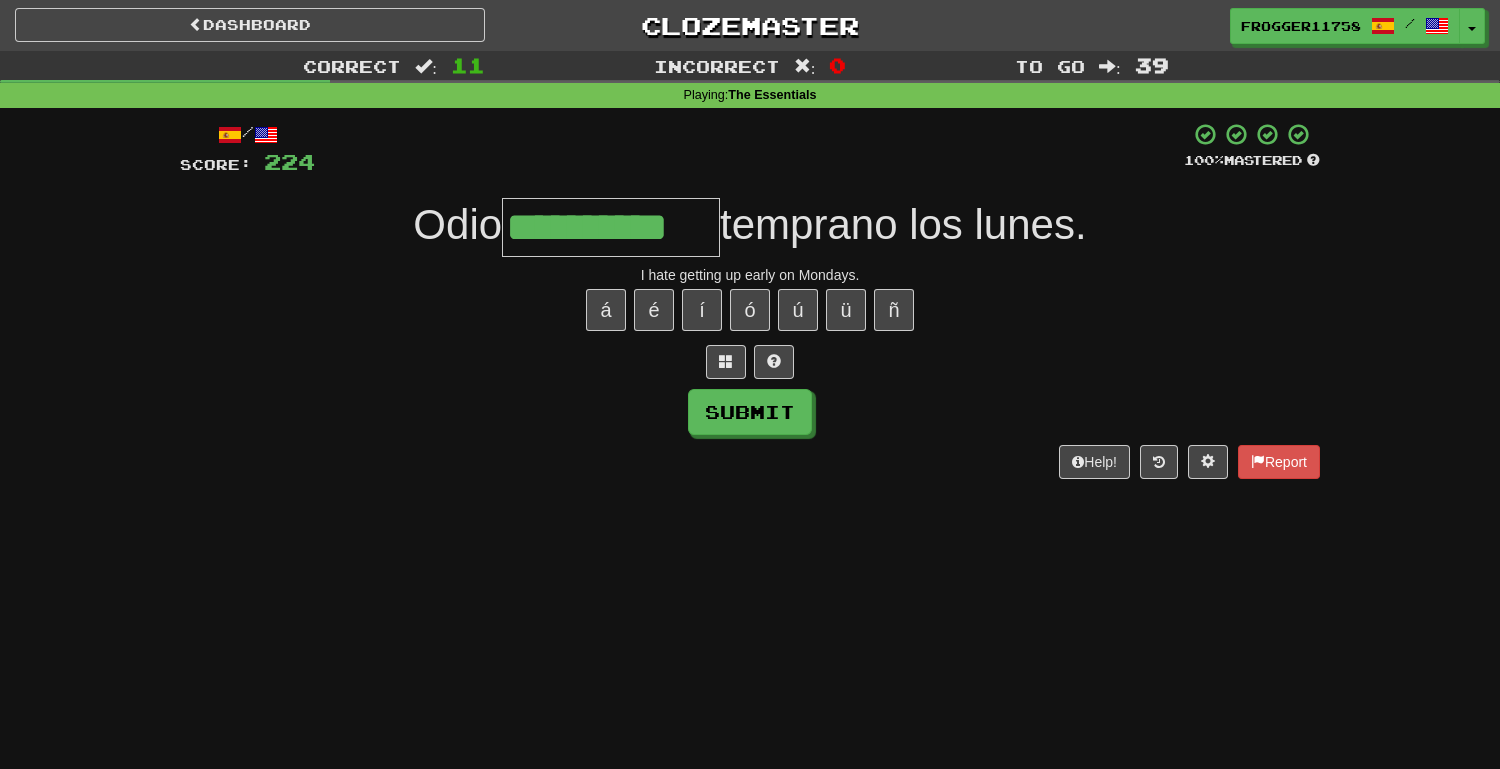 type on "**********" 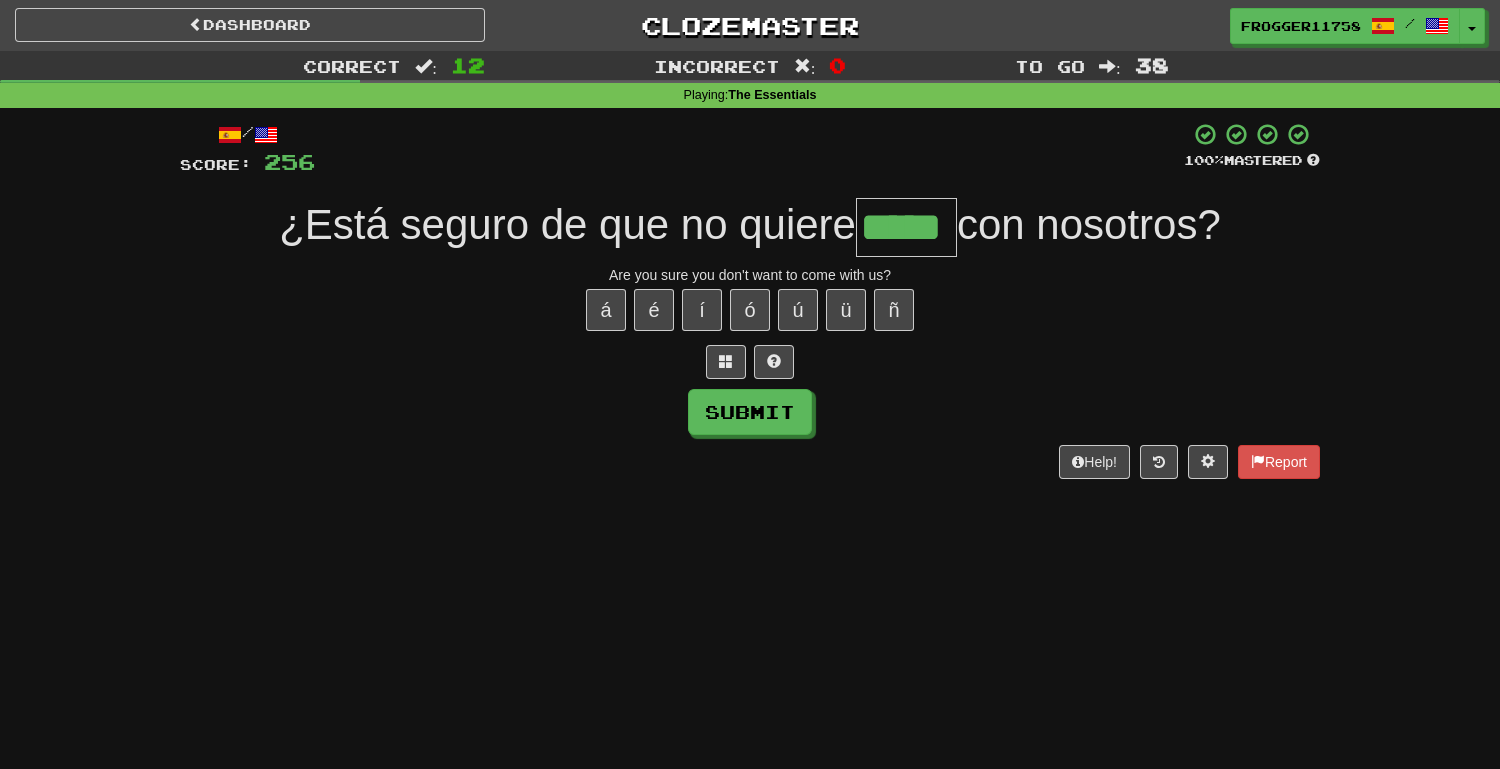 type on "*****" 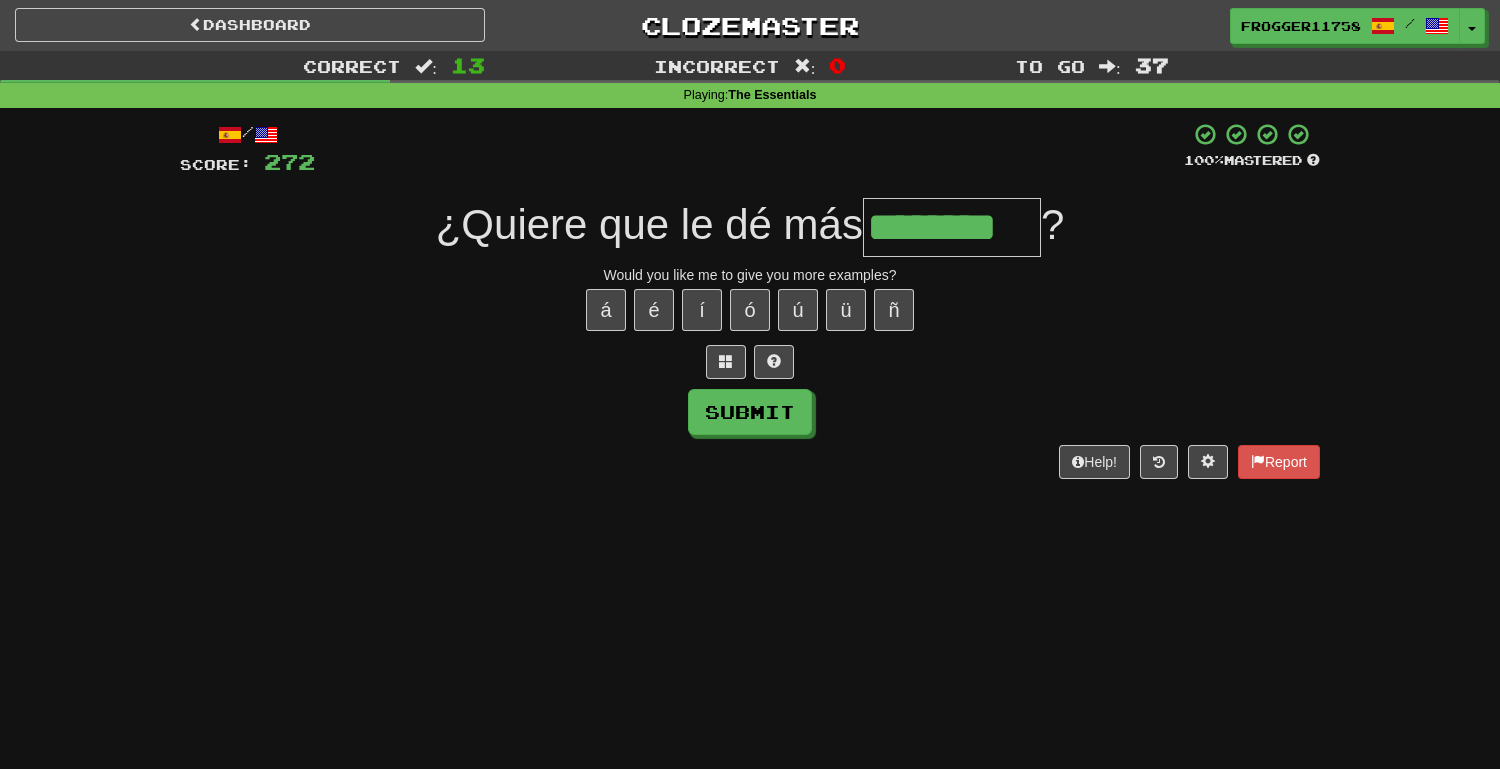 type on "********" 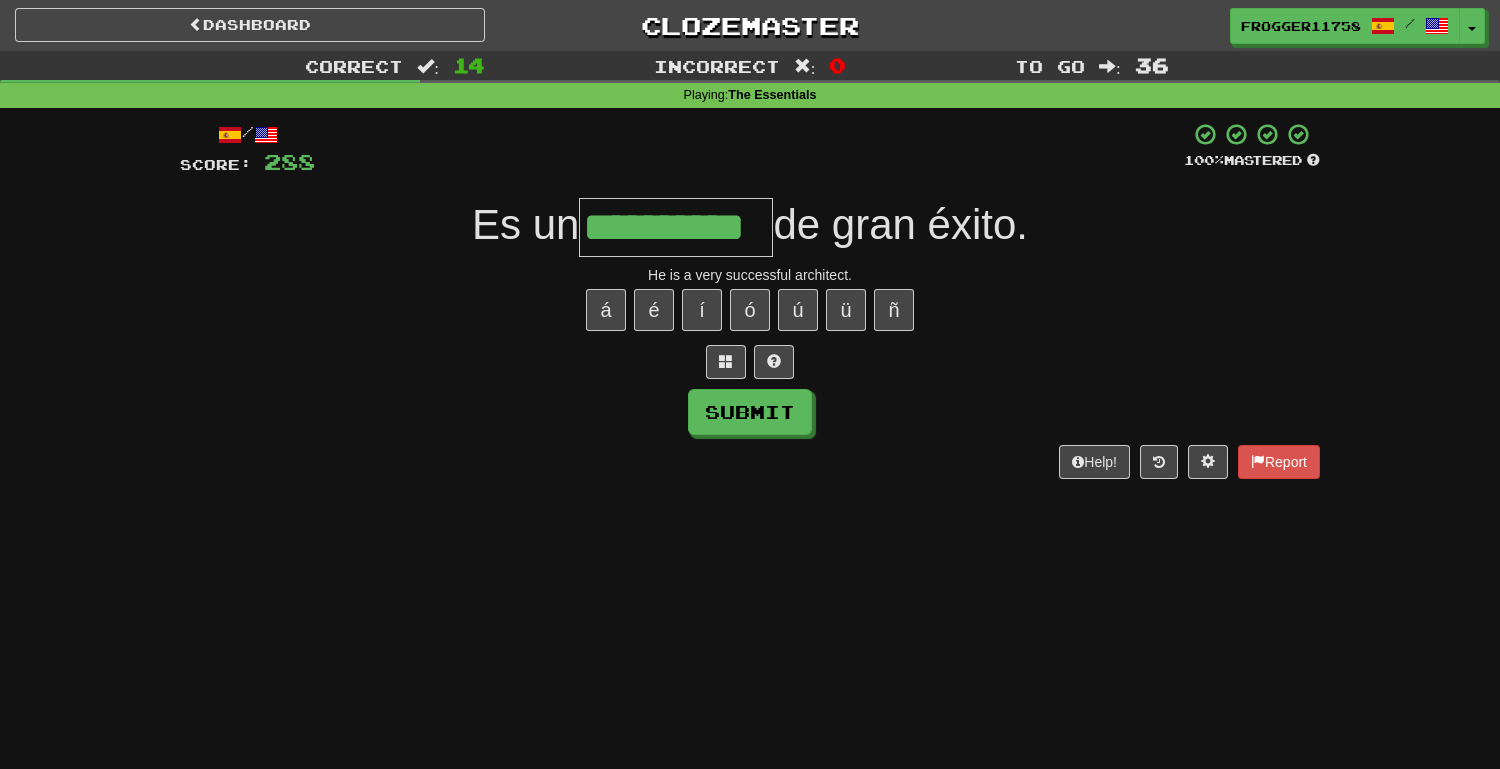 type on "**********" 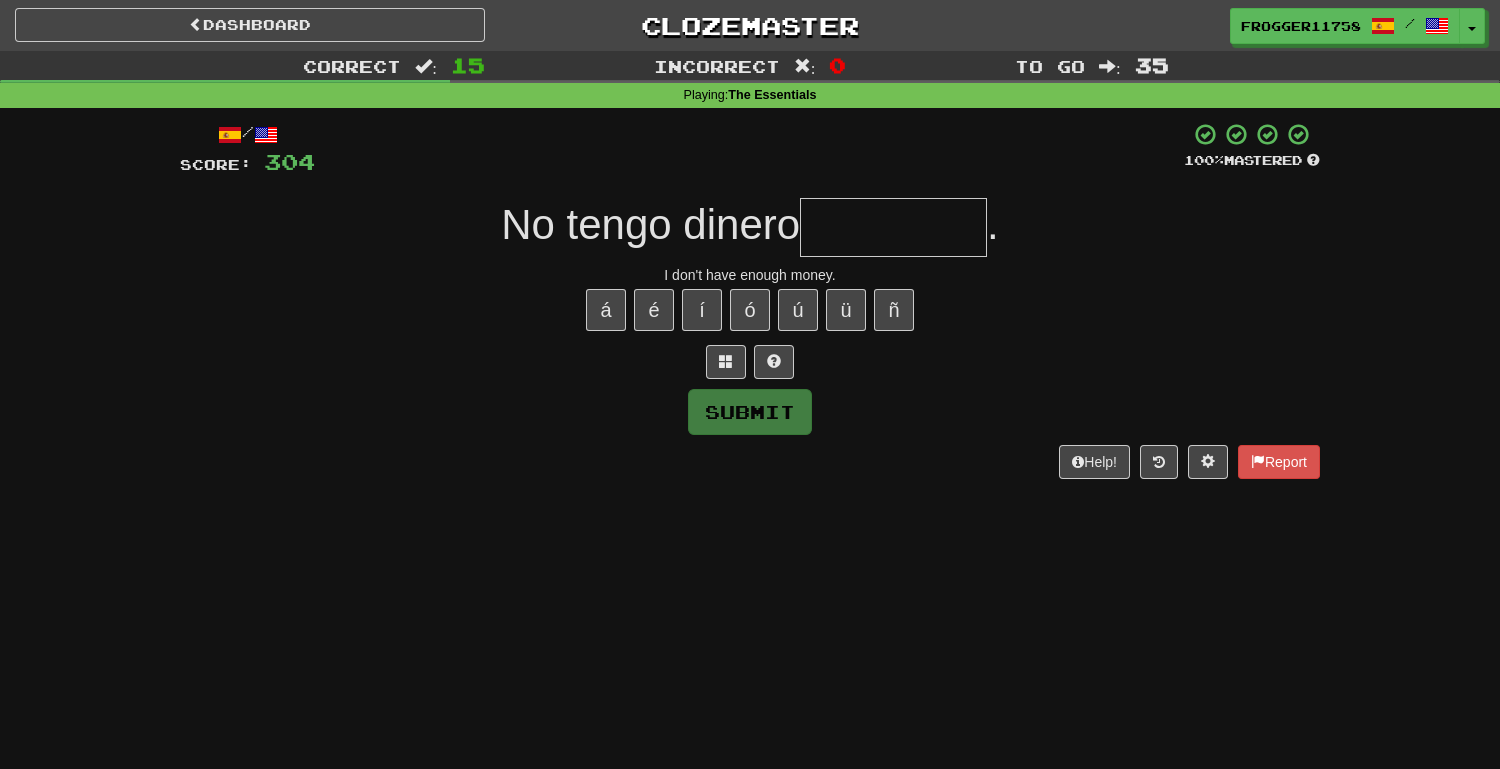 type on "*" 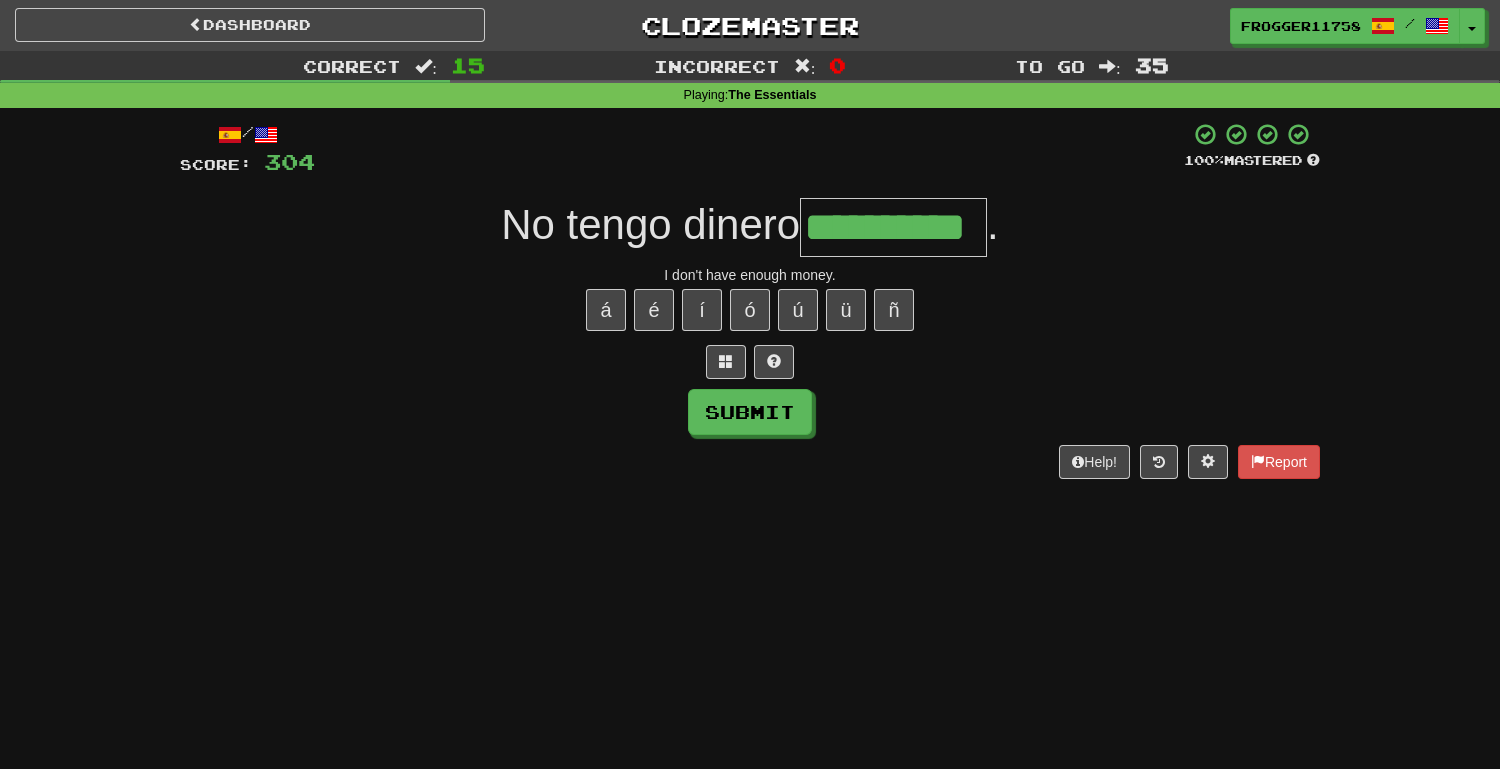 type on "**********" 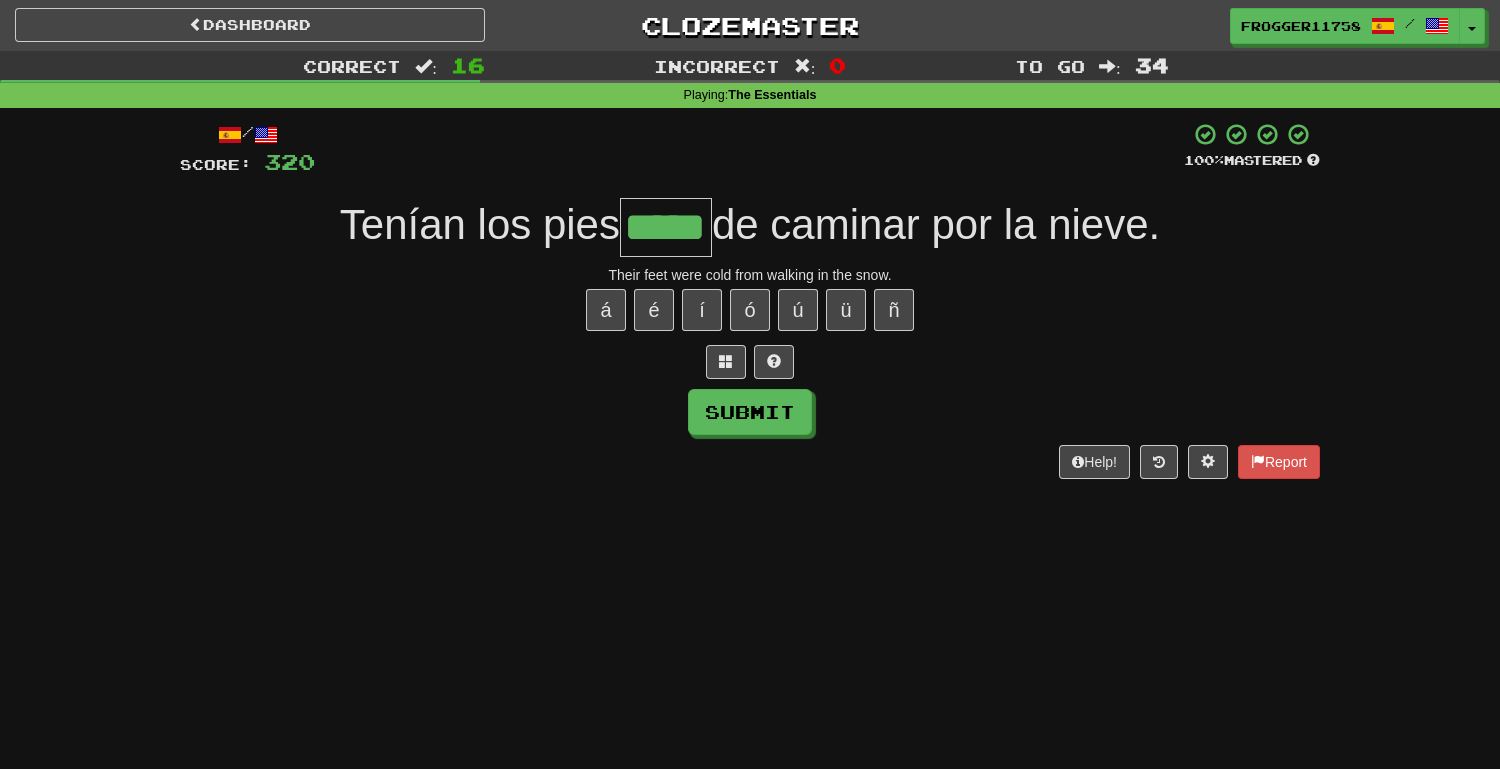 type on "*****" 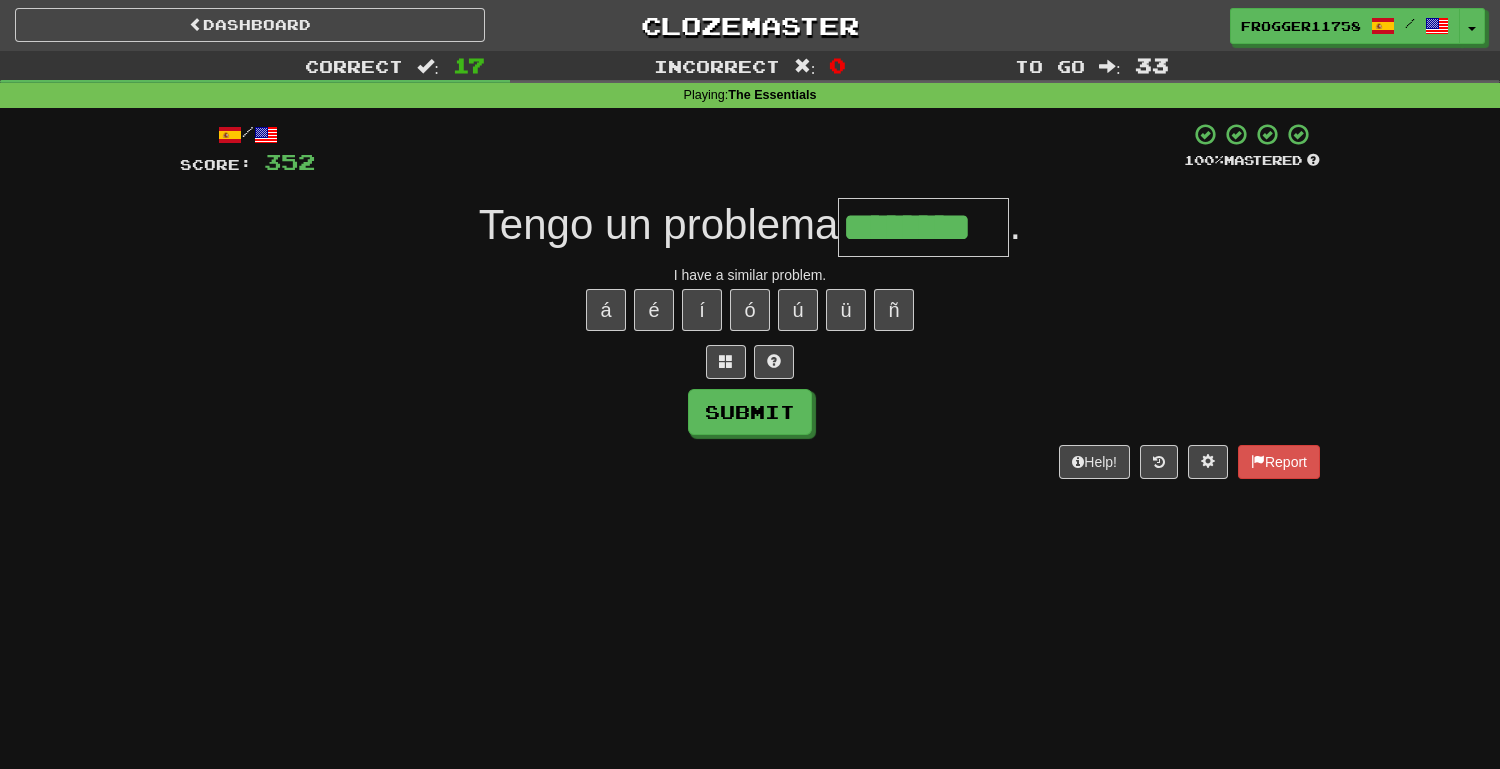 type on "********" 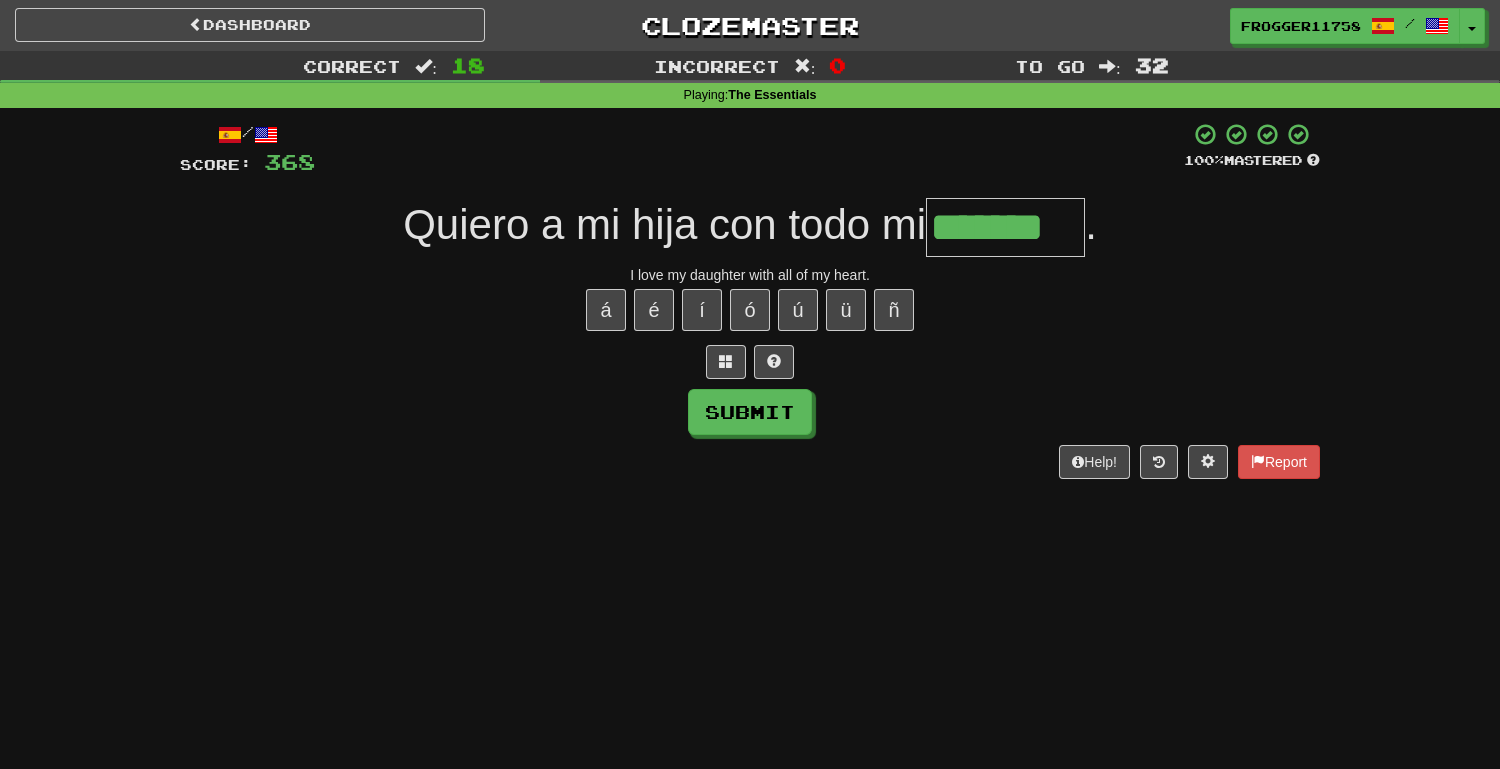 type on "*******" 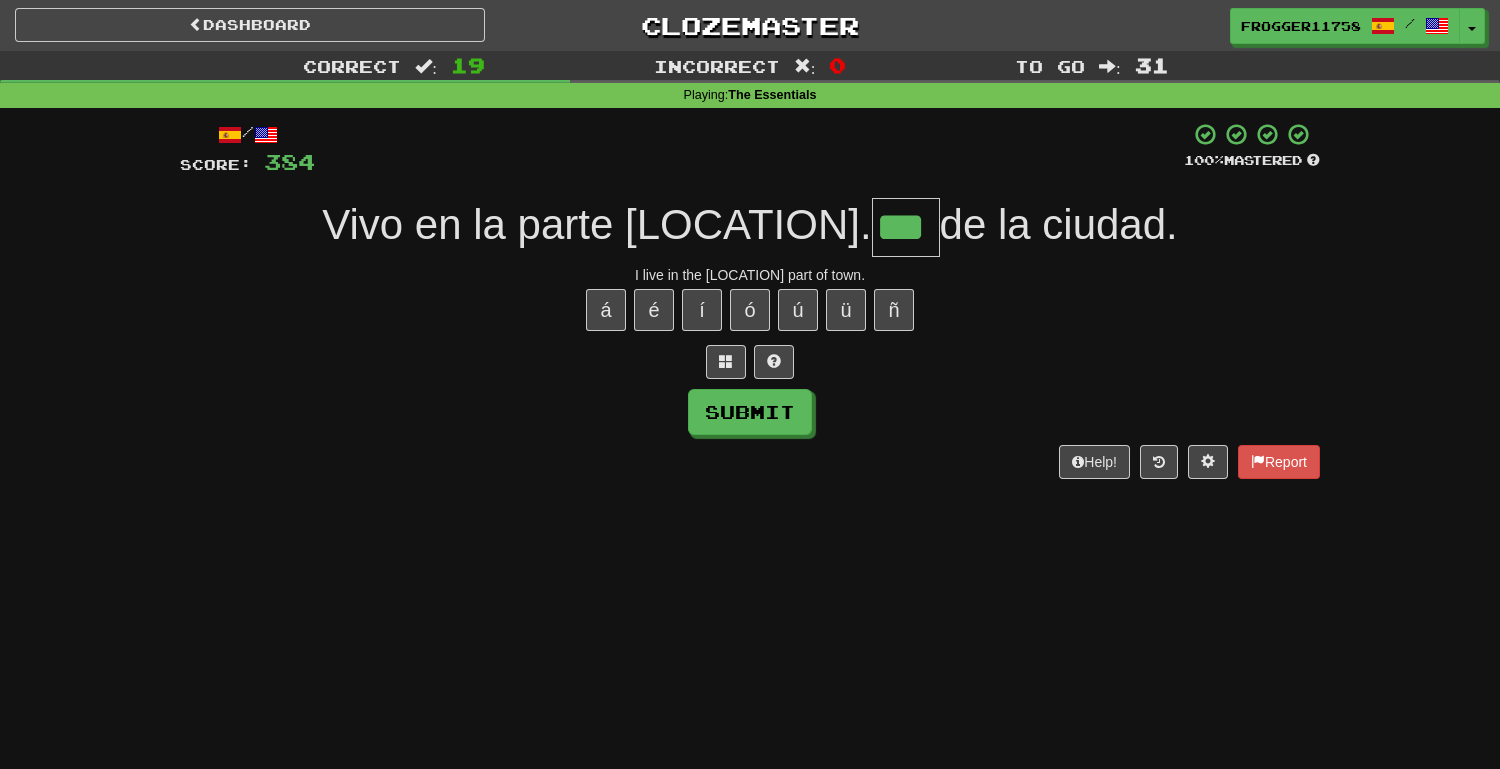 type on "***" 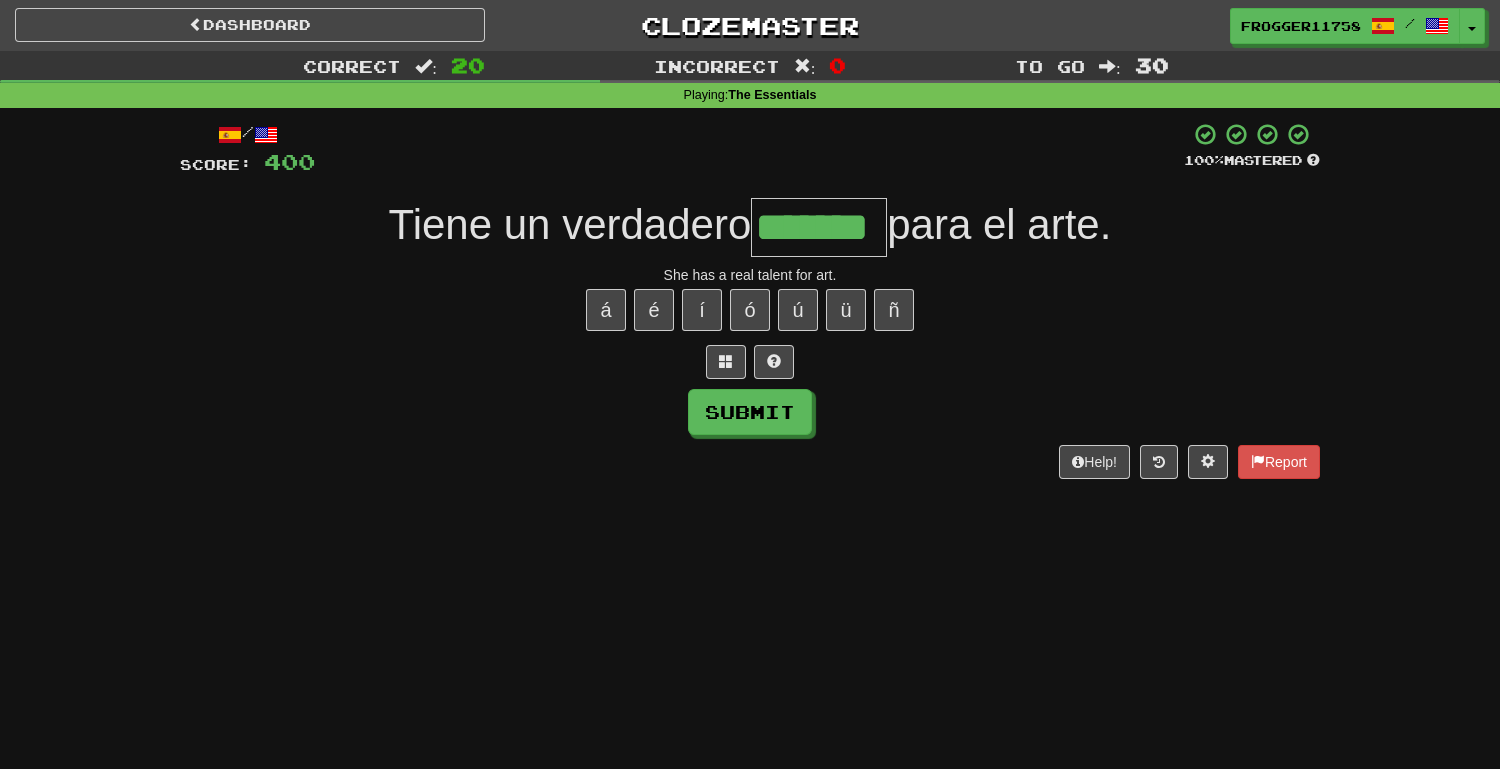 type on "*******" 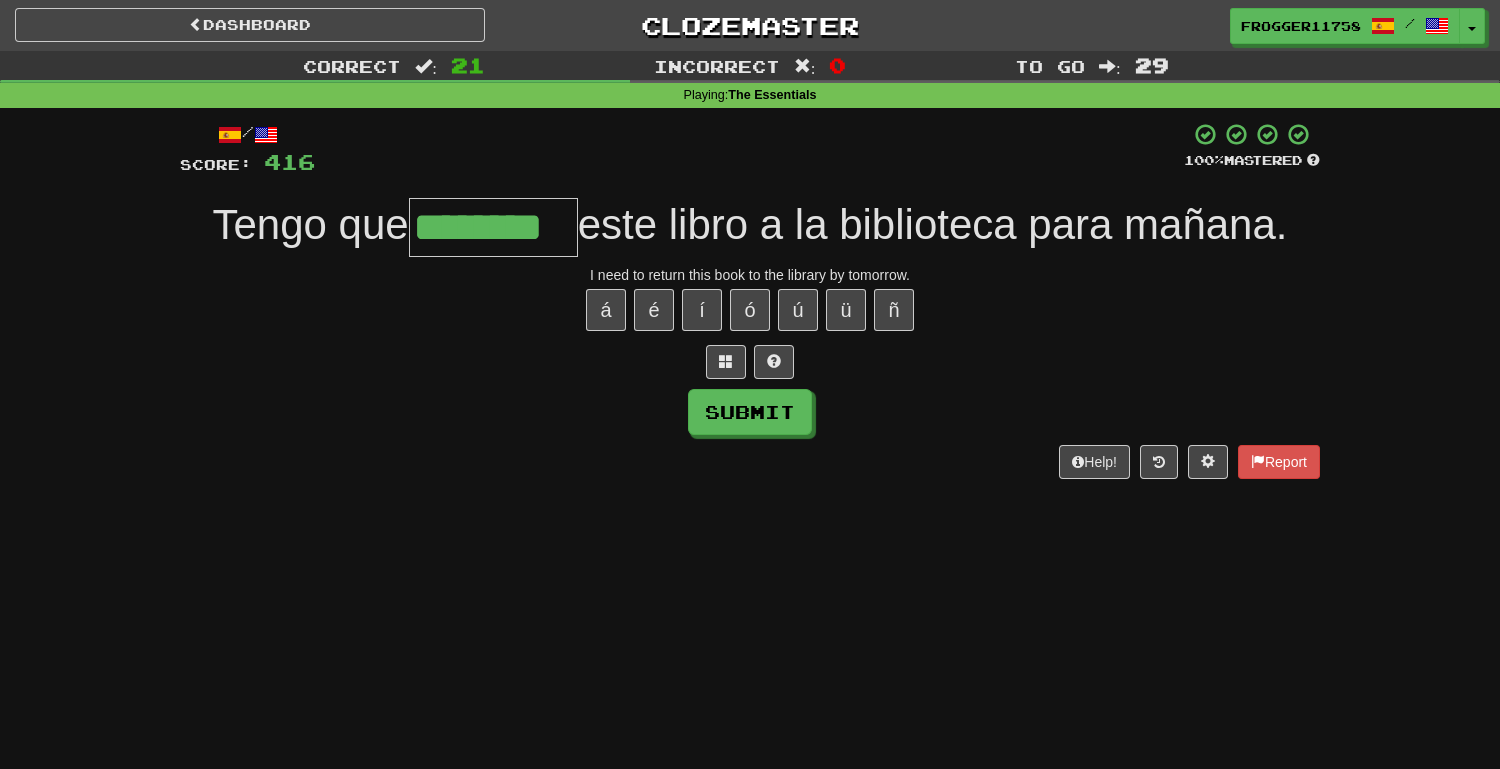 type on "********" 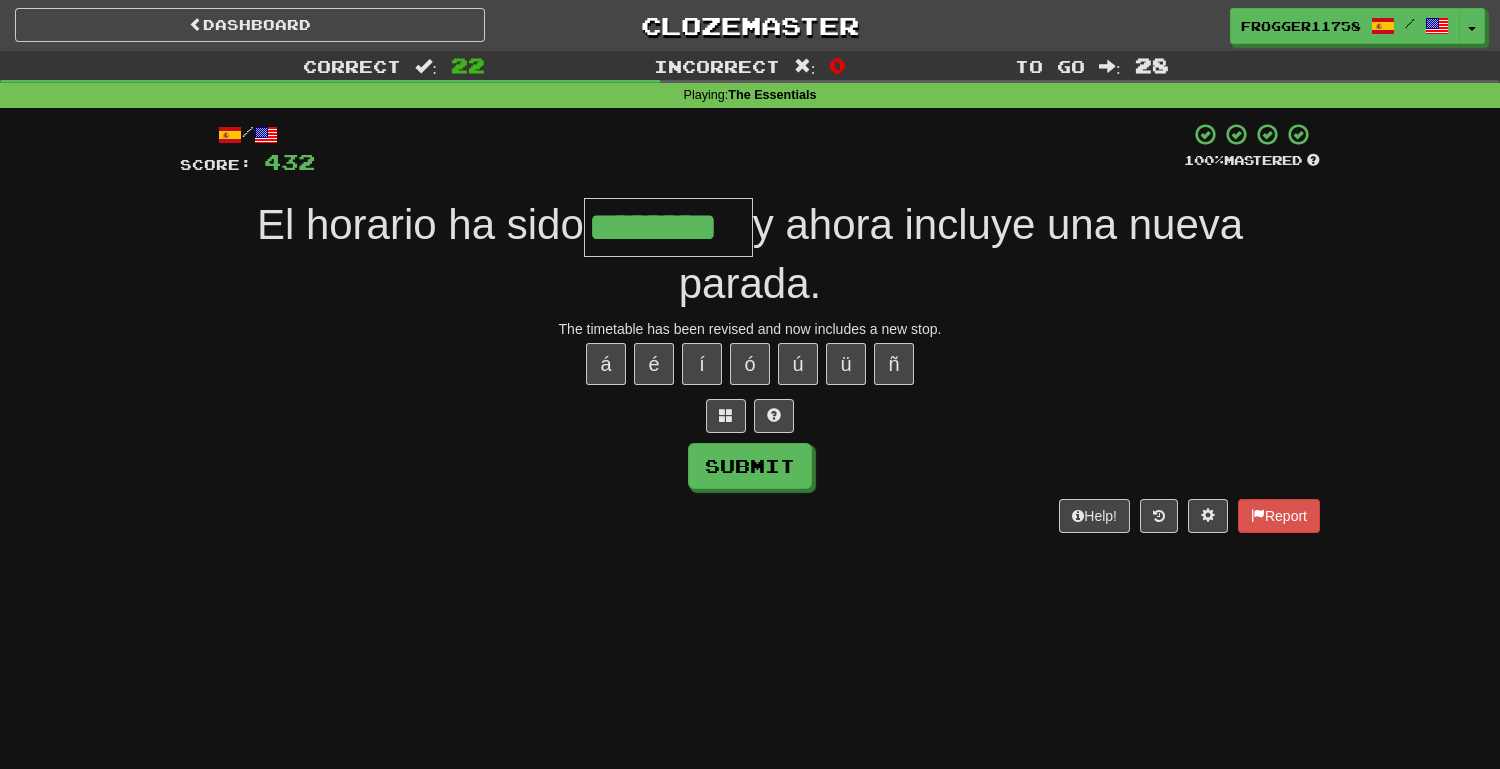 type on "********" 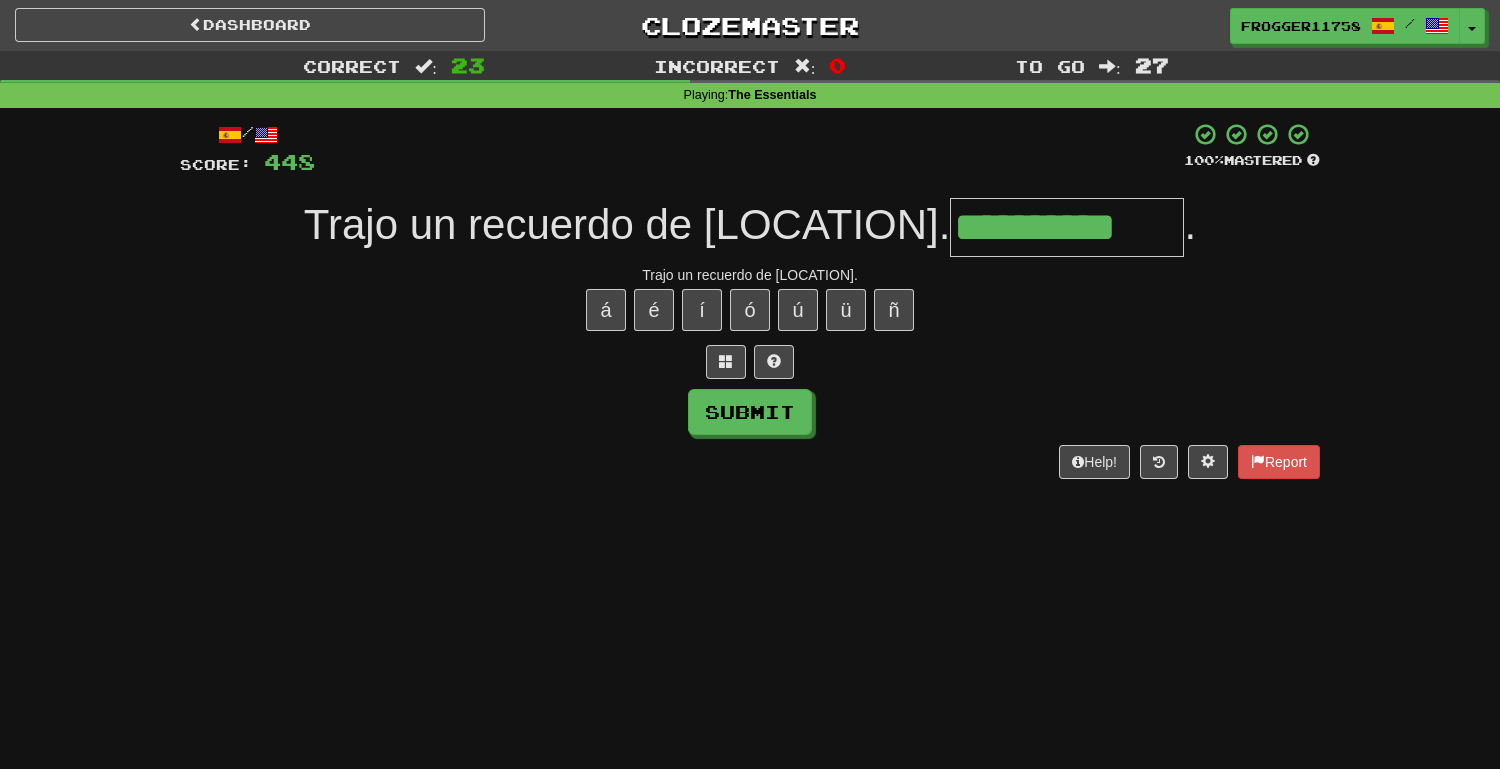type on "**********" 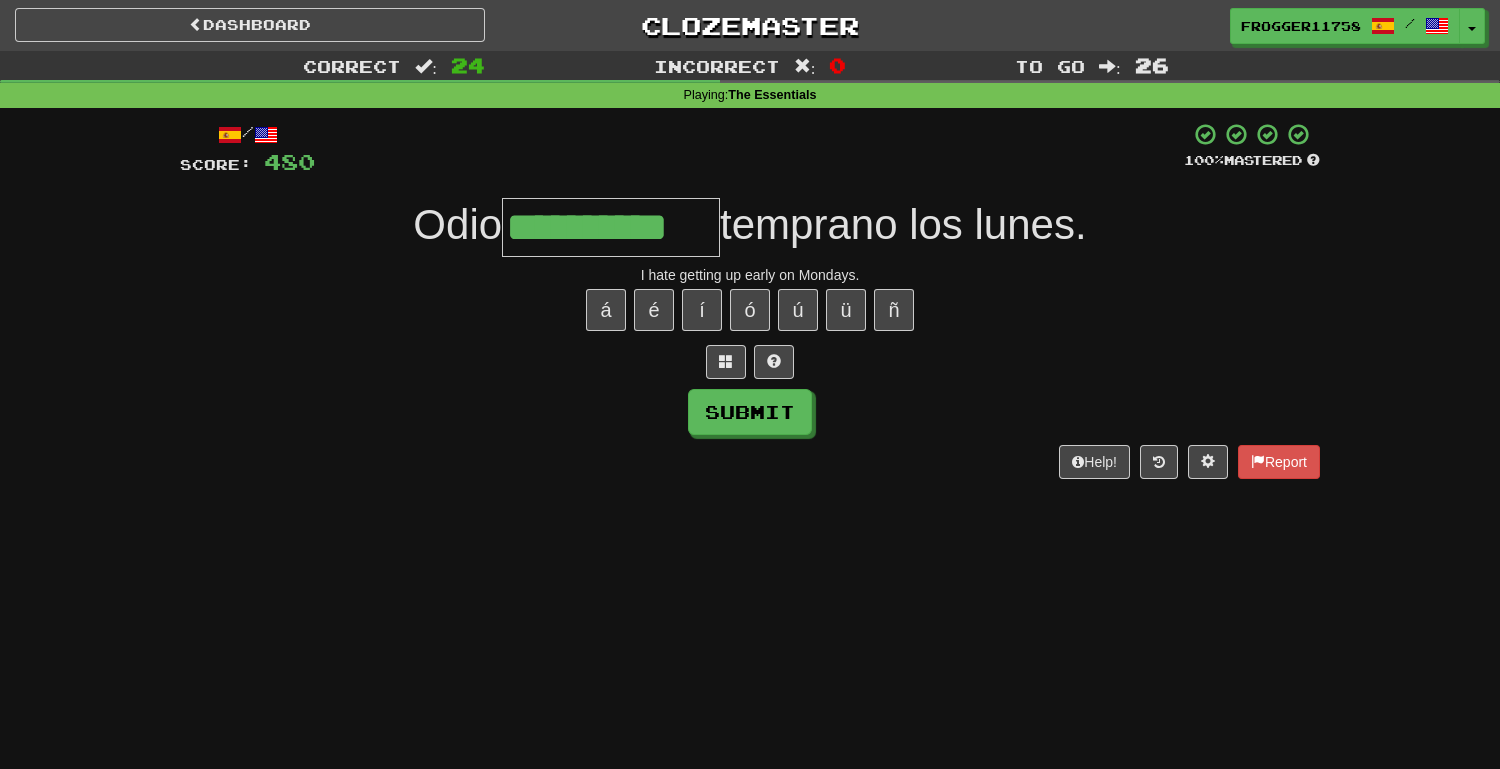 type on "**********" 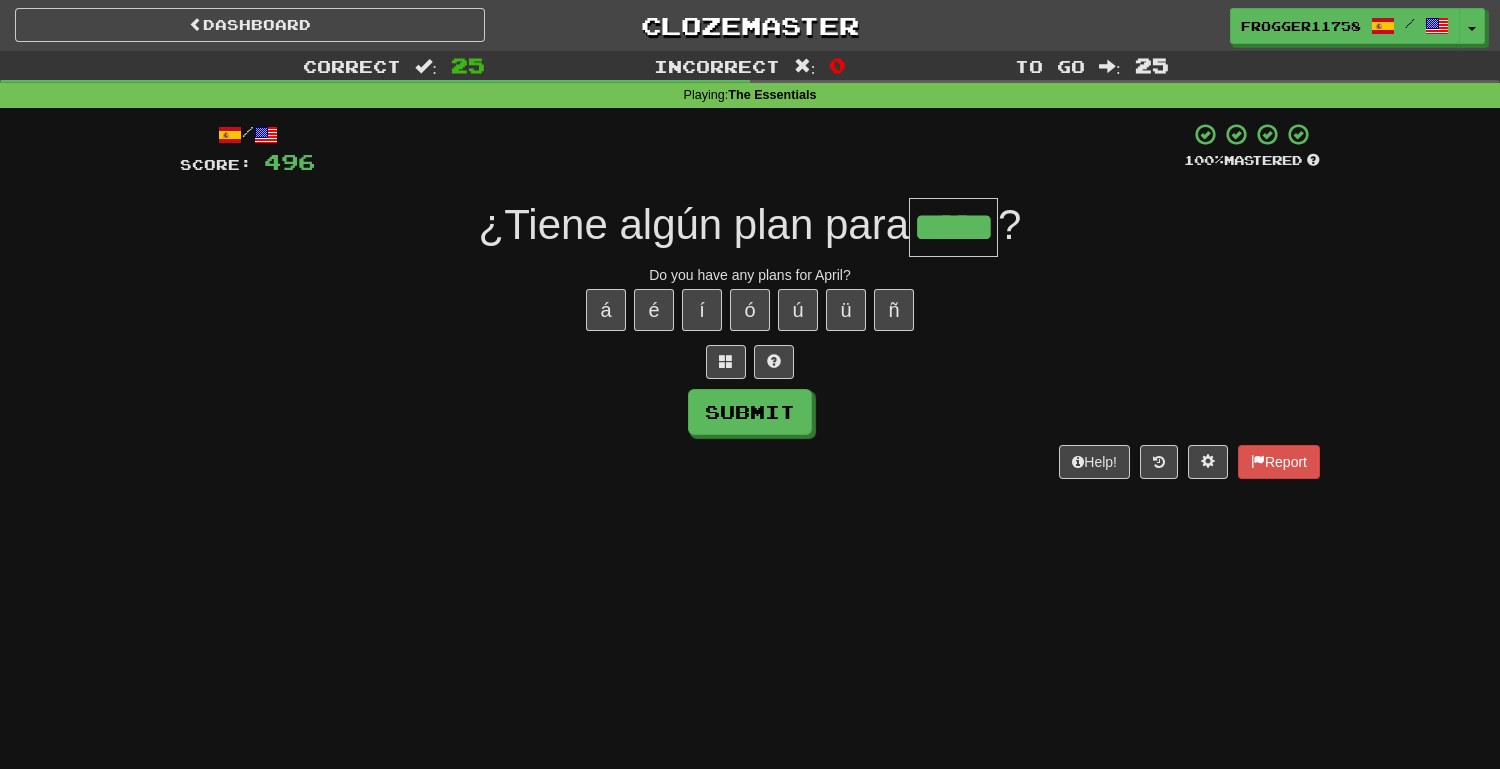 type on "*****" 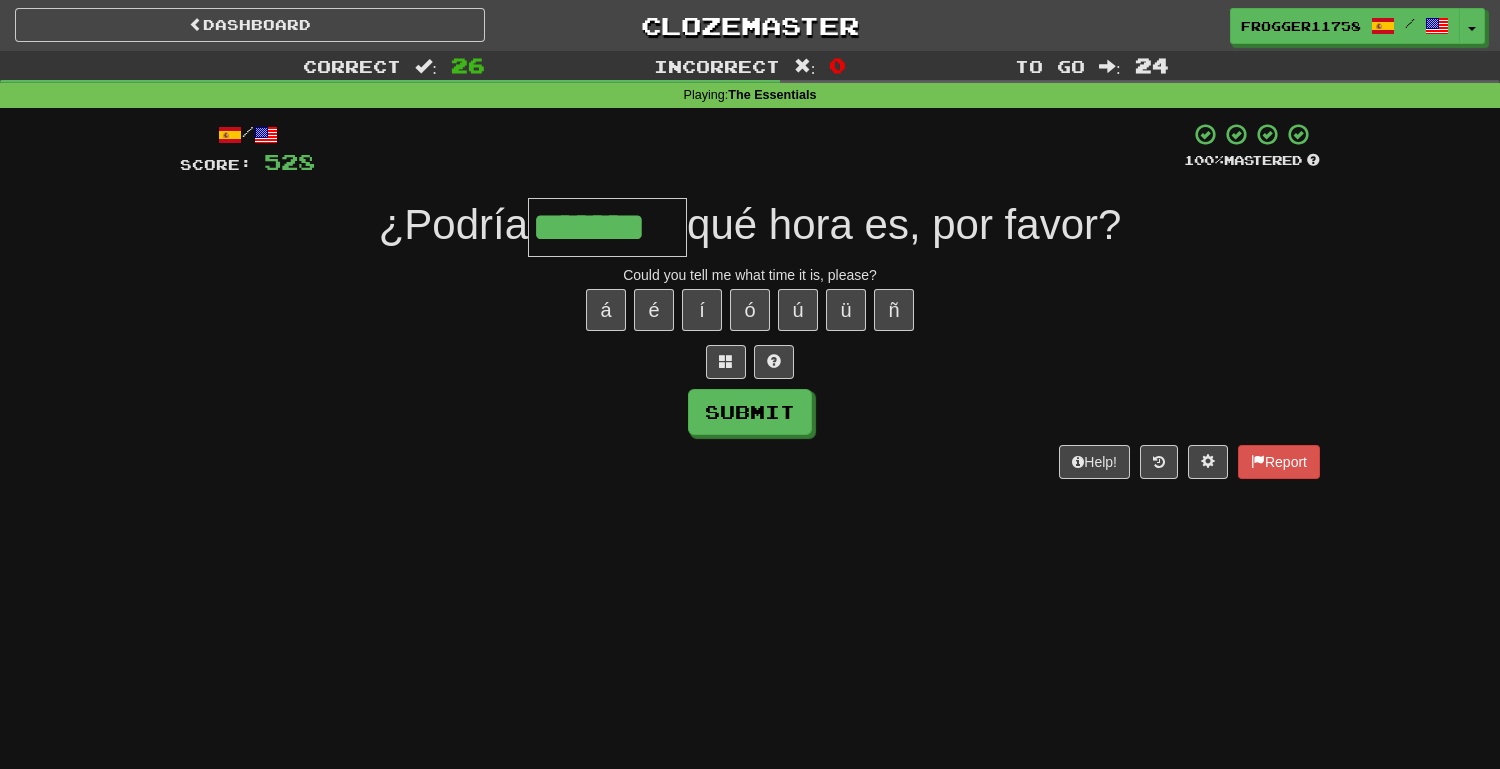 type on "*******" 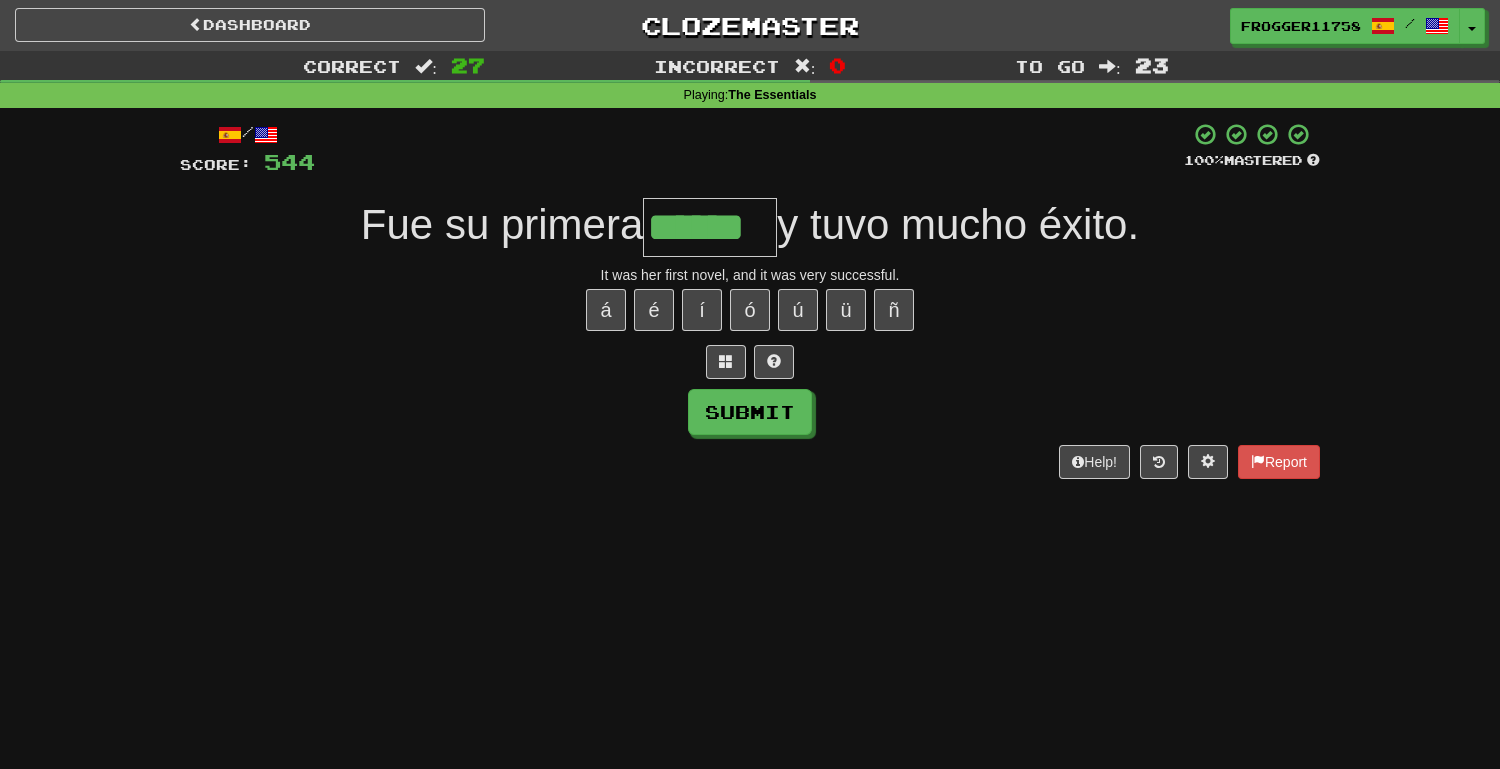type on "******" 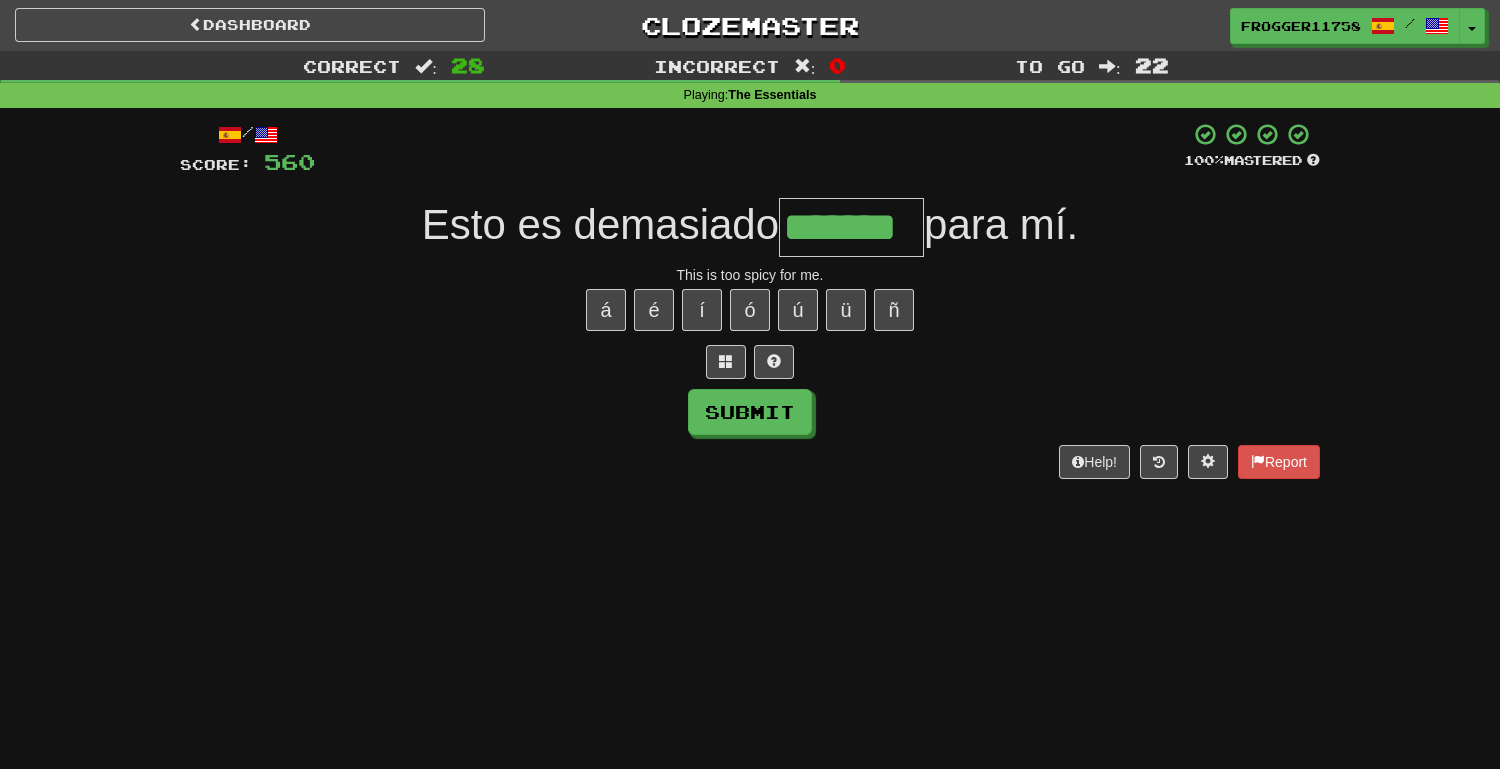 type on "*******" 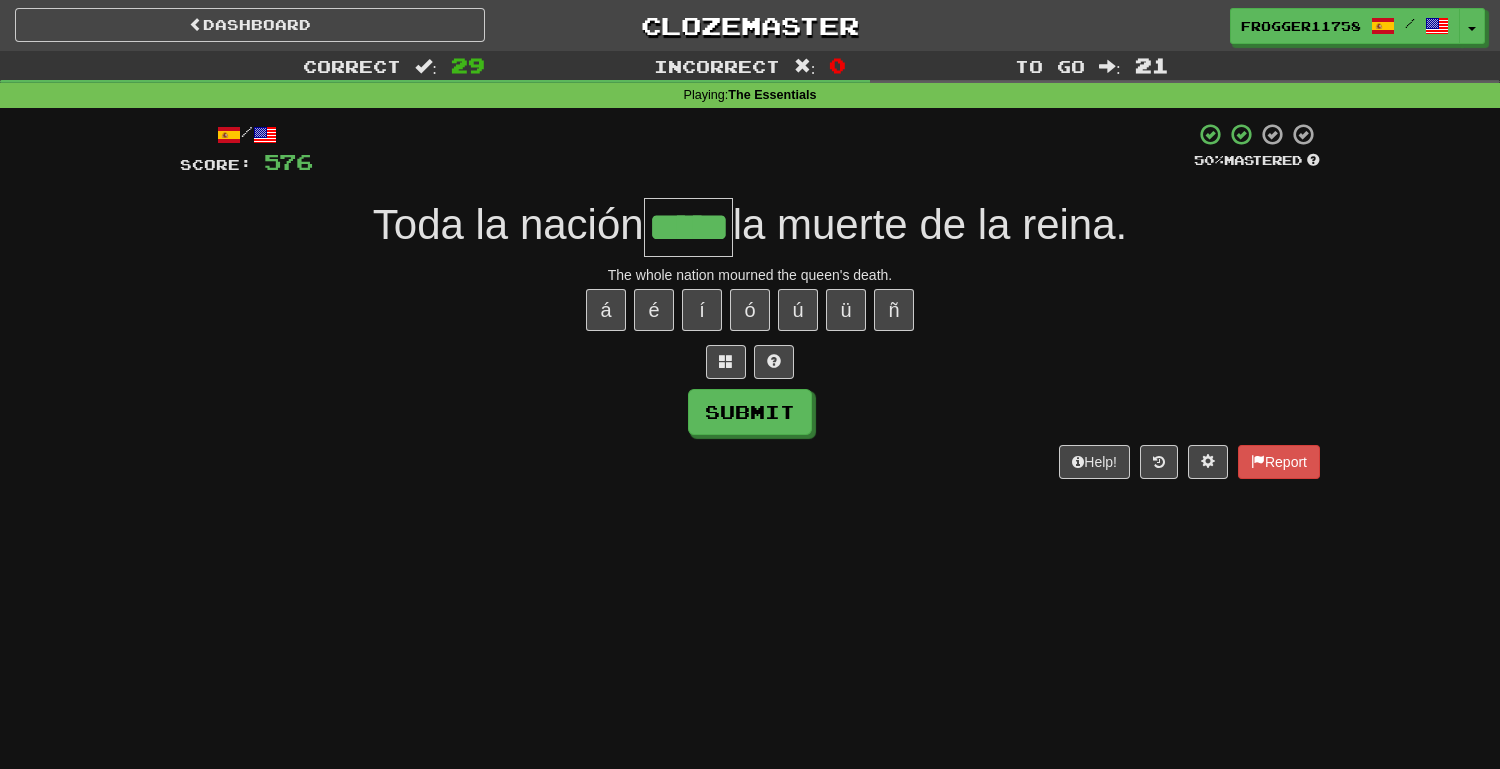 type on "*****" 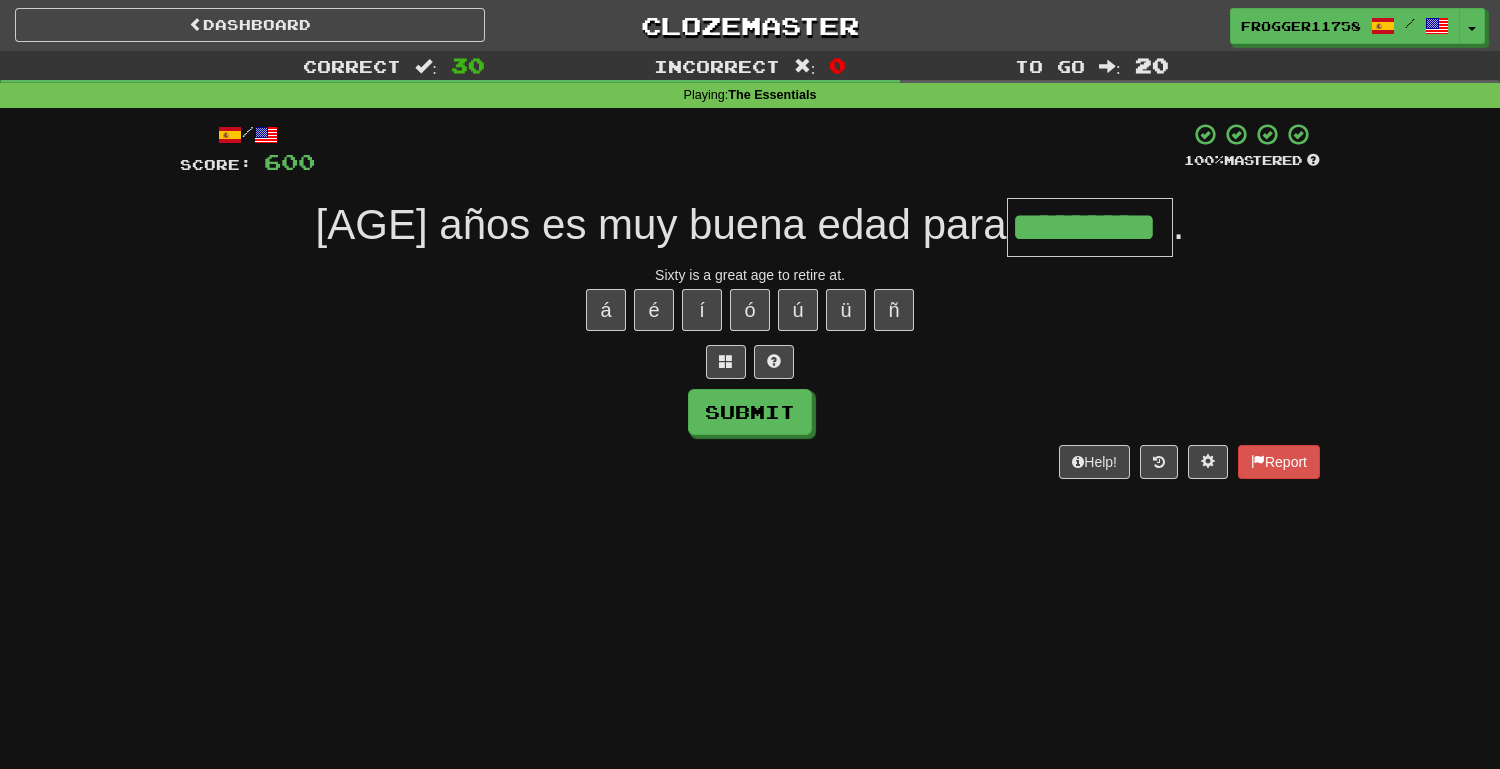 type on "*********" 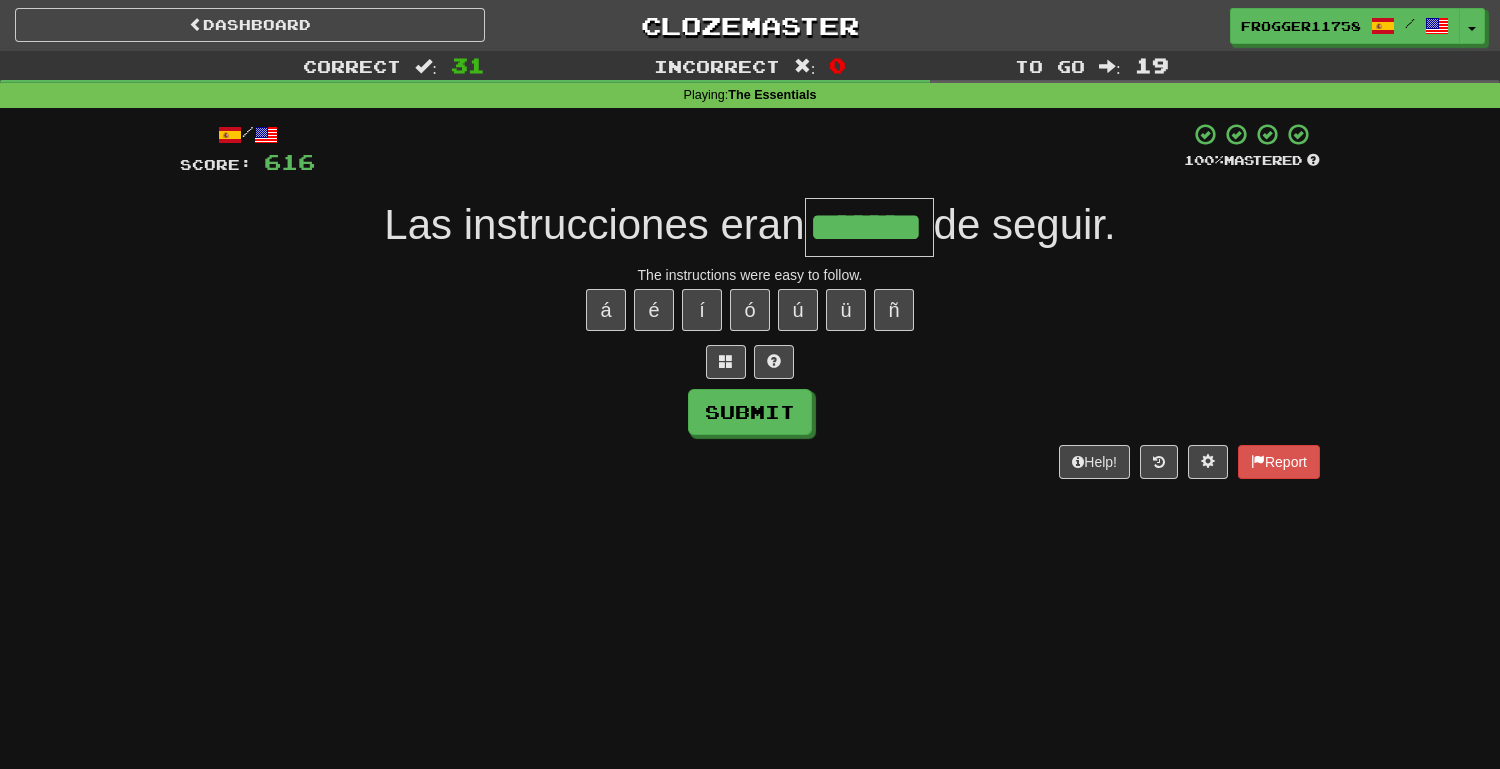 type on "*******" 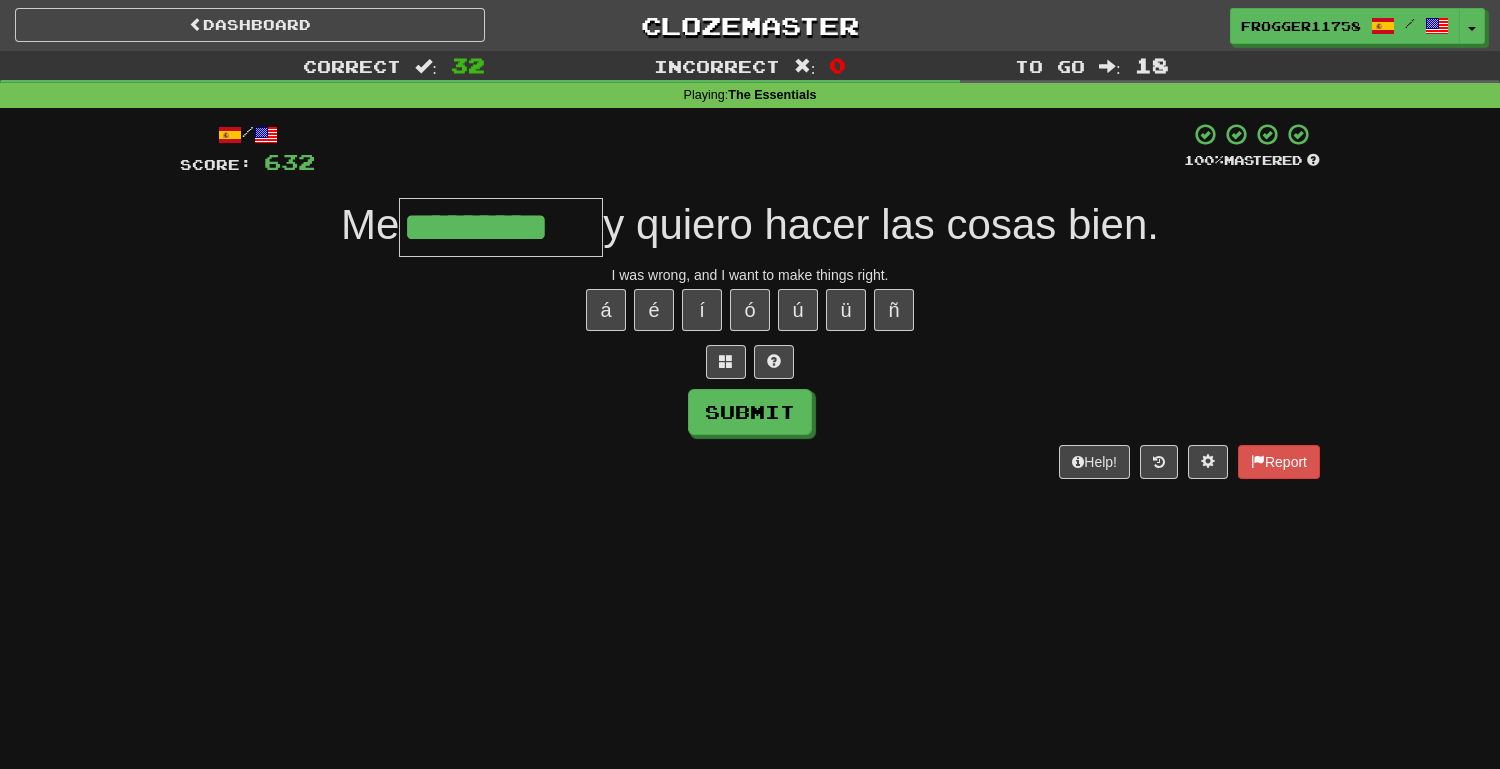 type on "*********" 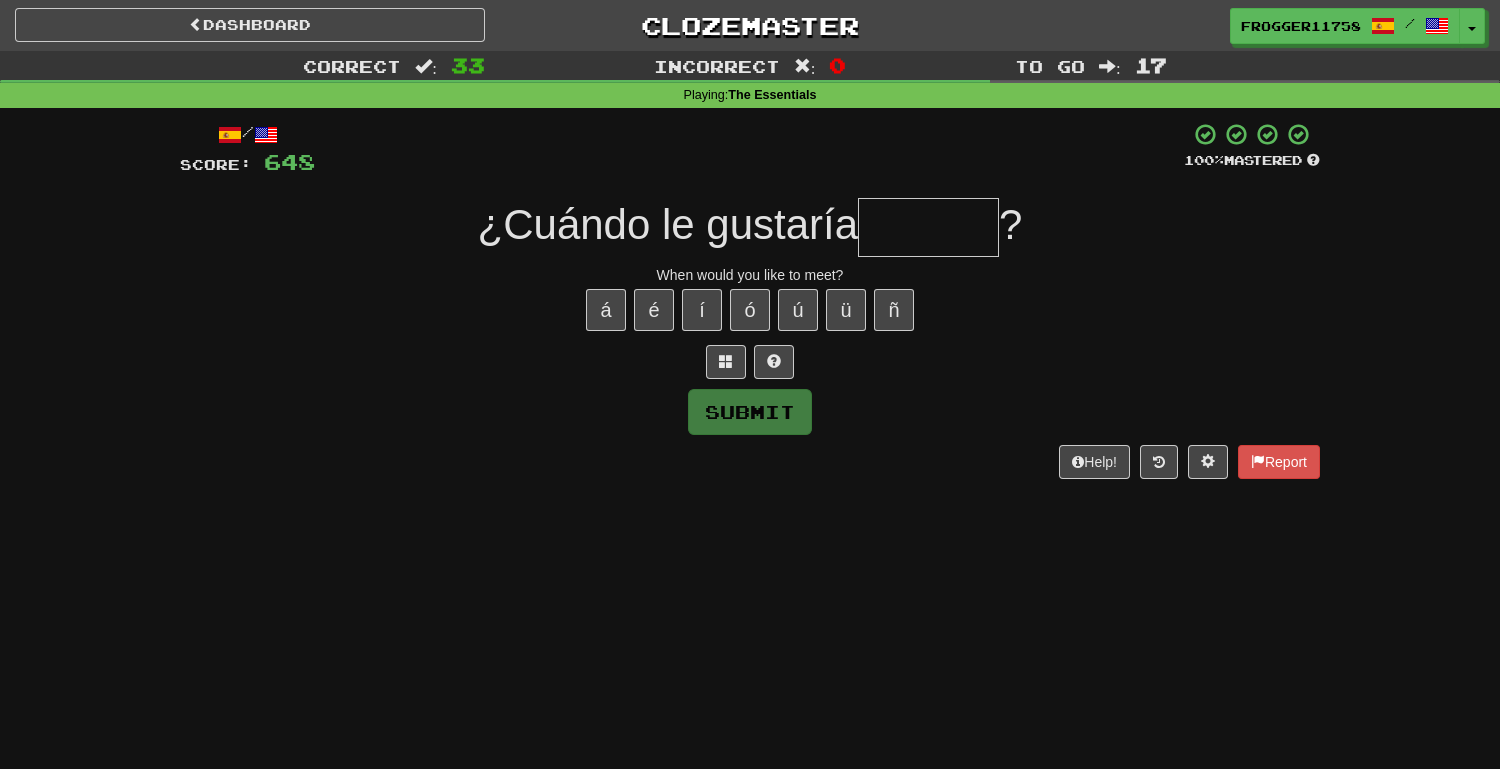 type on "*" 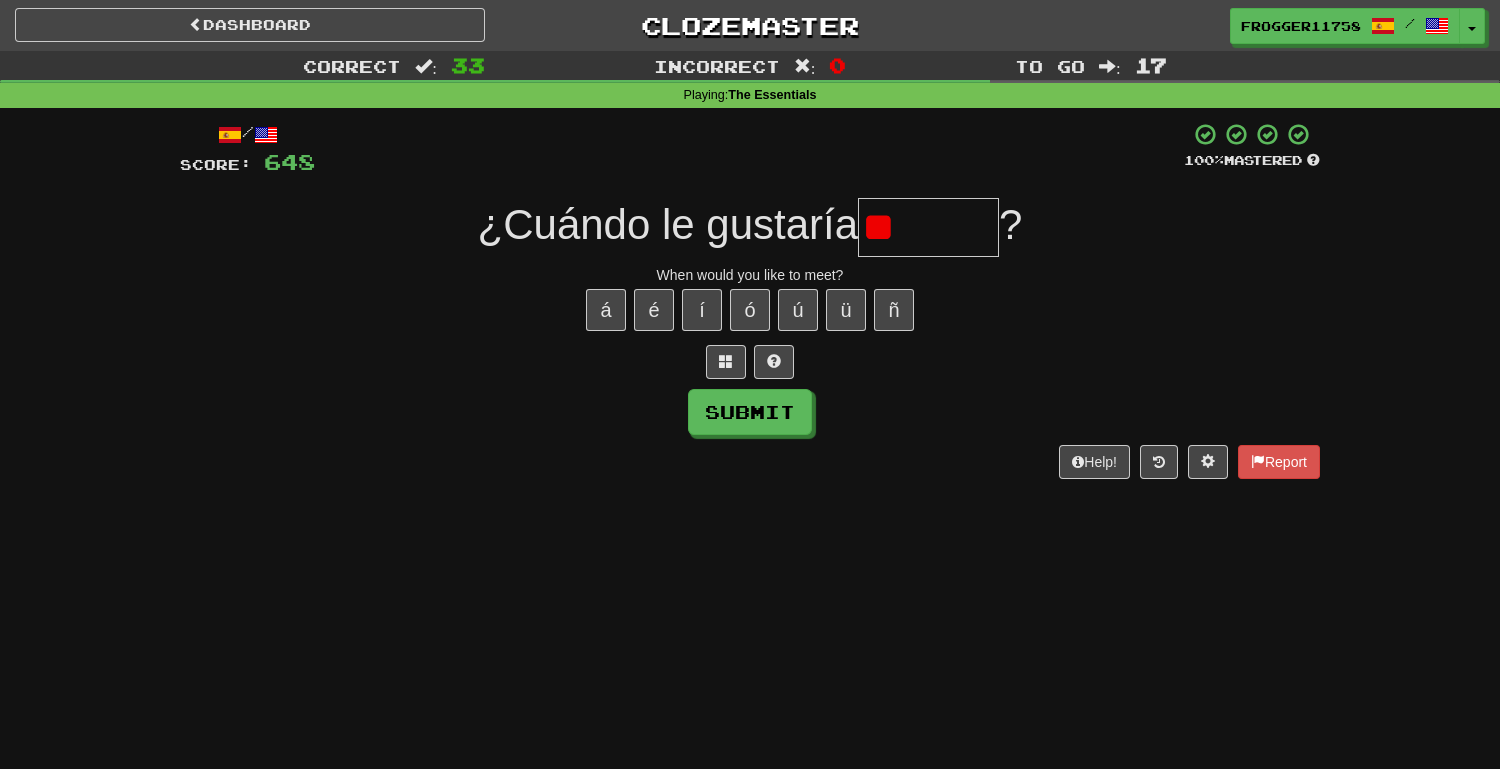 type on "*" 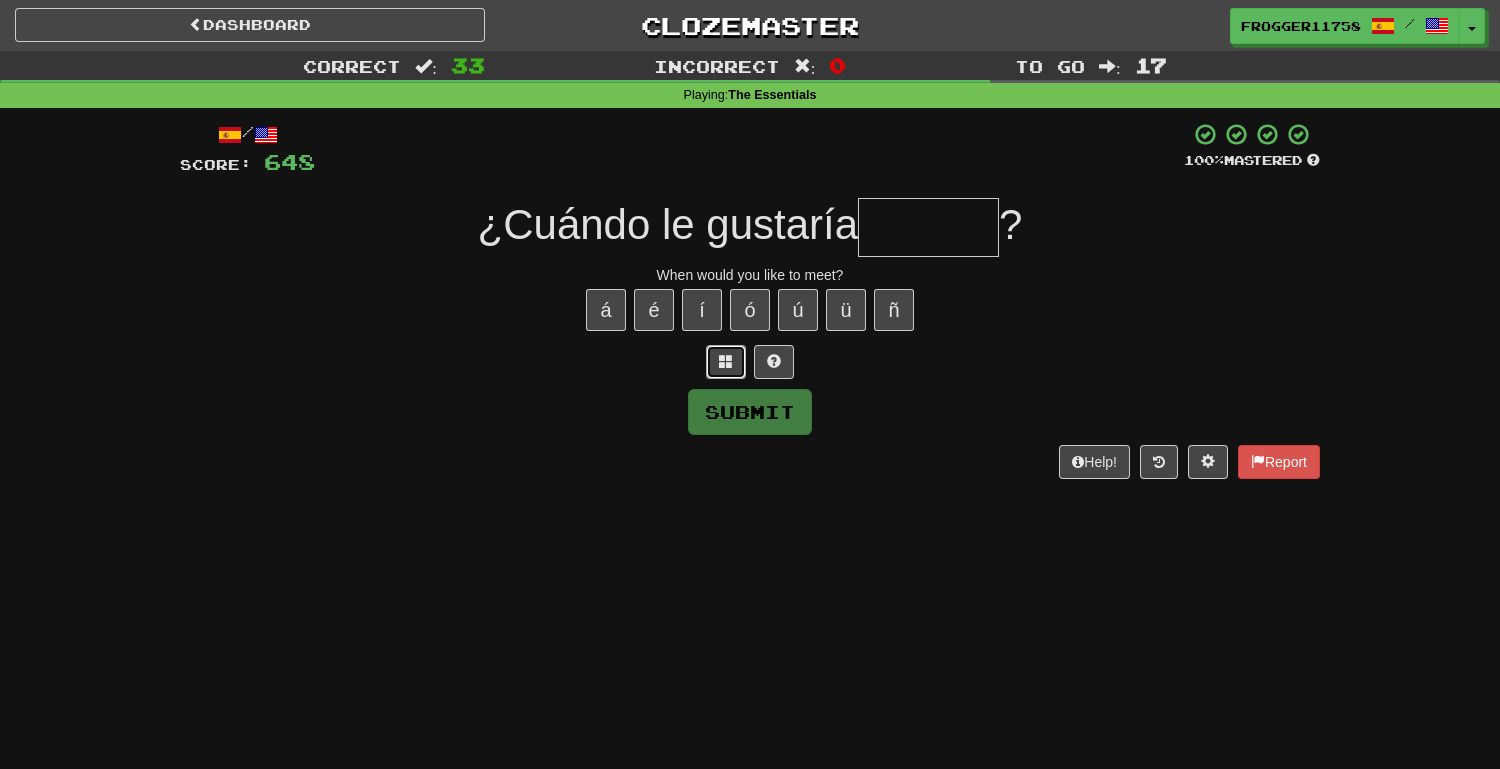 click at bounding box center [726, 361] 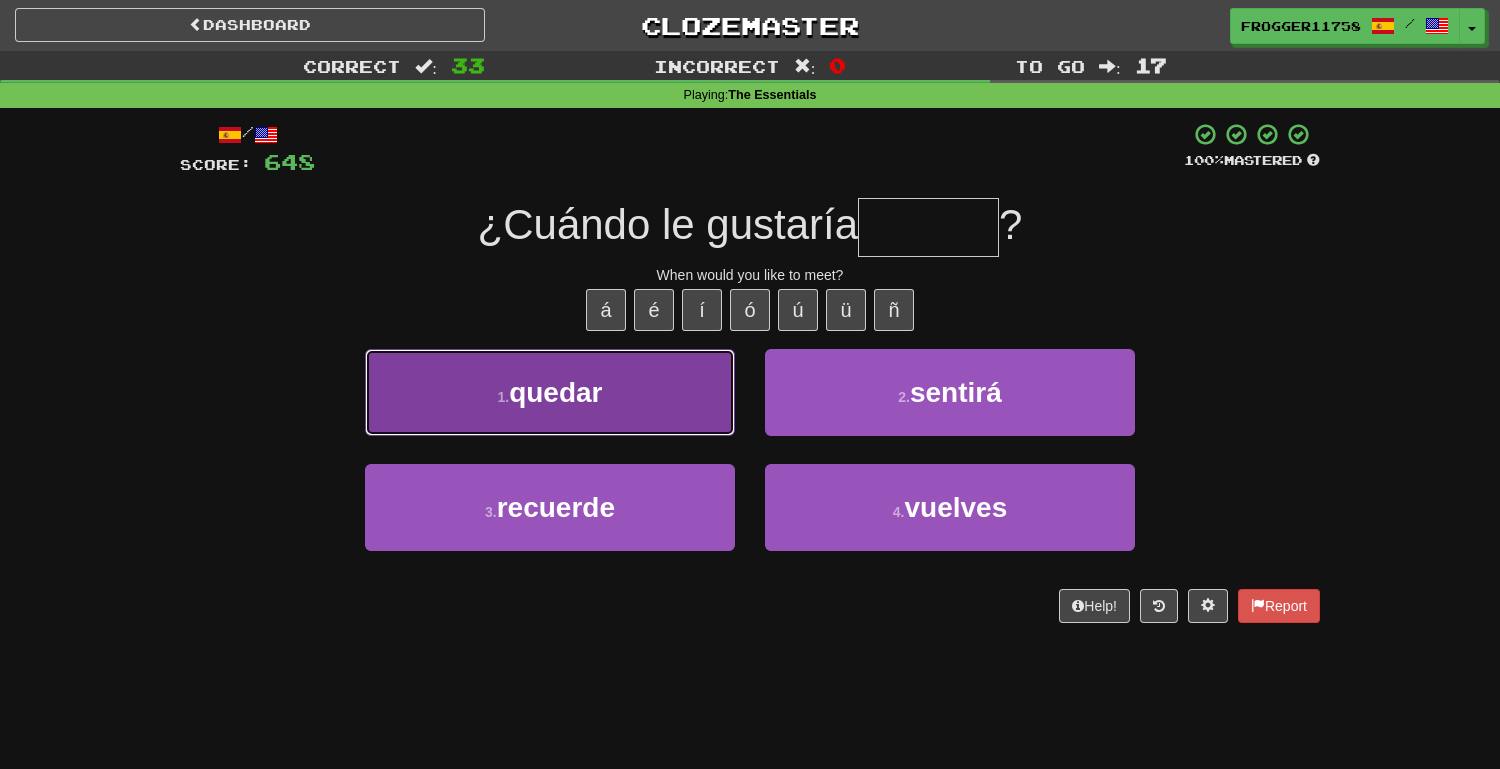 click on "1 .  quedar" at bounding box center (550, 392) 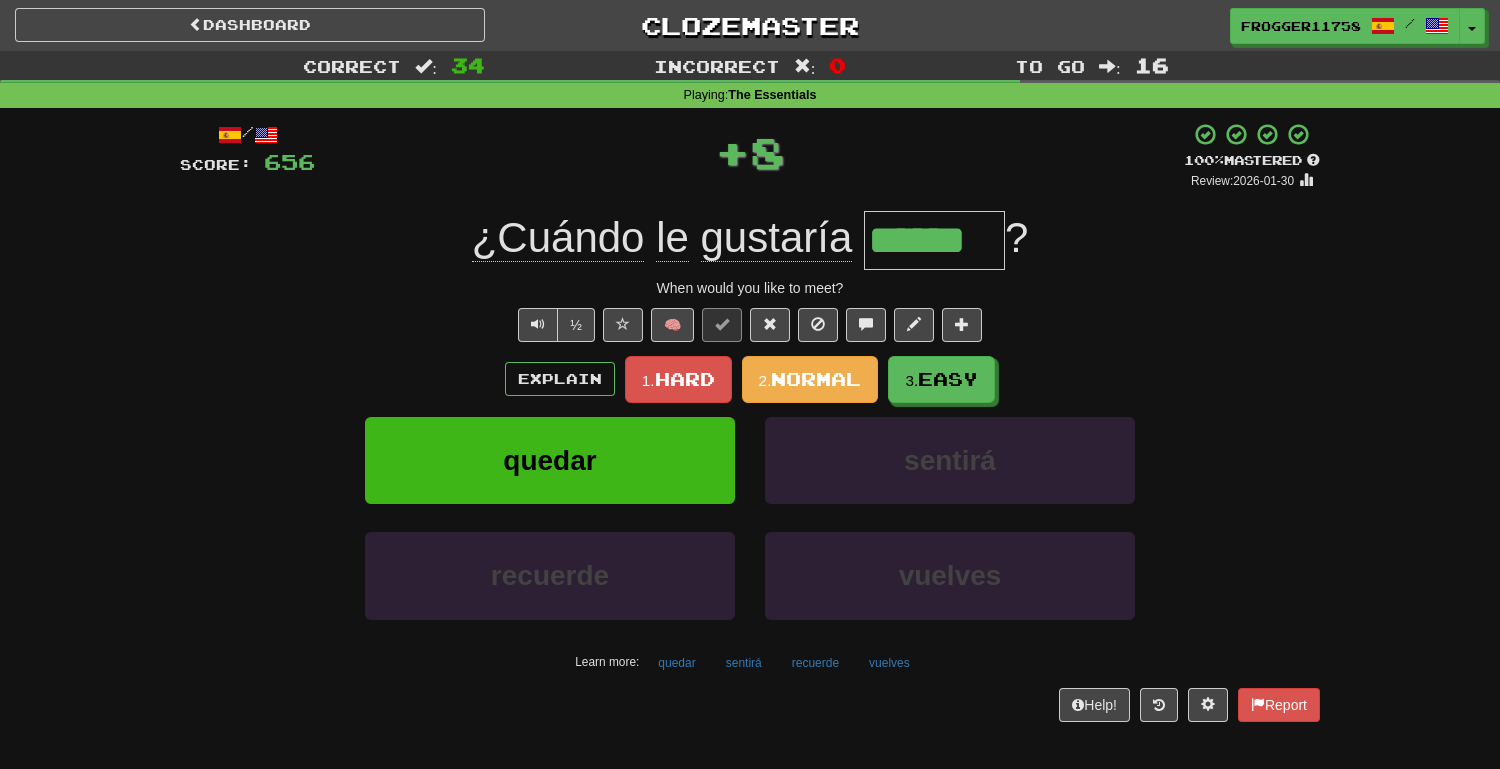 click on "🧠" at bounding box center (792, 324) 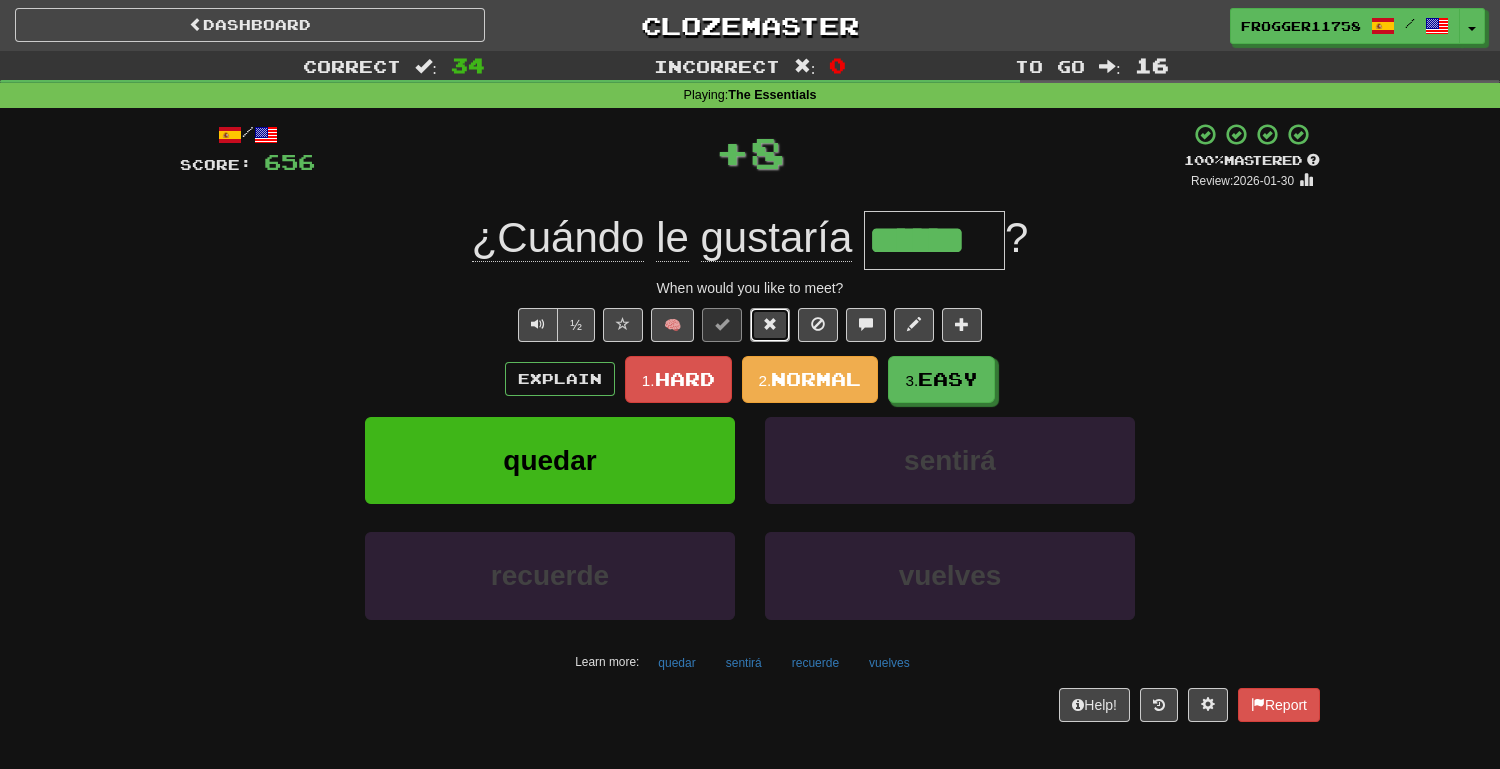 click at bounding box center (770, 324) 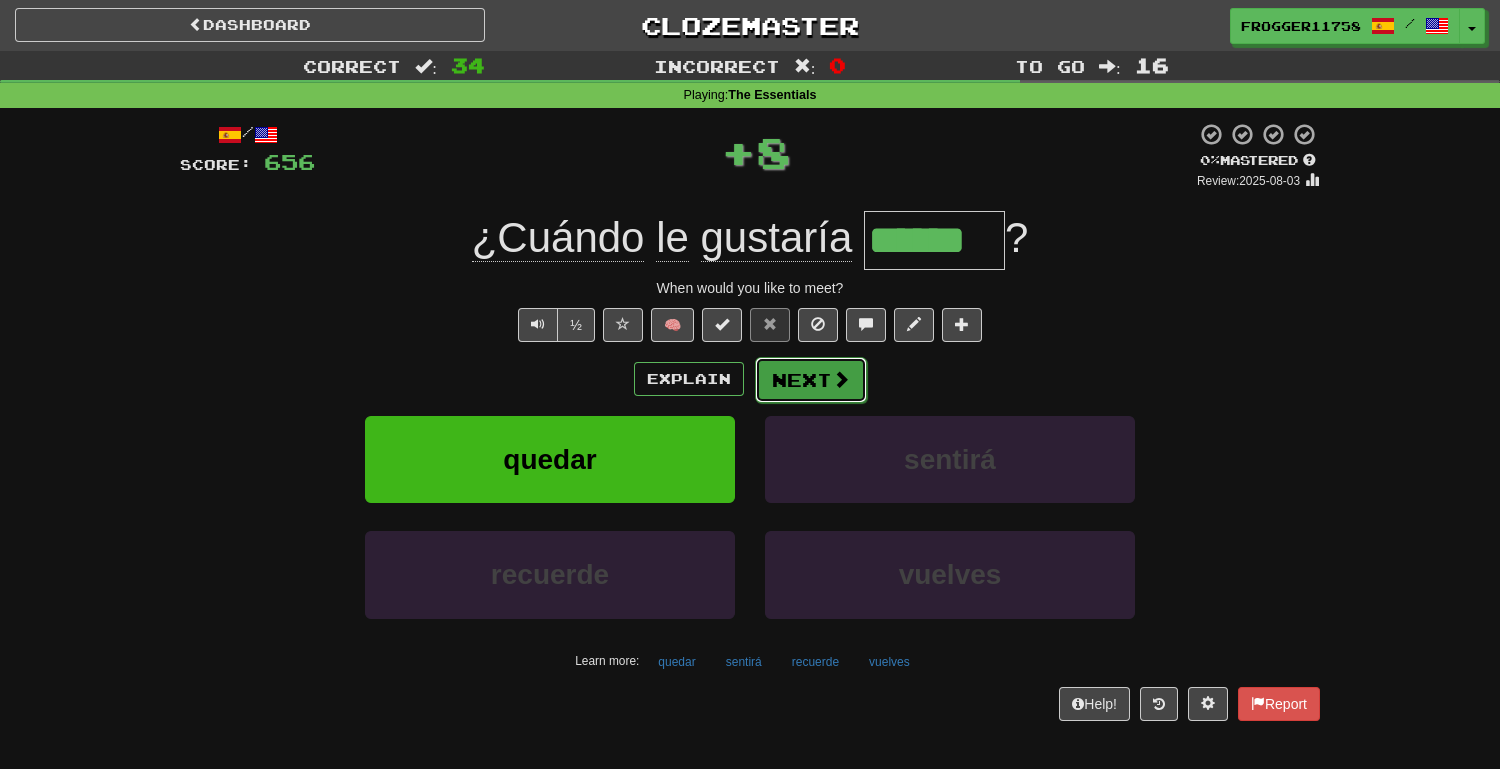 click on "Next" at bounding box center (811, 380) 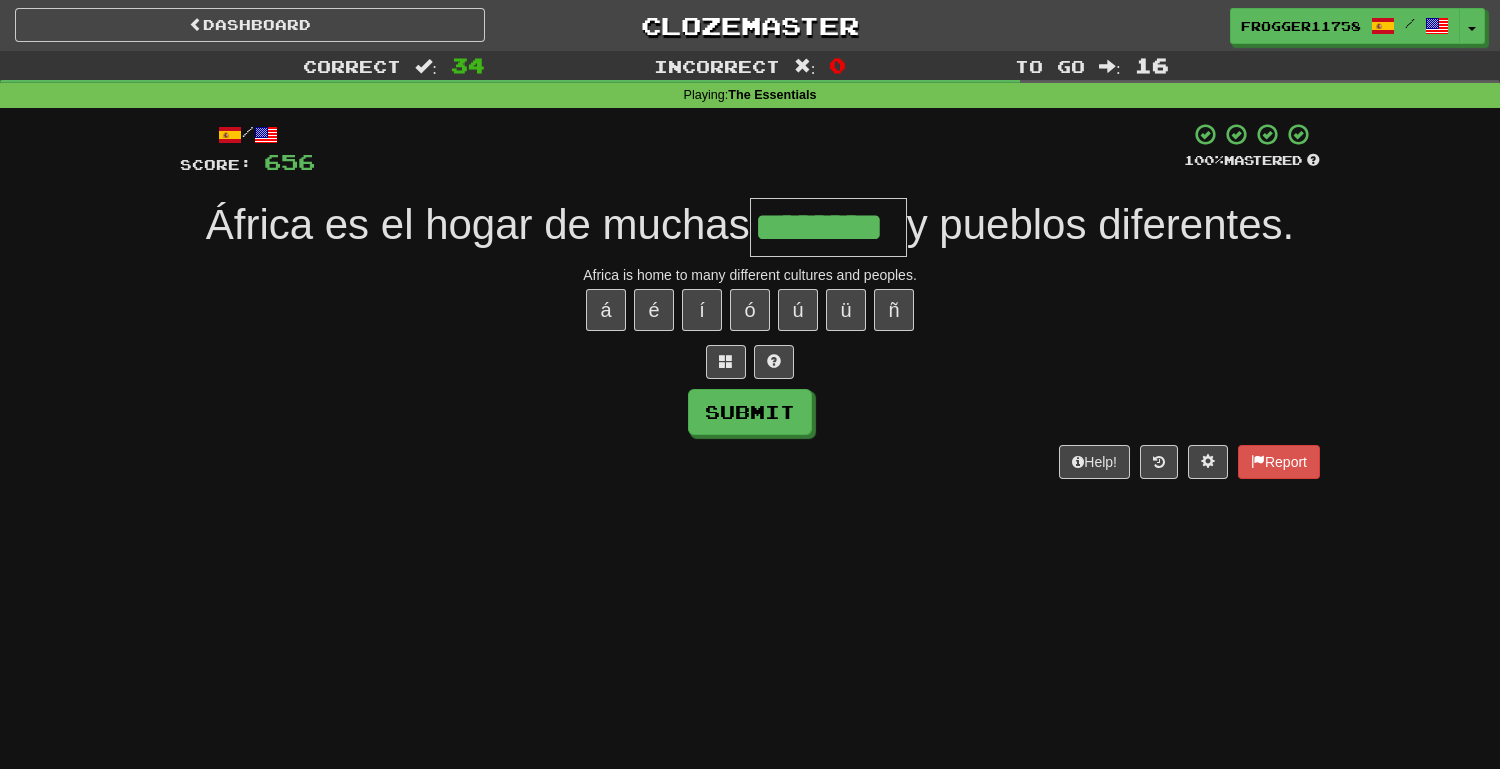 type on "********" 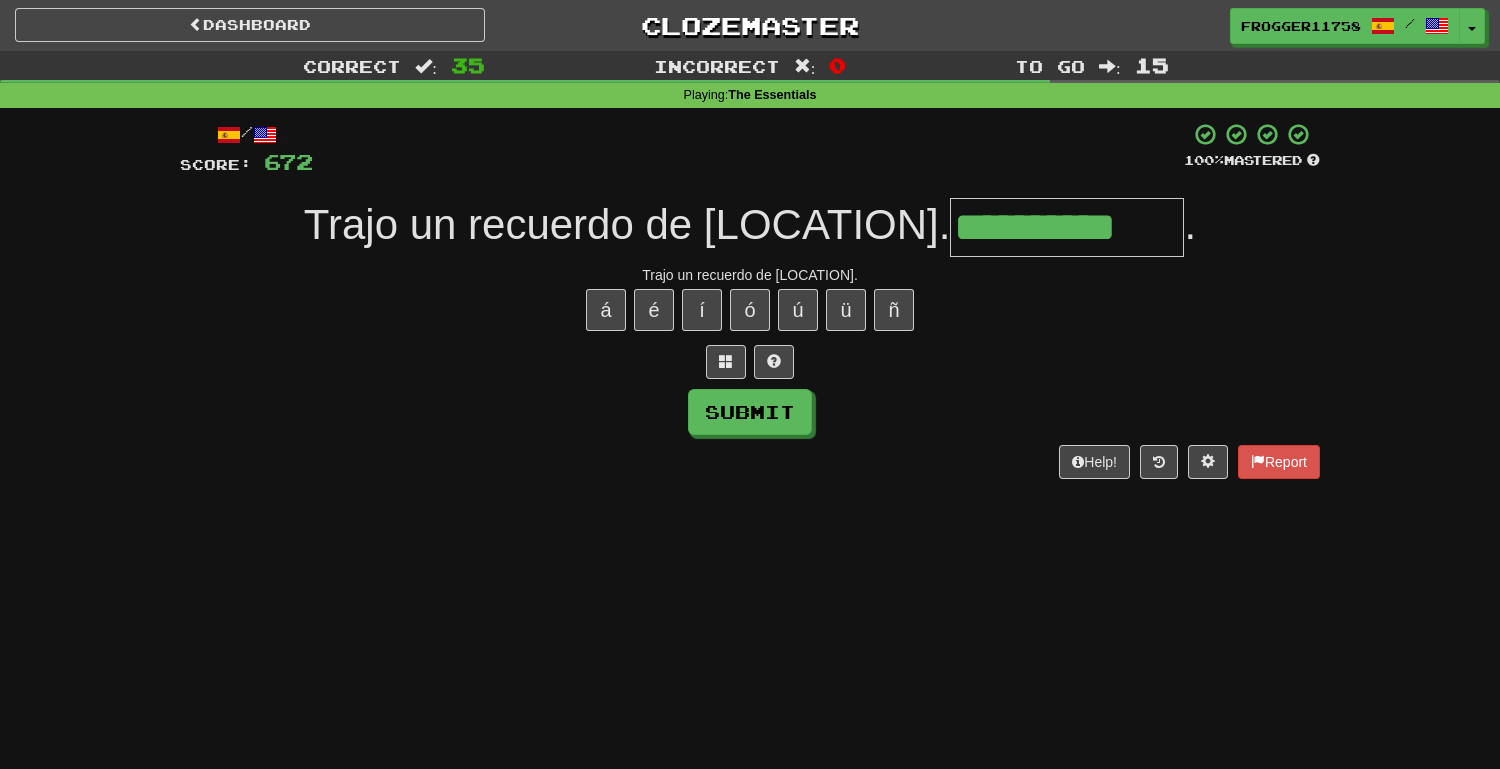 type on "**********" 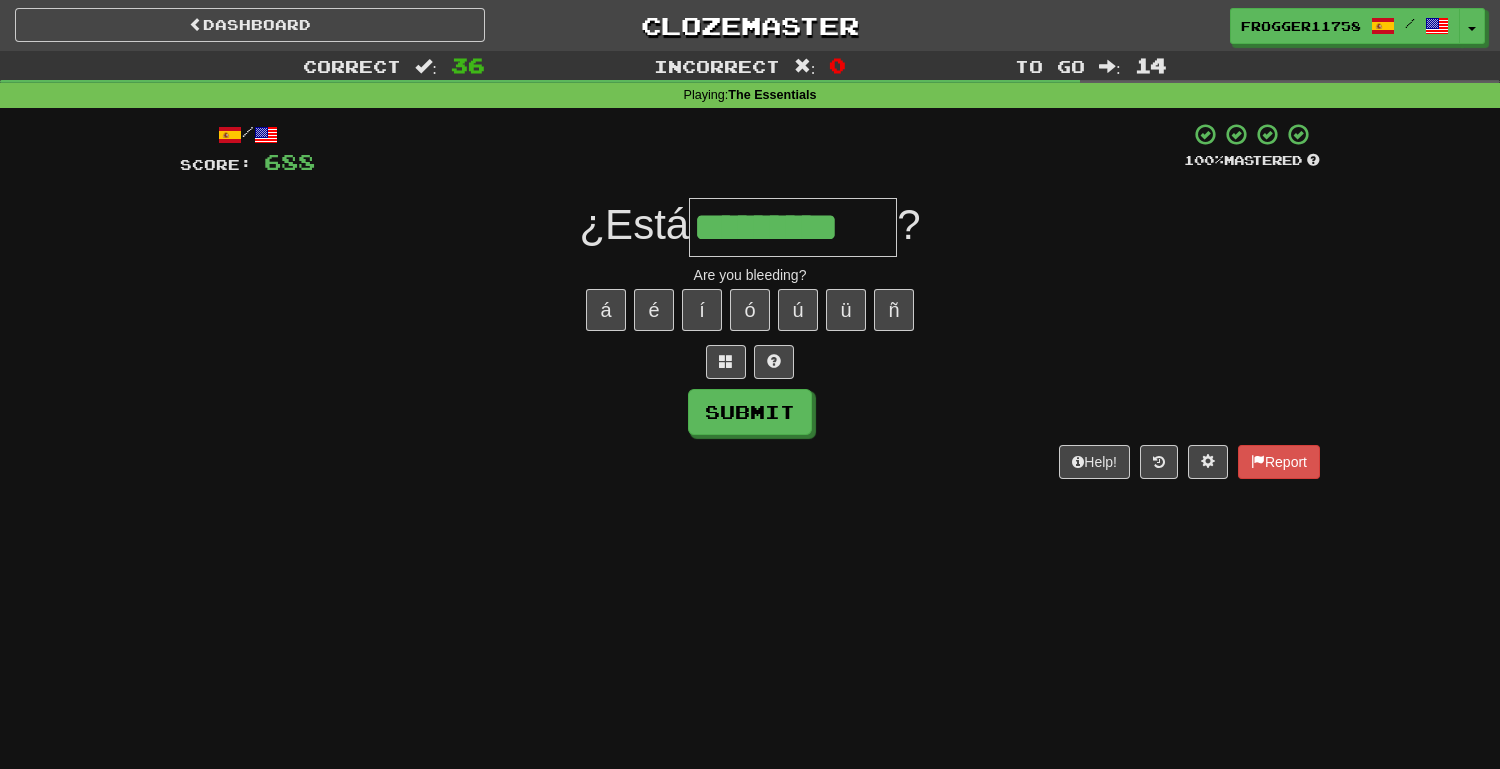 type on "*********" 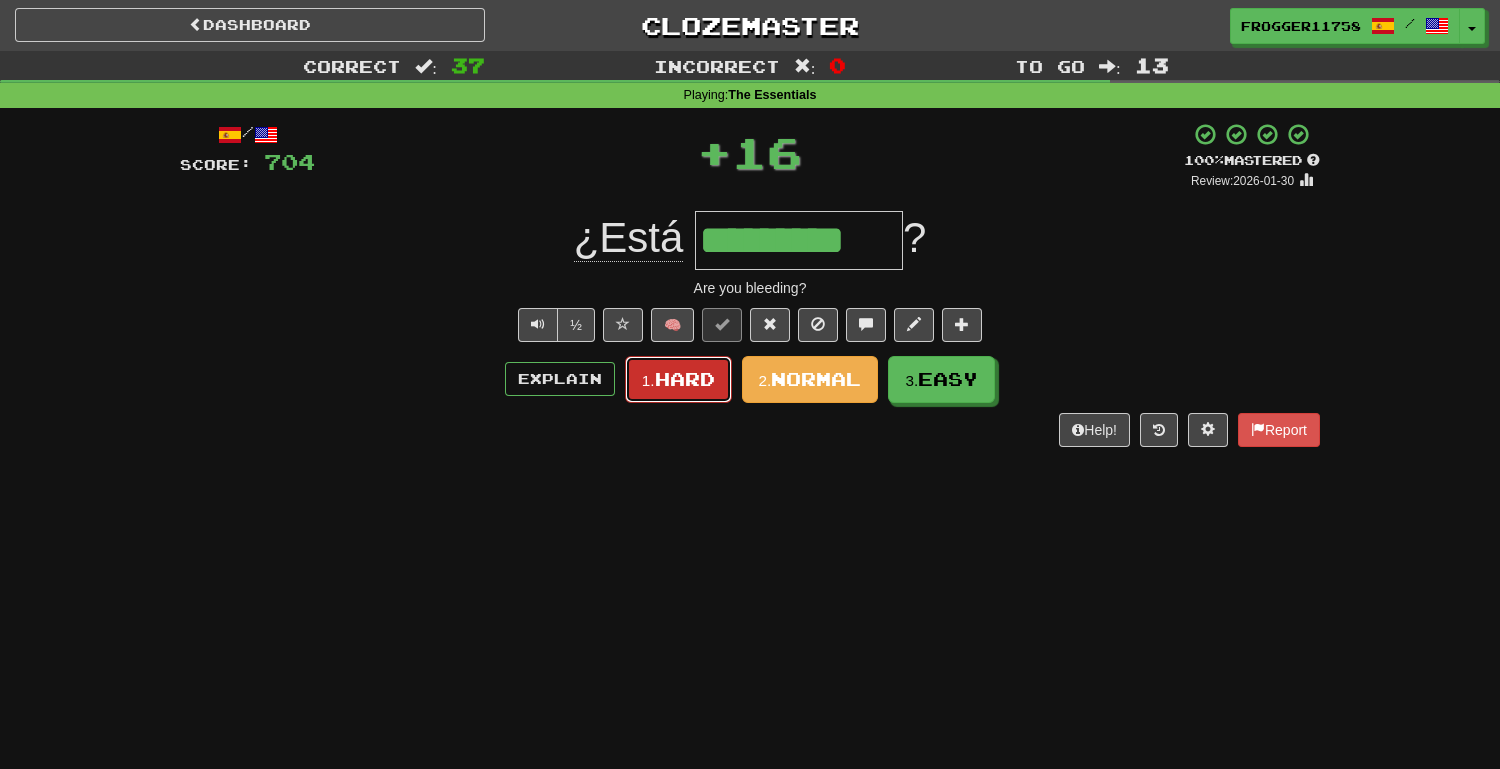 click on "1." at bounding box center (648, 380) 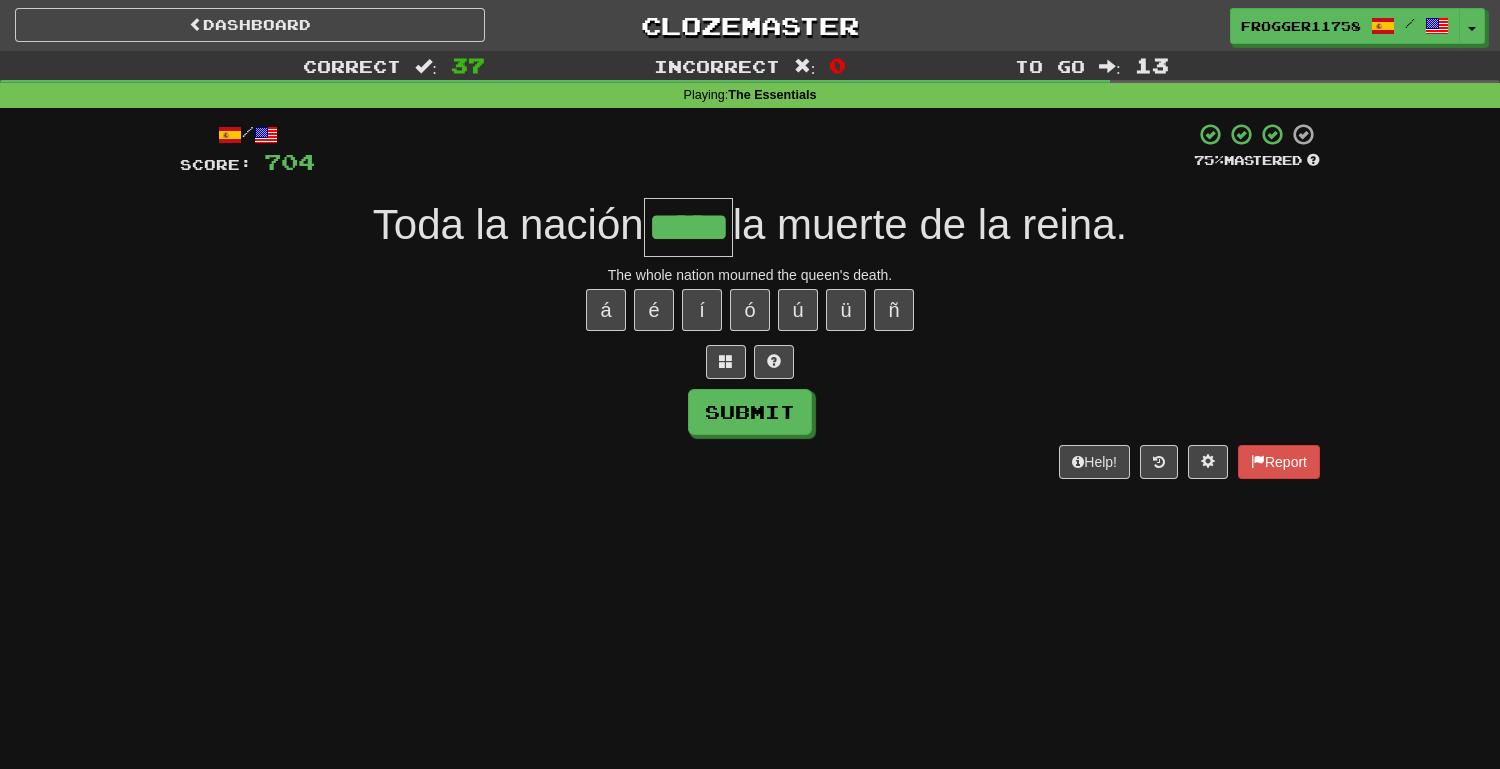 type on "*****" 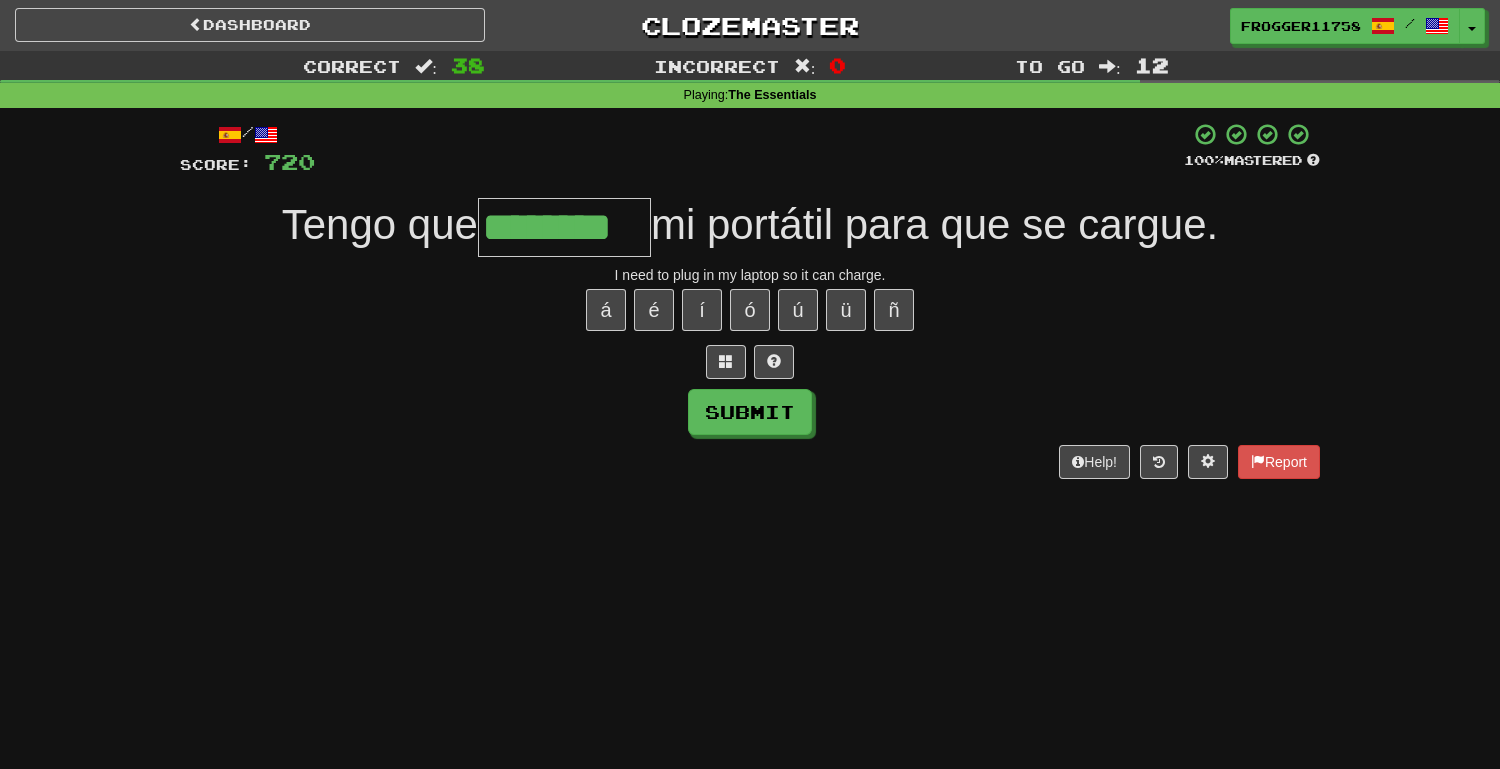 type on "********" 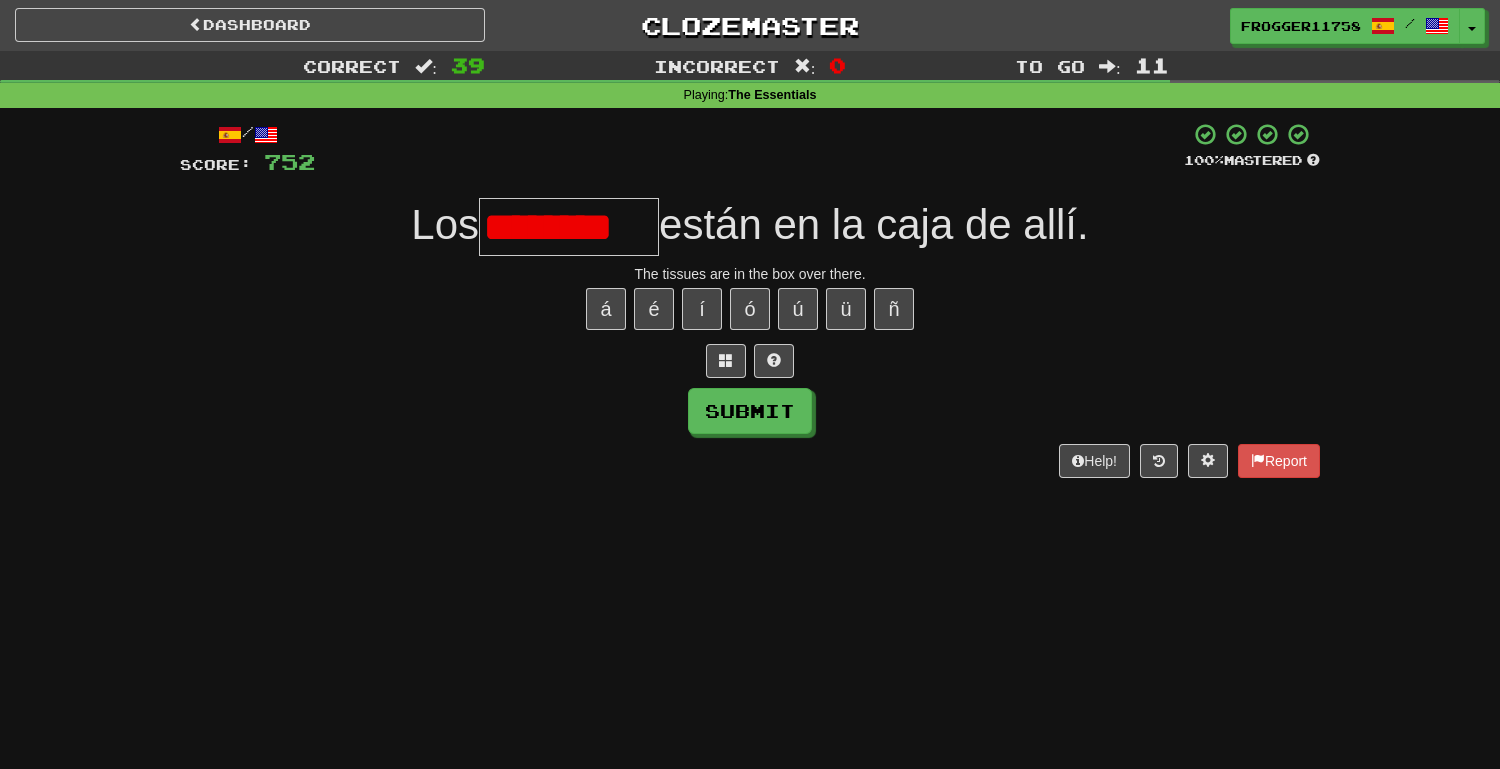 scroll, scrollTop: 0, scrollLeft: 0, axis: both 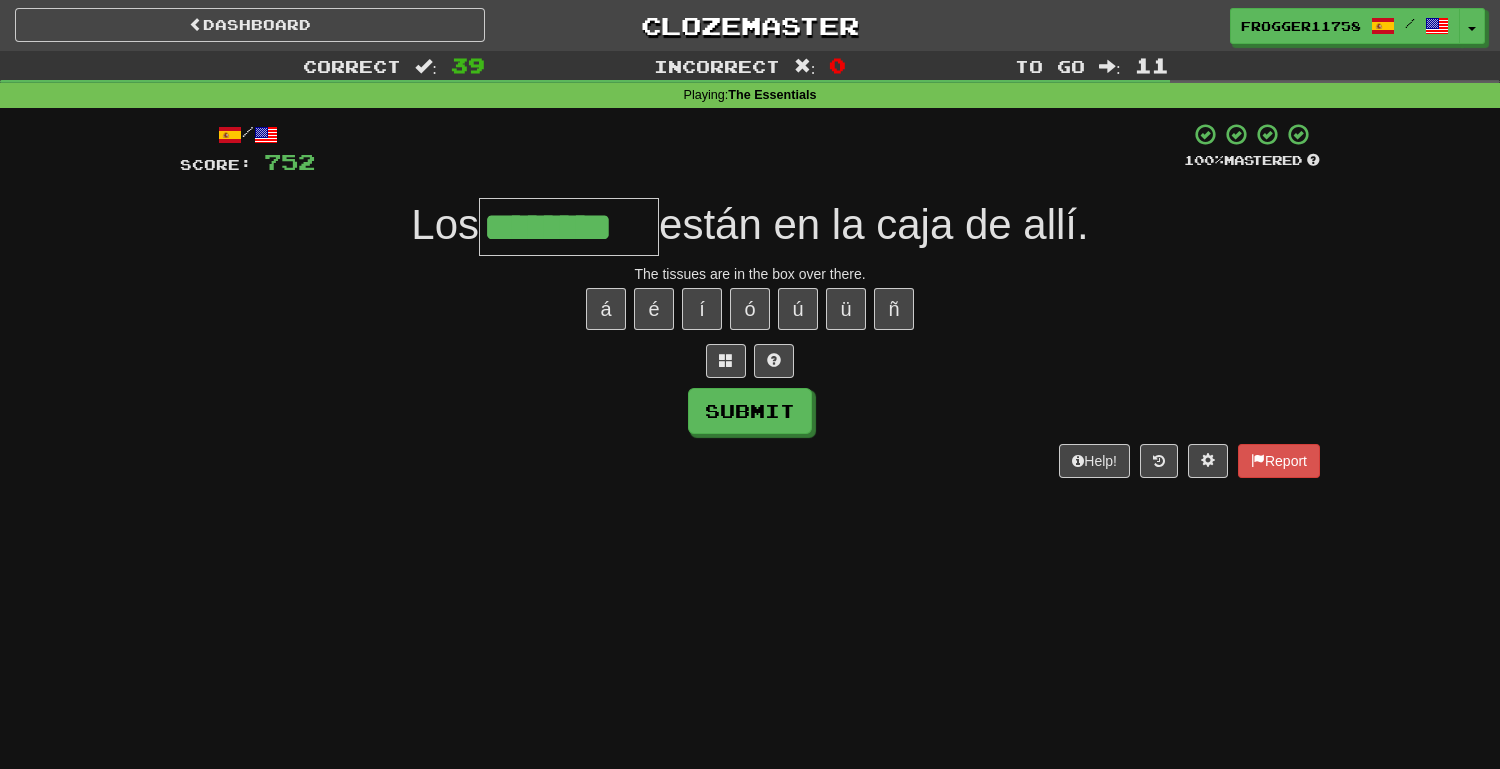 type on "********" 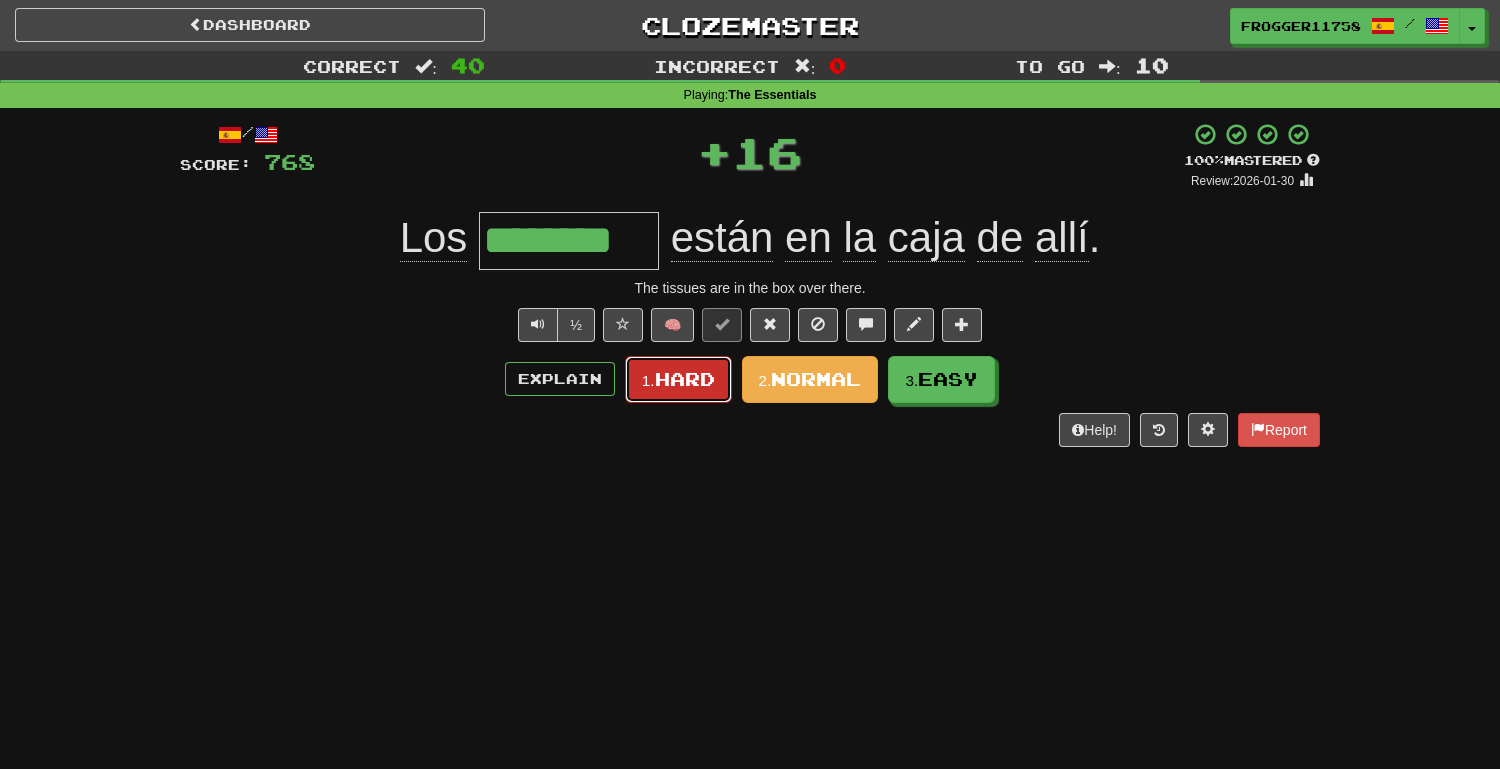 click on "Hard" at bounding box center (685, 379) 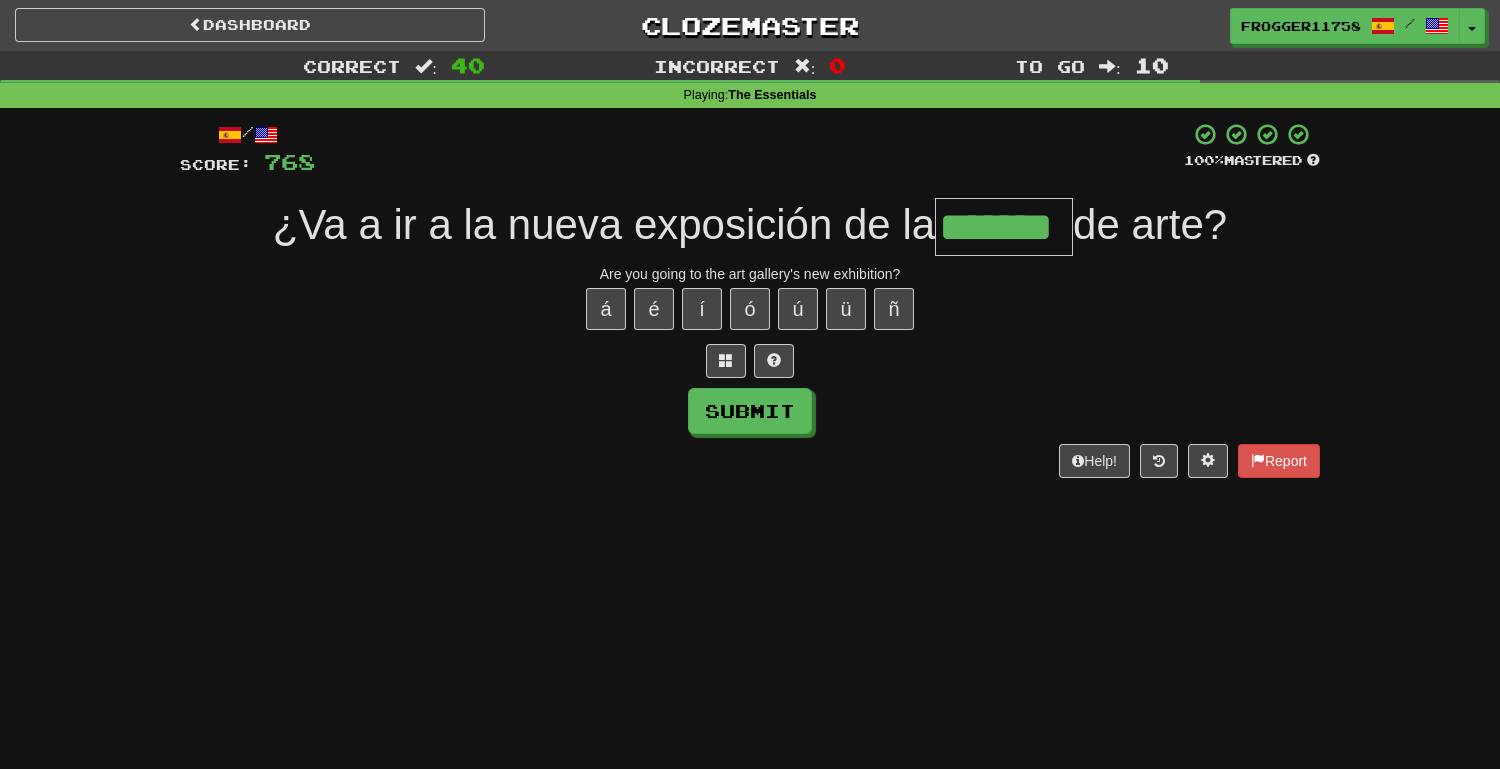 type on "*******" 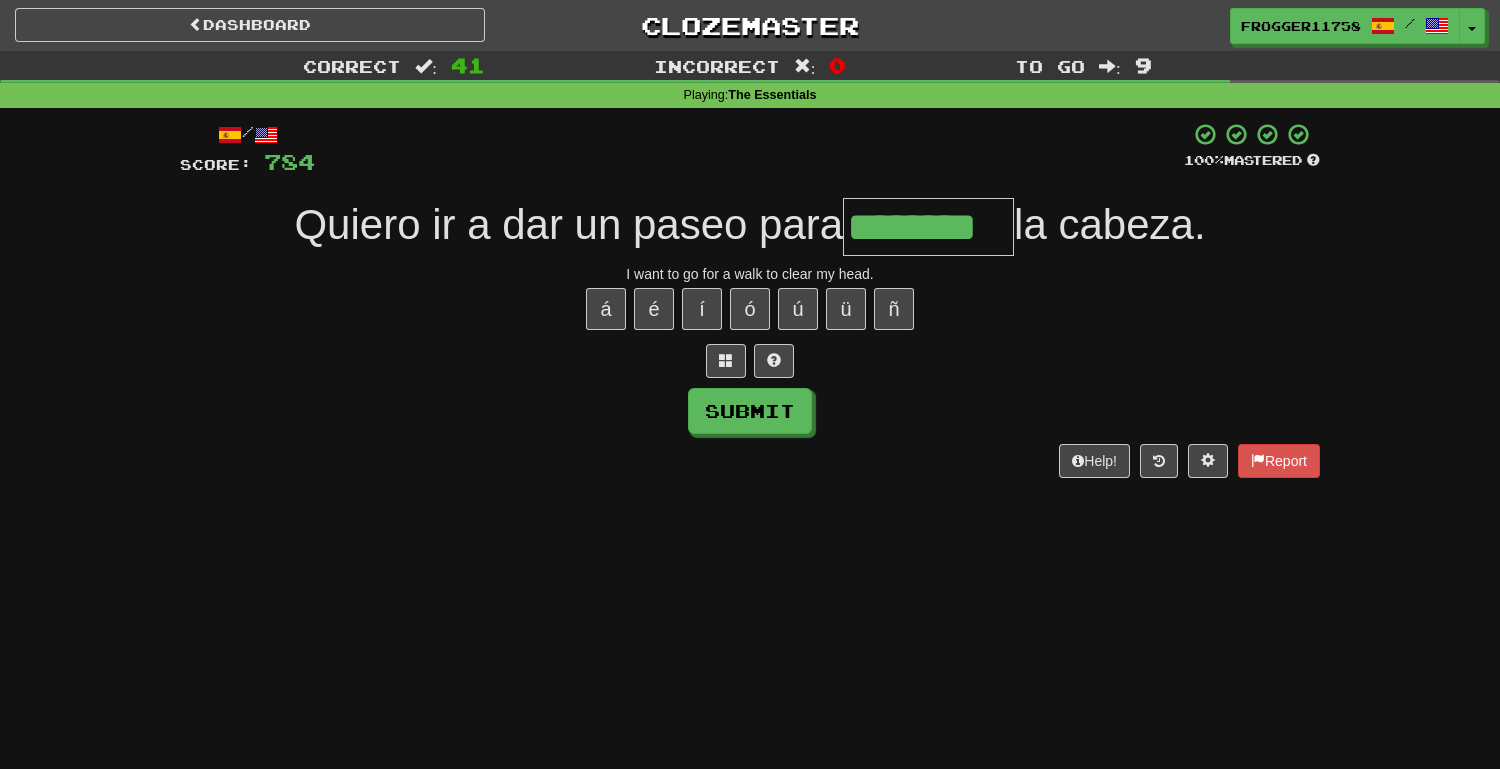 type on "********" 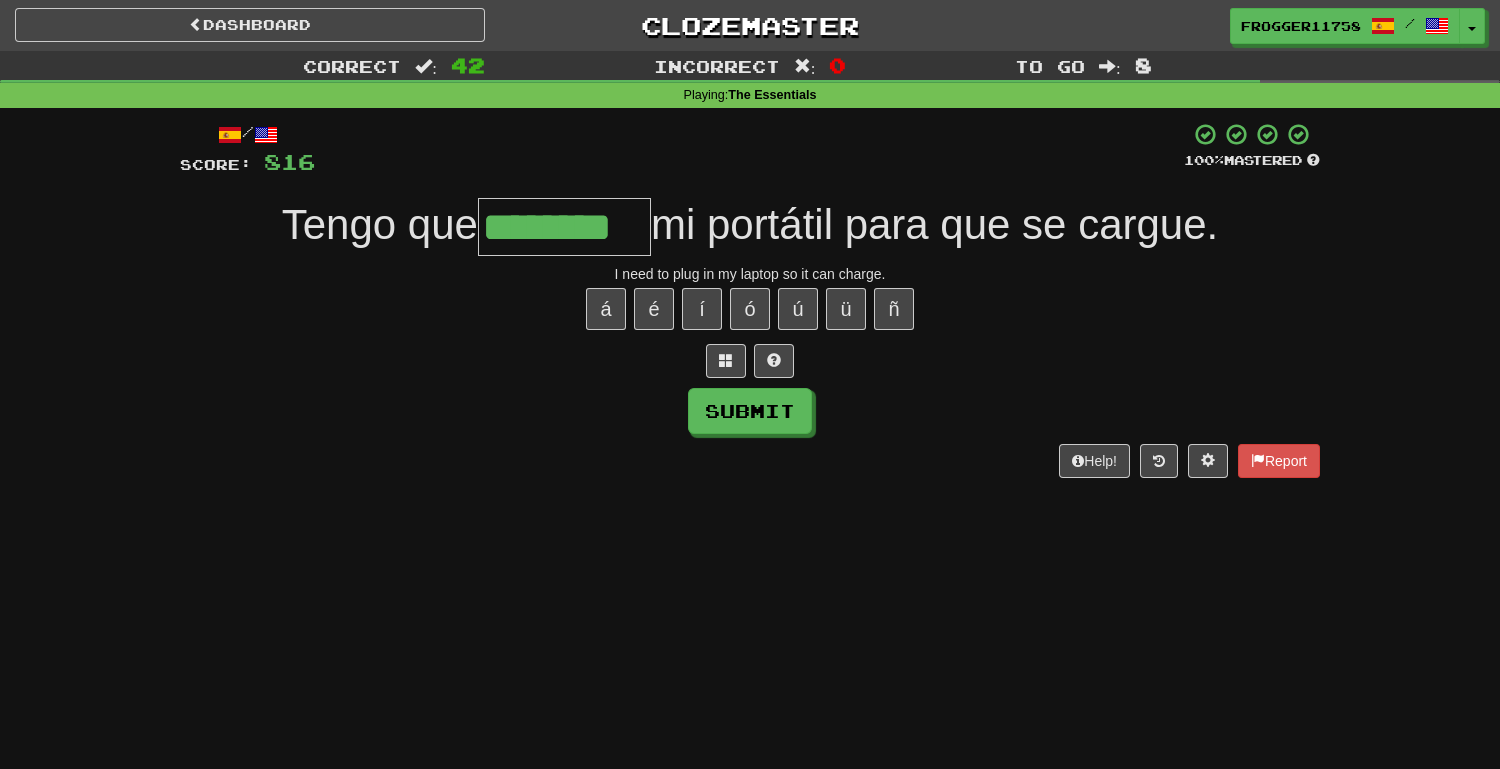 type on "********" 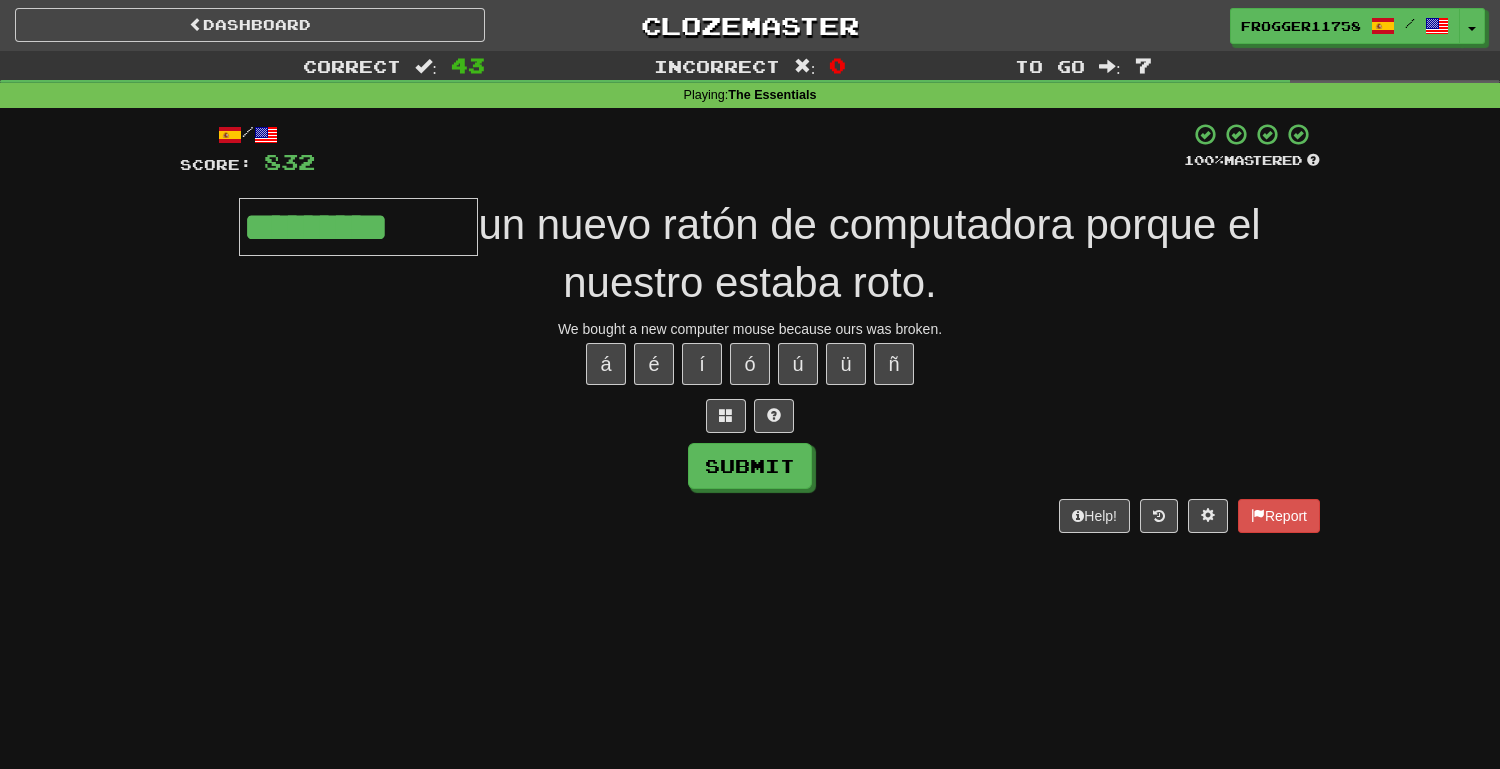type on "*********" 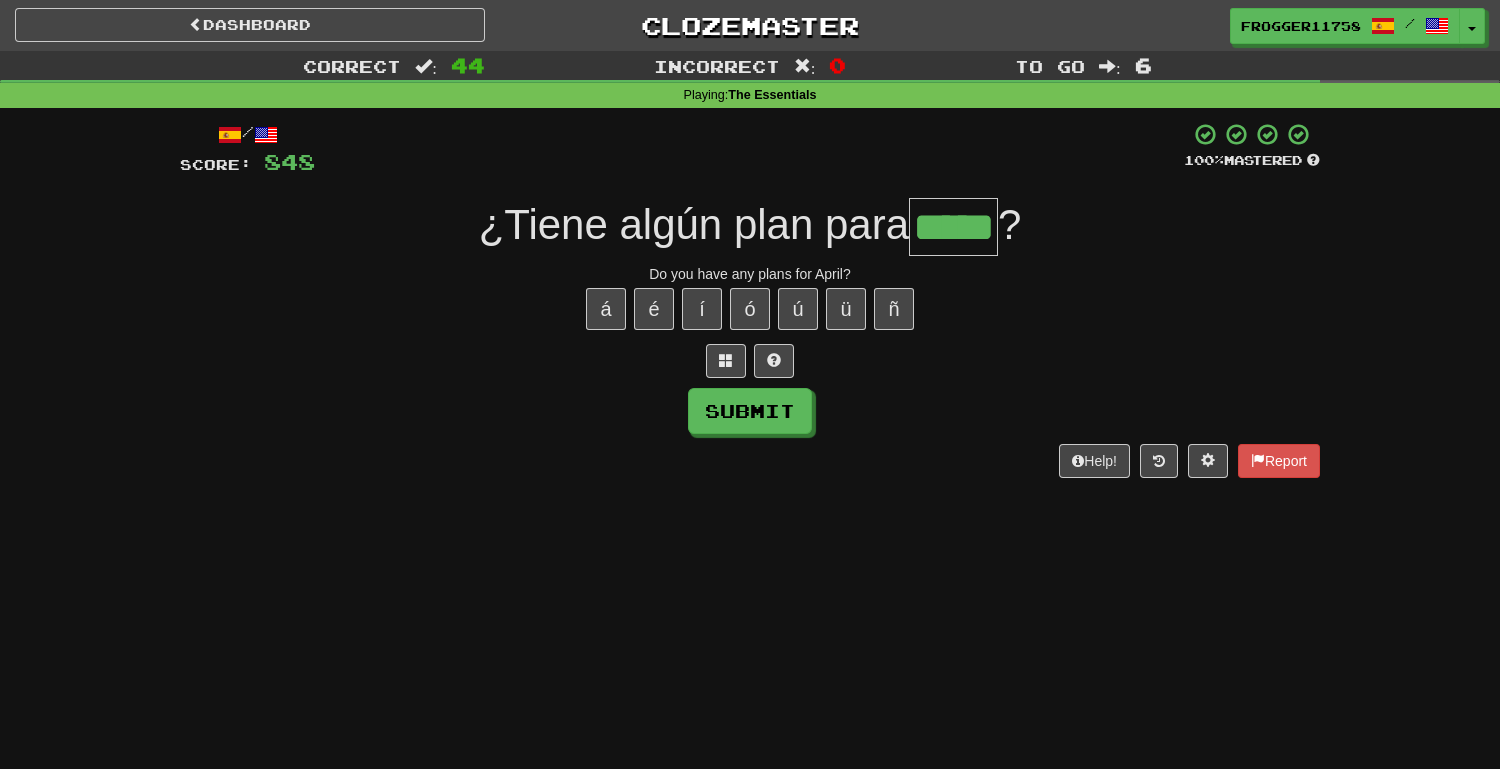 type on "*****" 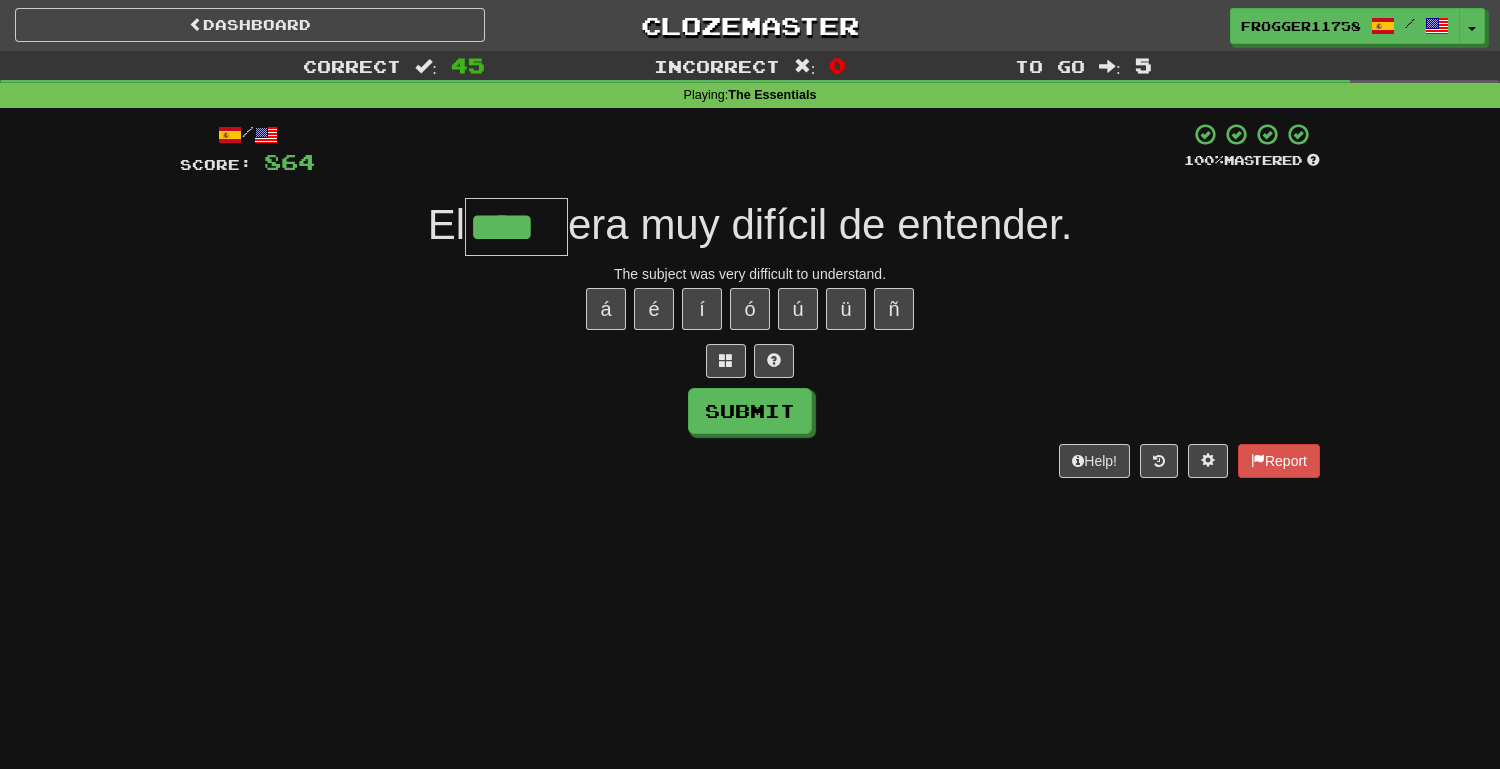 type on "****" 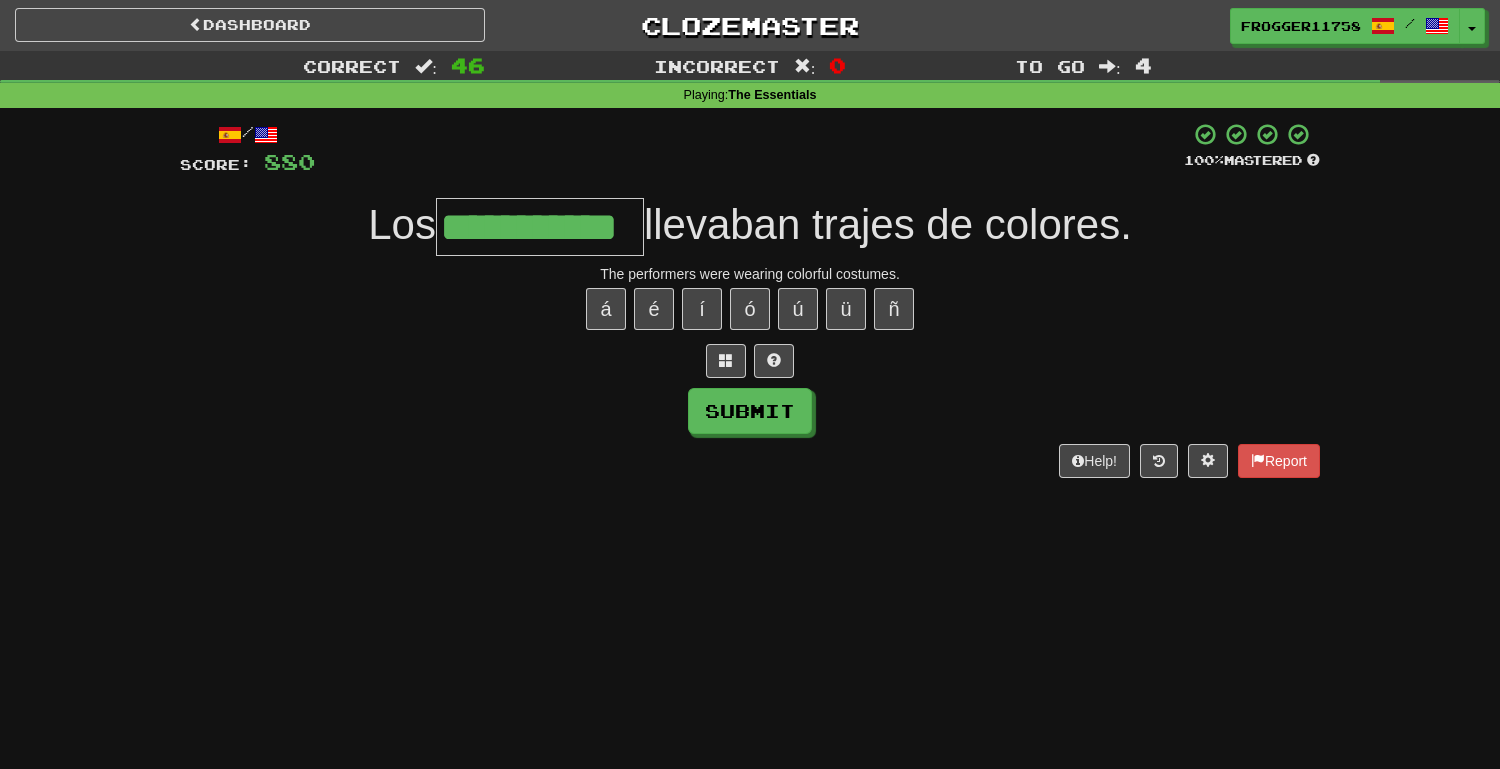 type on "**********" 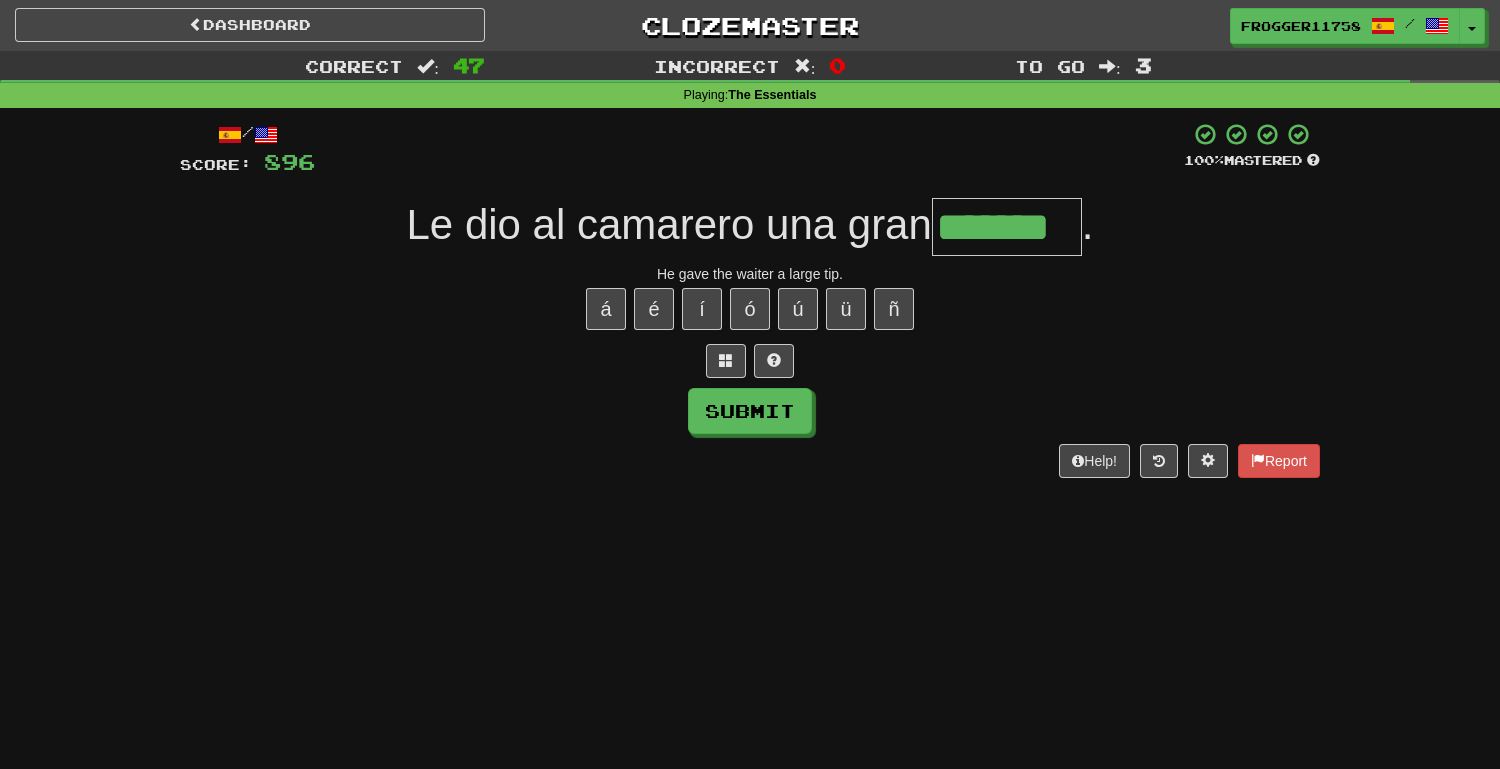 type on "*******" 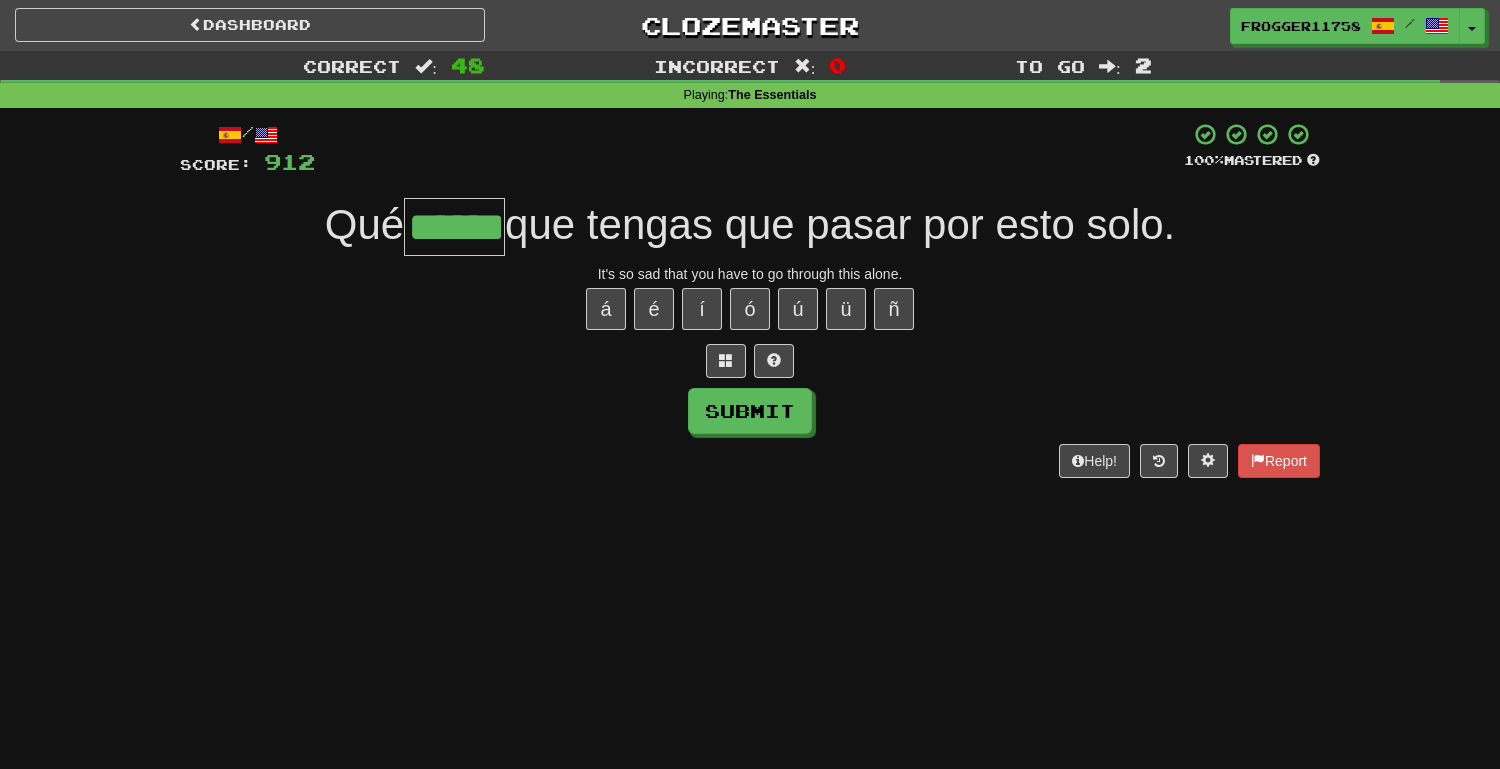 type on "******" 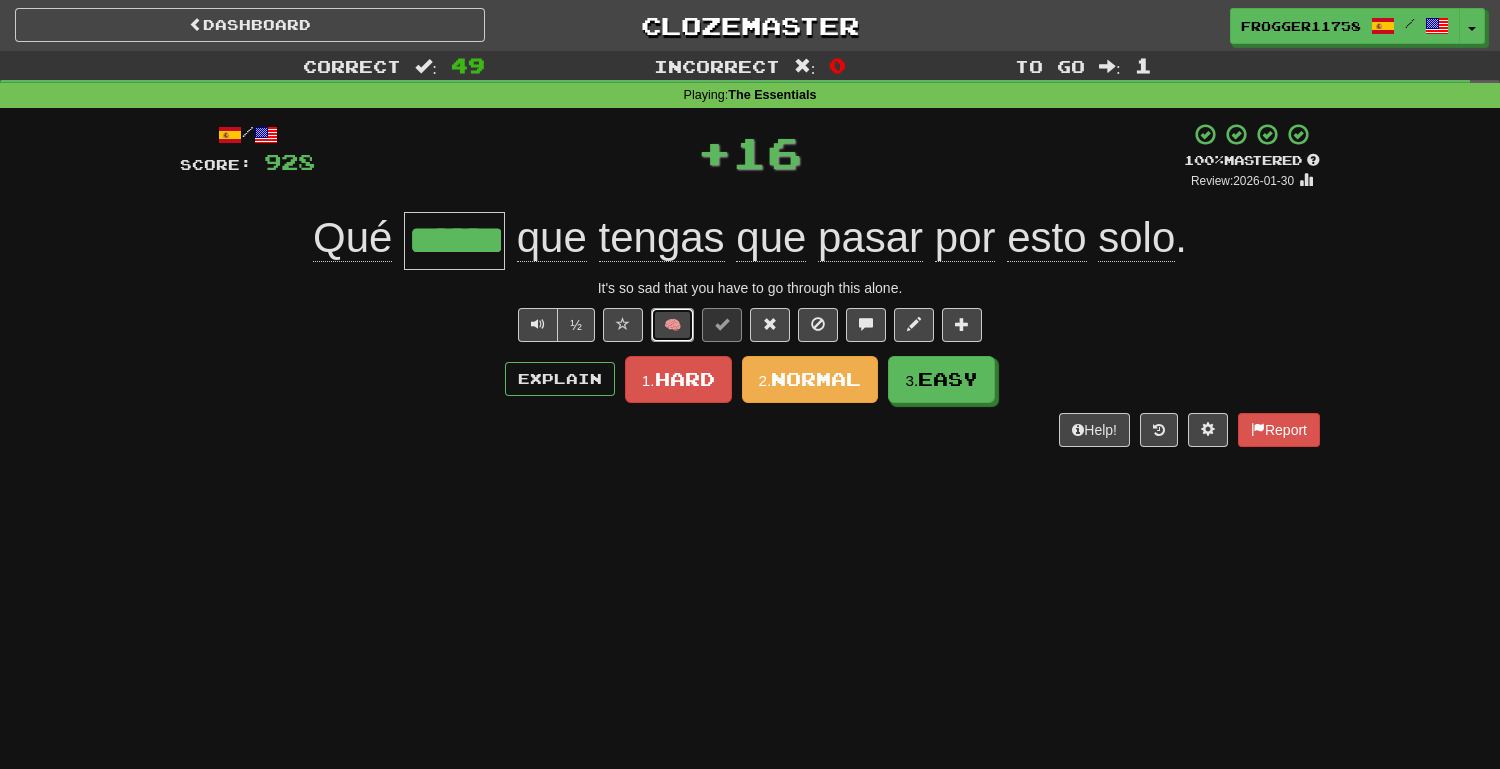 click on "🧠" at bounding box center [672, 325] 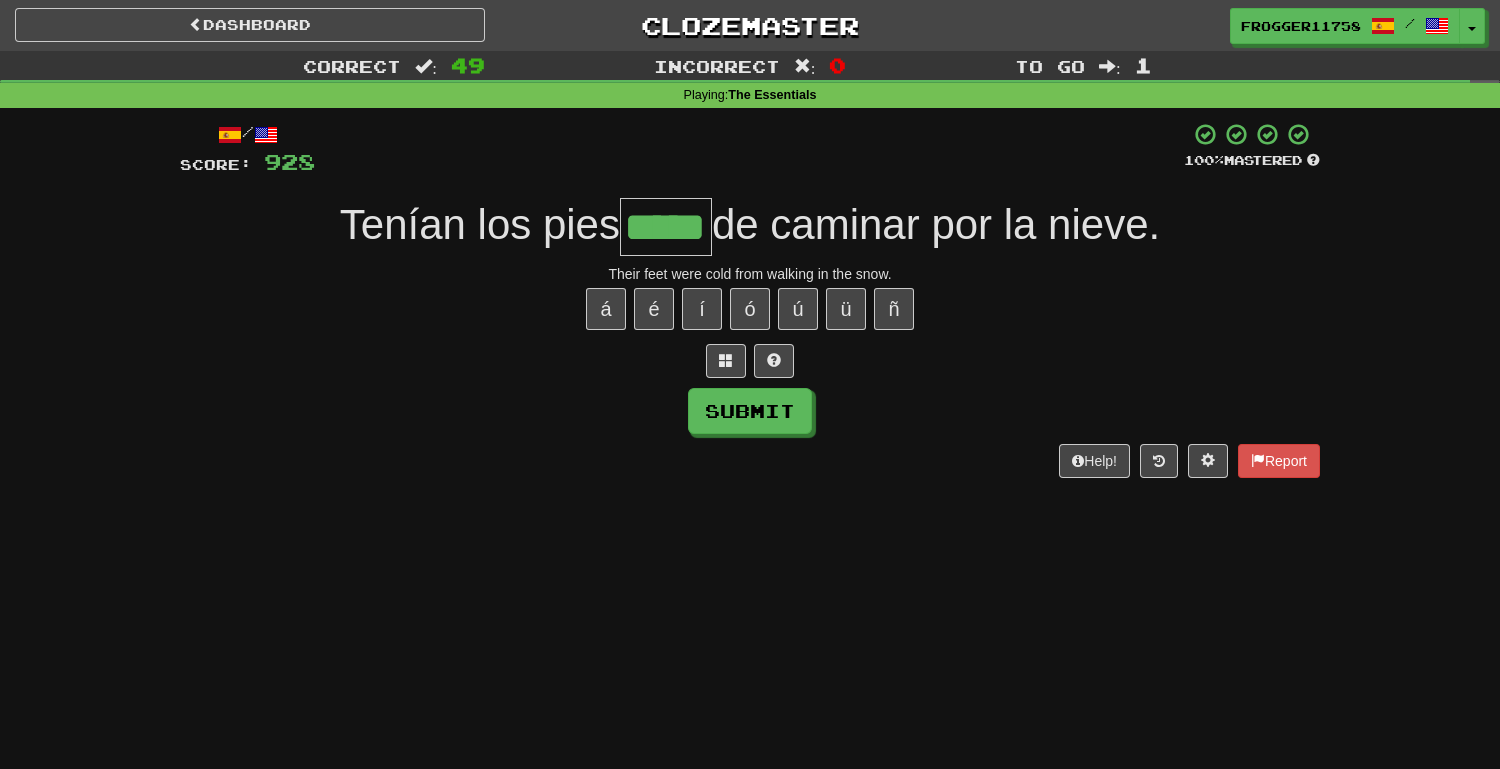 type on "*****" 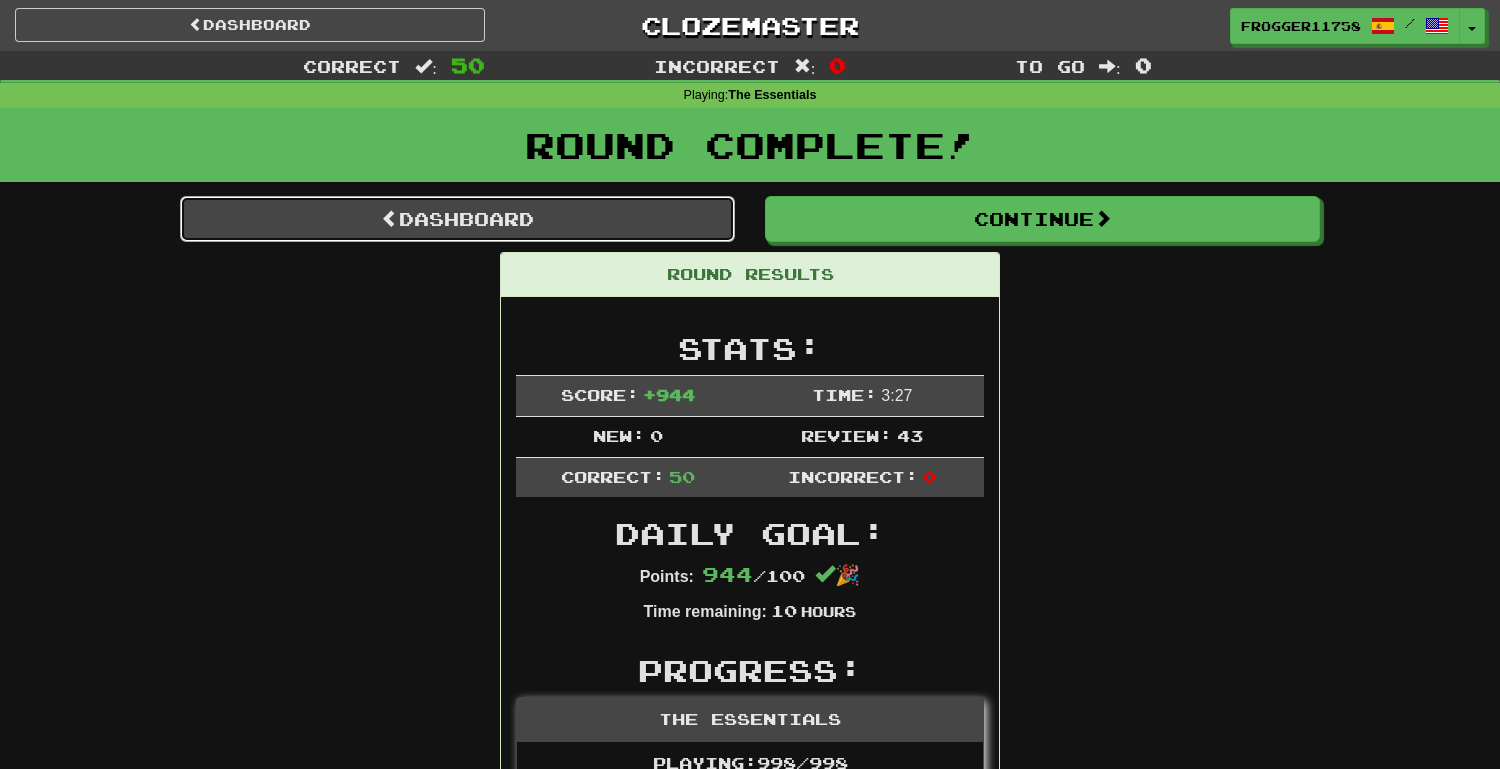 click on "Dashboard" at bounding box center [457, 219] 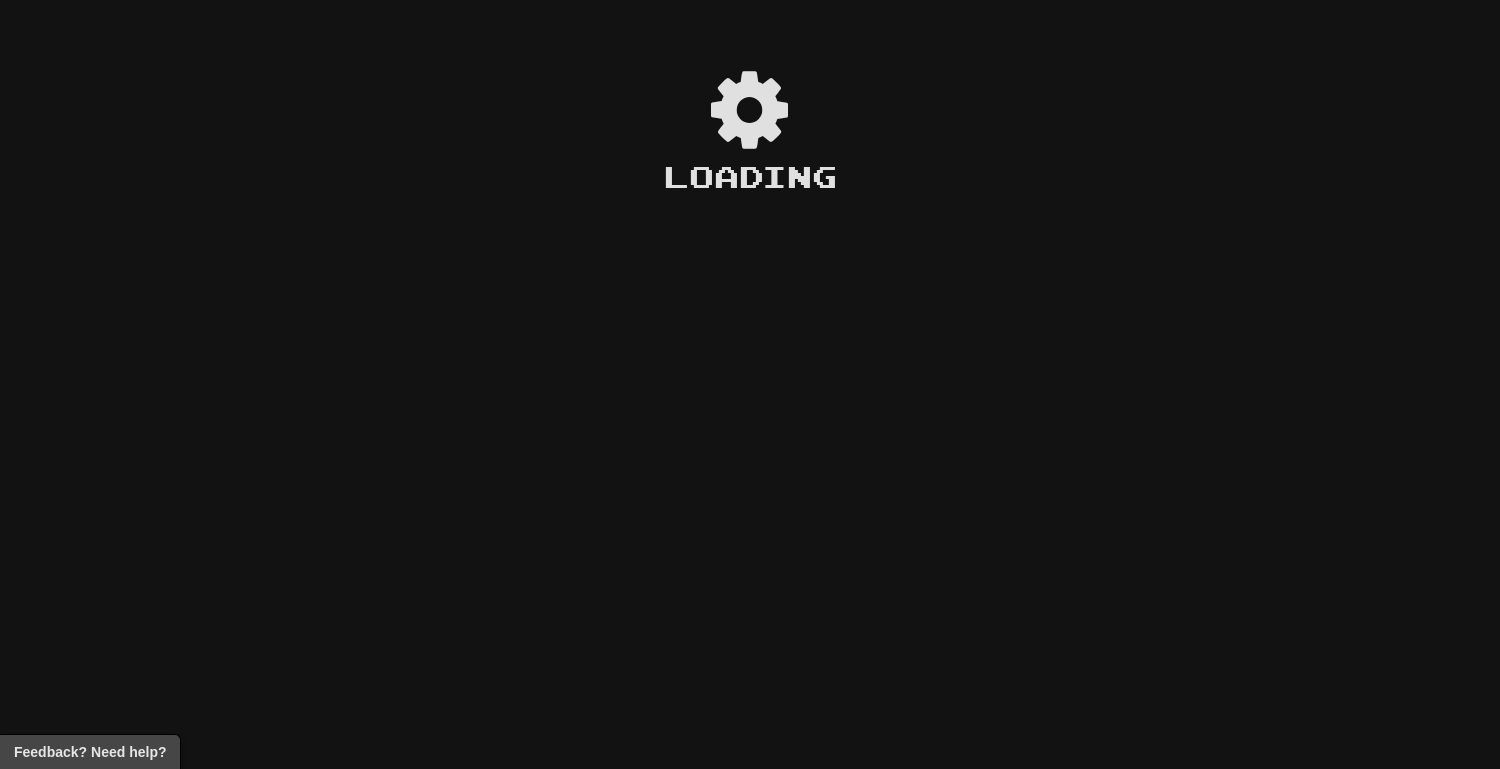 scroll, scrollTop: 0, scrollLeft: 0, axis: both 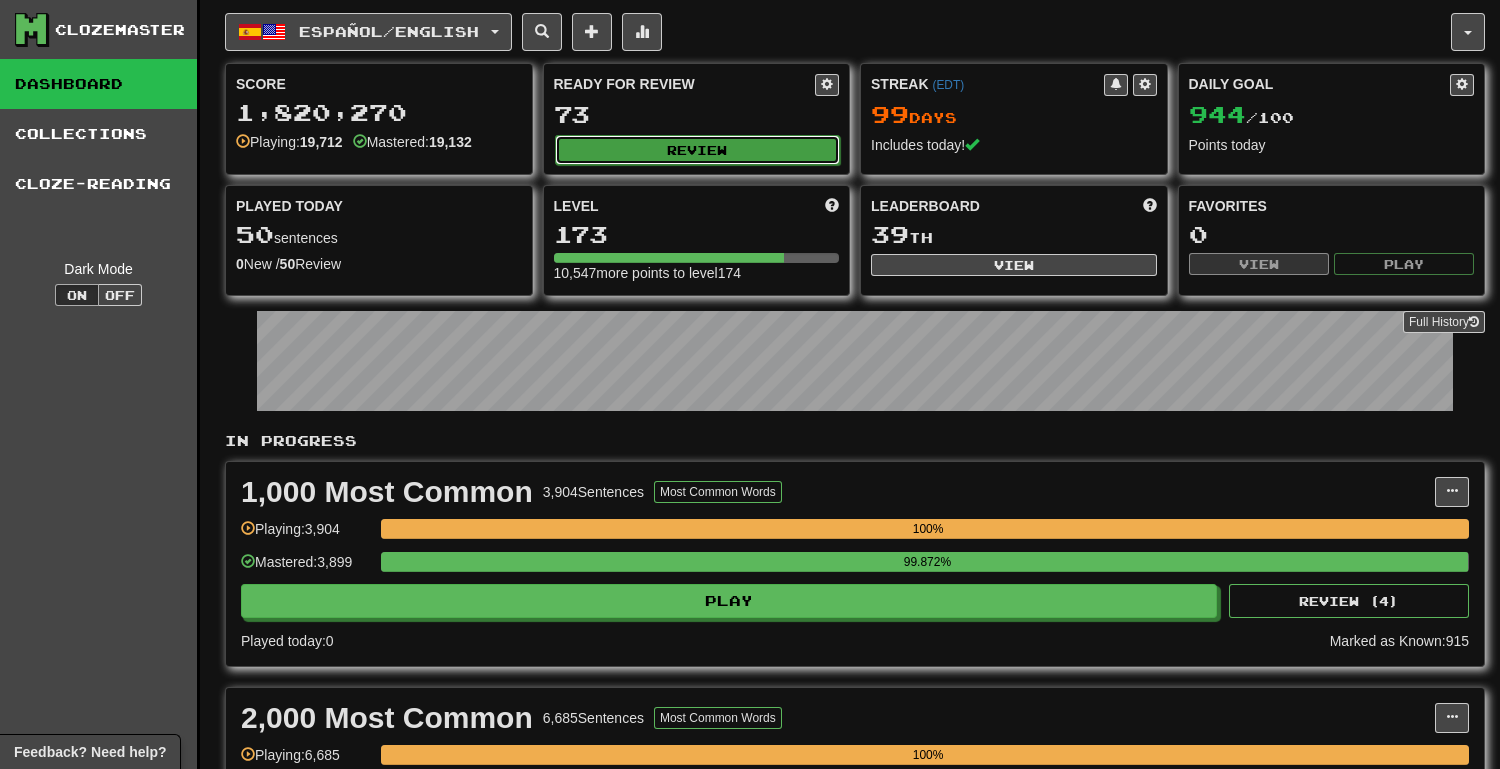 click on "Review" at bounding box center (698, 150) 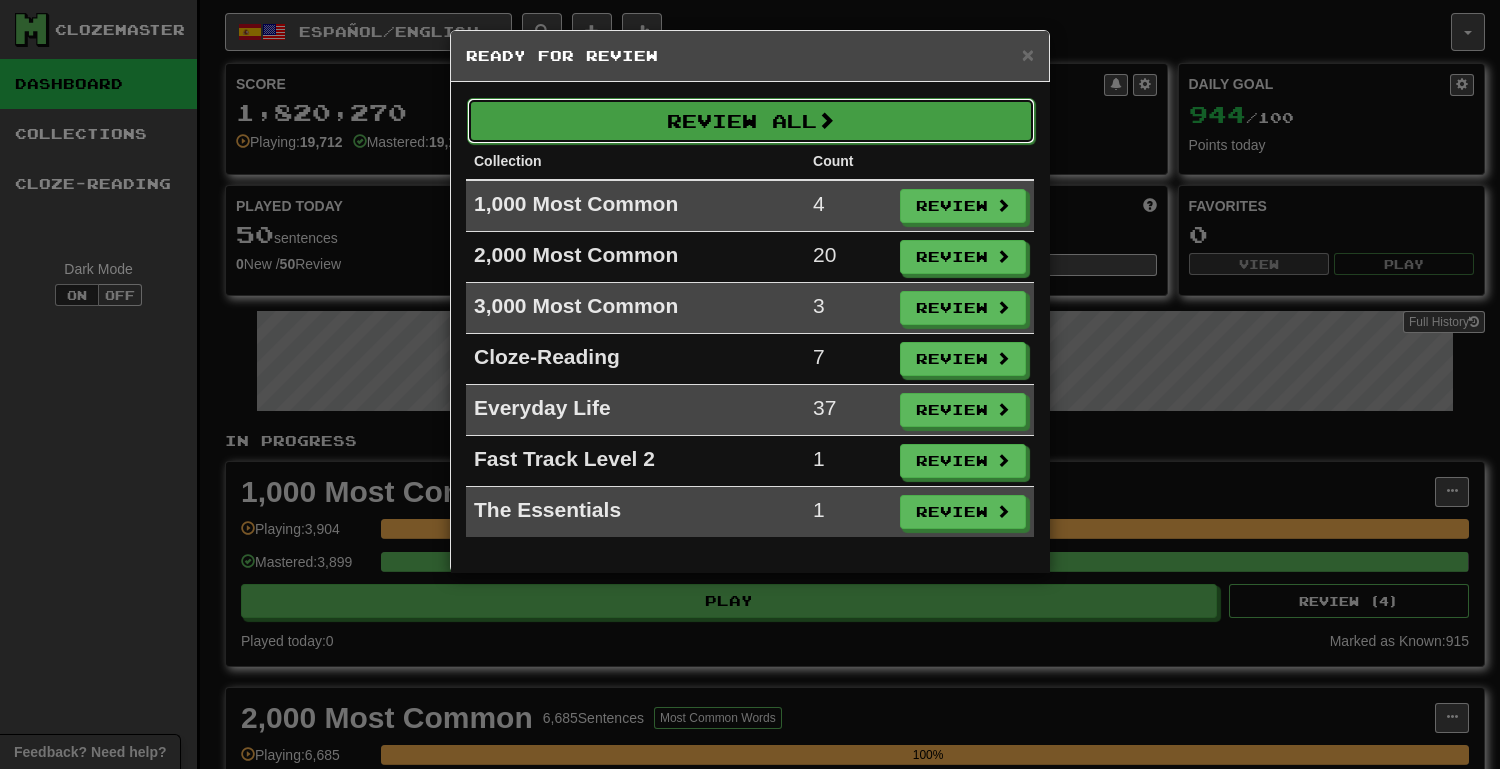 click on "Review All" at bounding box center [751, 121] 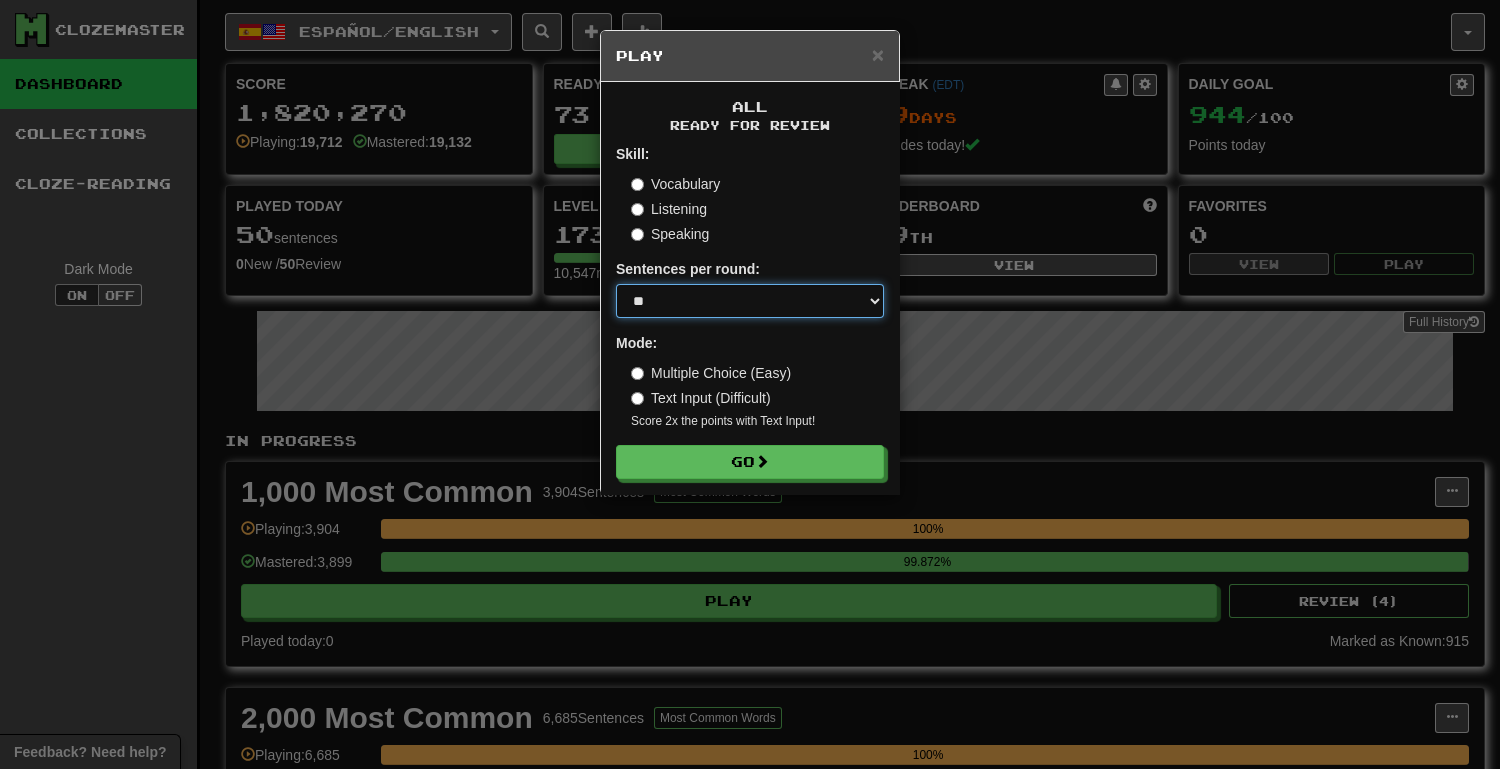 click on "* ** ** ** ** ** *** ********" at bounding box center [750, 301] 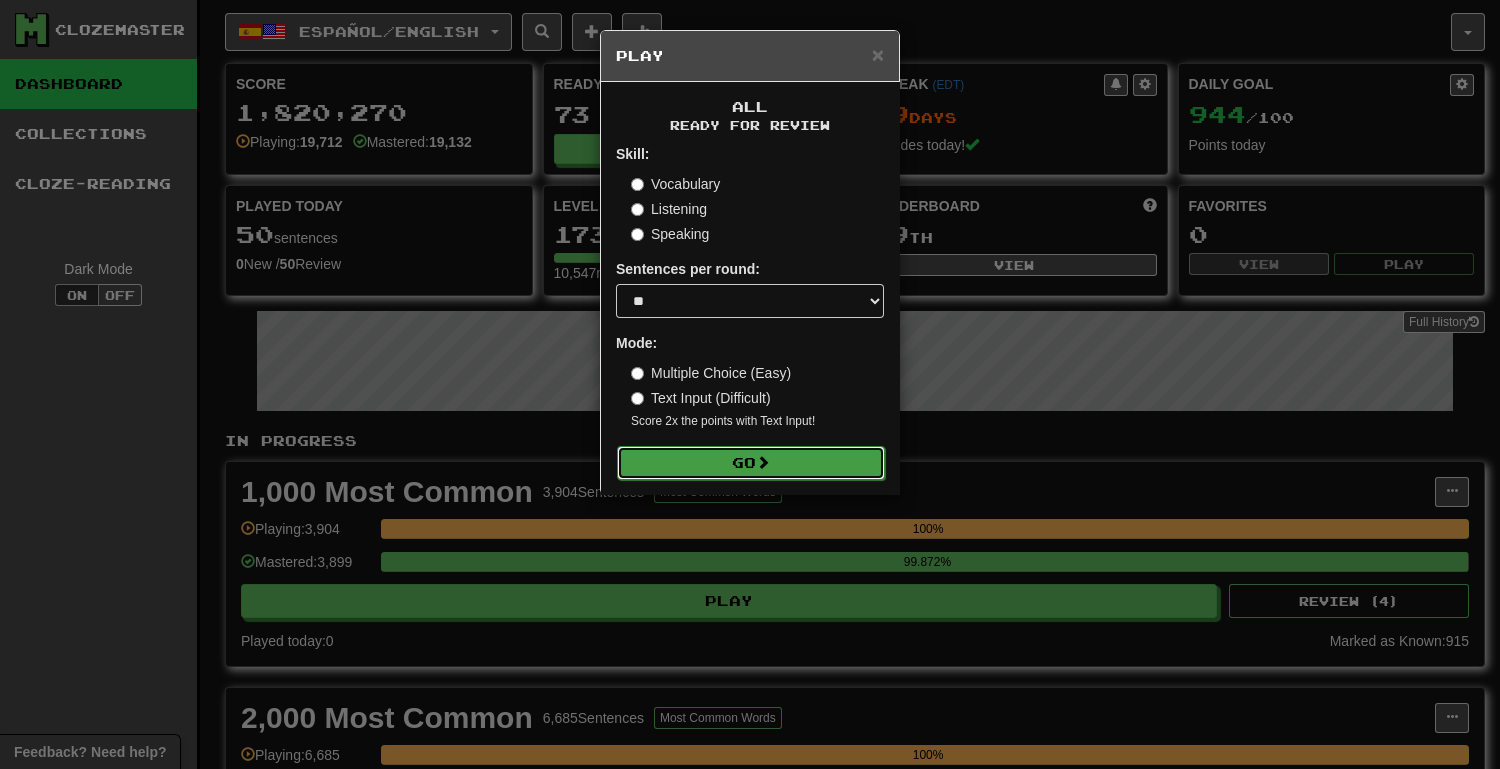 click on "Go" at bounding box center (751, 463) 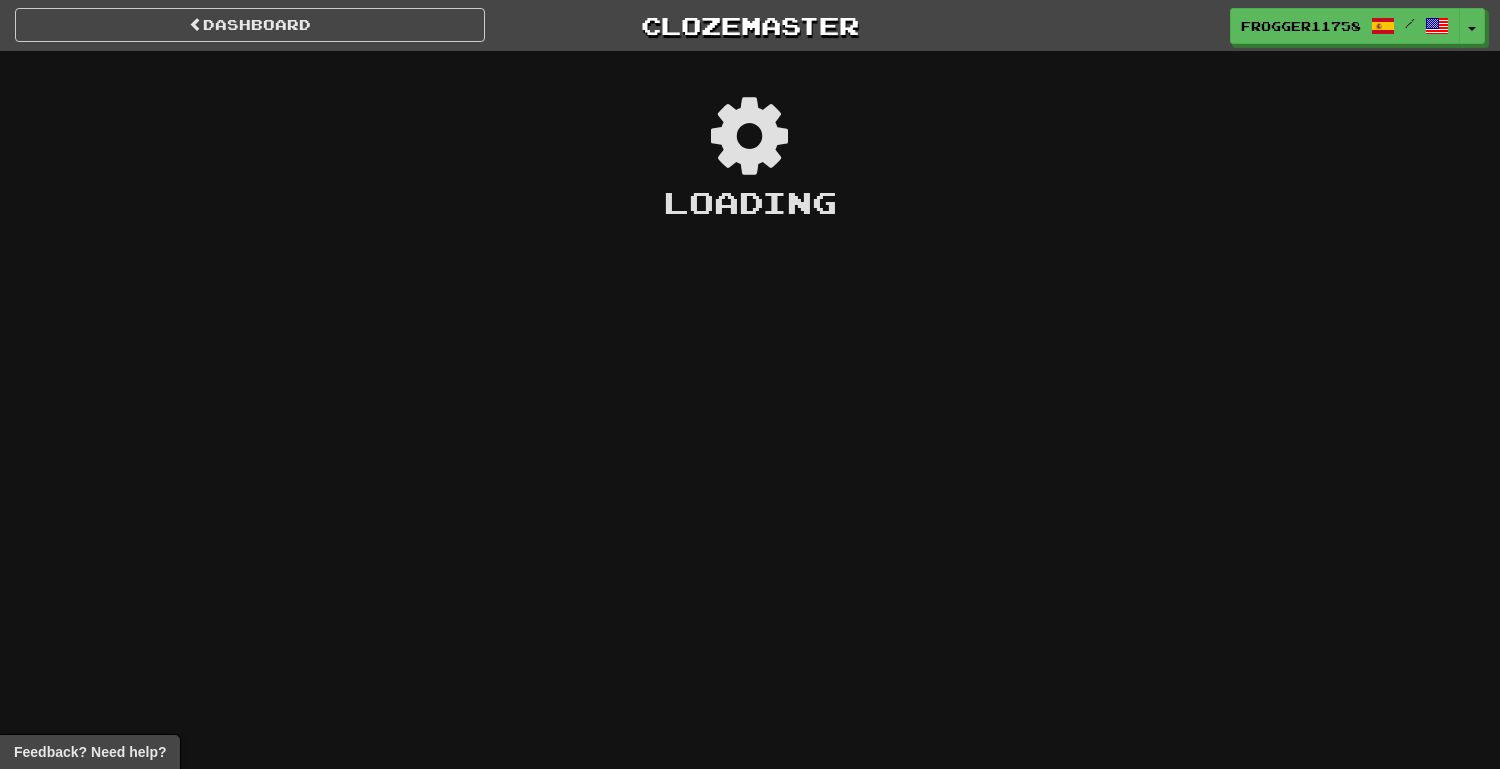 scroll, scrollTop: 0, scrollLeft: 0, axis: both 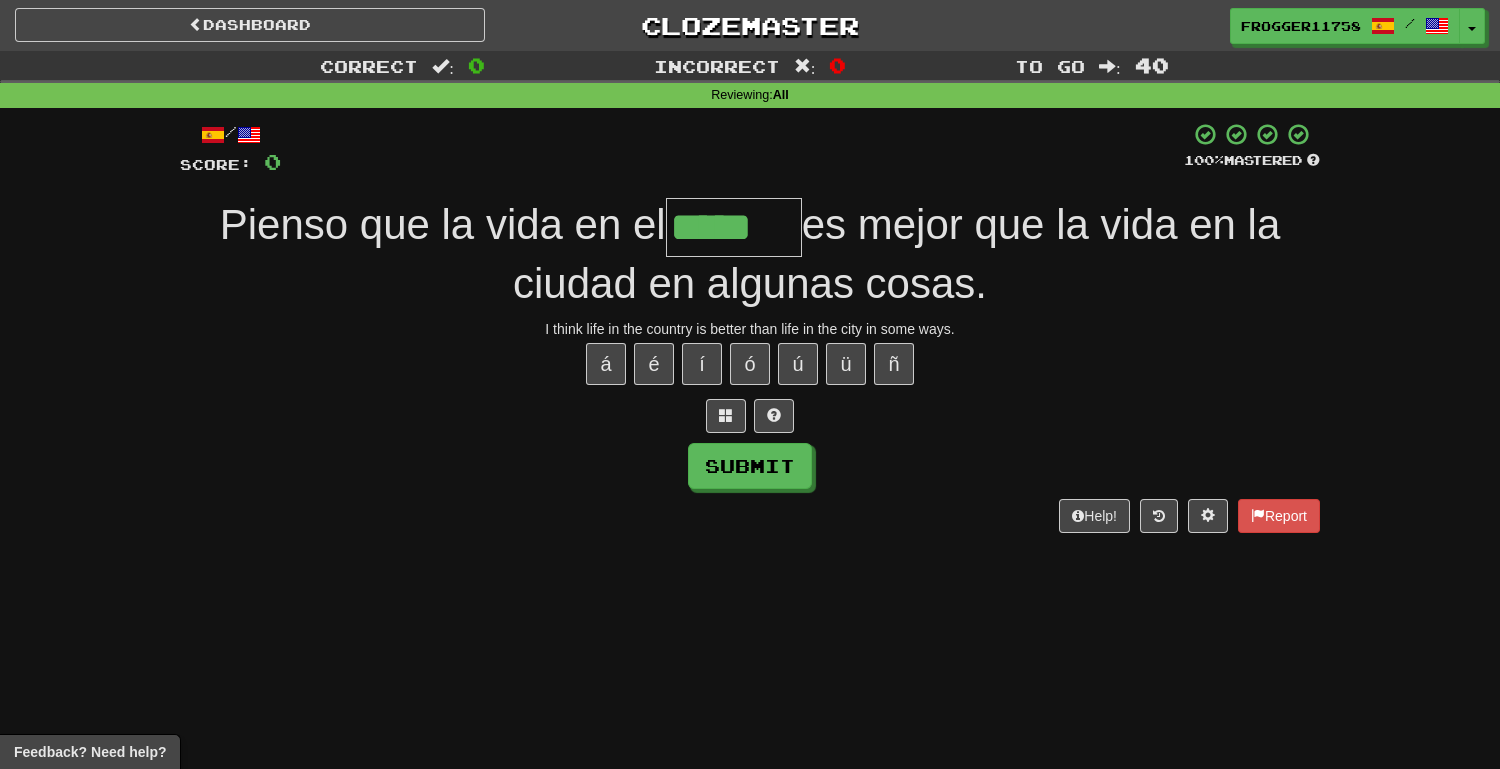 type on "*****" 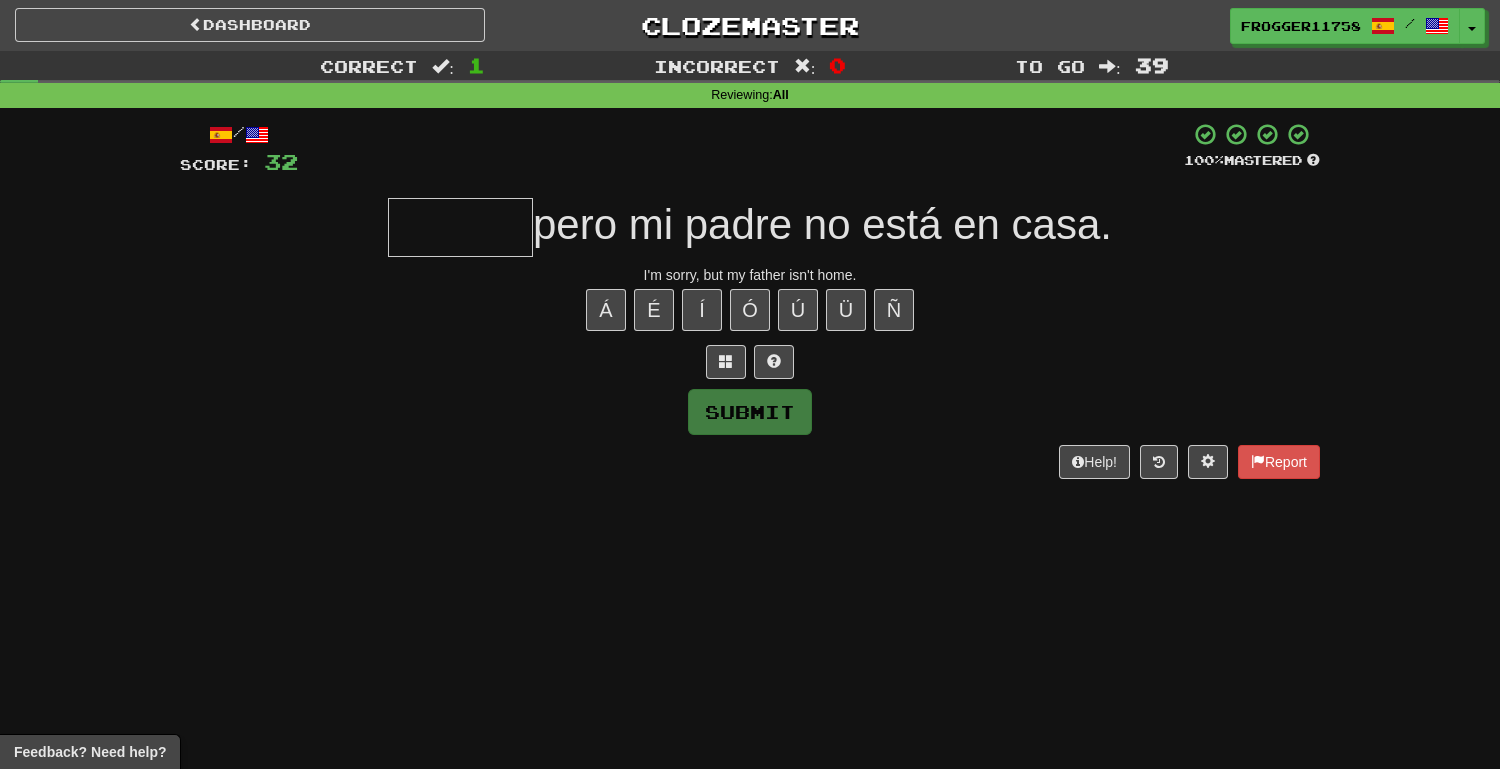 type on "*" 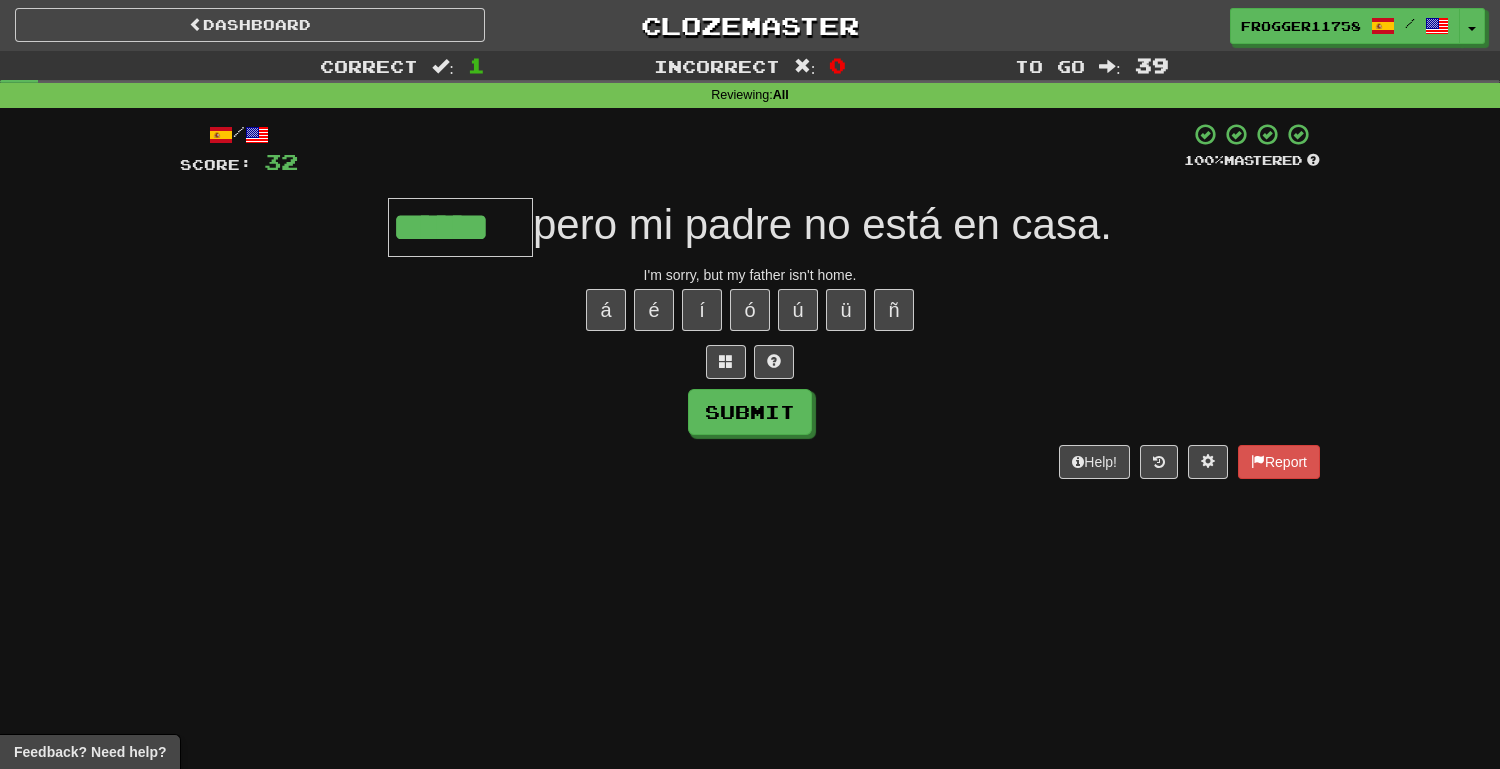 type on "******" 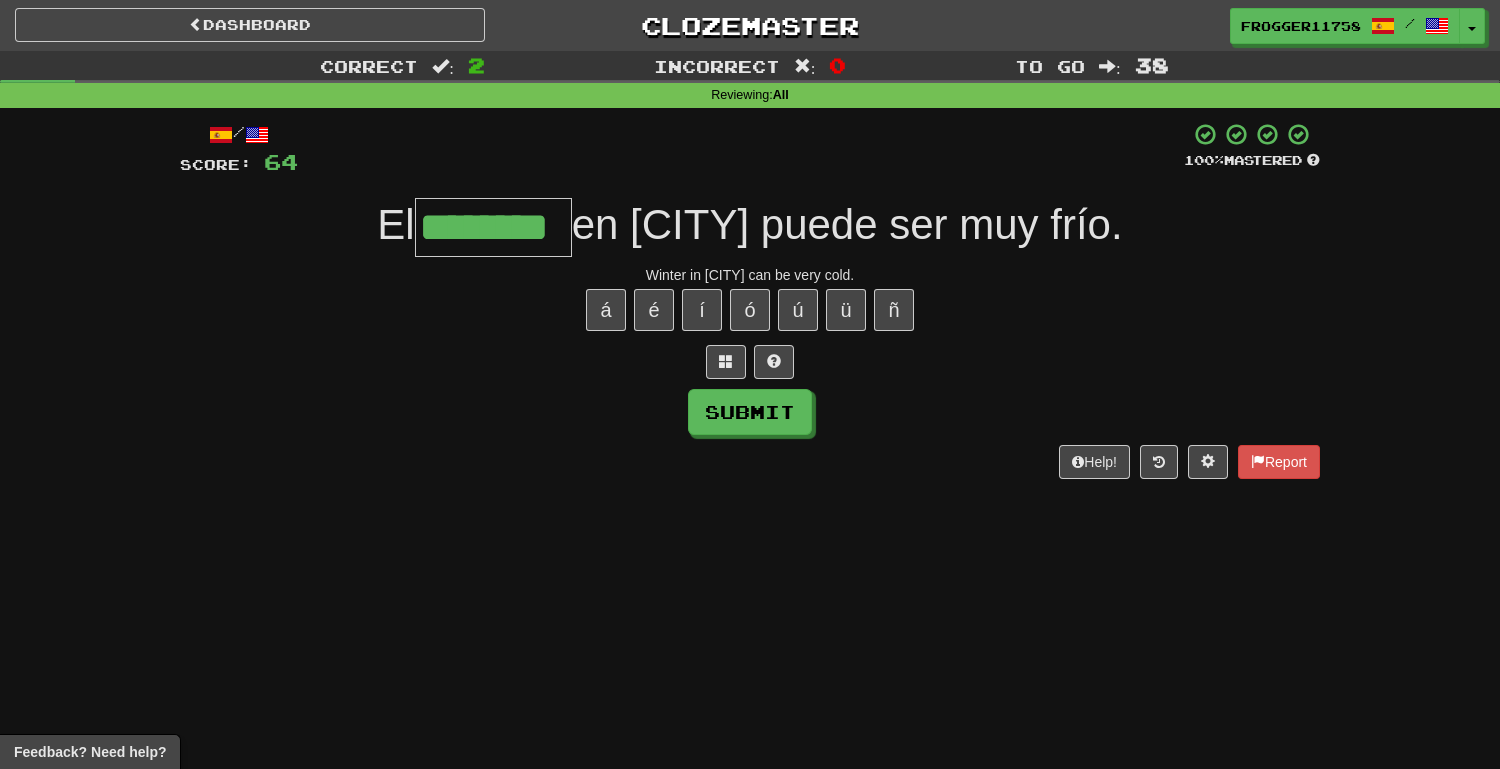 type on "********" 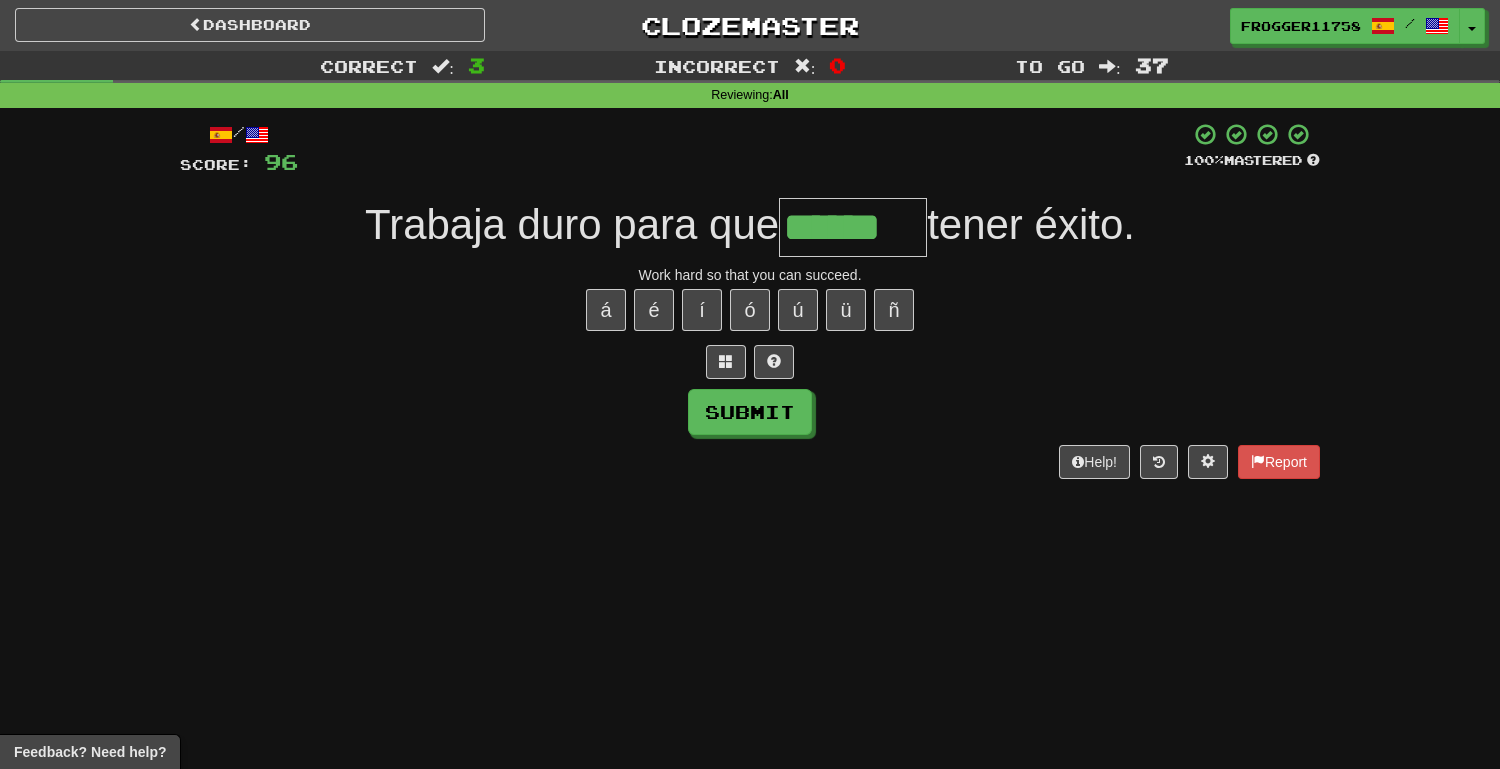 type on "******" 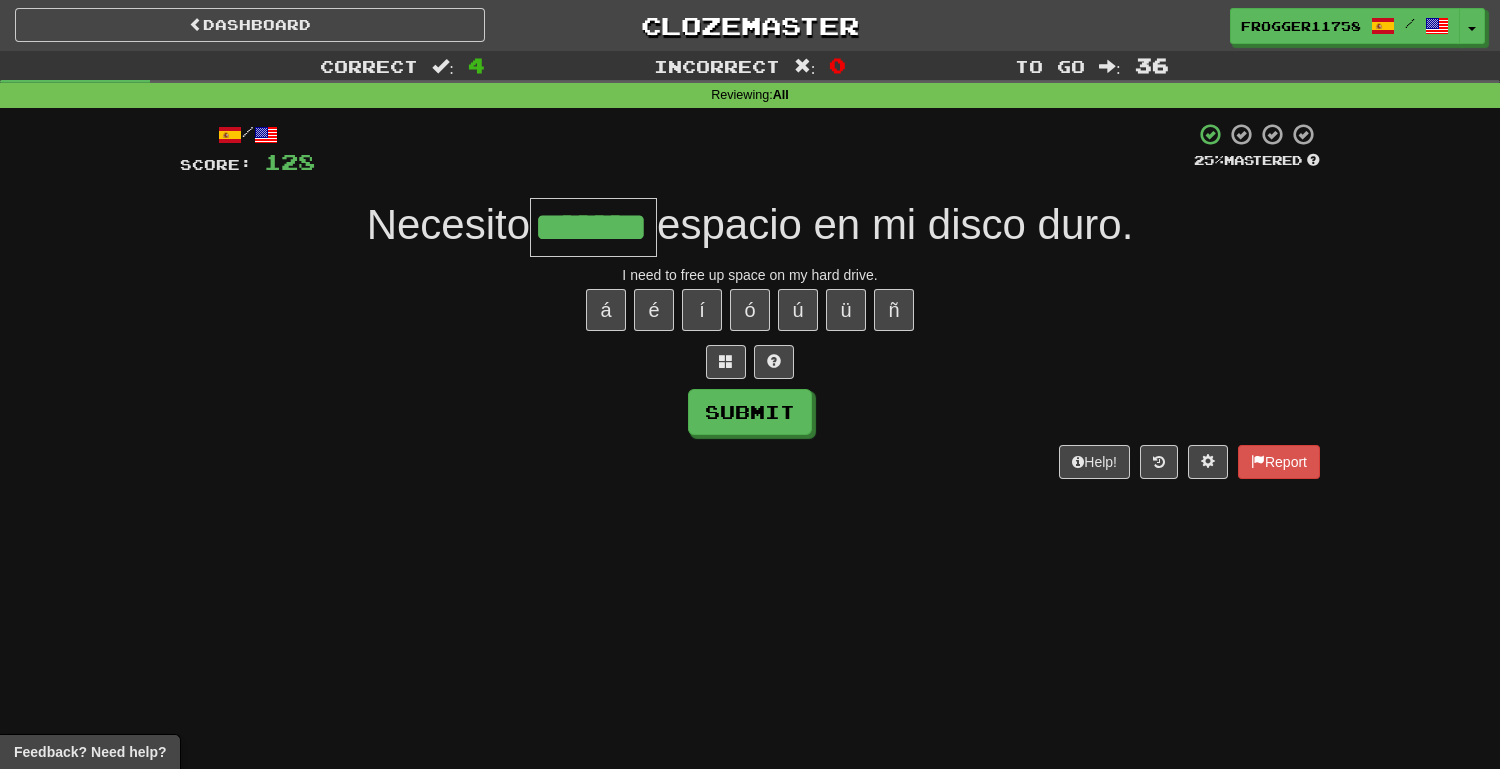type on "*******" 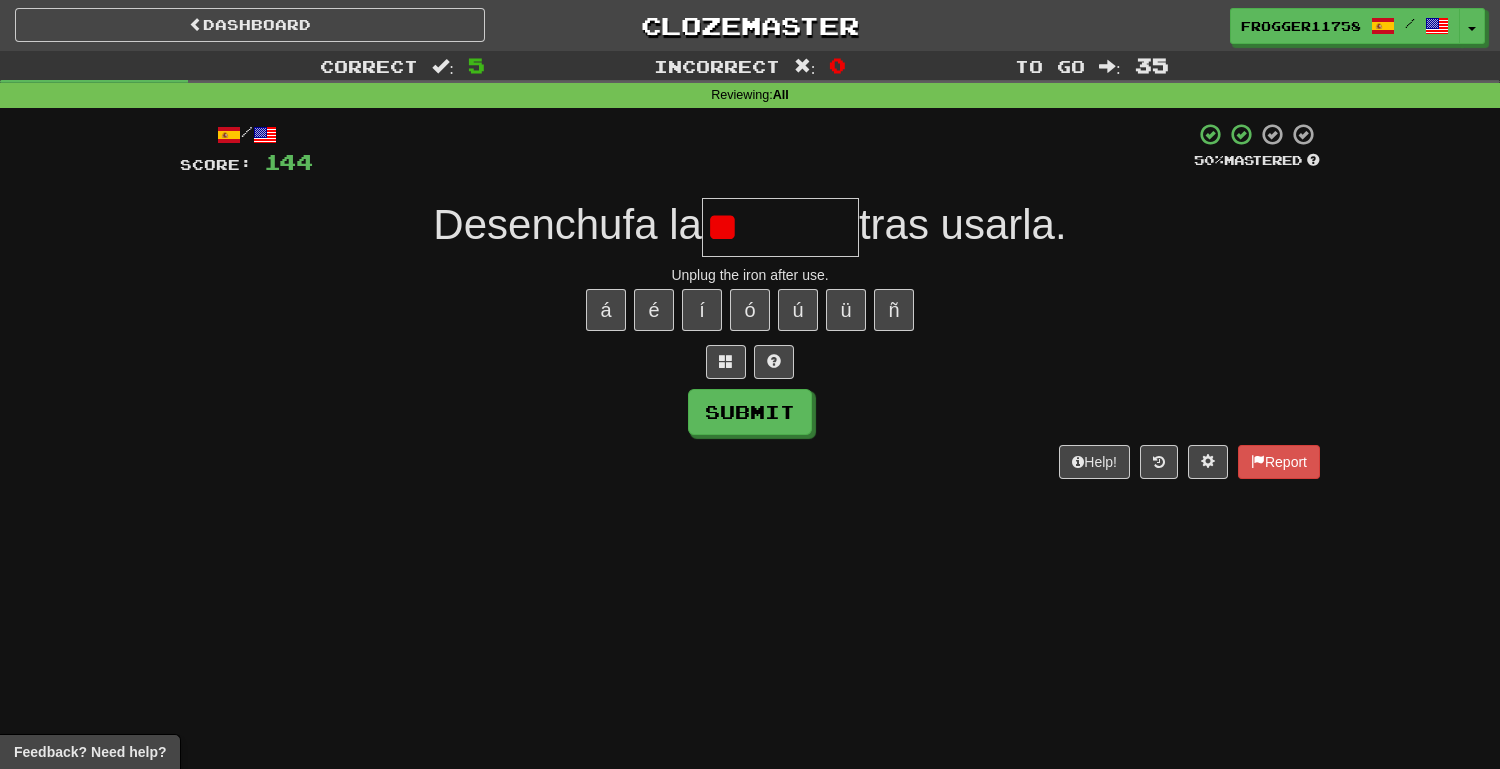 type on "*" 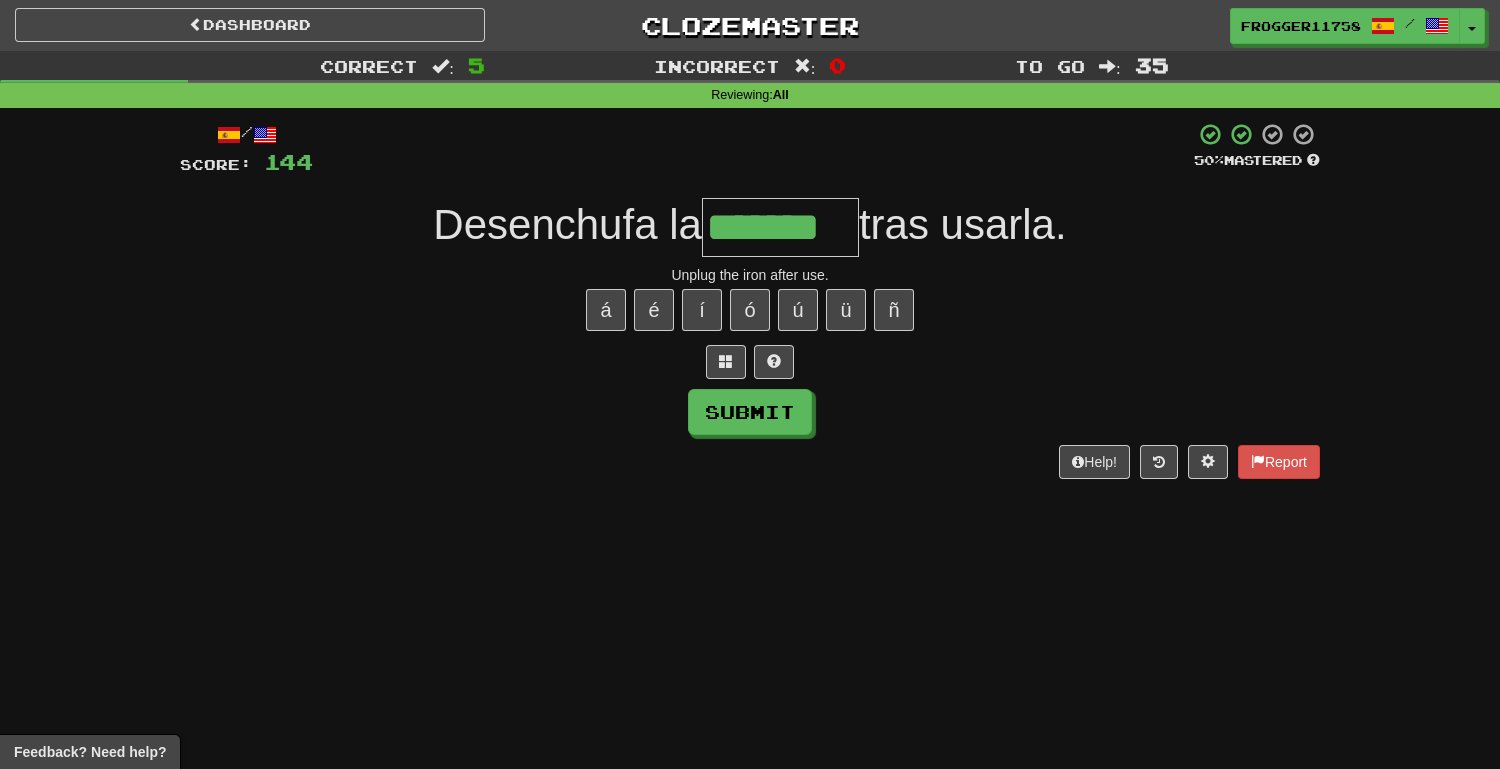 type on "*******" 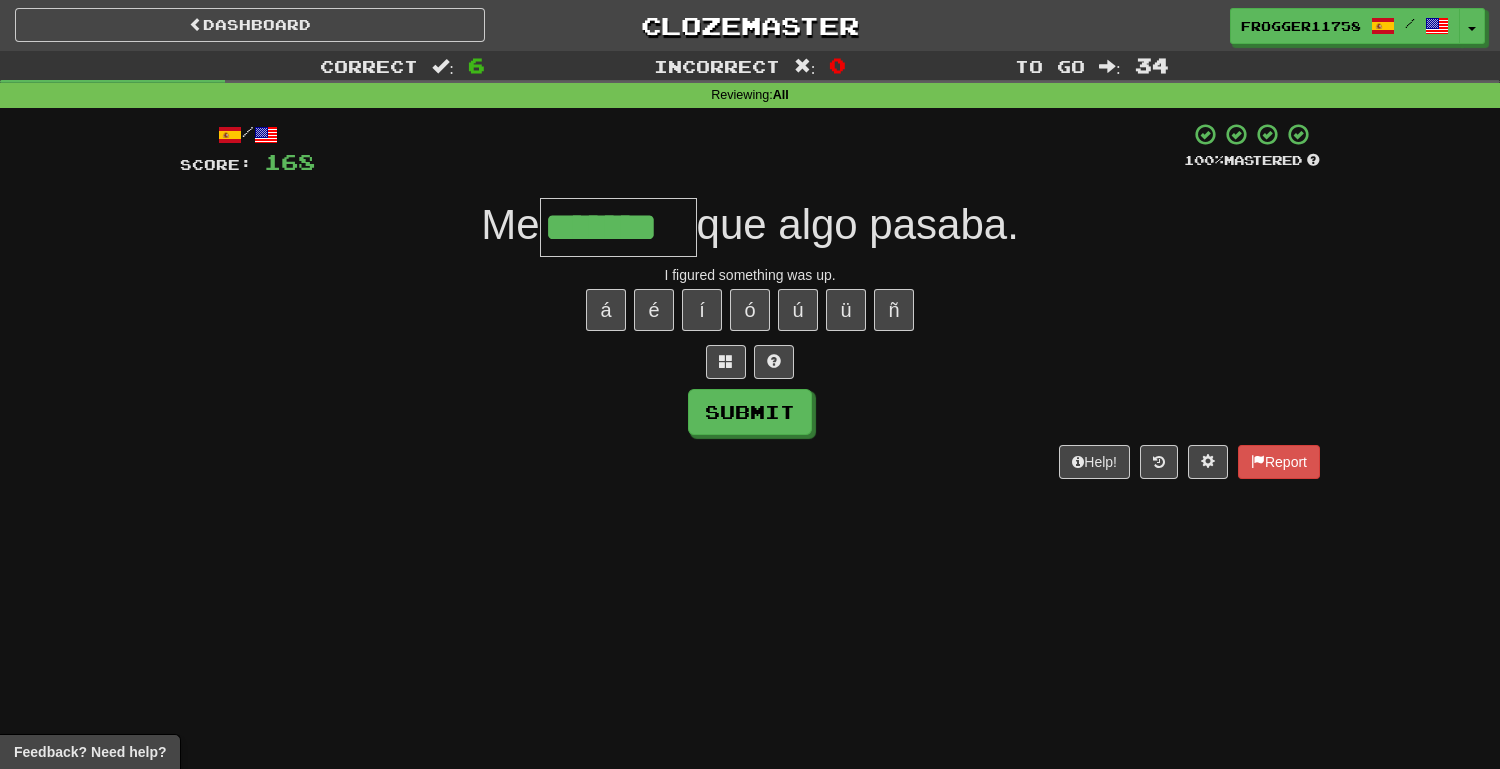 type on "*******" 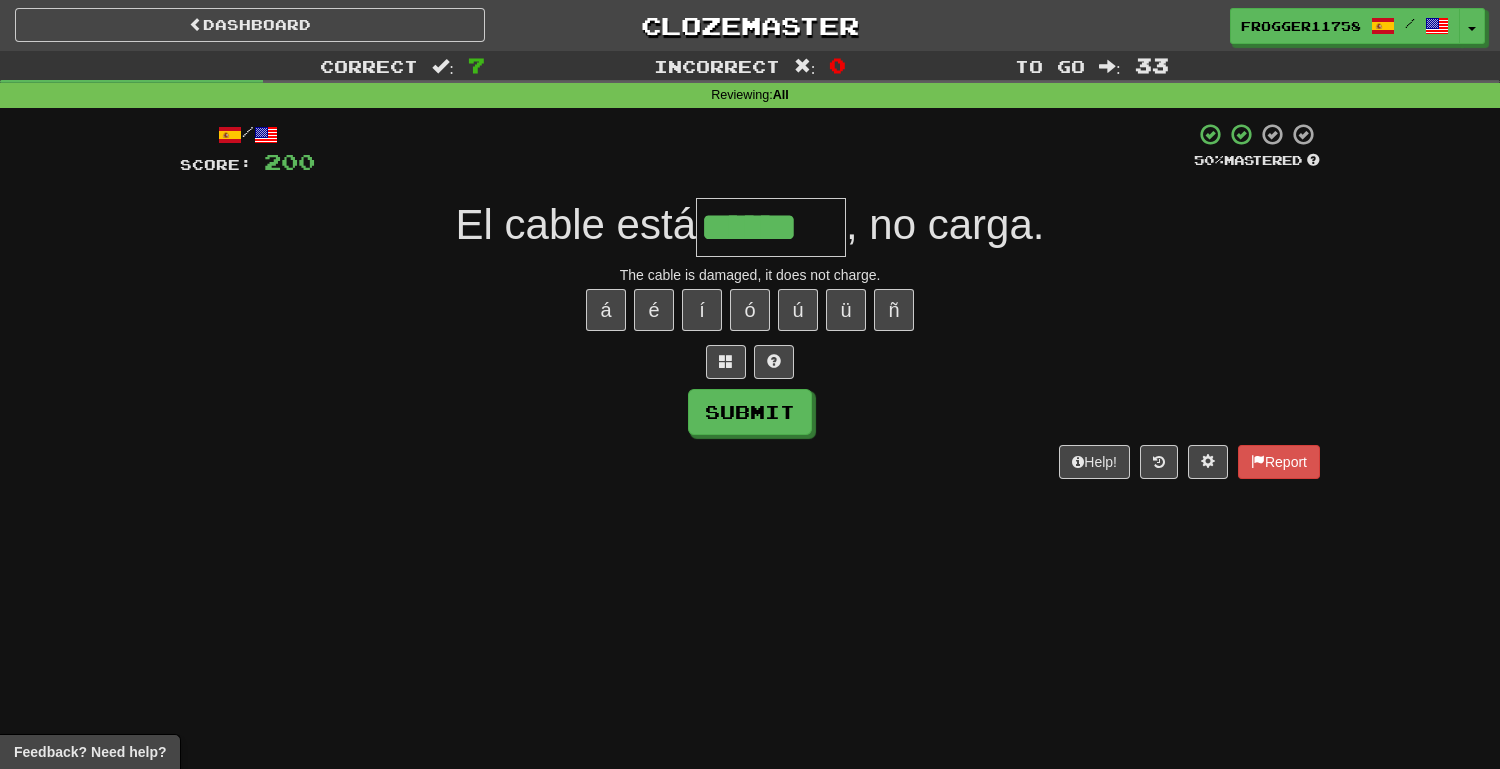 type on "******" 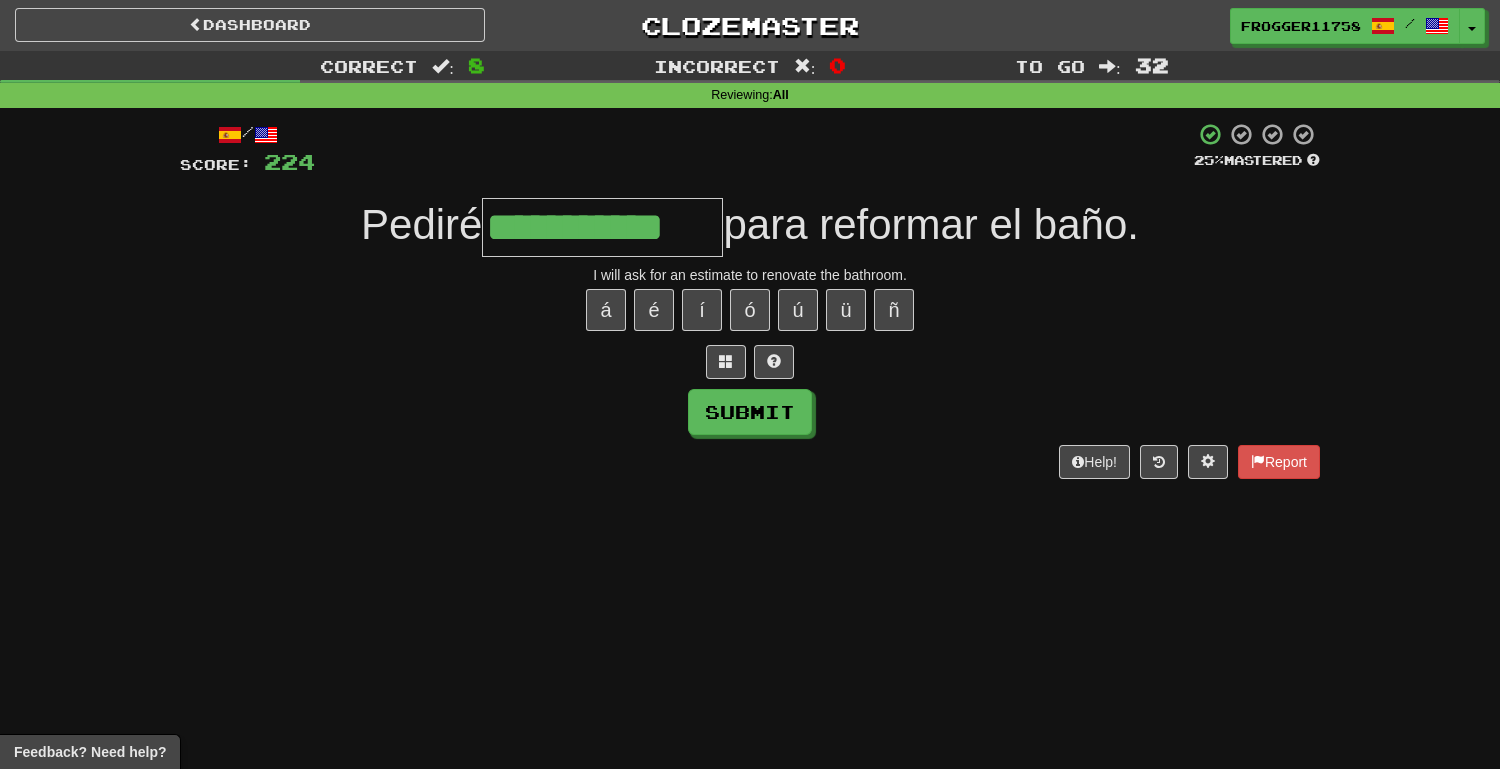 type on "**********" 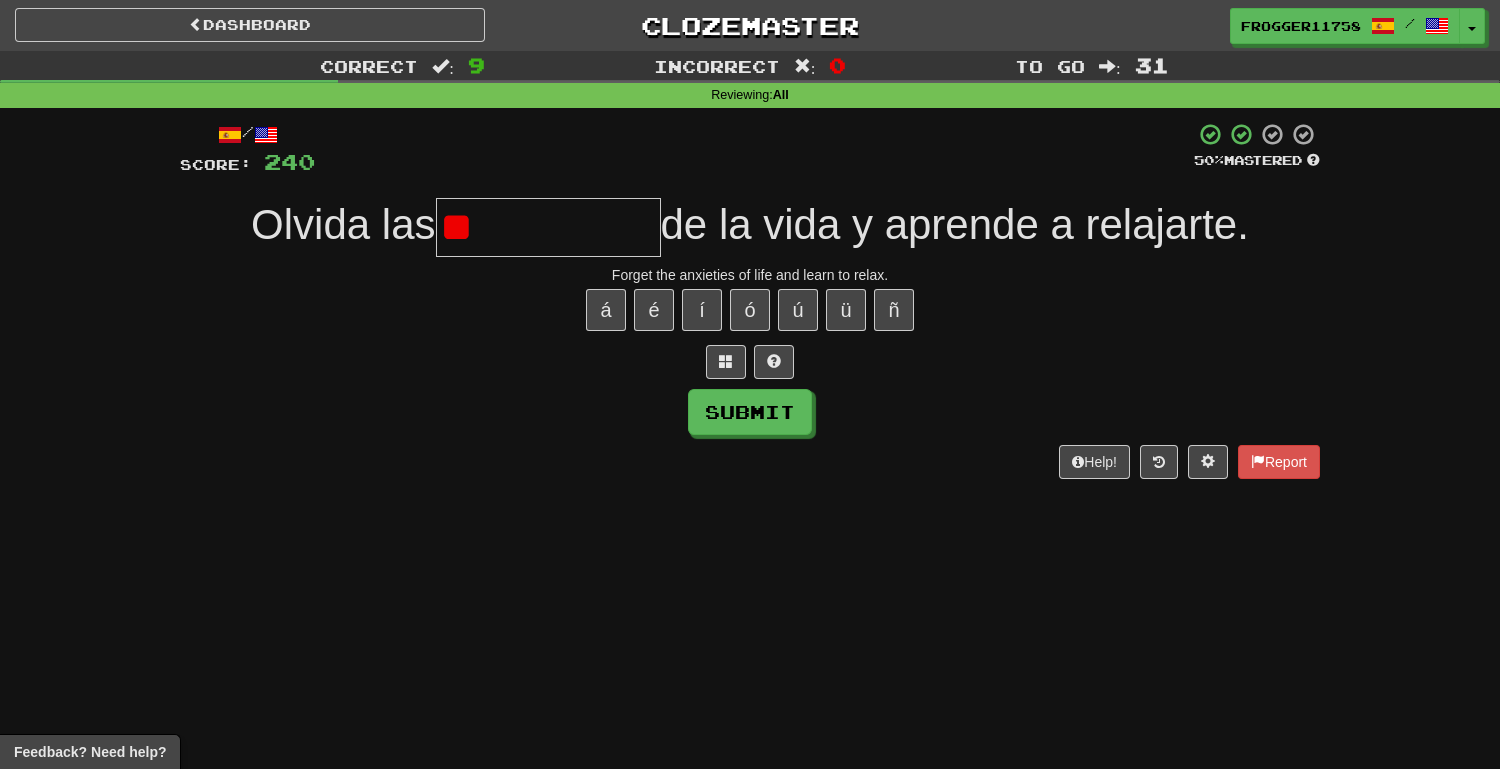 type on "*" 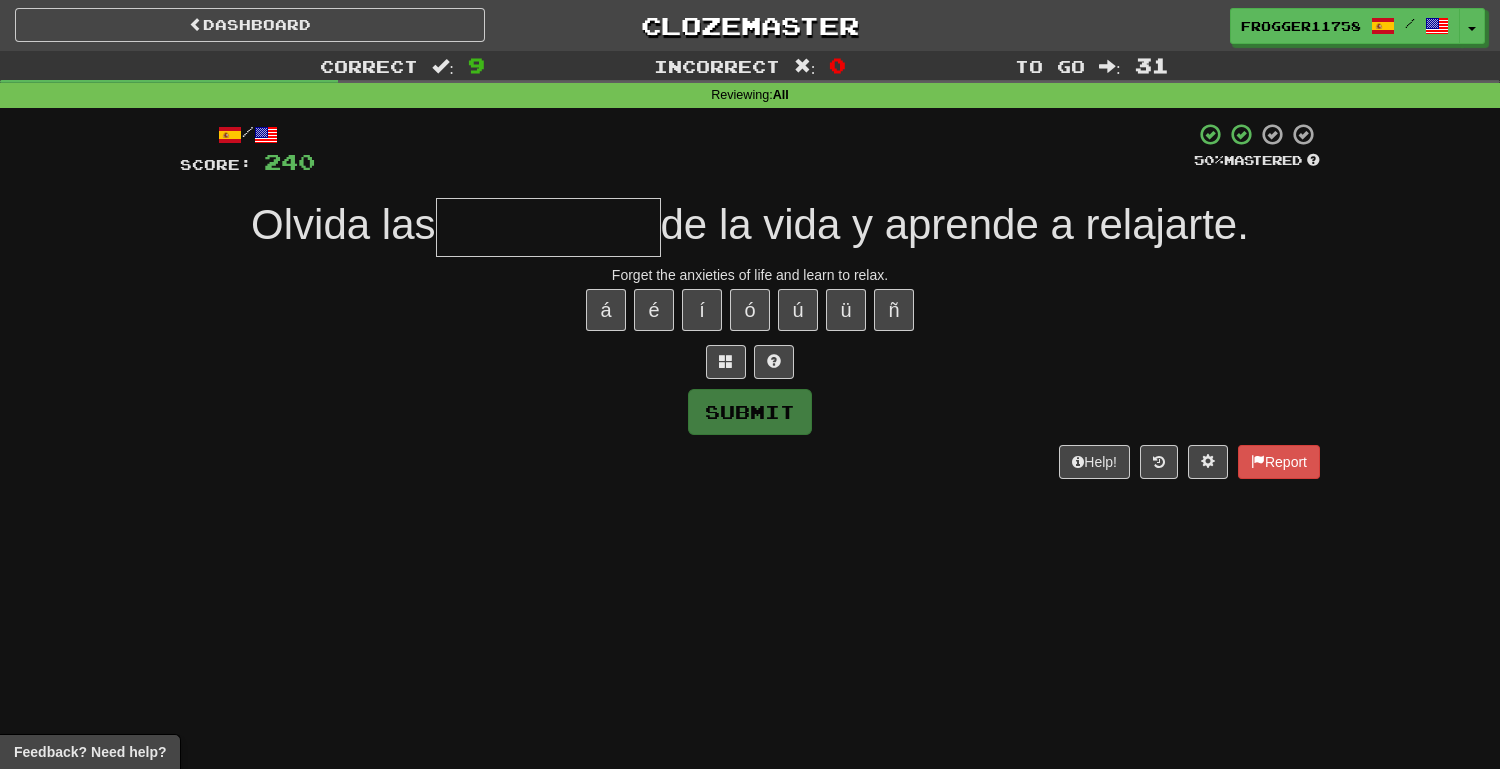 type on "*" 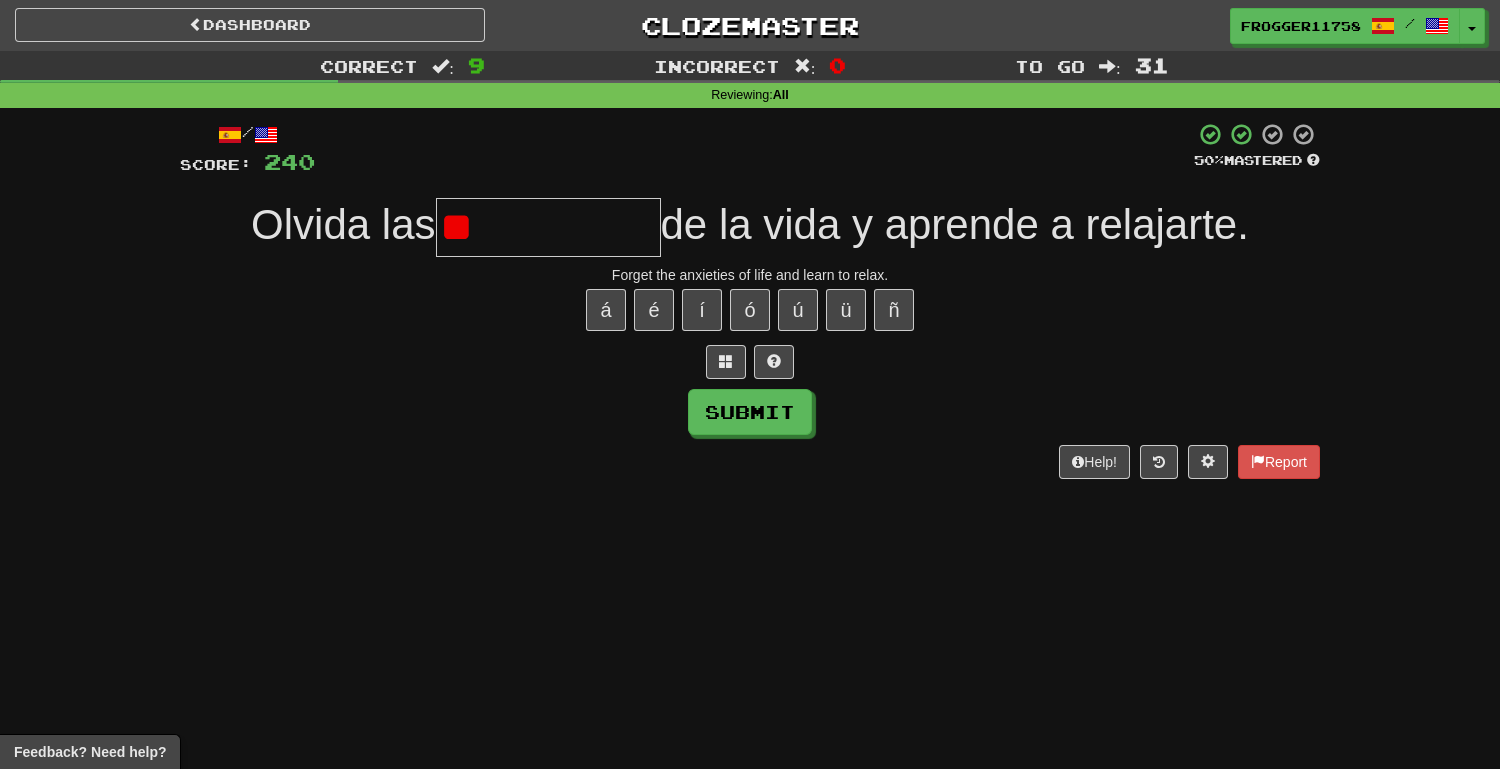 type on "*" 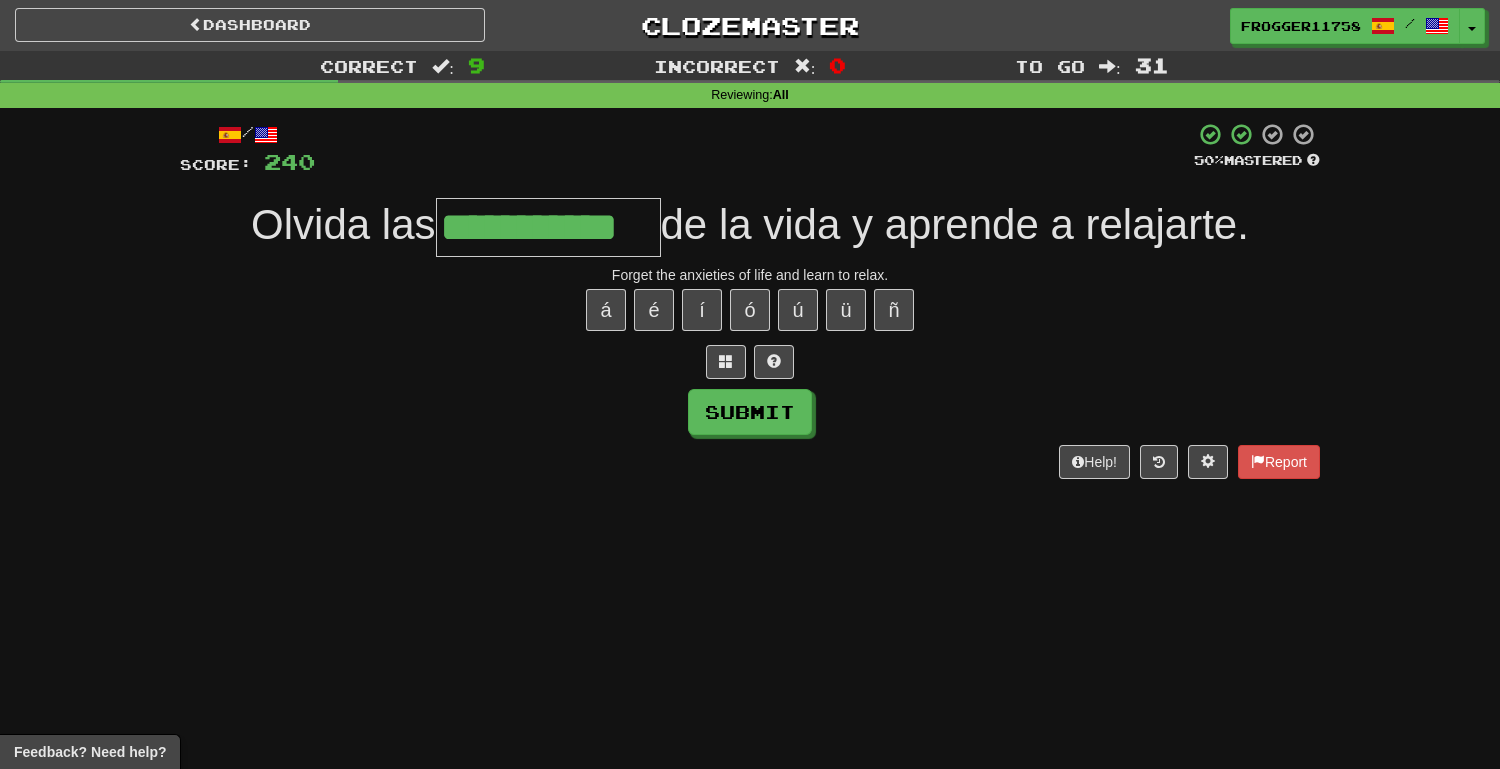 type on "**********" 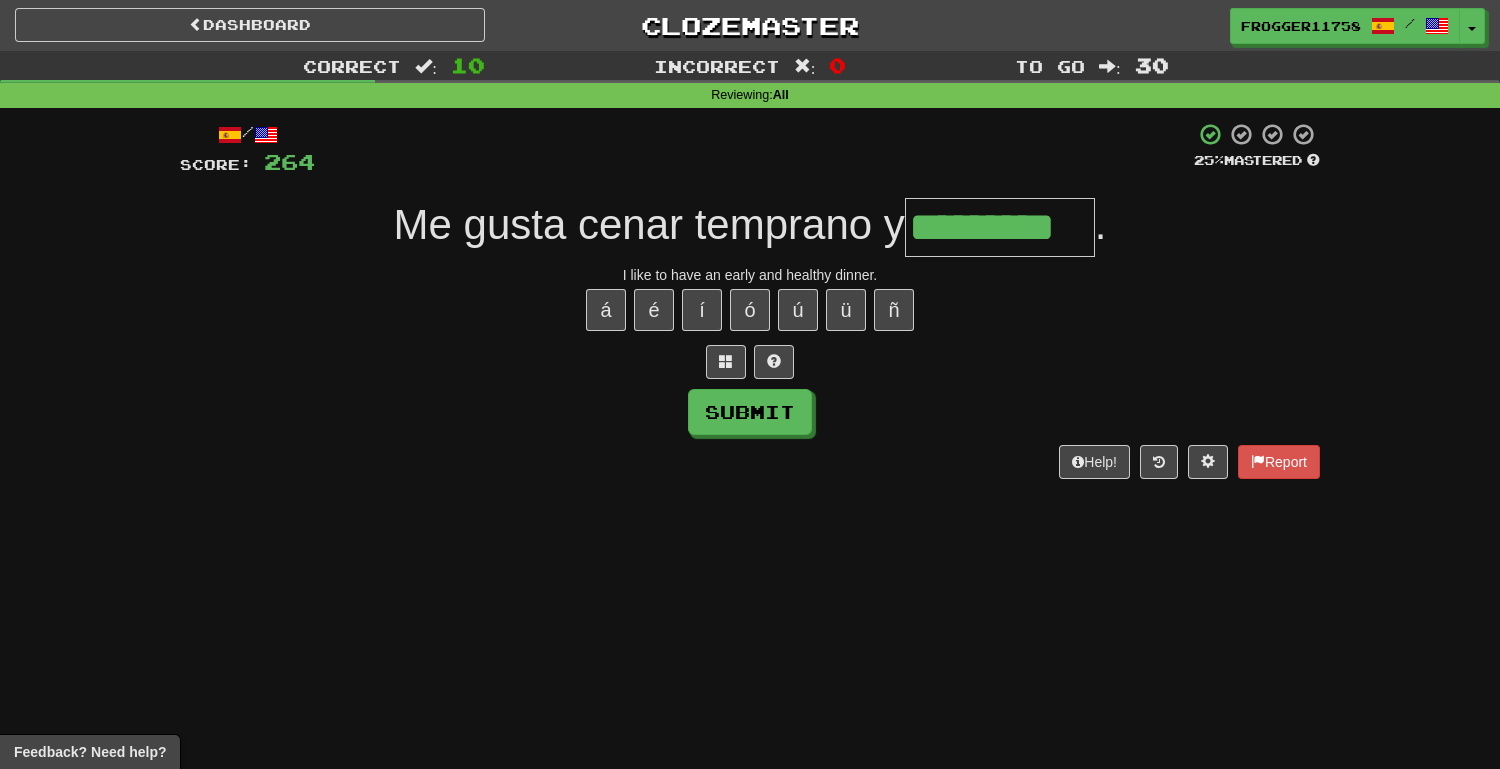 type on "*********" 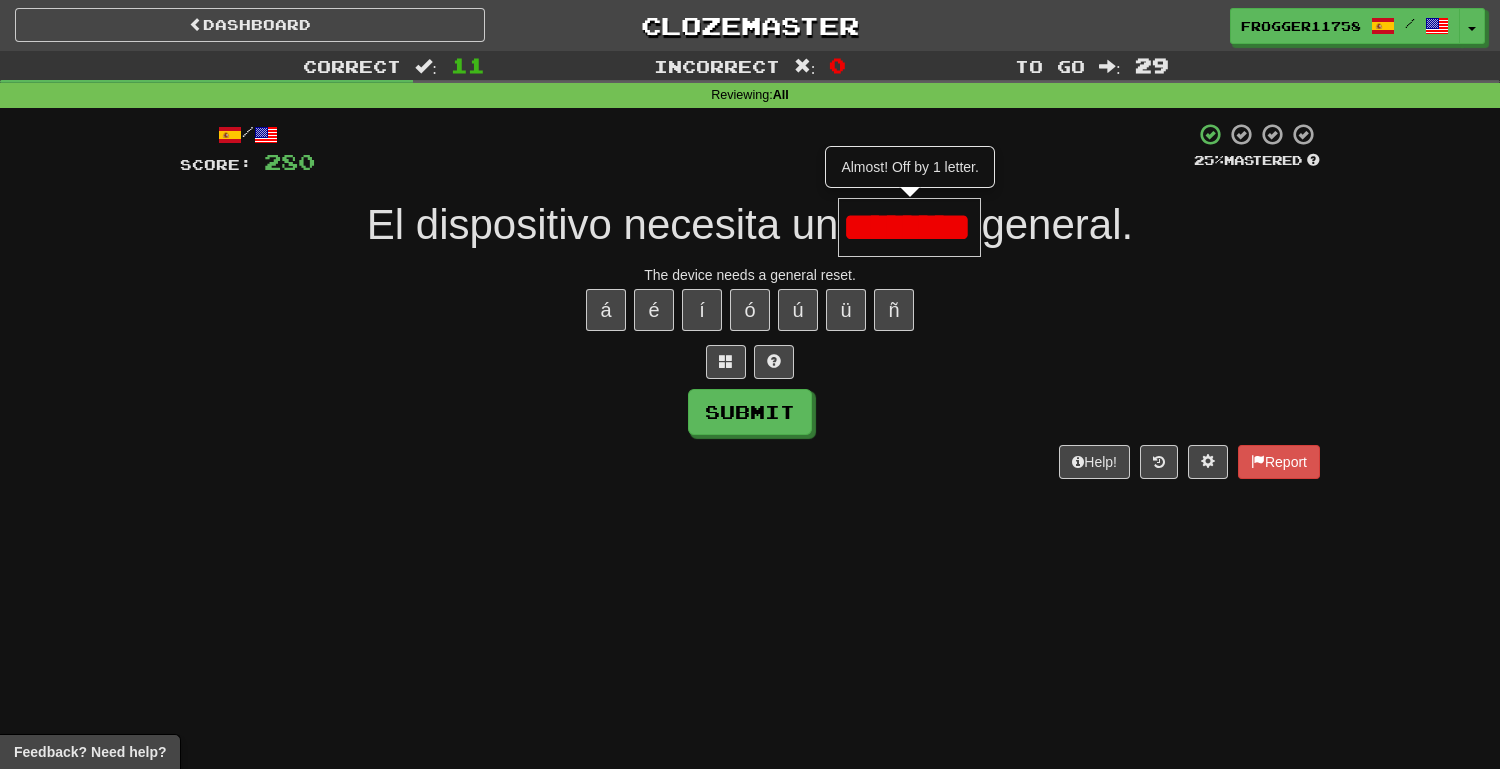 type on "********" 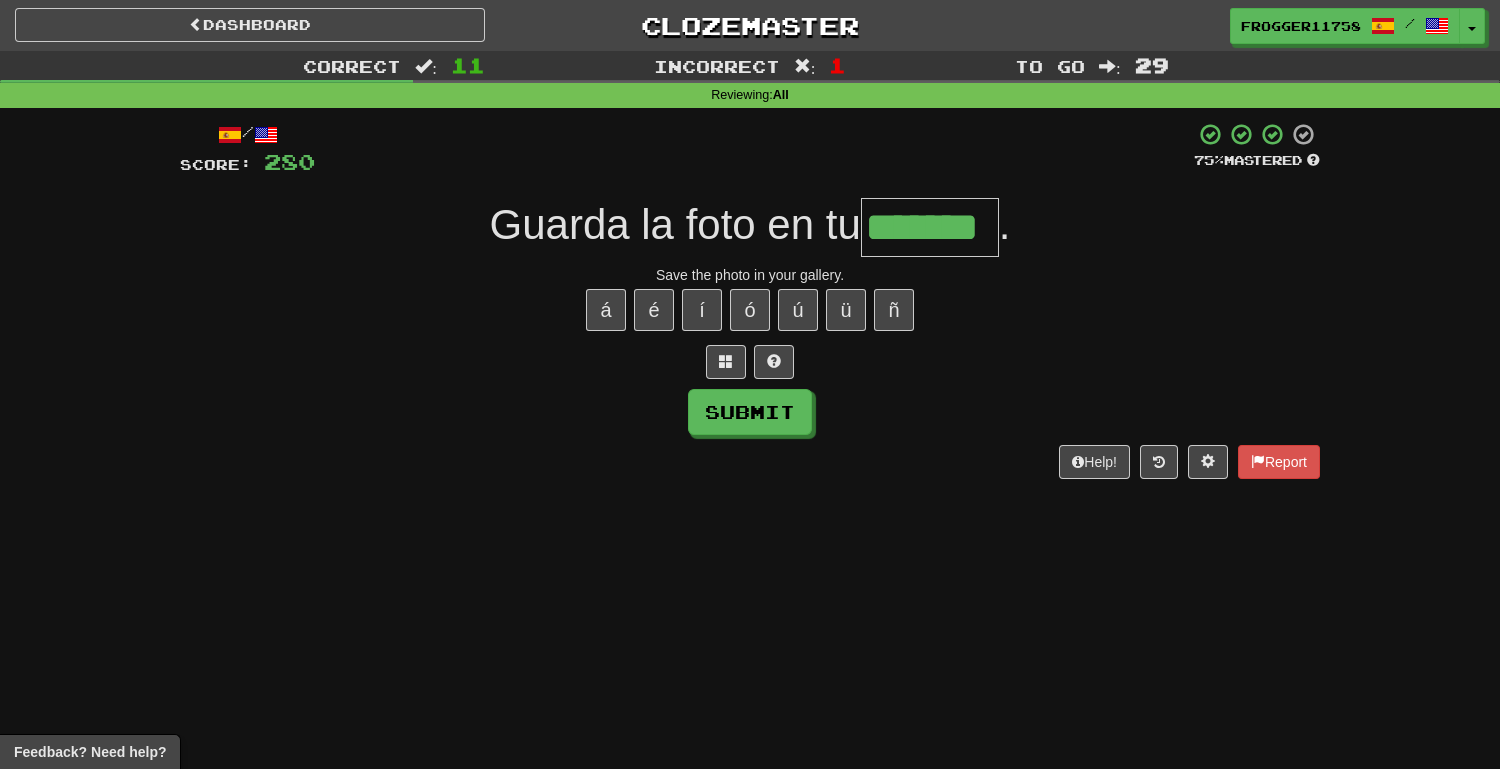 type on "*******" 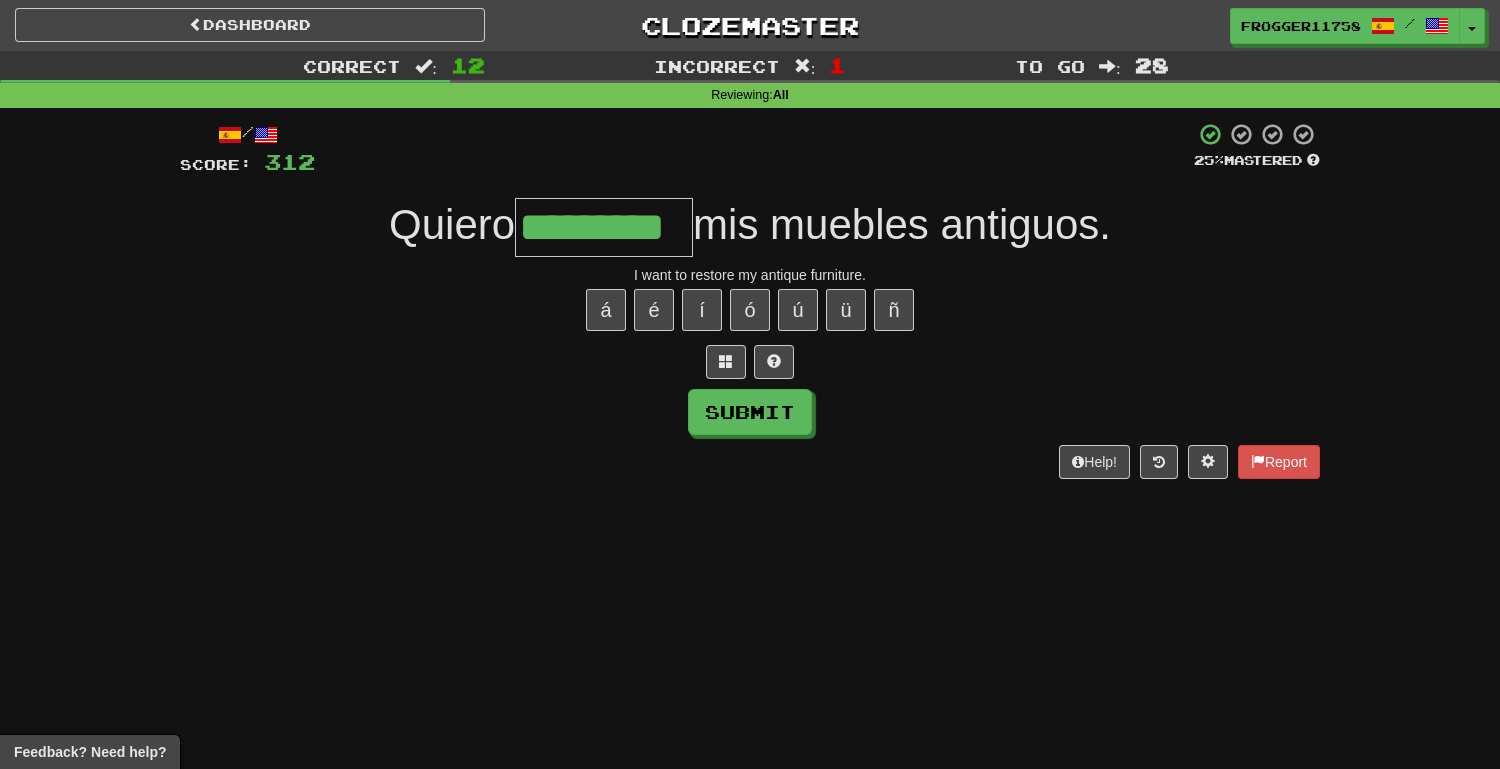 type on "*********" 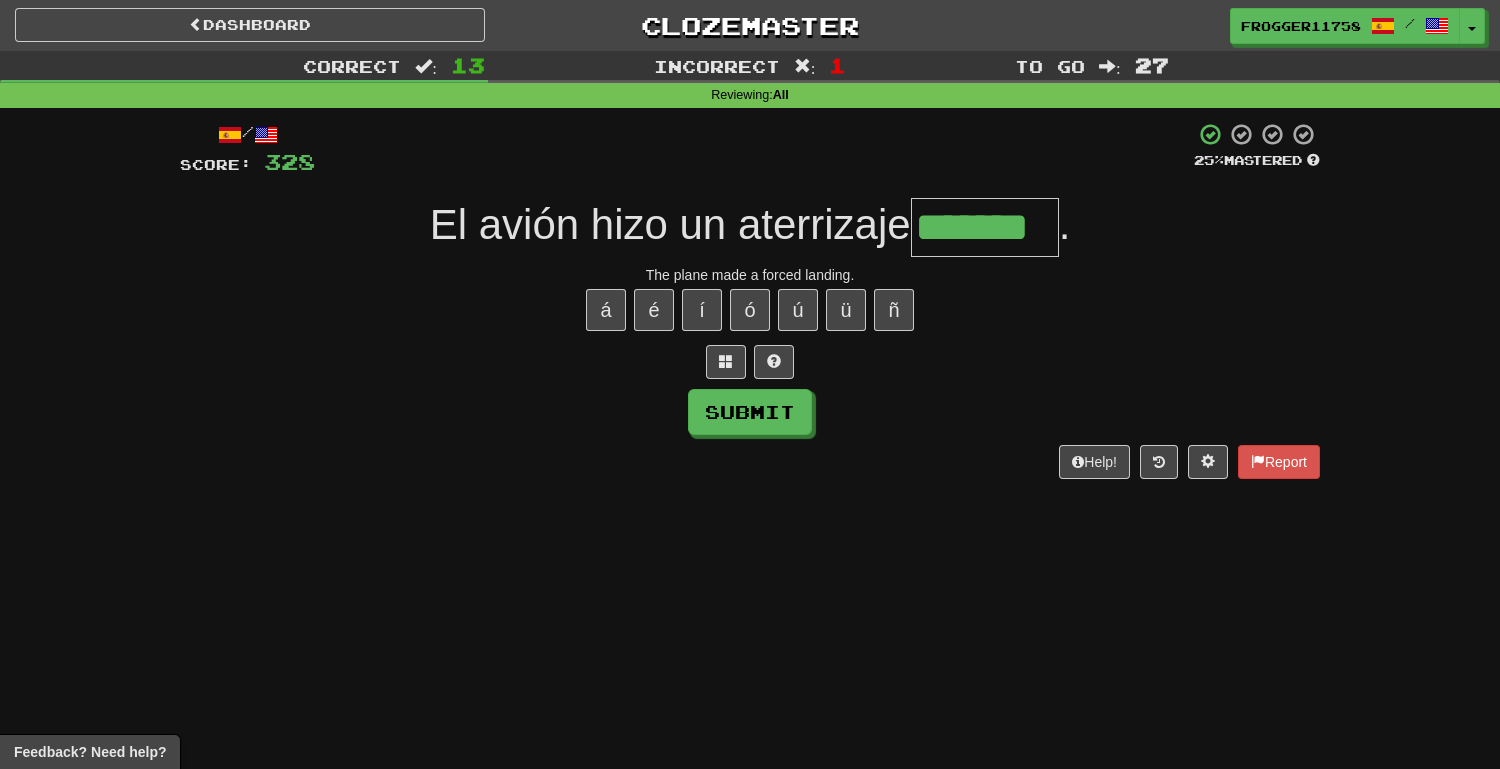 type on "*******" 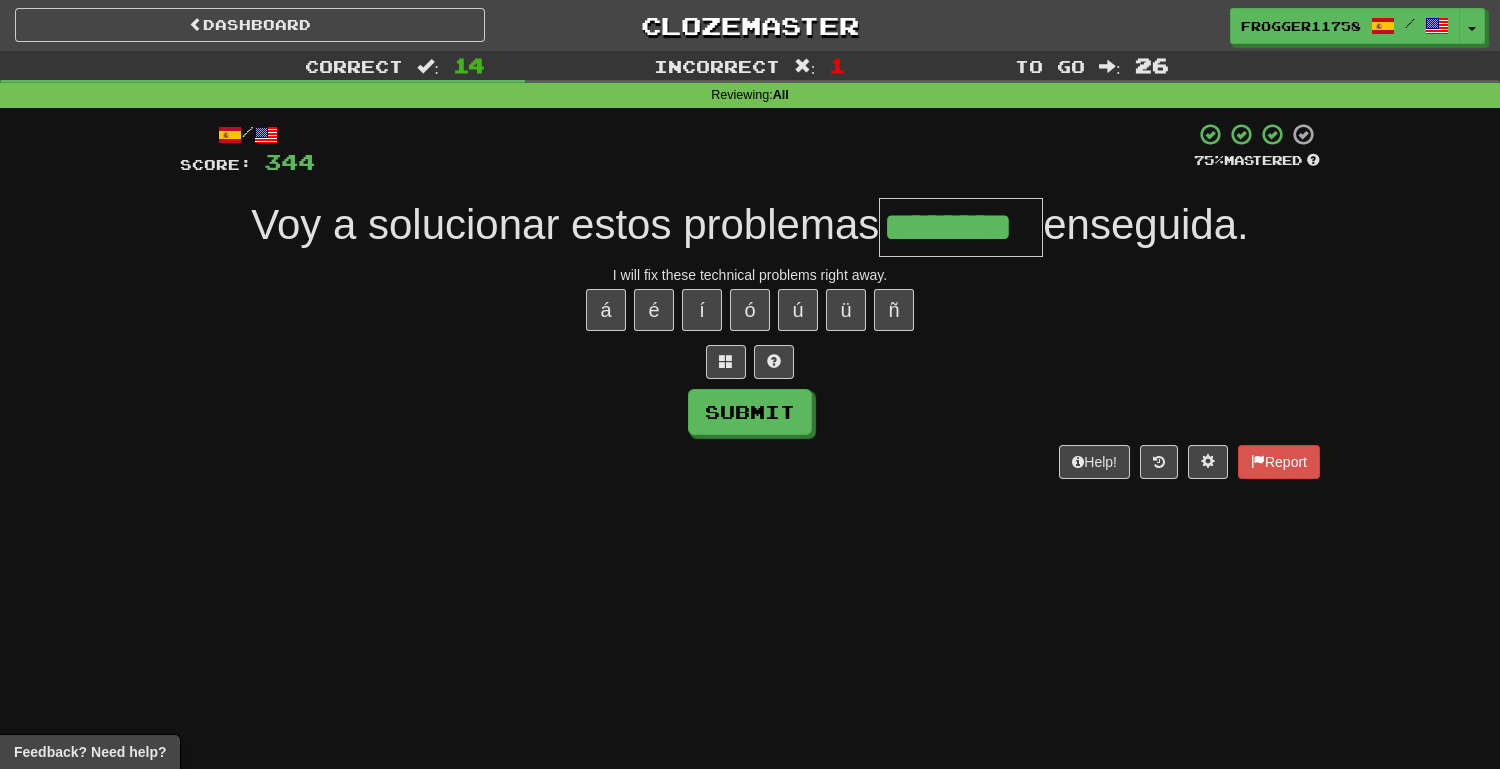 type on "********" 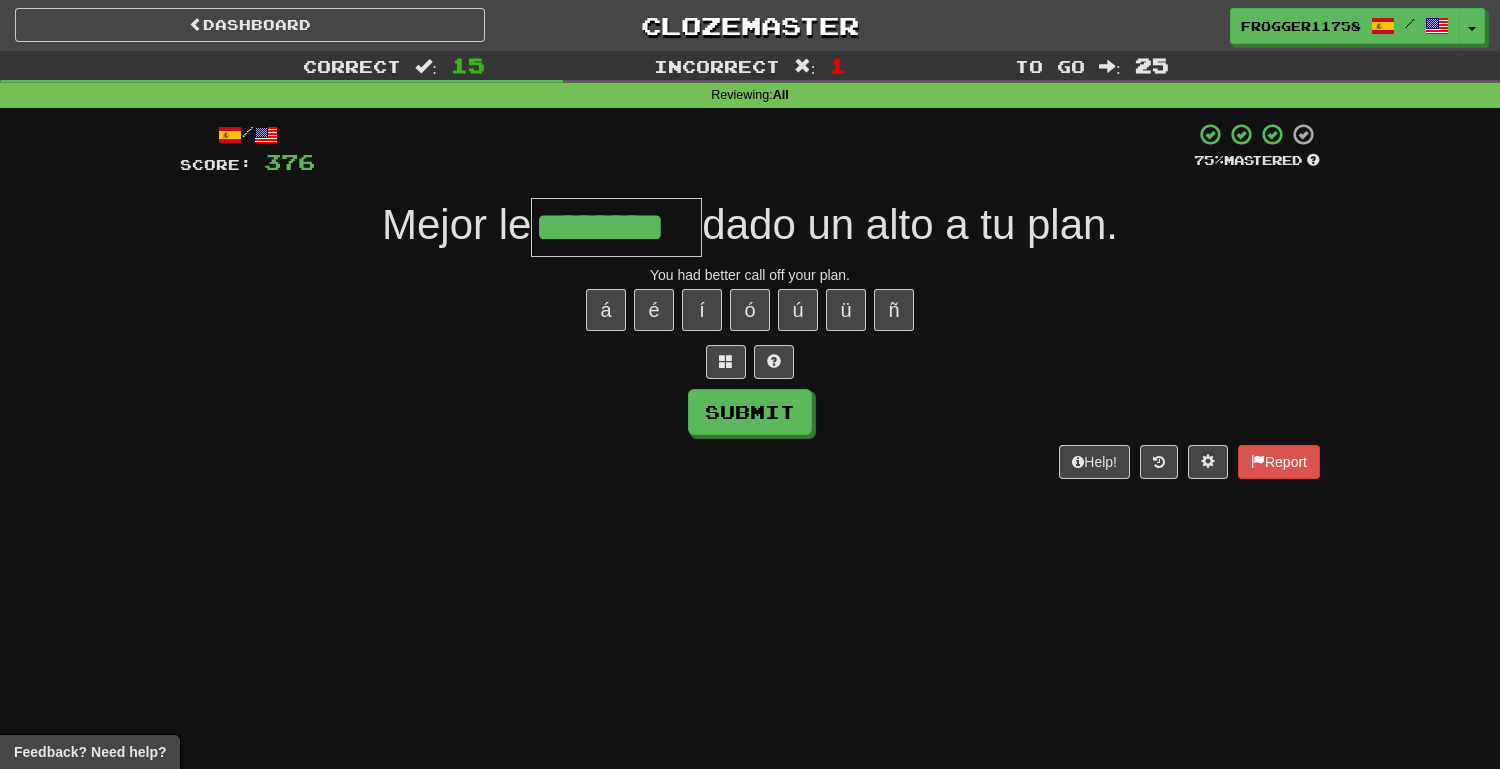 type on "********" 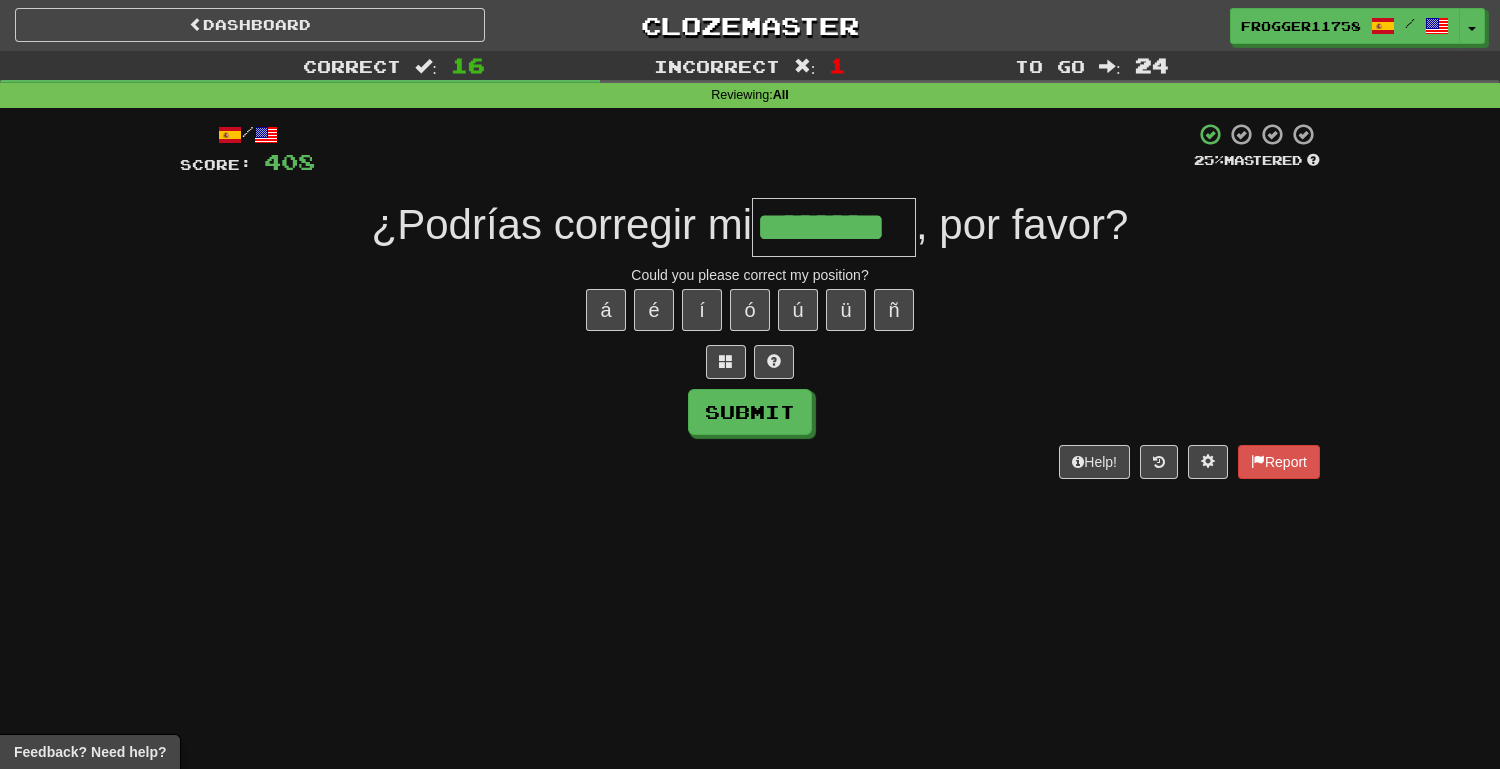 type on "********" 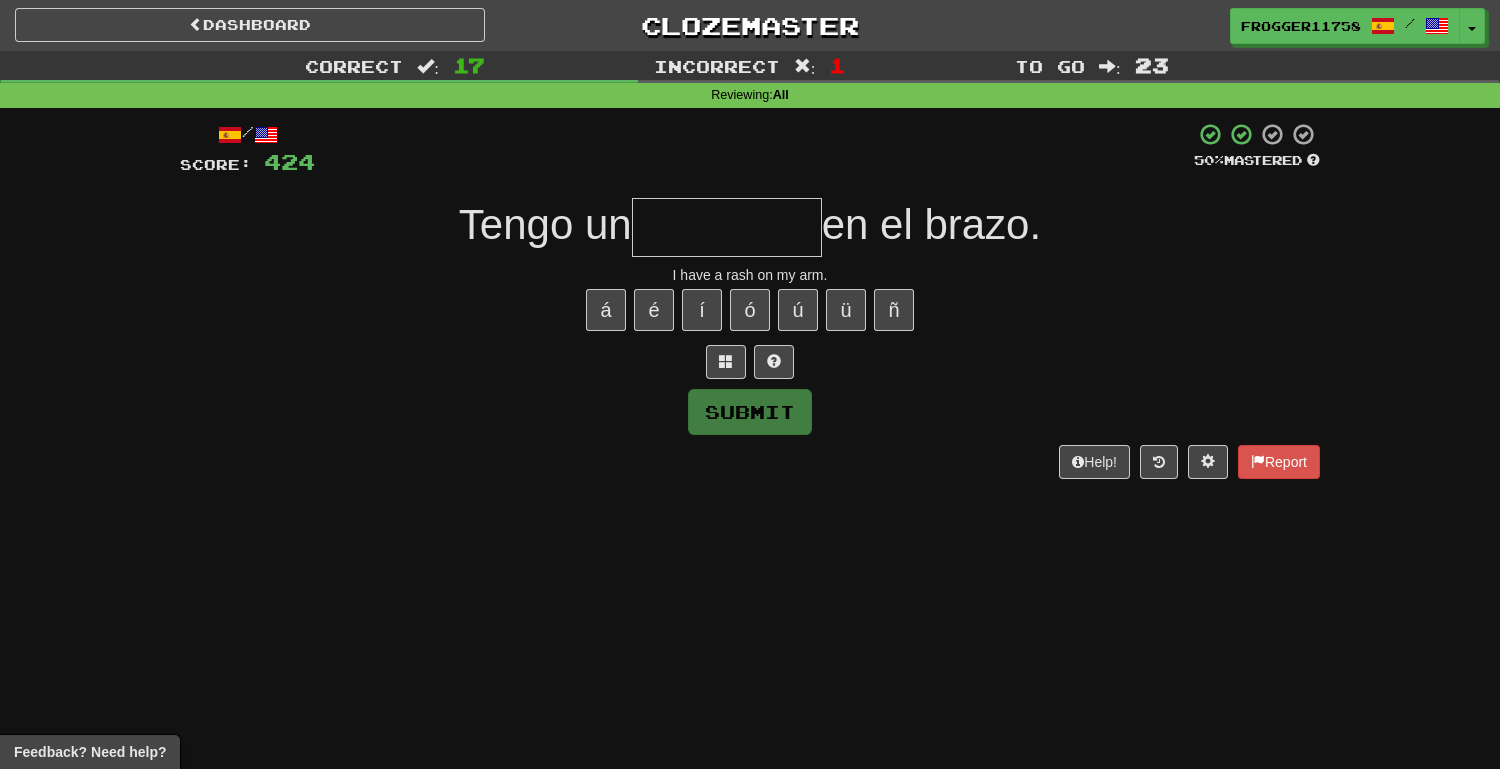 type on "*" 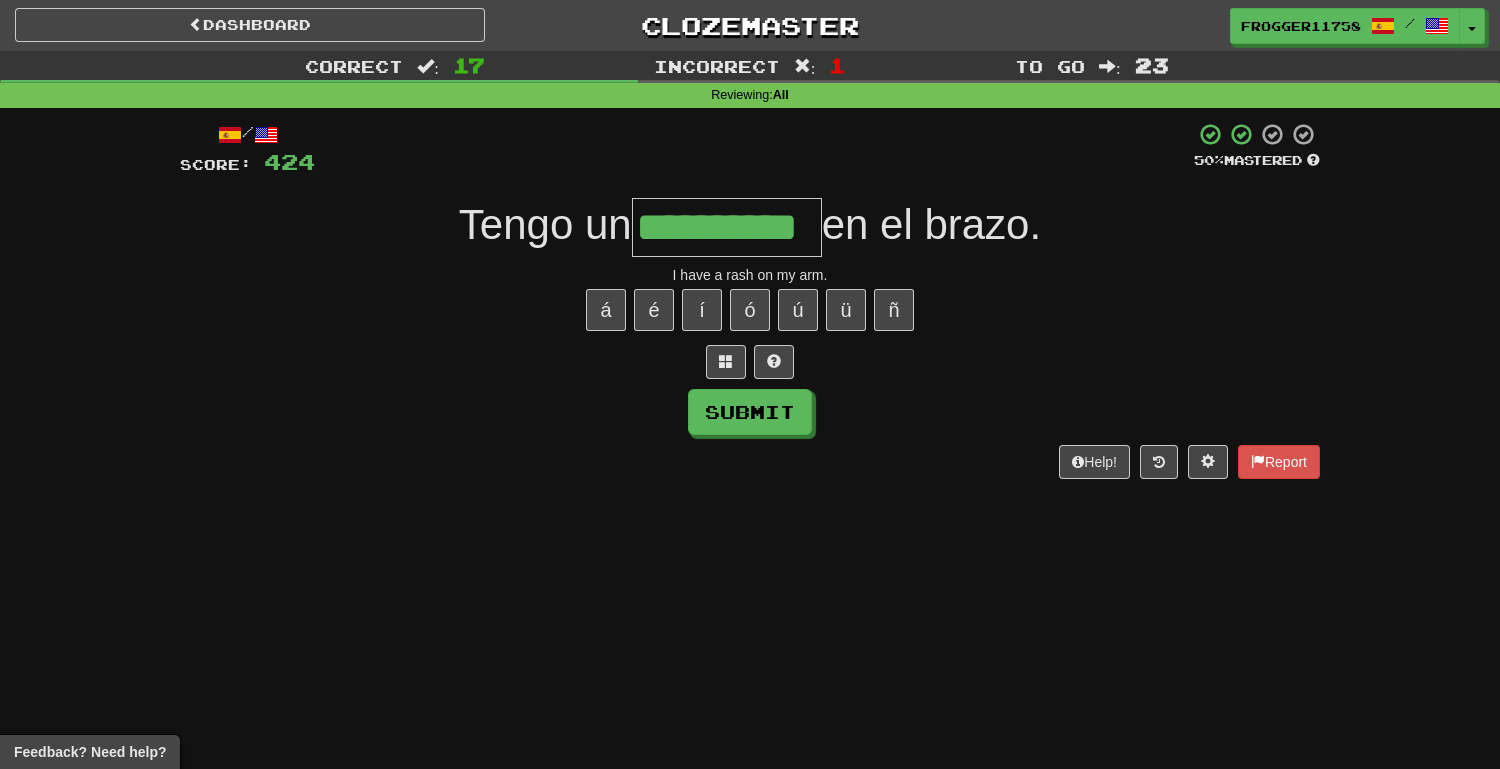 type on "**********" 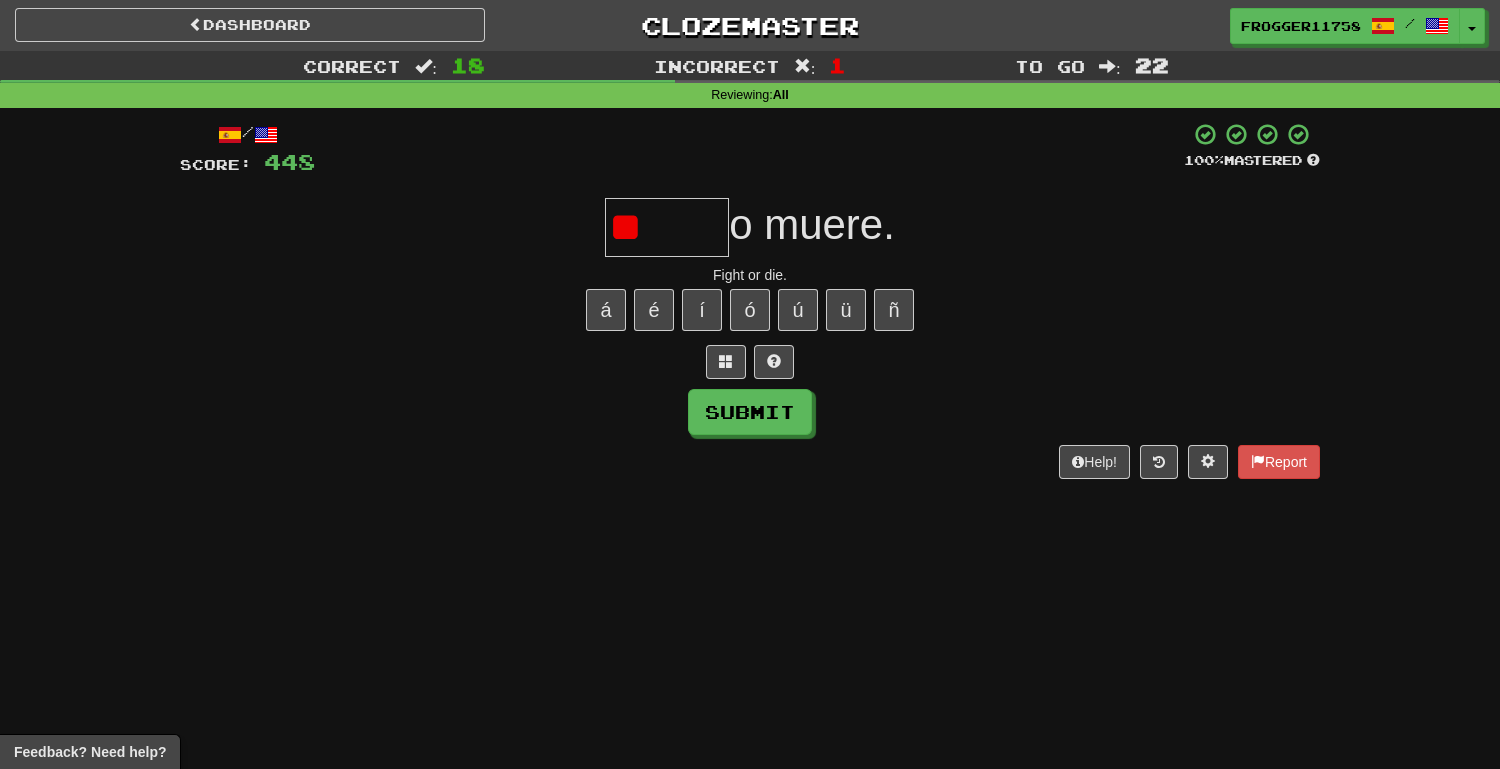 type on "*" 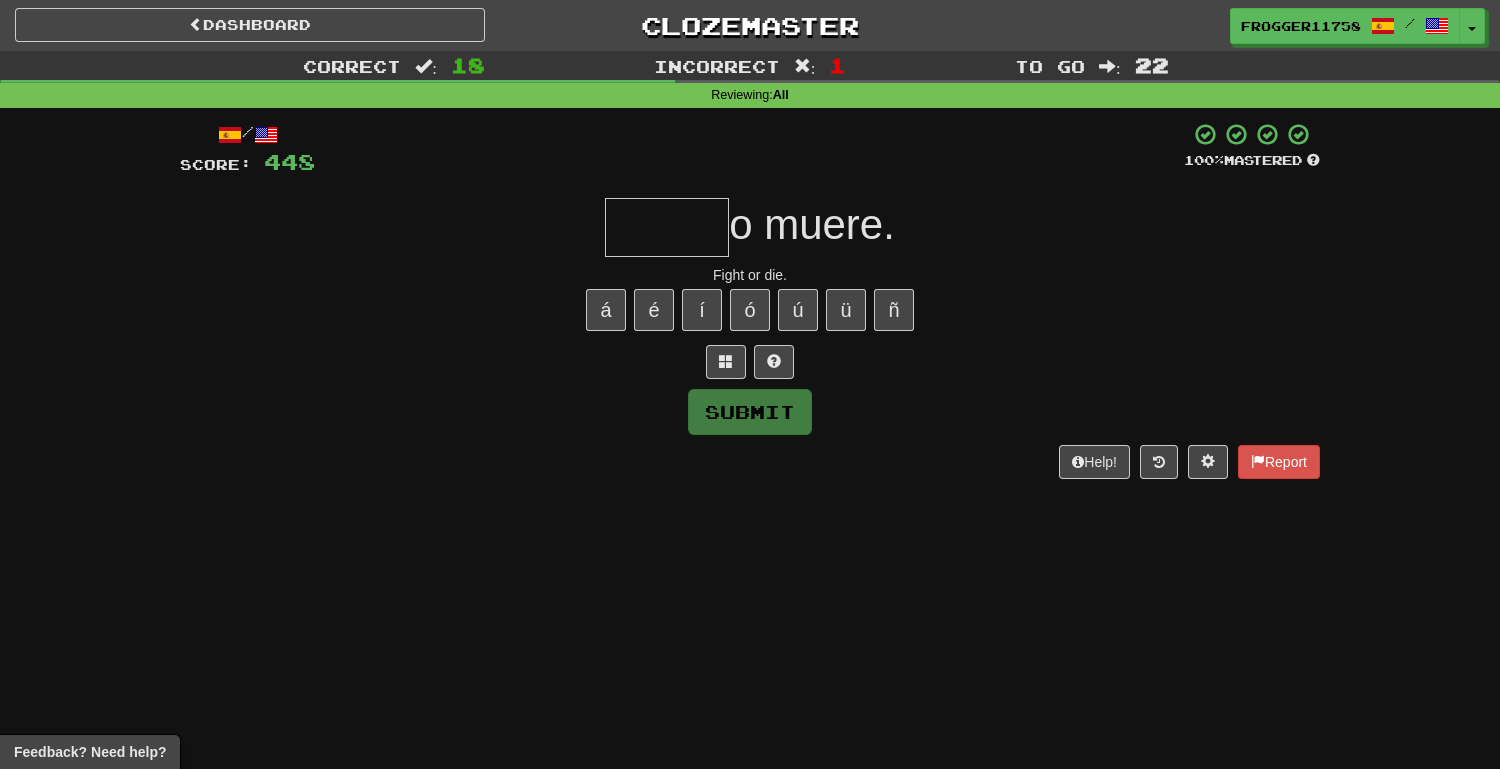type on "*" 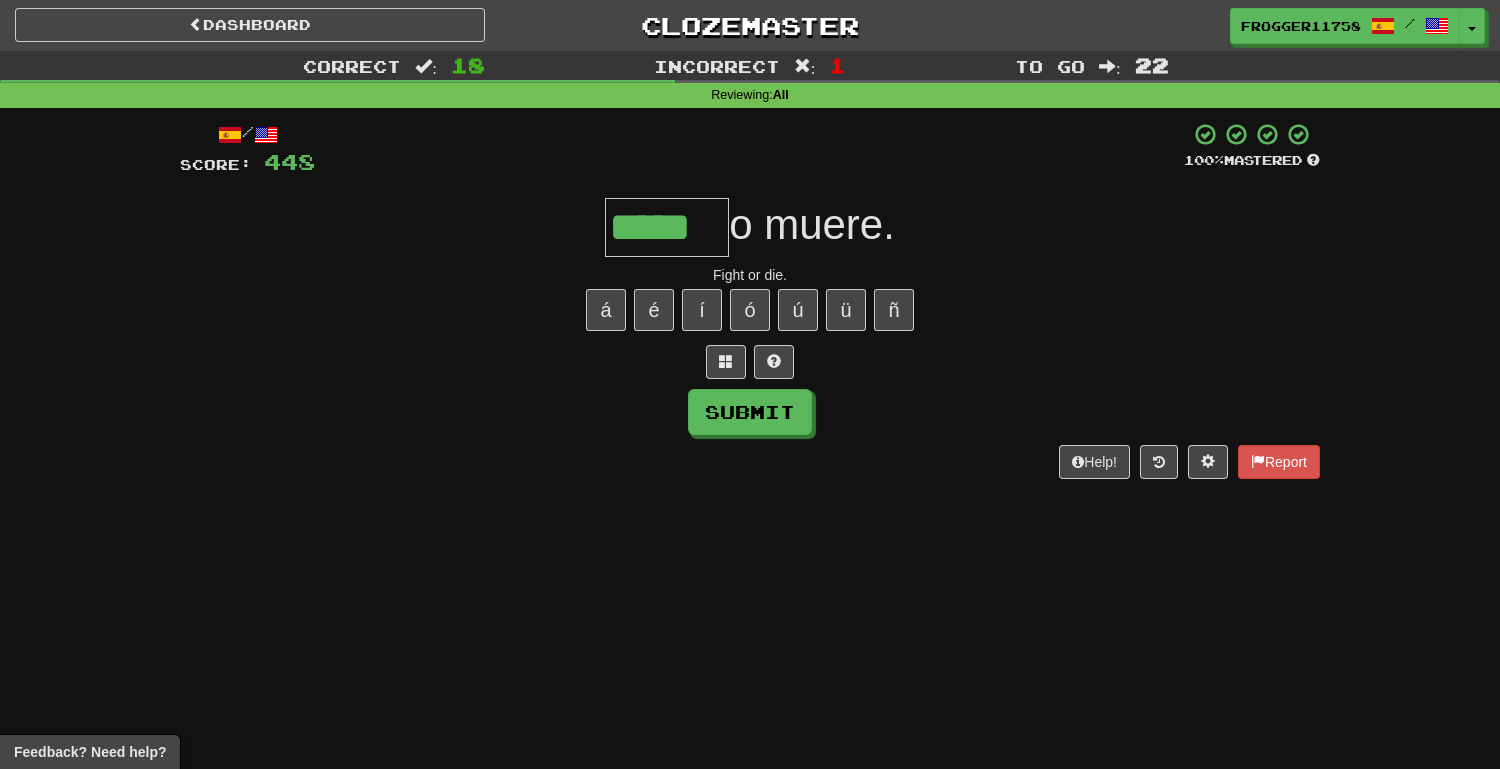 type on "*****" 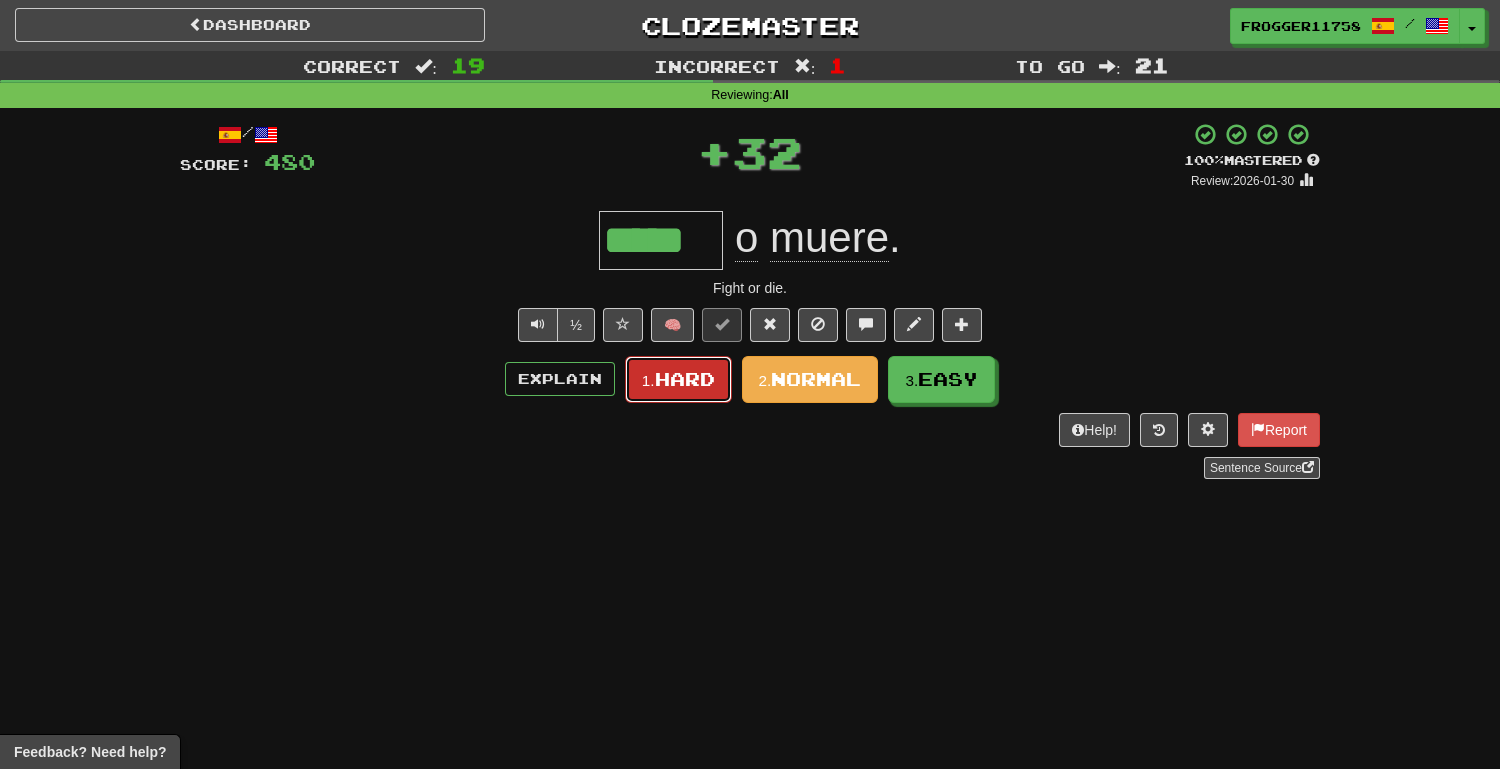 click on "Hard" at bounding box center [685, 379] 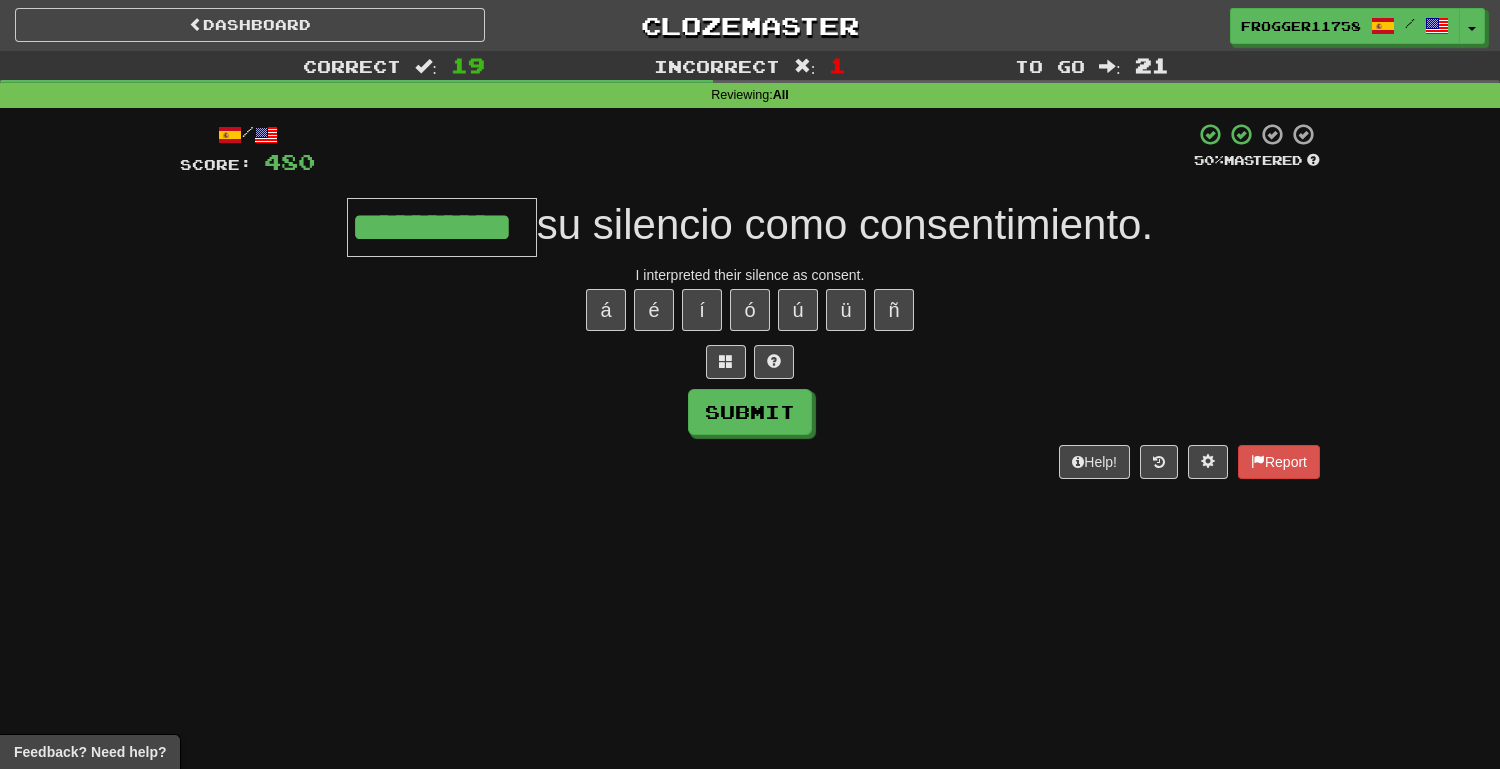 type on "**********" 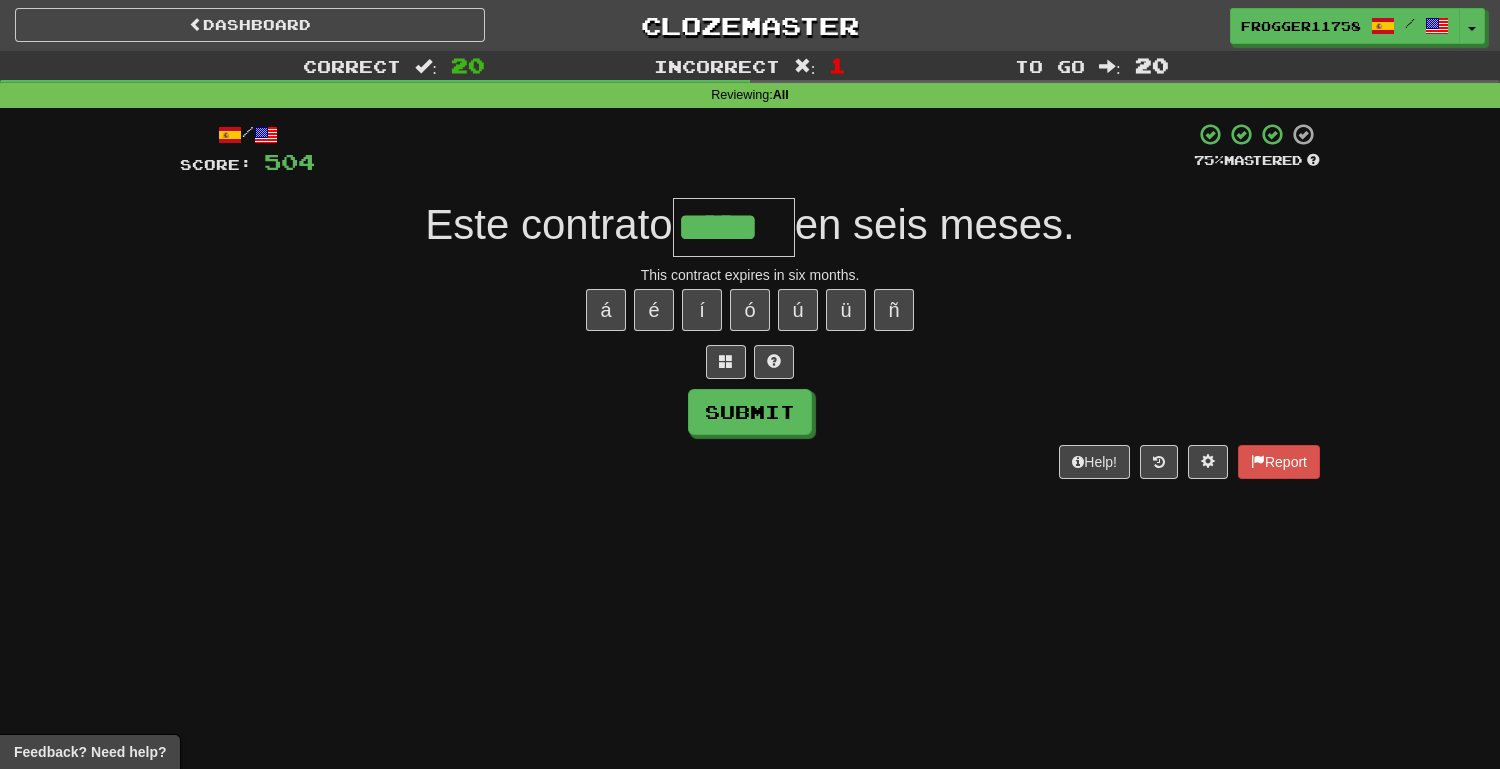 type on "*****" 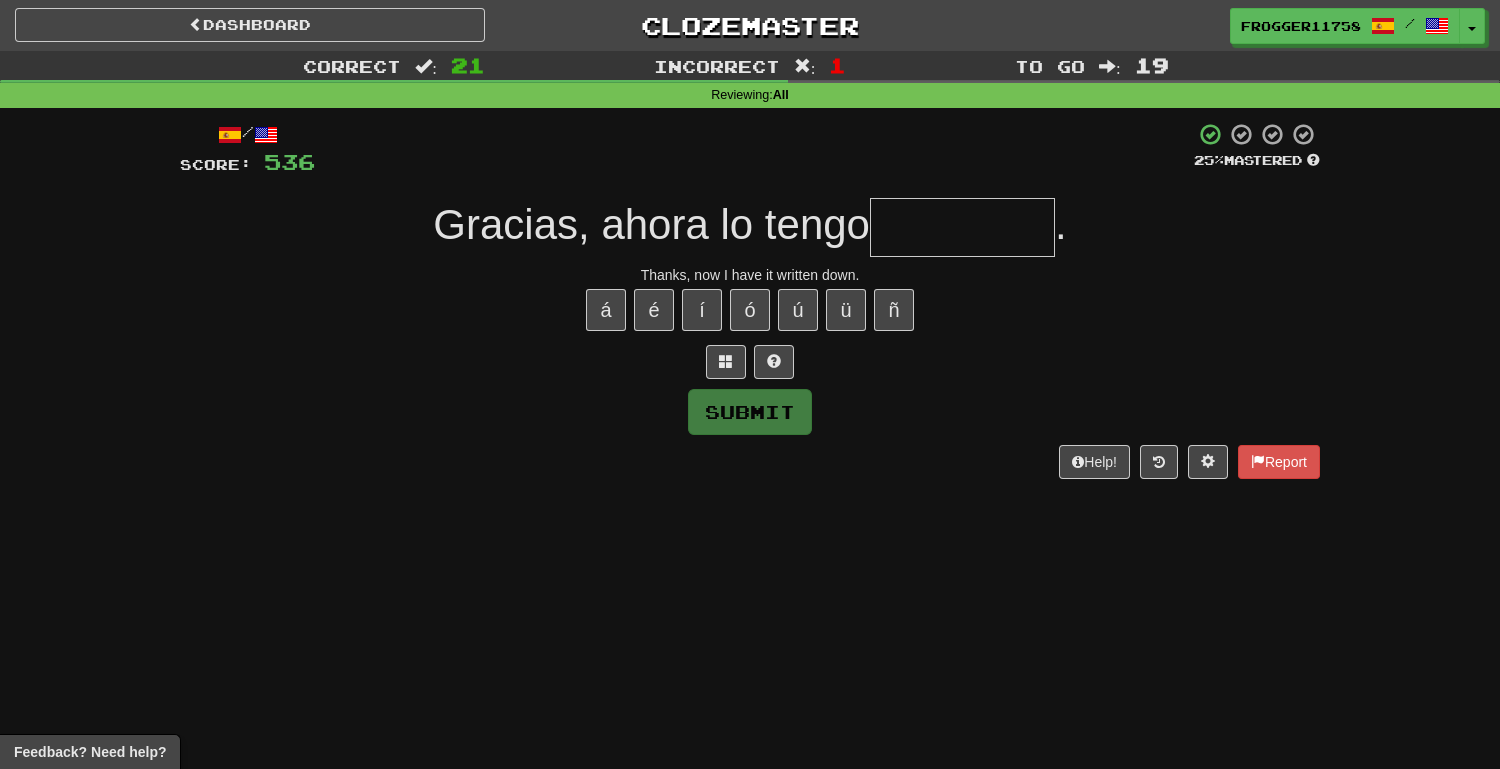 type on "*" 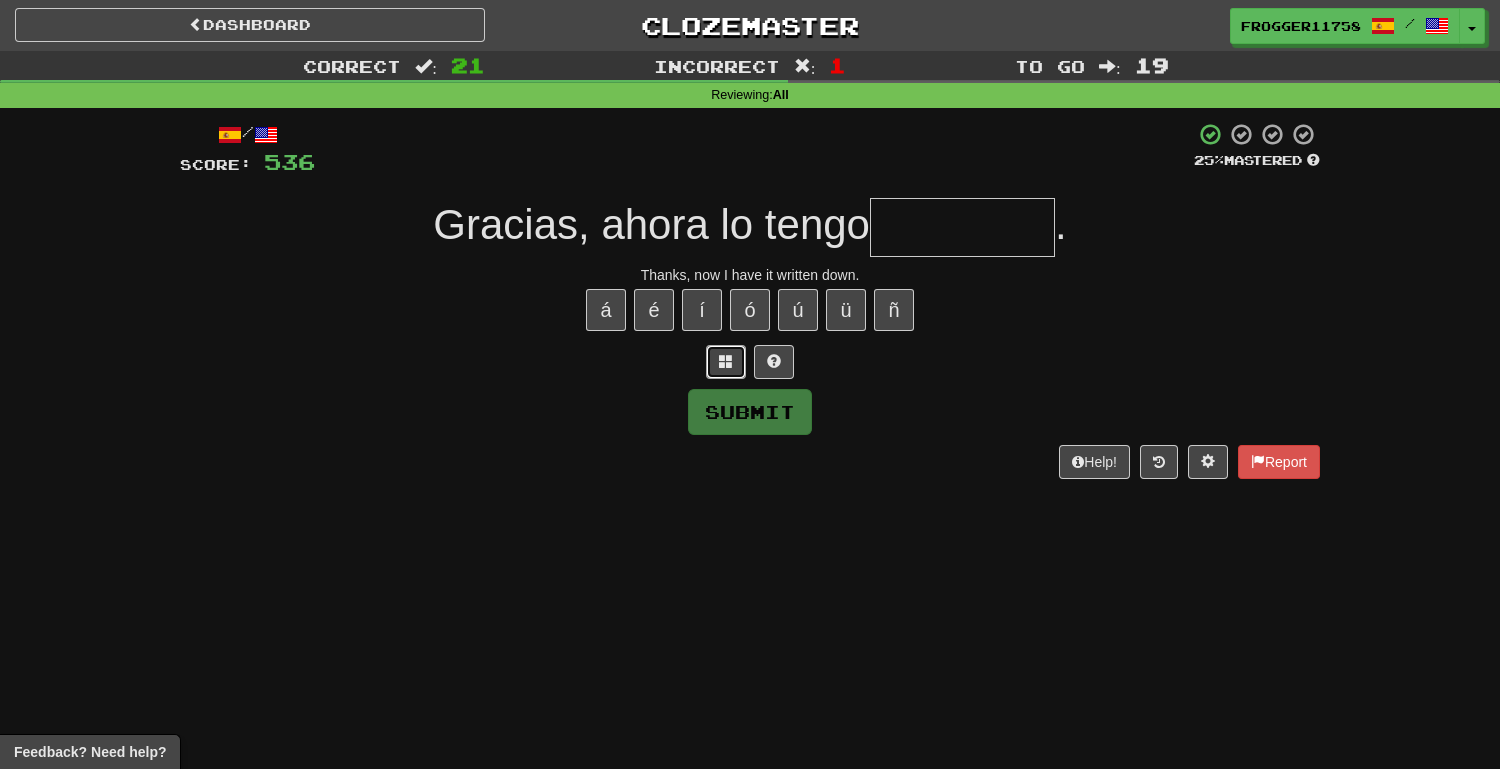 click at bounding box center (726, 362) 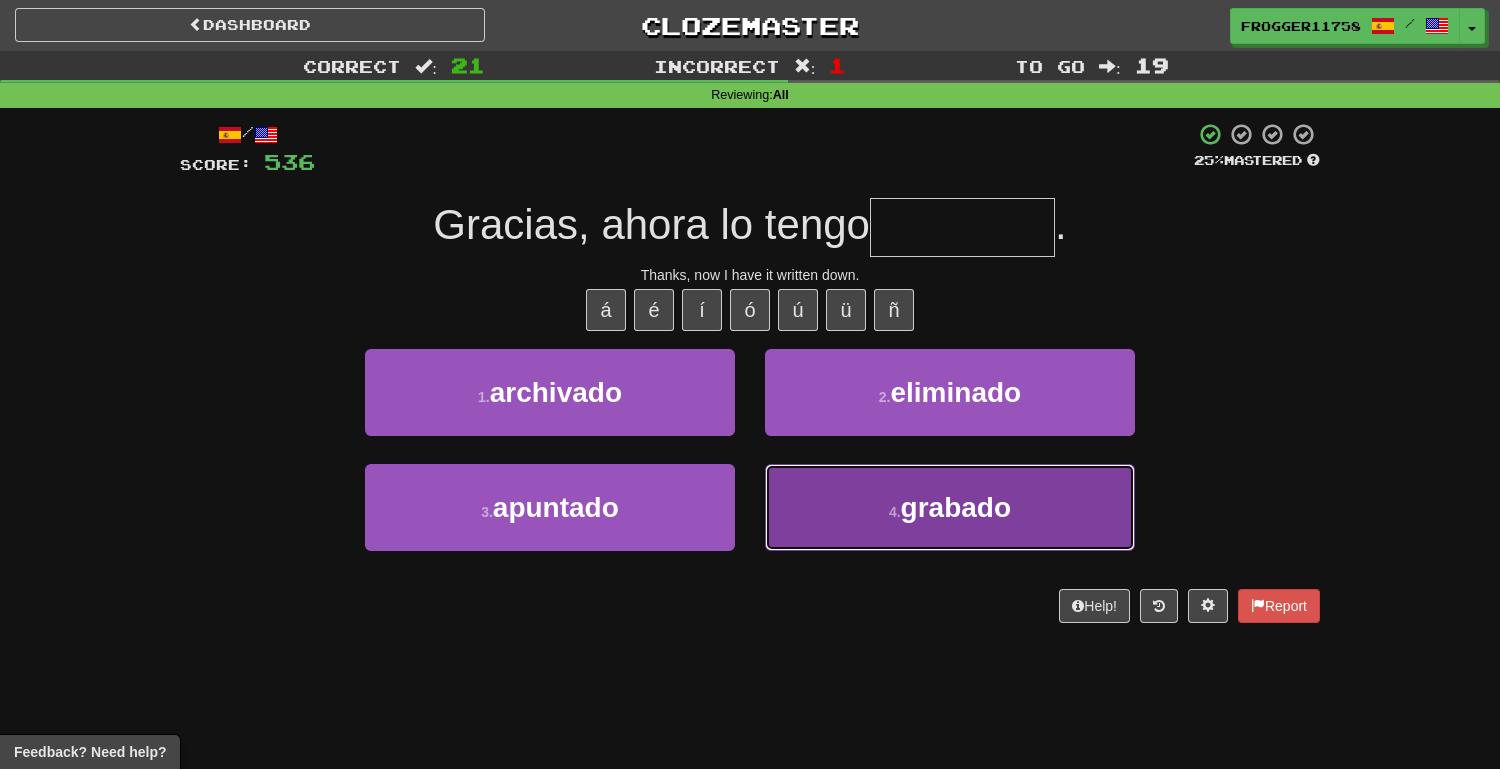 click on "4 .  grabado" at bounding box center (950, 507) 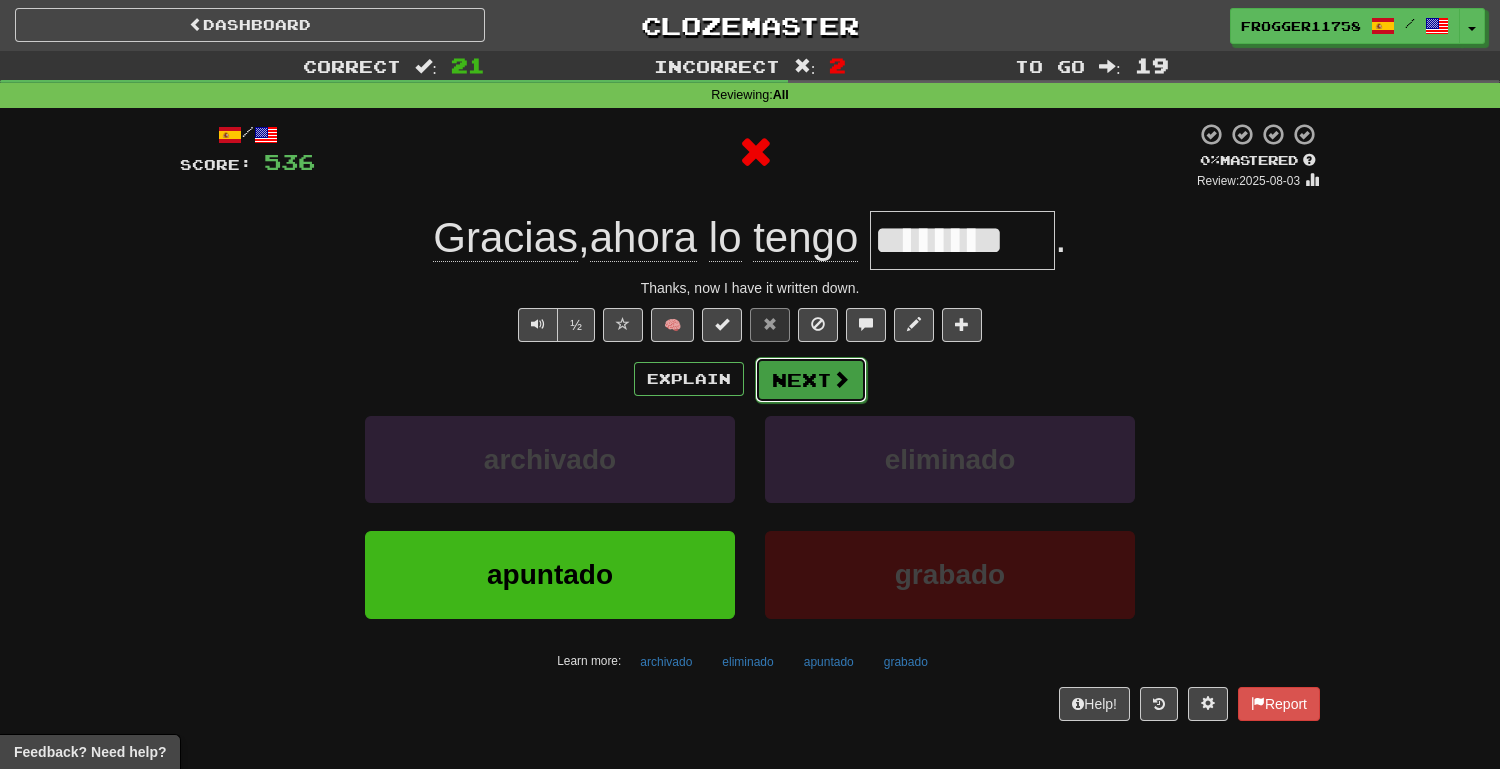 click on "Next" at bounding box center [811, 380] 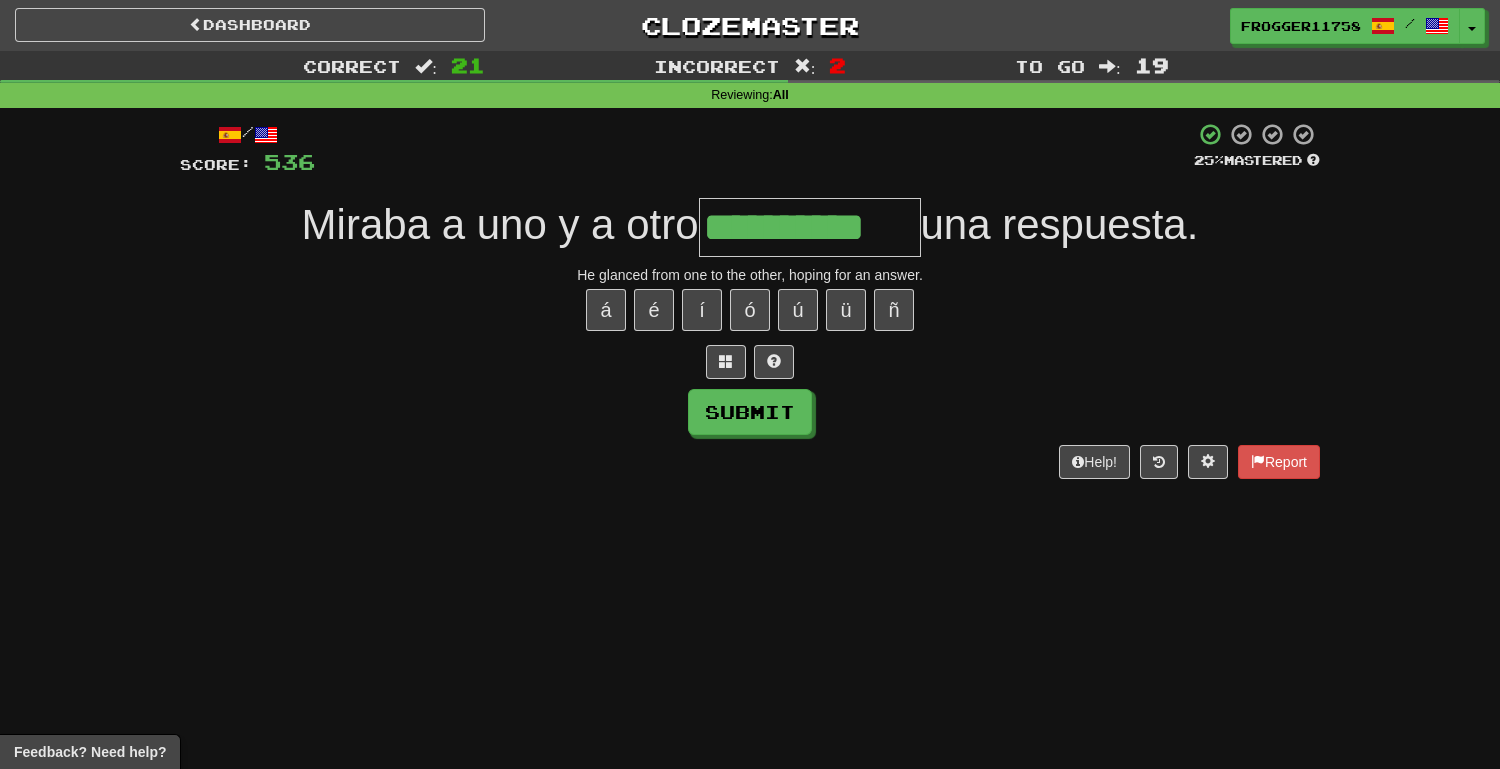 type on "**********" 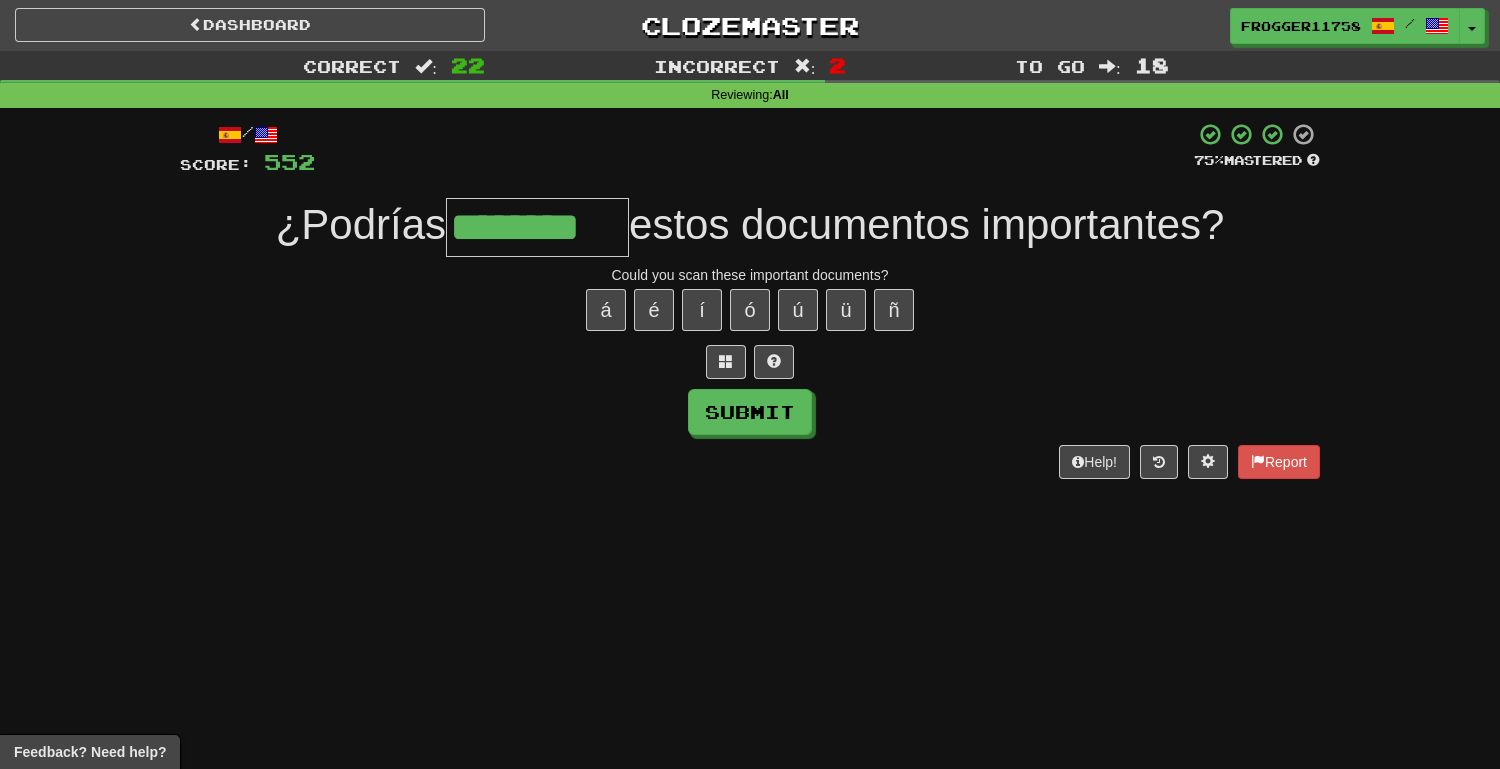 type on "********" 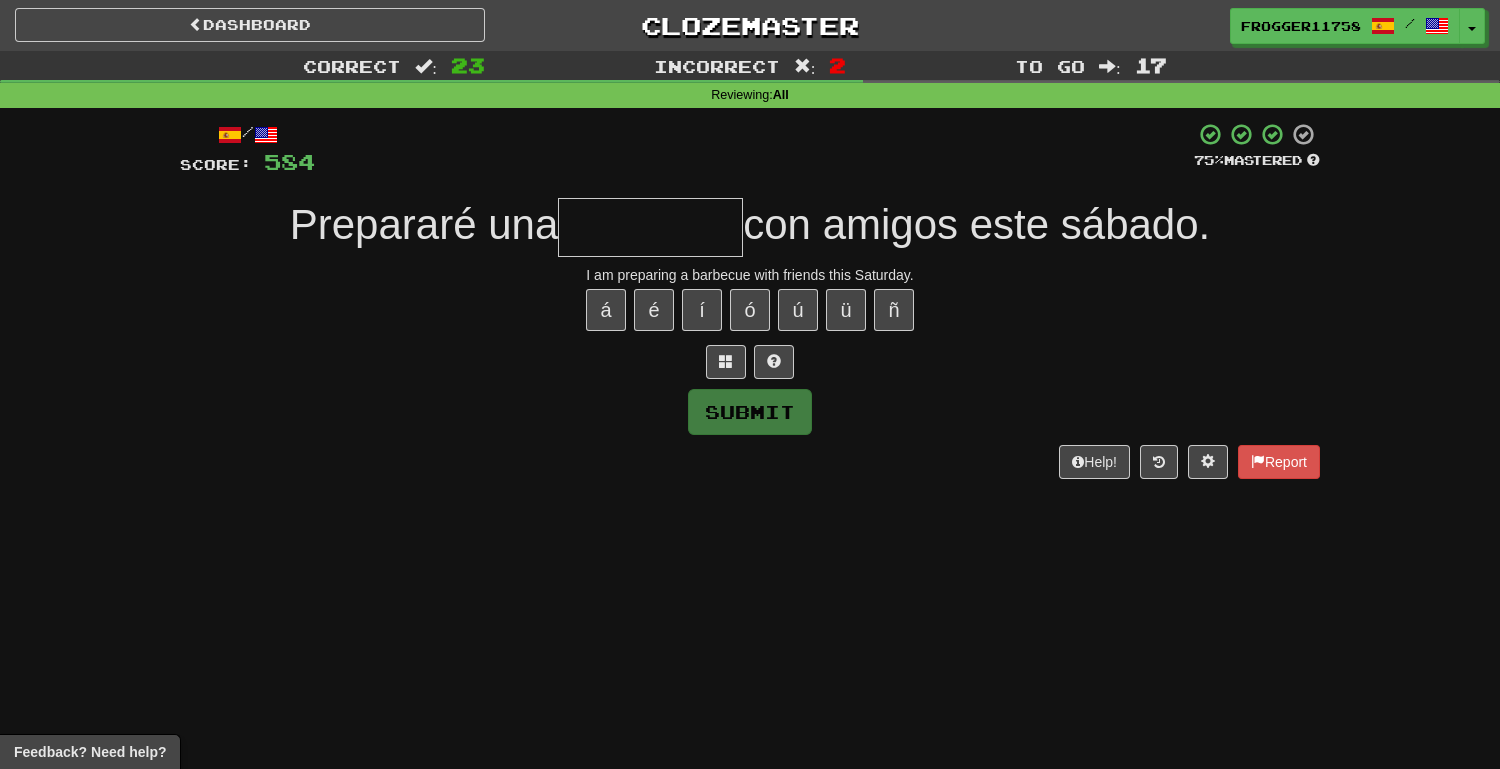 type on "*" 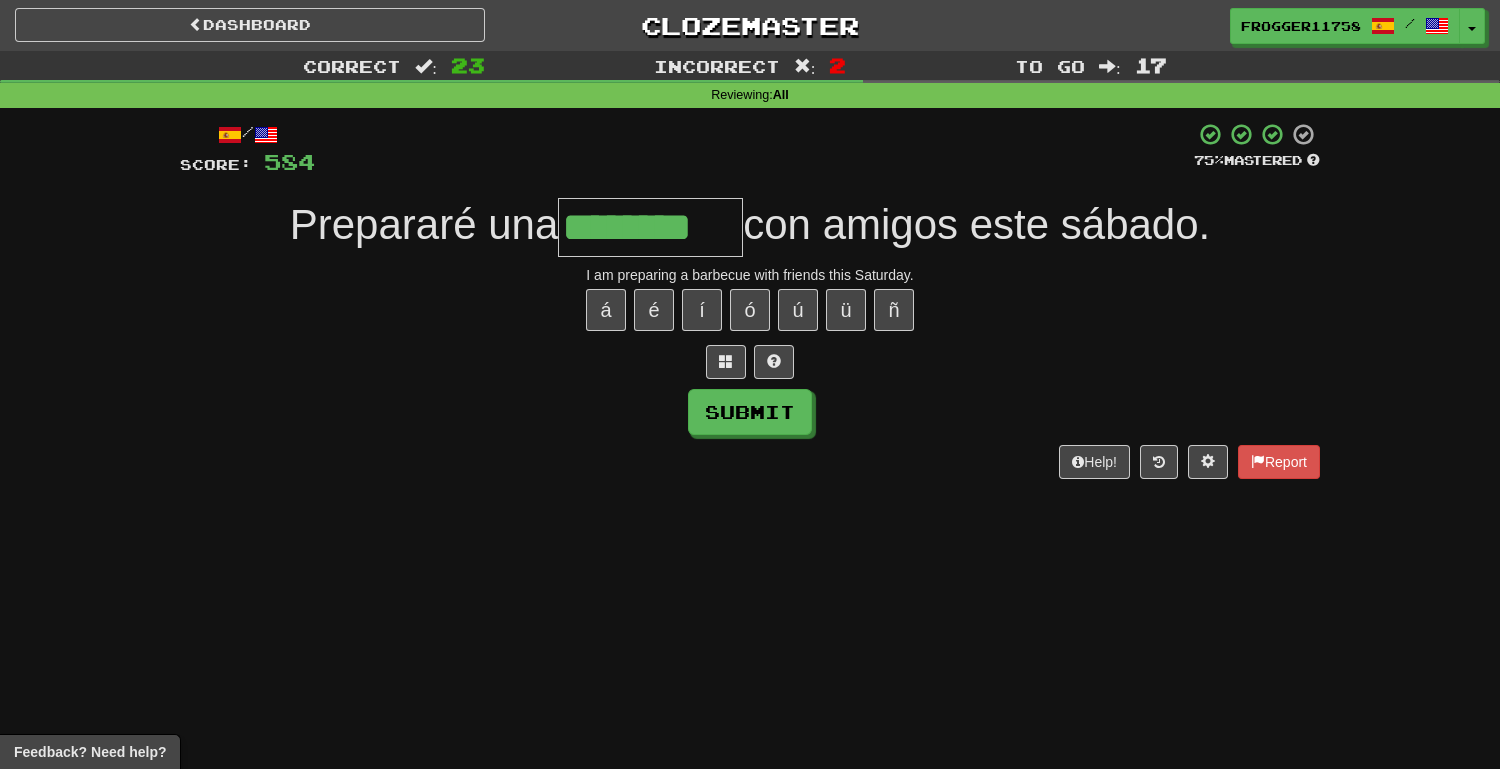 type on "********" 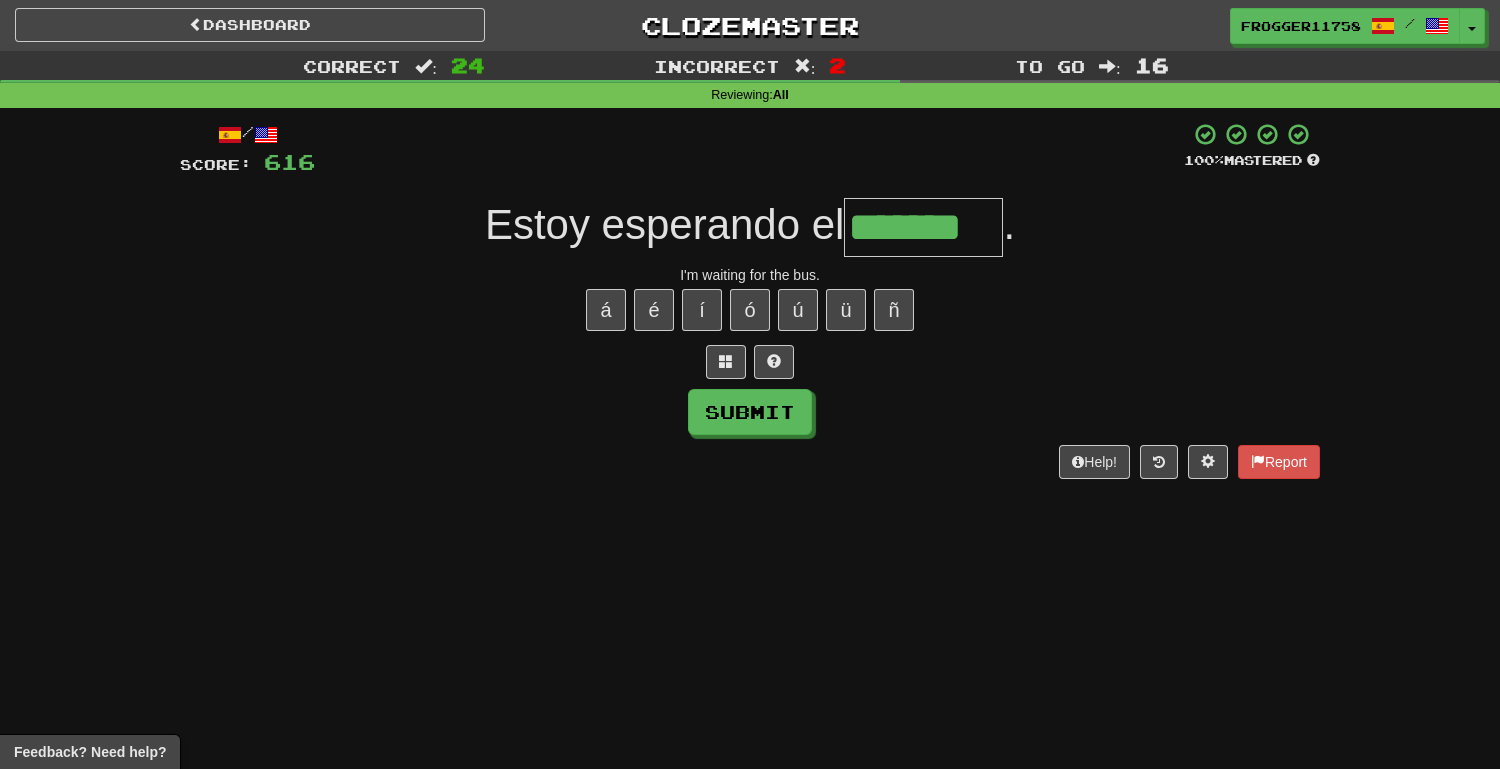type on "*******" 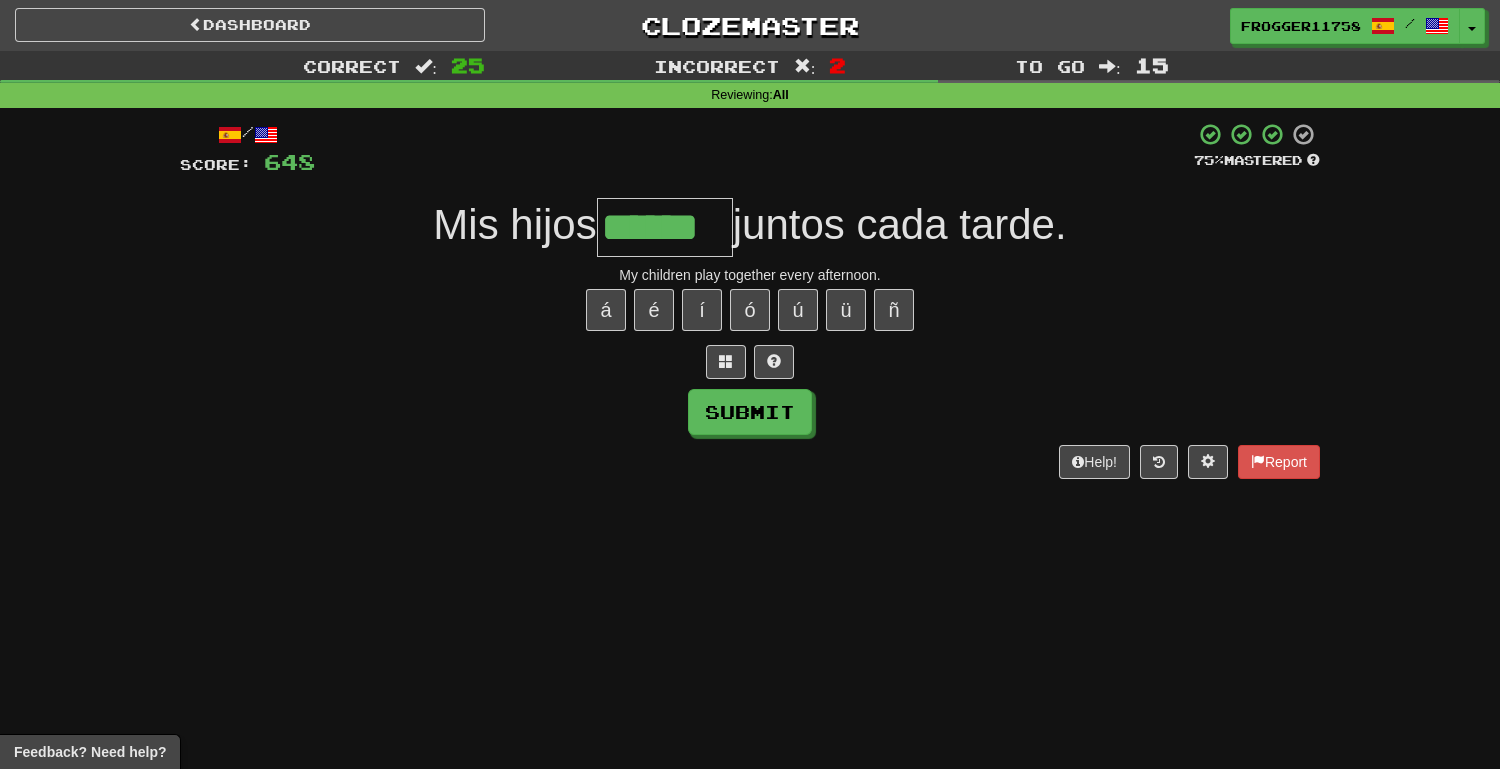 type on "******" 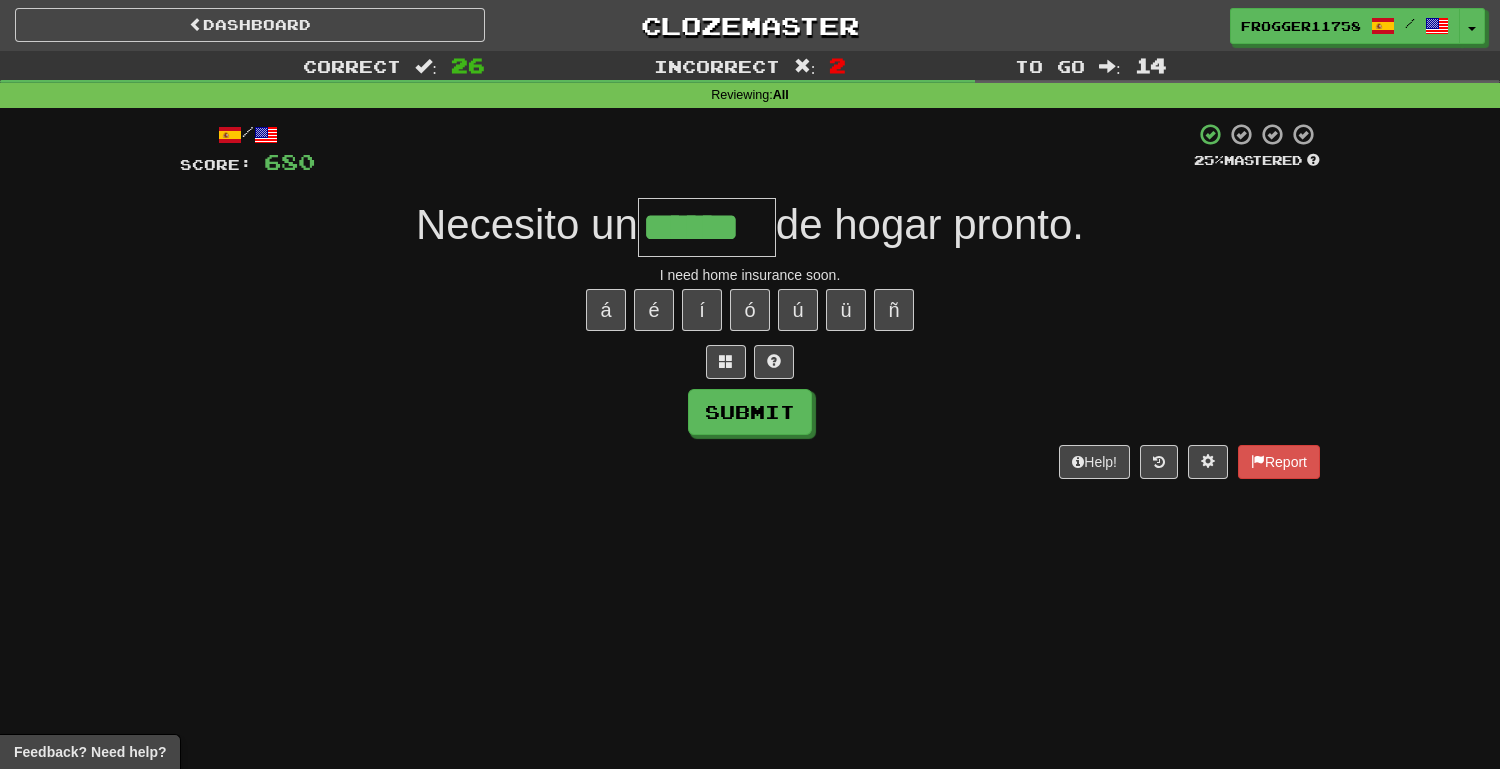 type on "******" 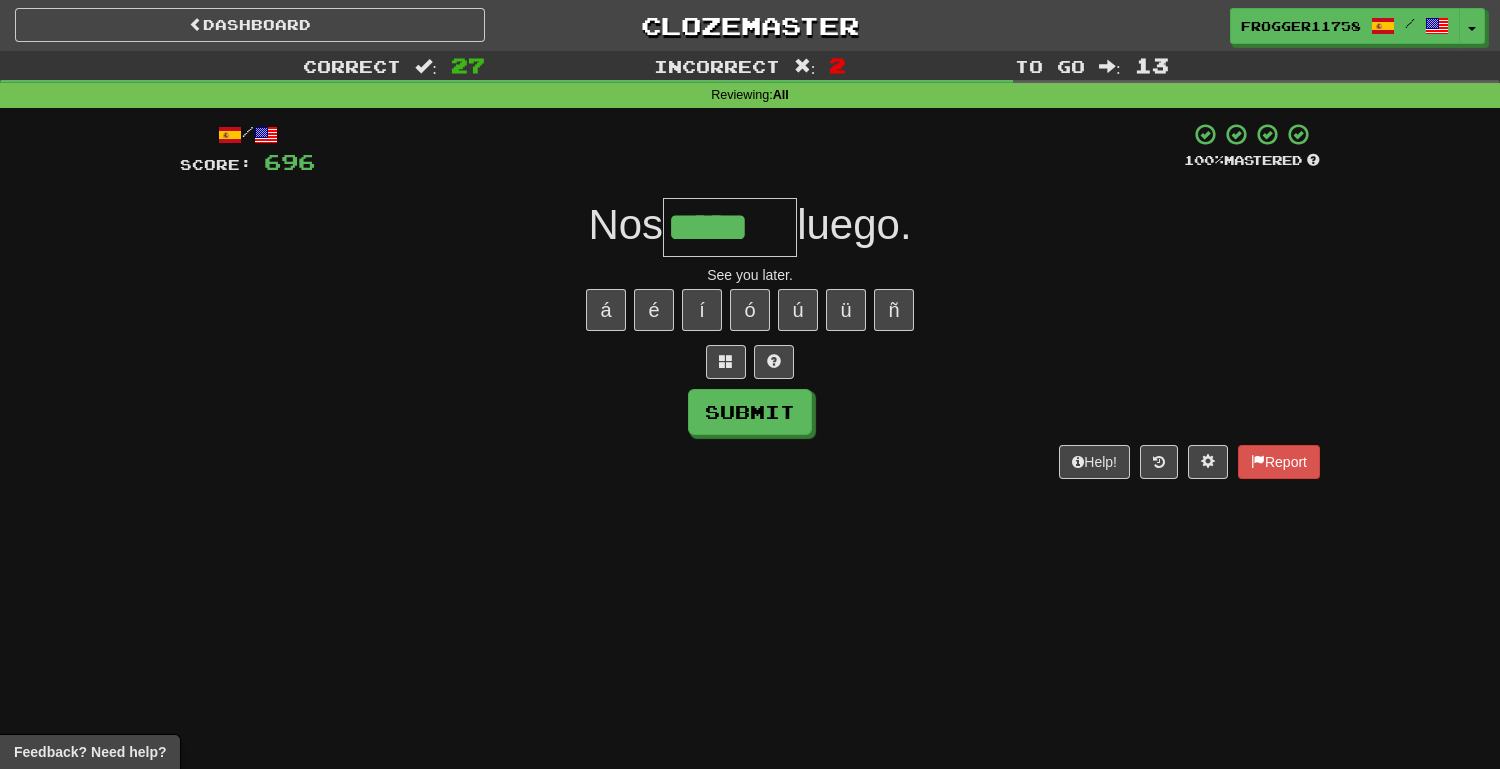 type on "*****" 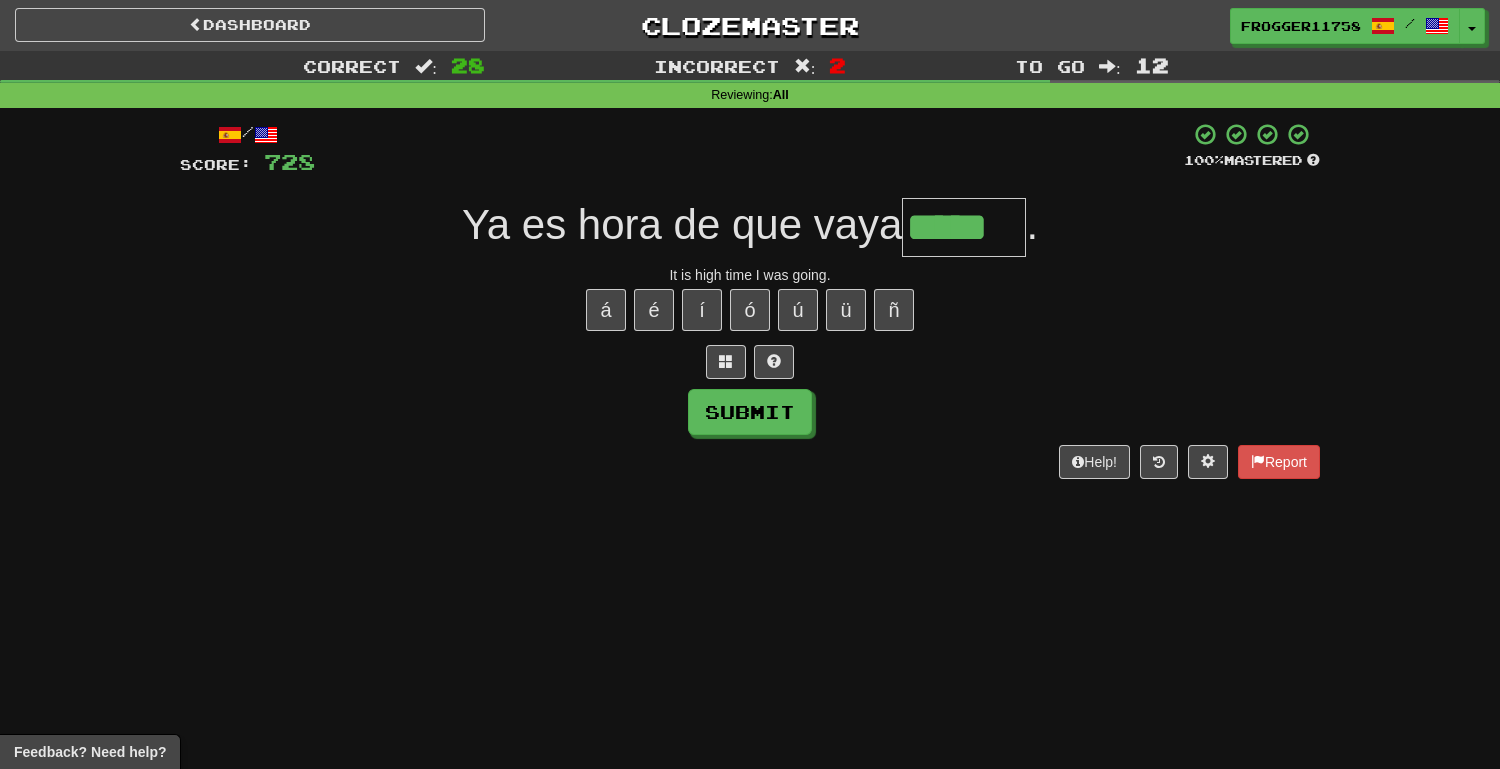 type on "*****" 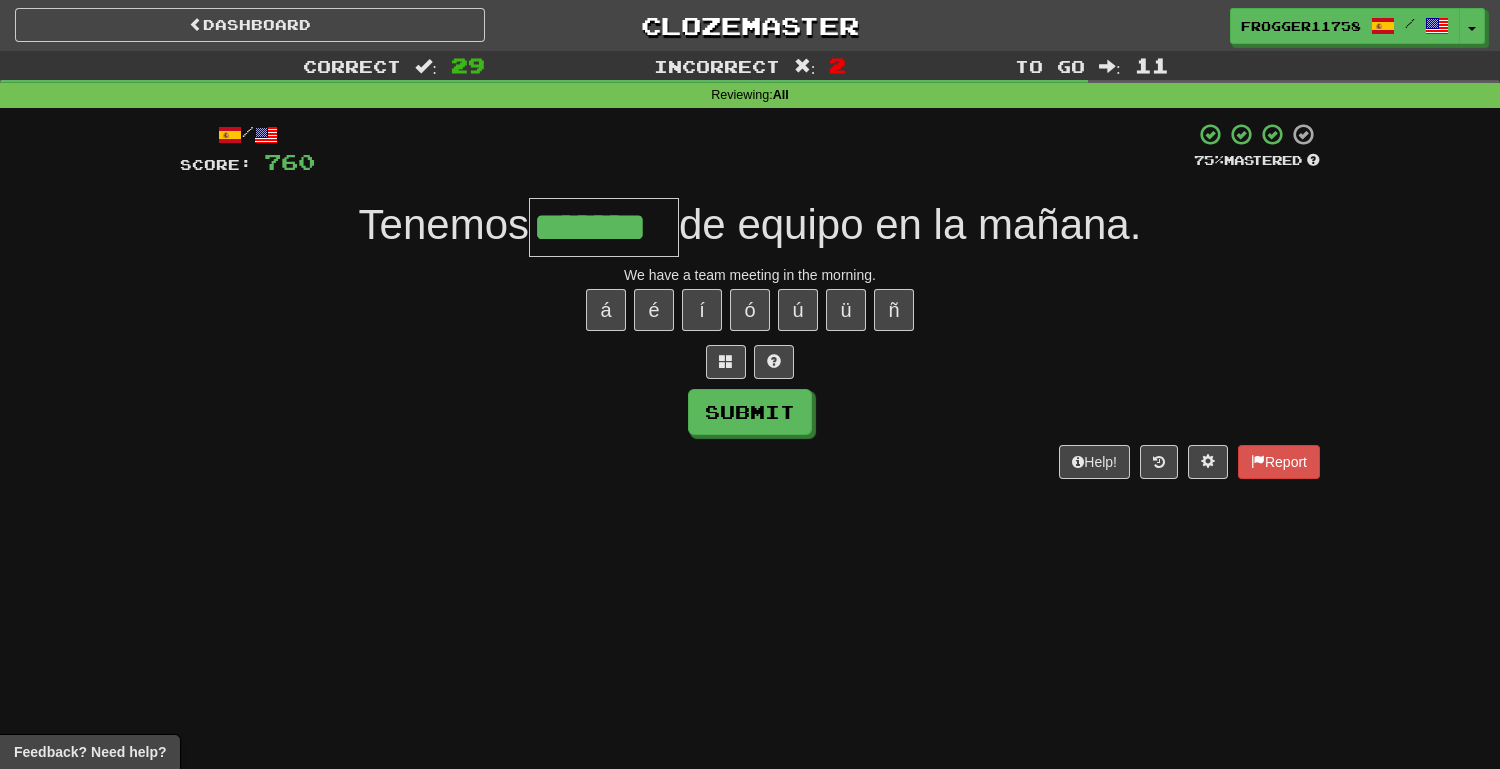 type on "*******" 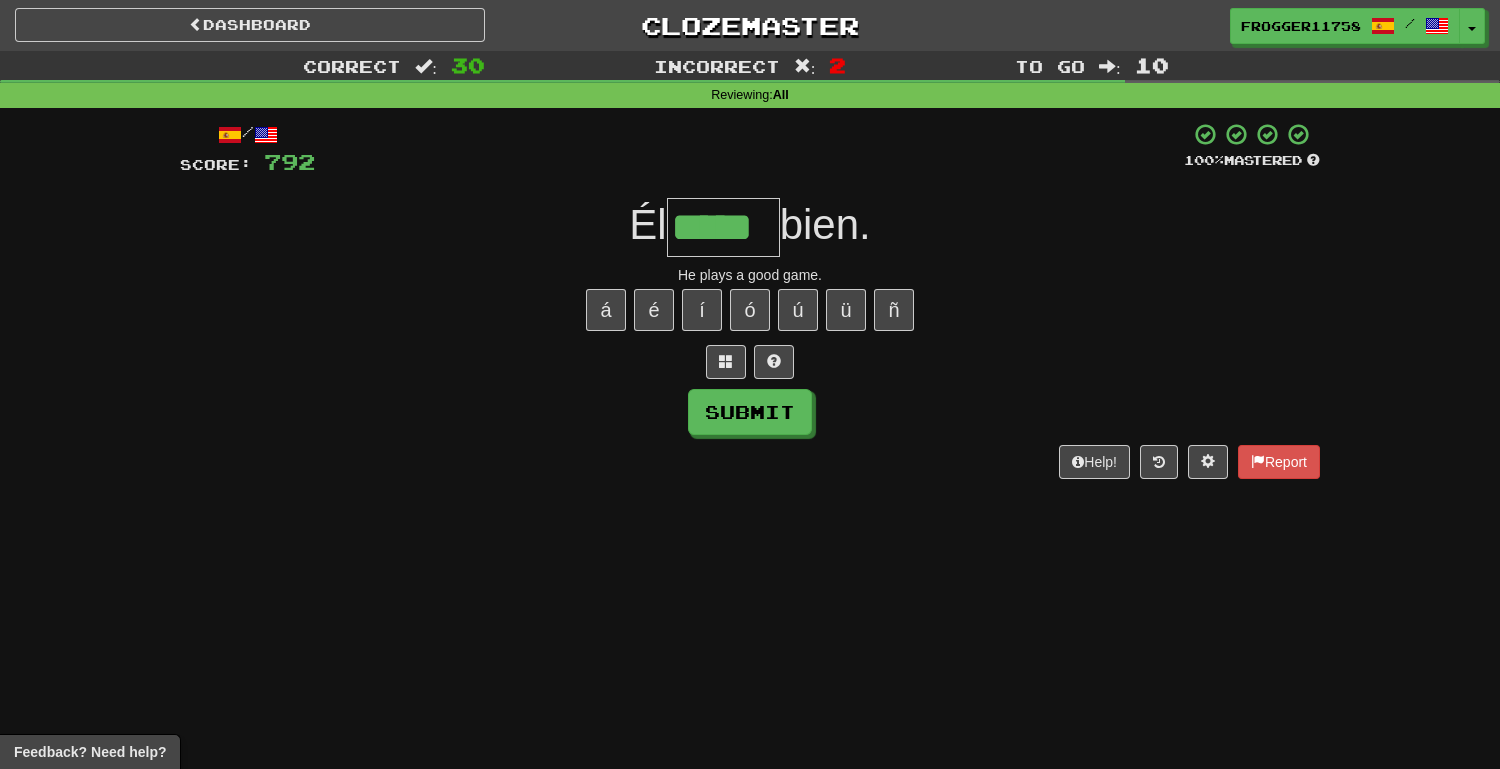 type on "*****" 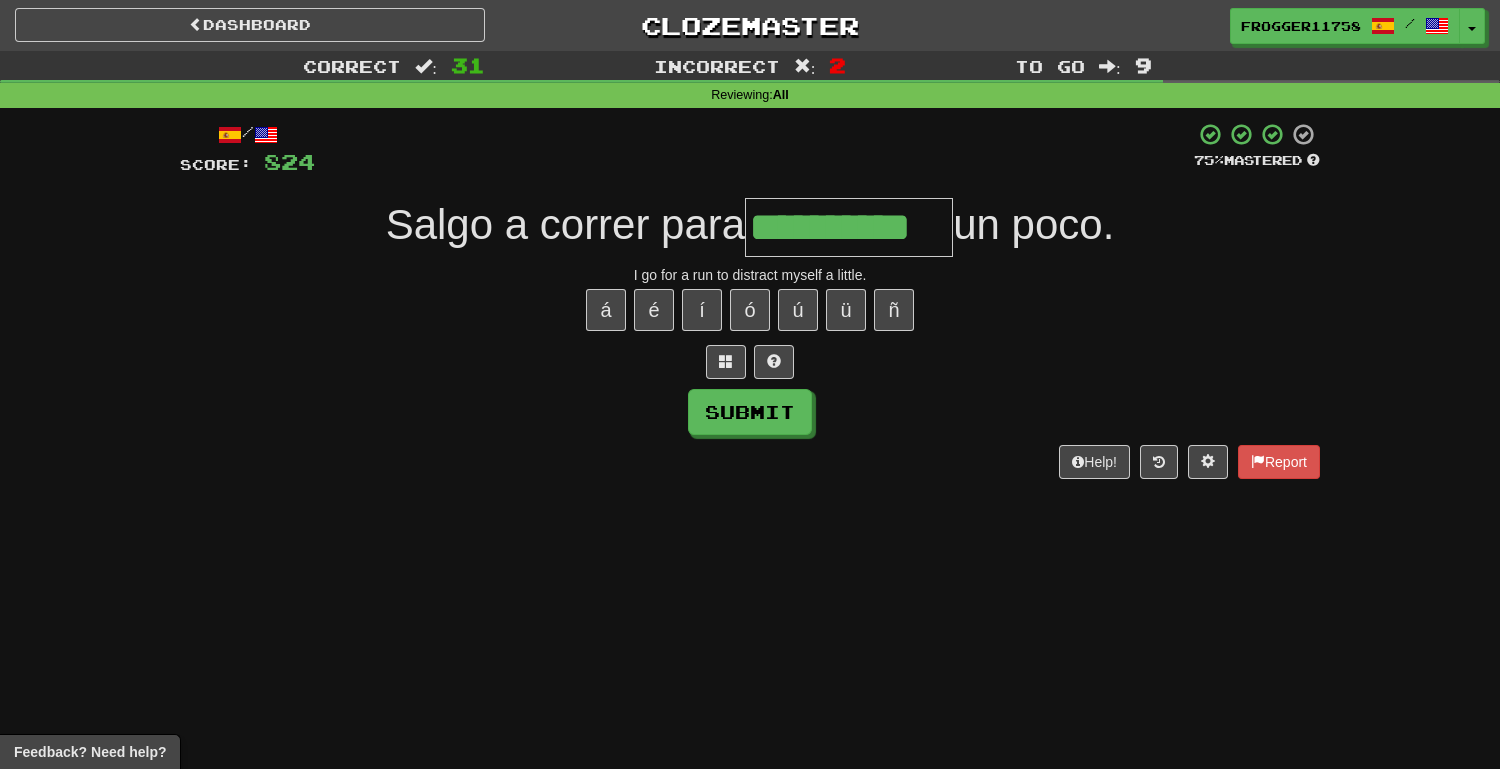 type on "**********" 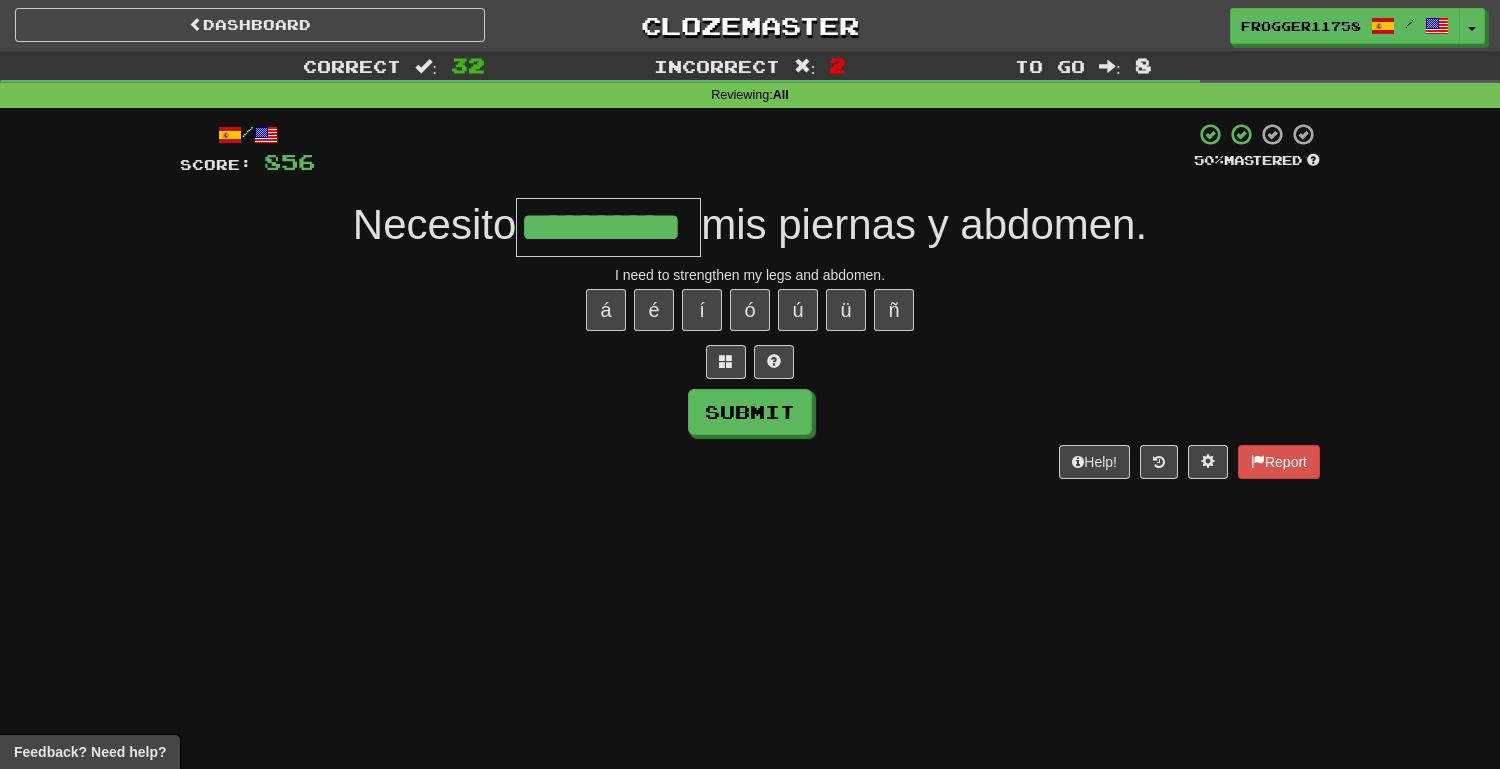 type on "**********" 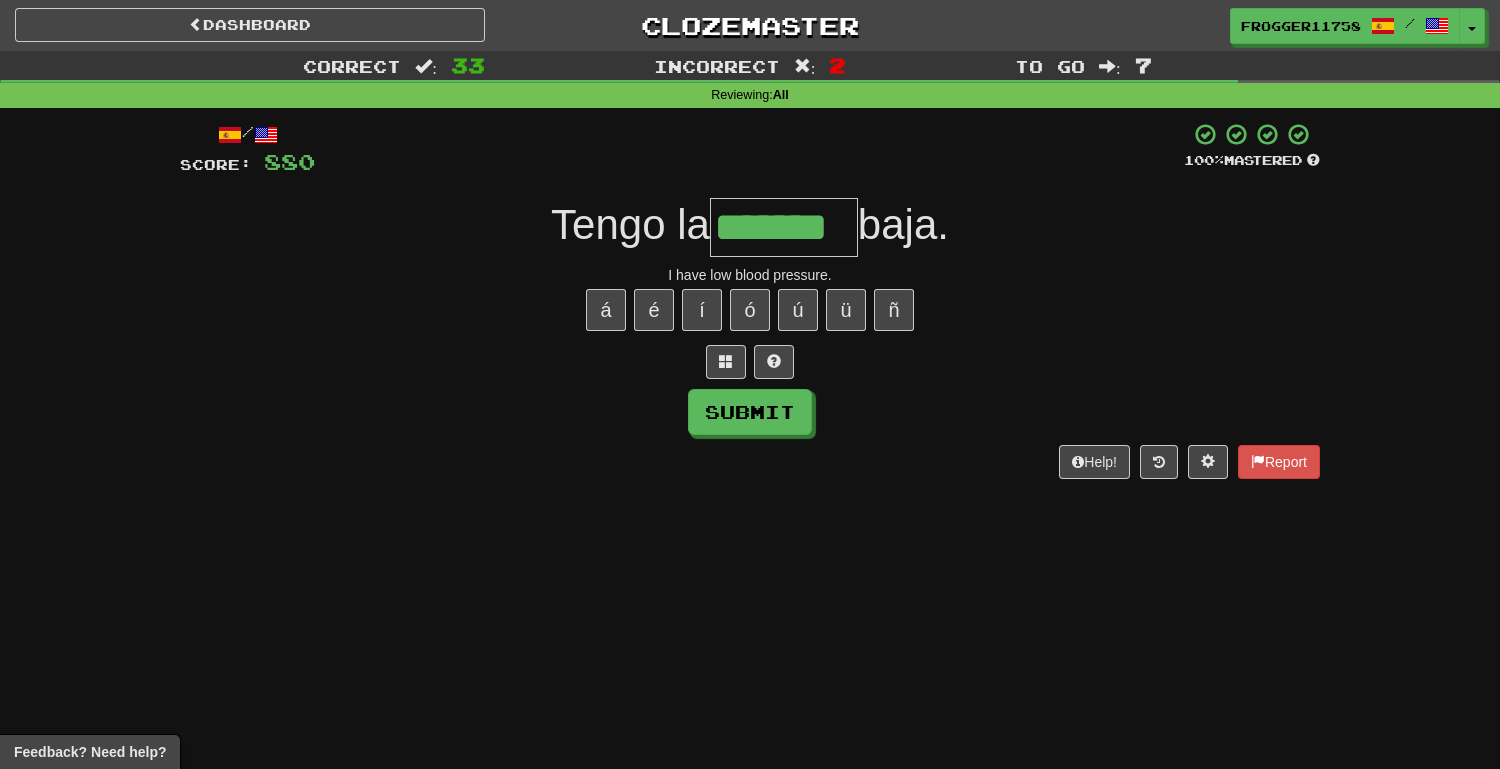 type on "*******" 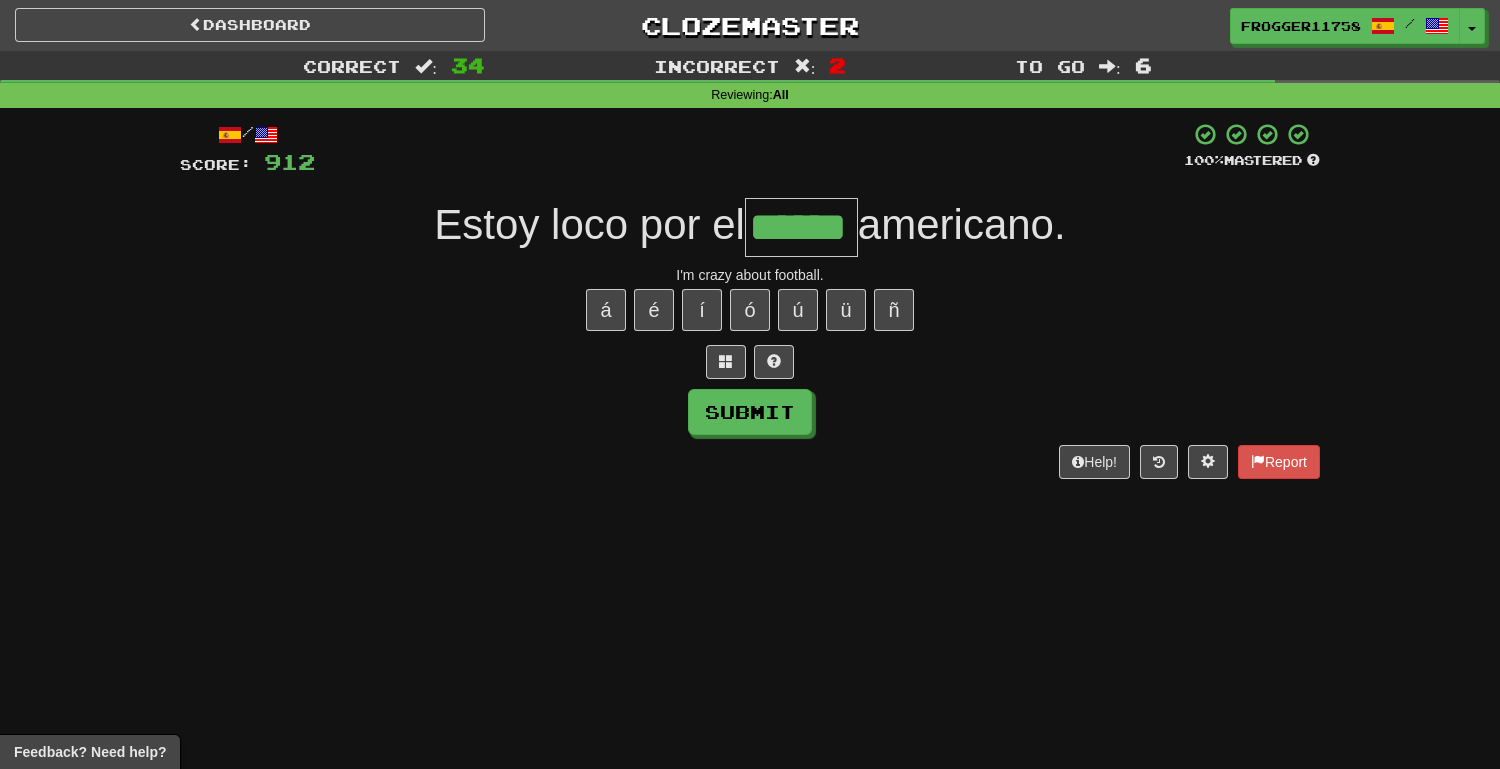 type on "******" 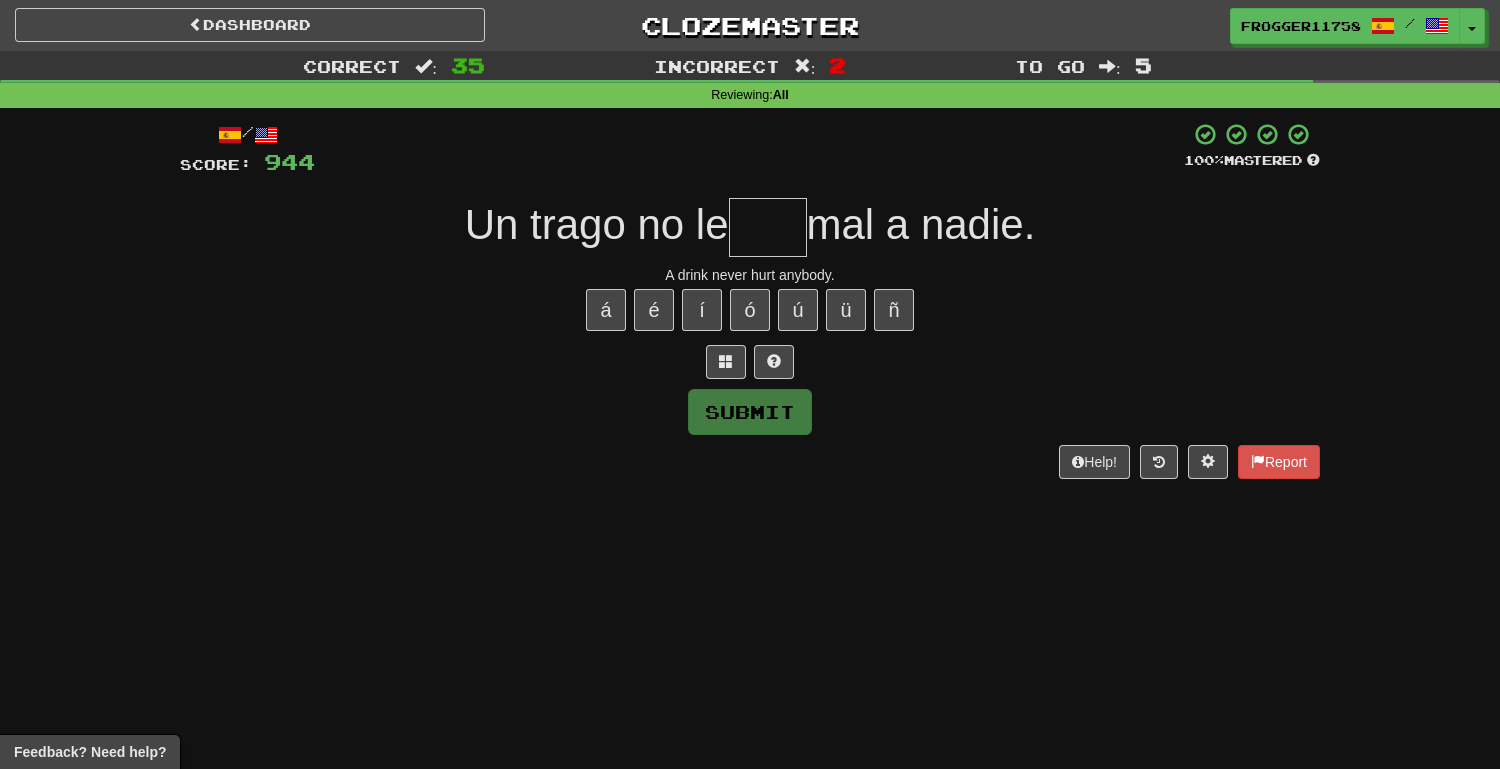 type on "*" 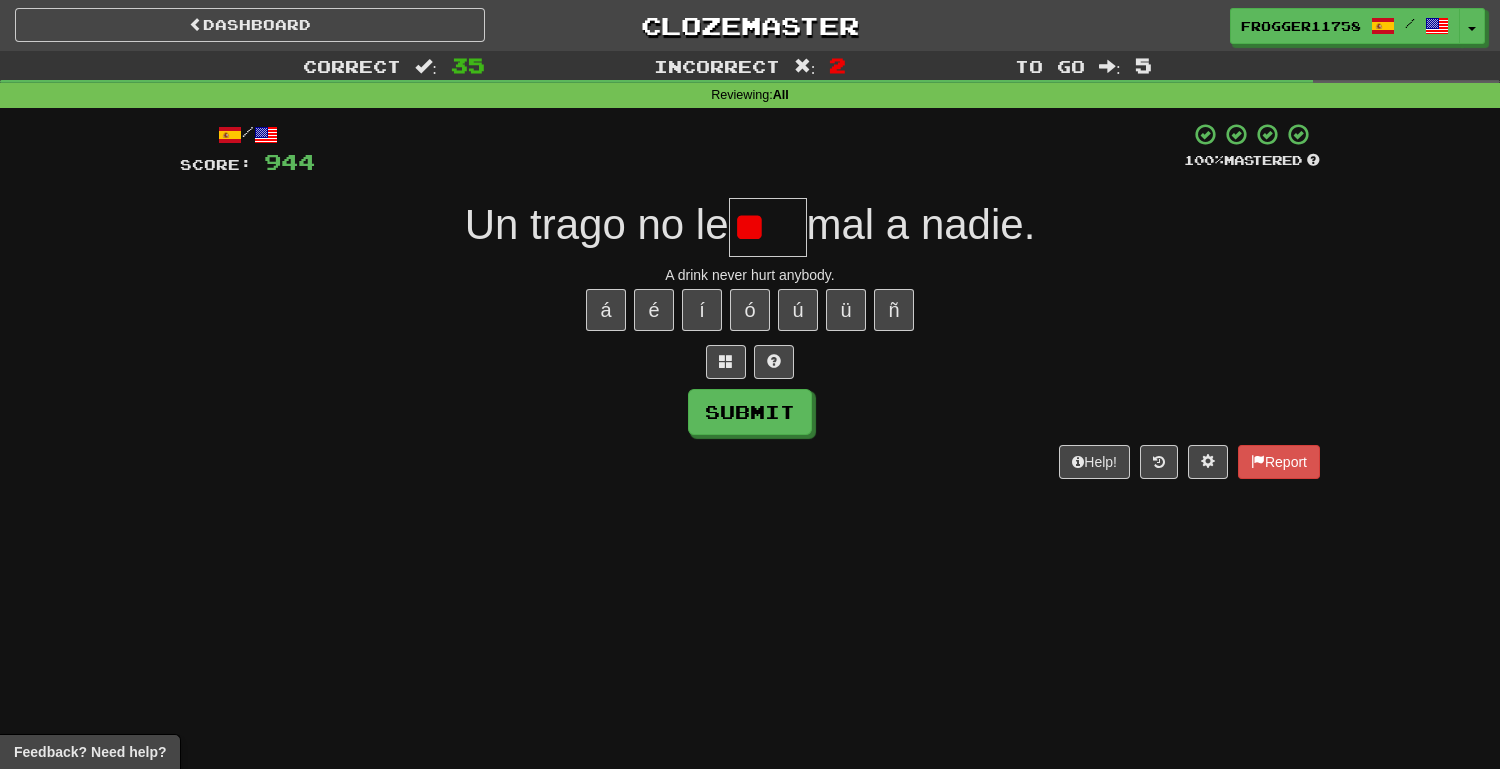 type on "*" 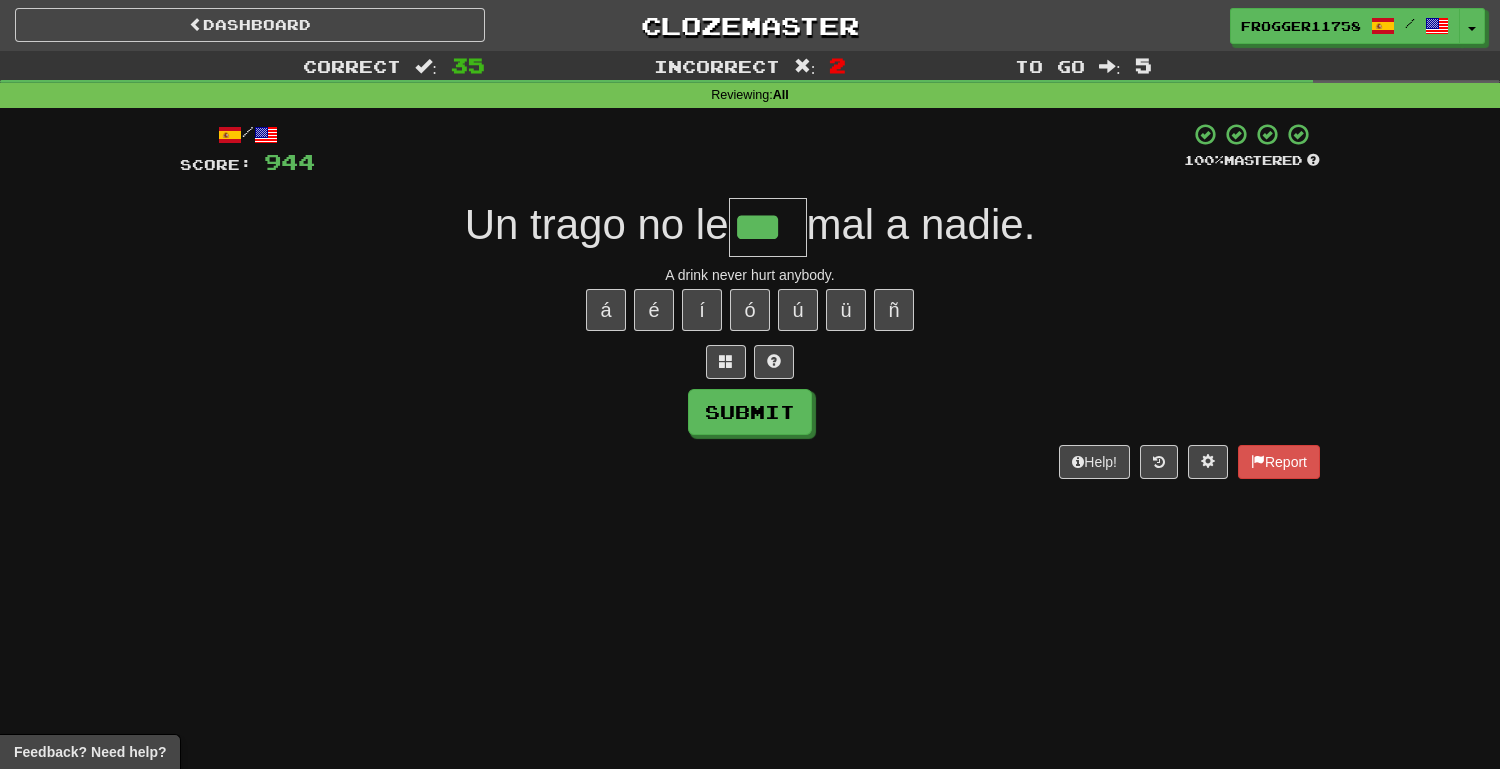type on "***" 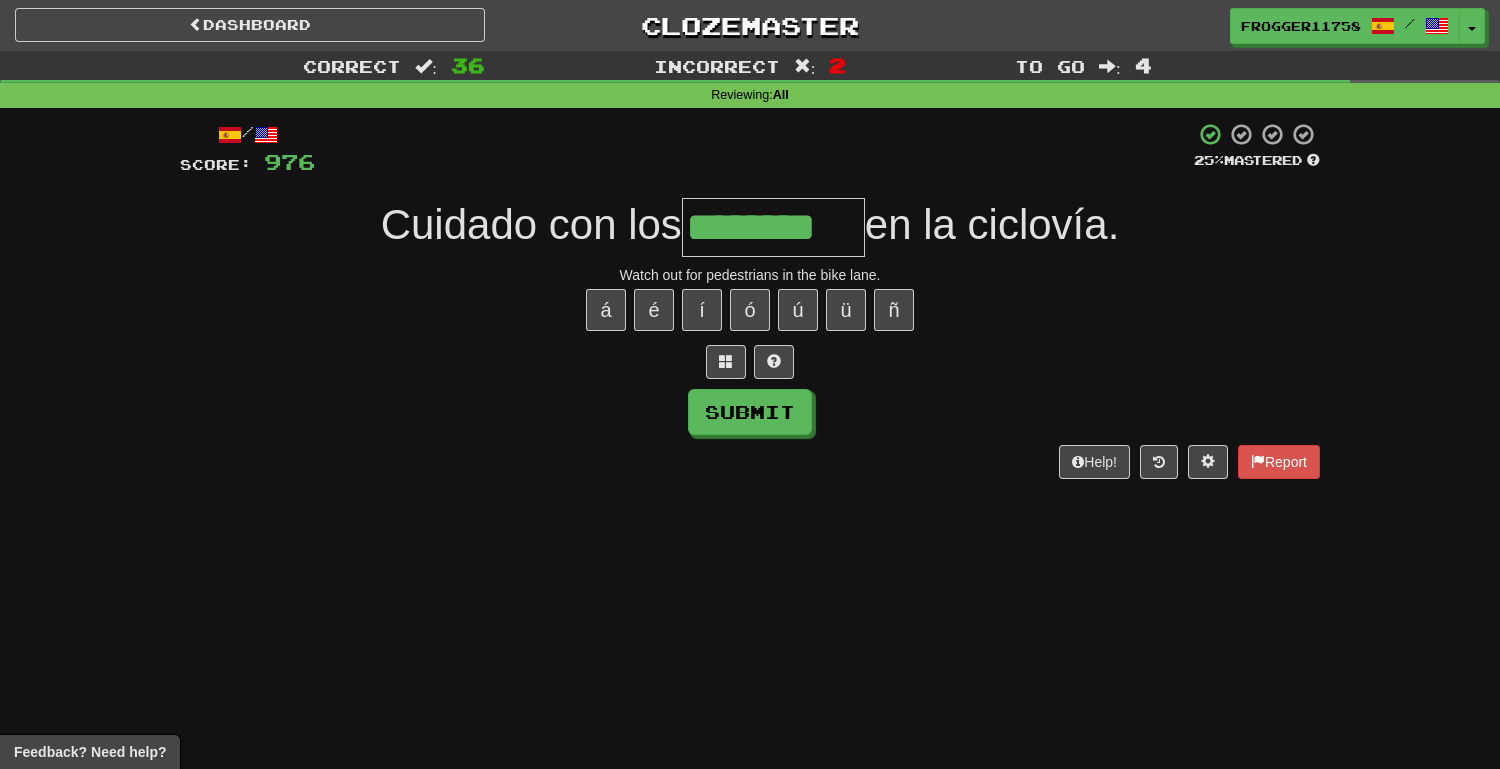 type on "********" 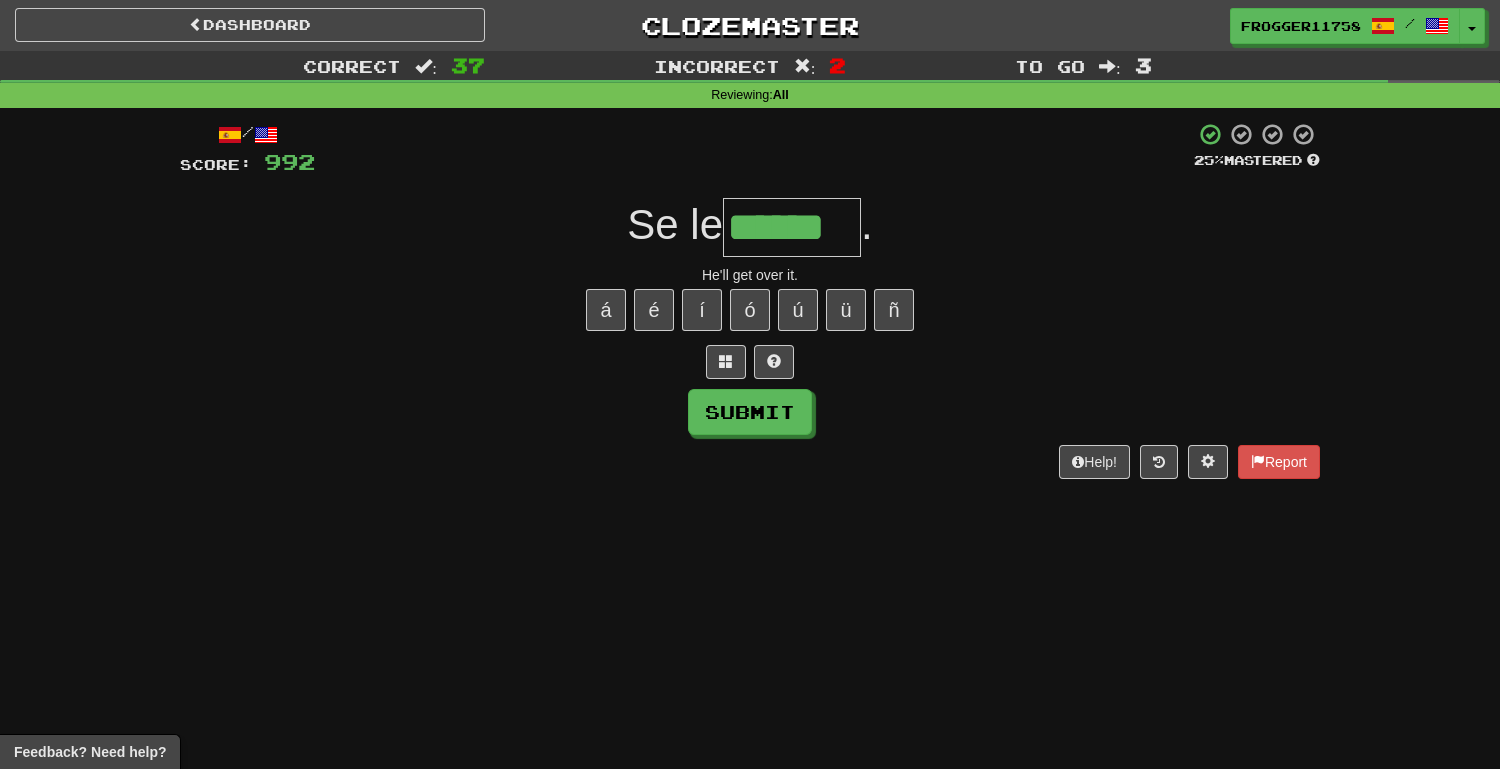 type on "******" 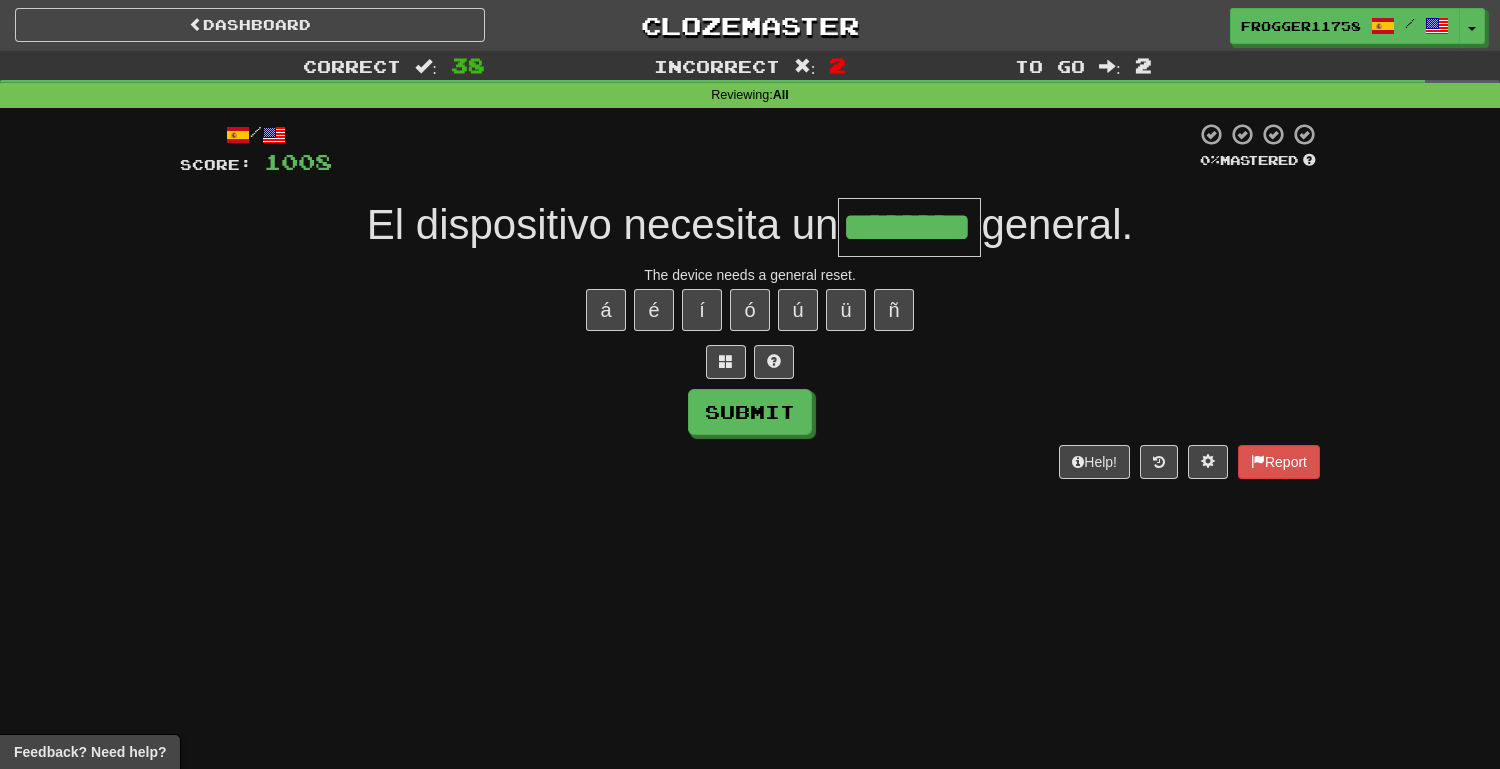 type on "********" 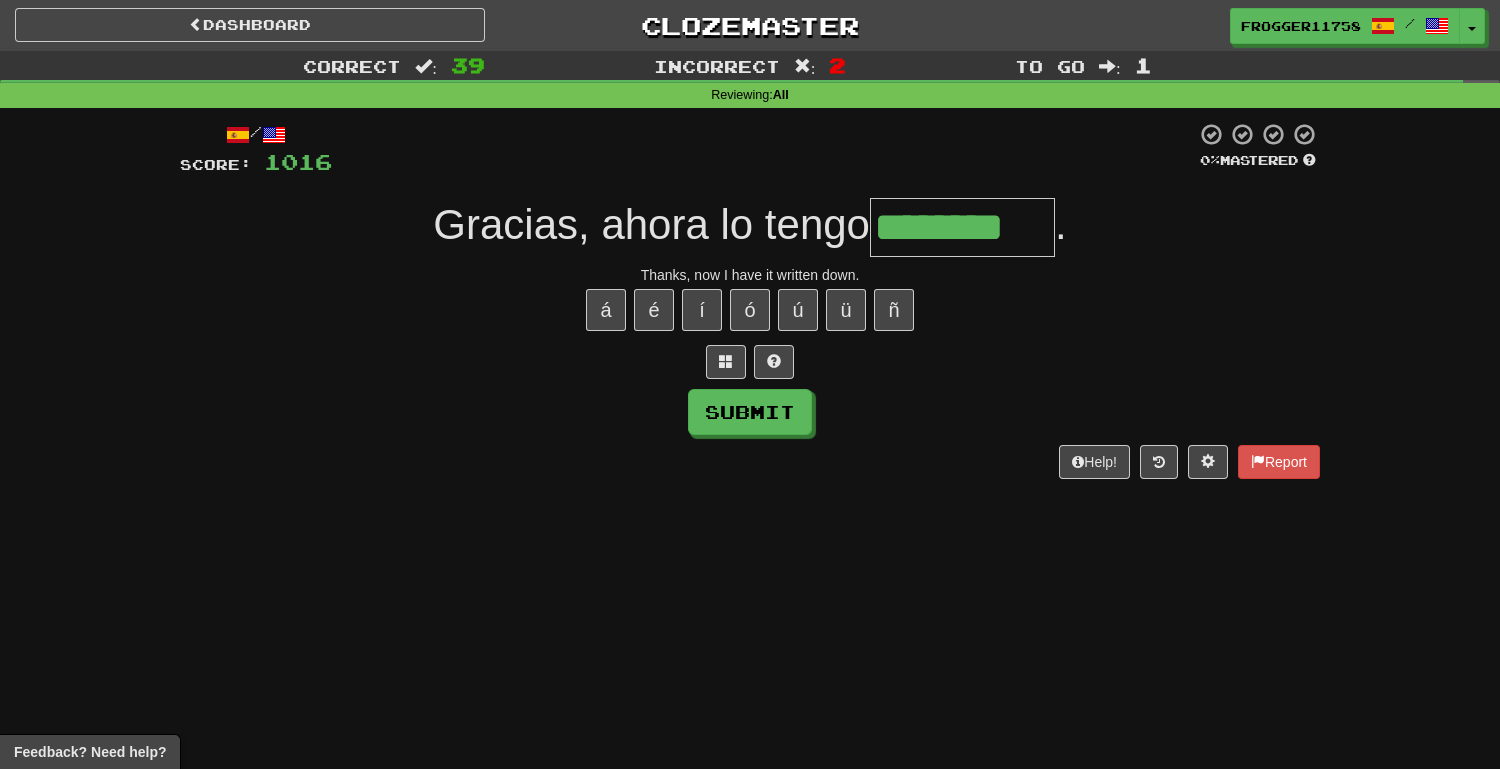 type on "********" 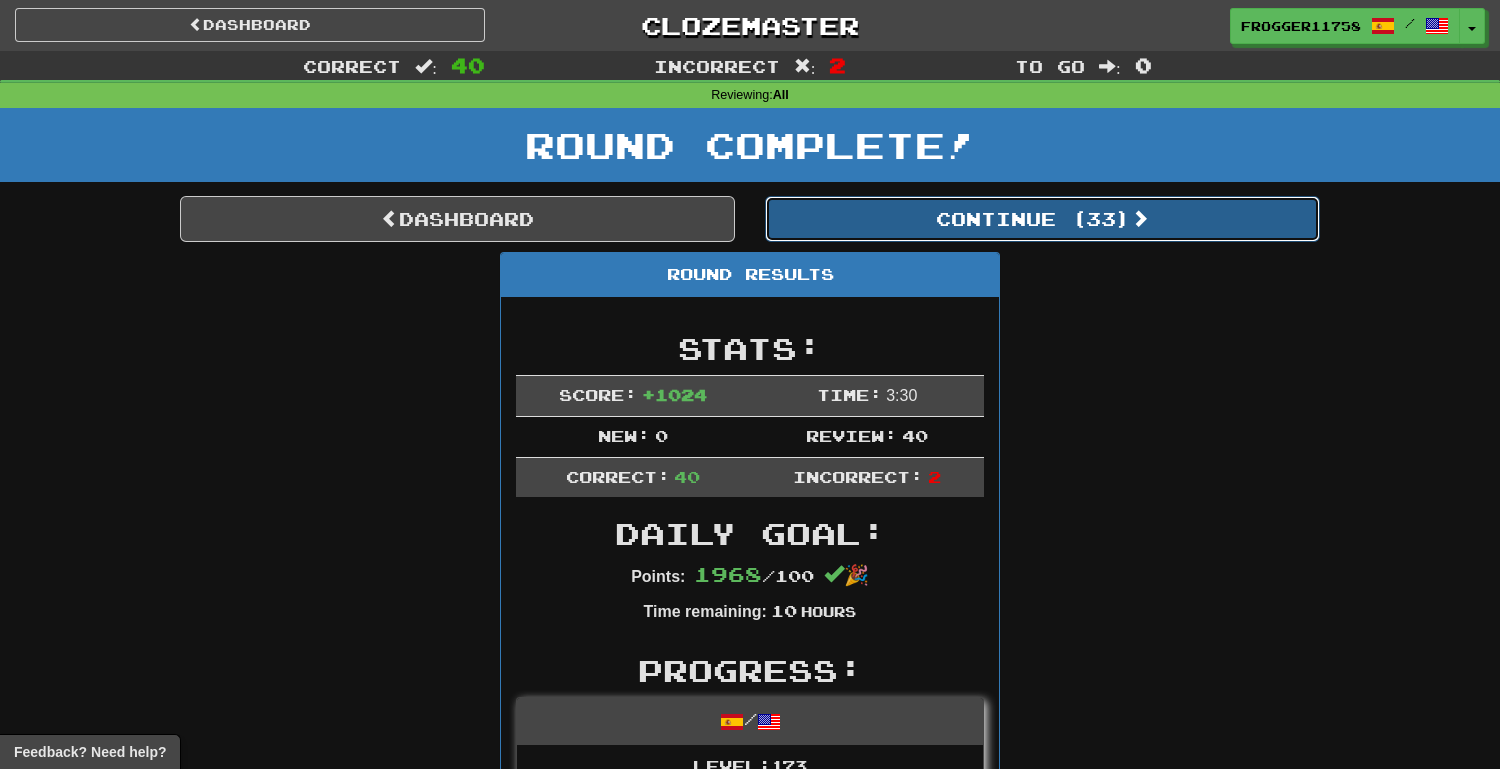 click on "Continue ( 33 )" at bounding box center (1042, 219) 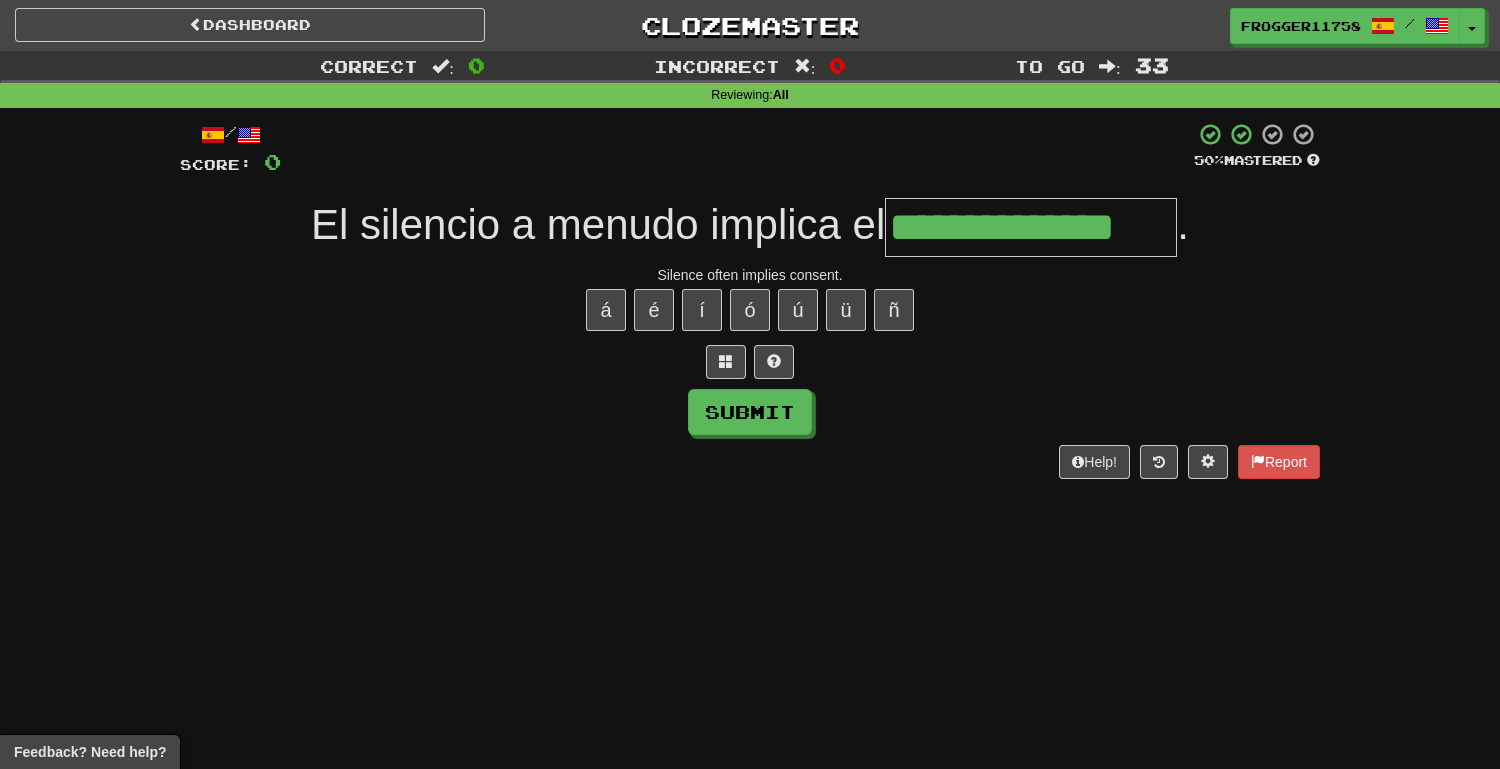 type on "**********" 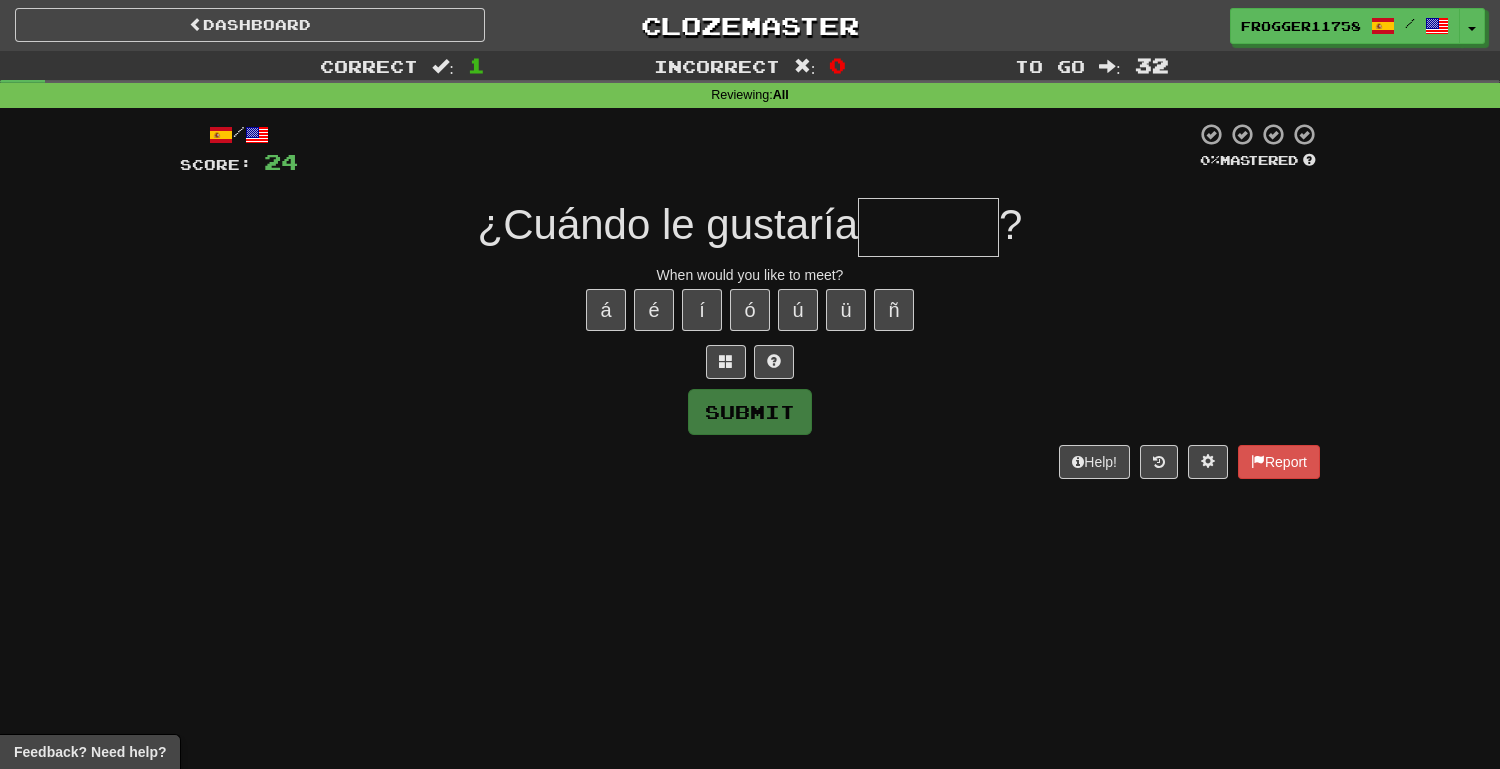 type on "*" 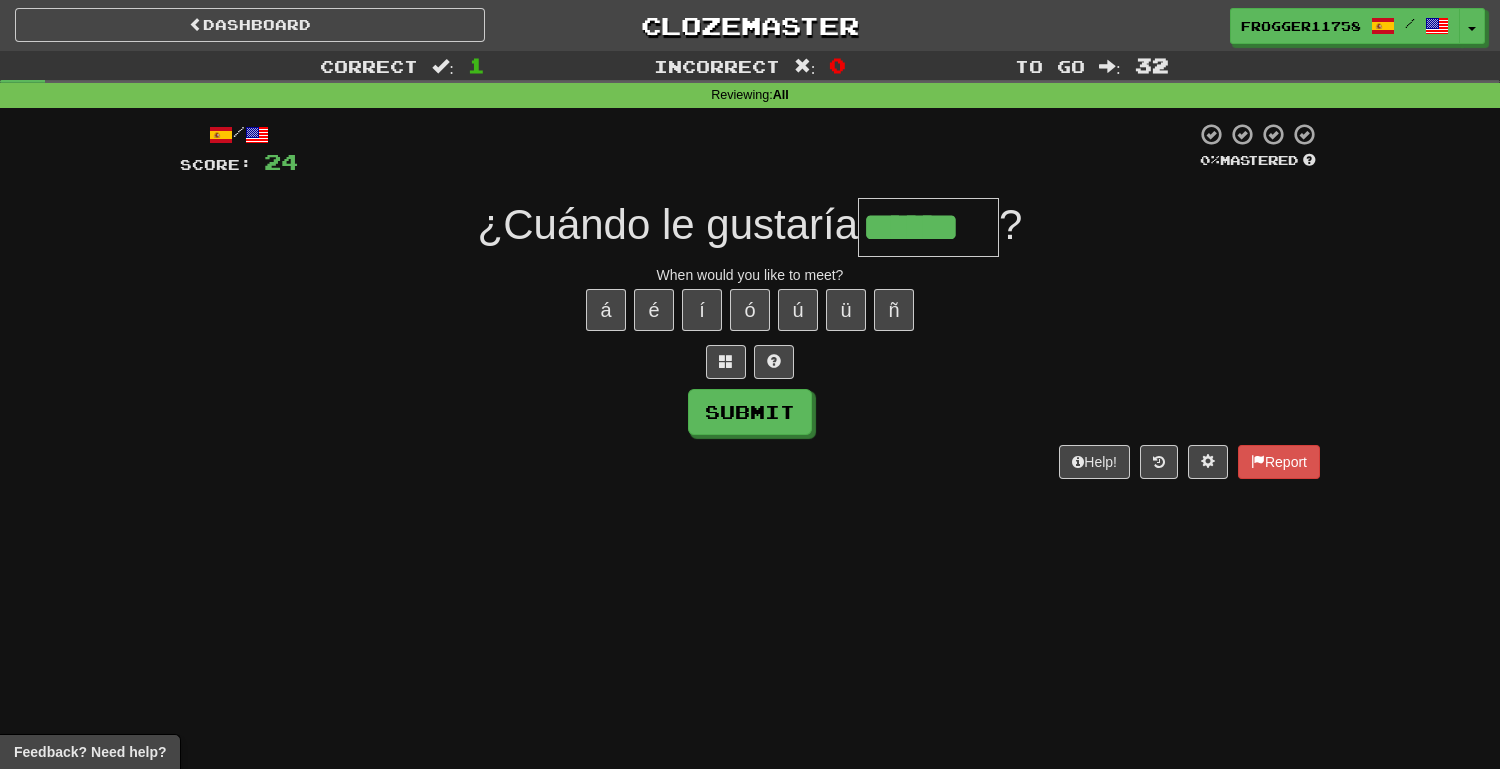 type on "******" 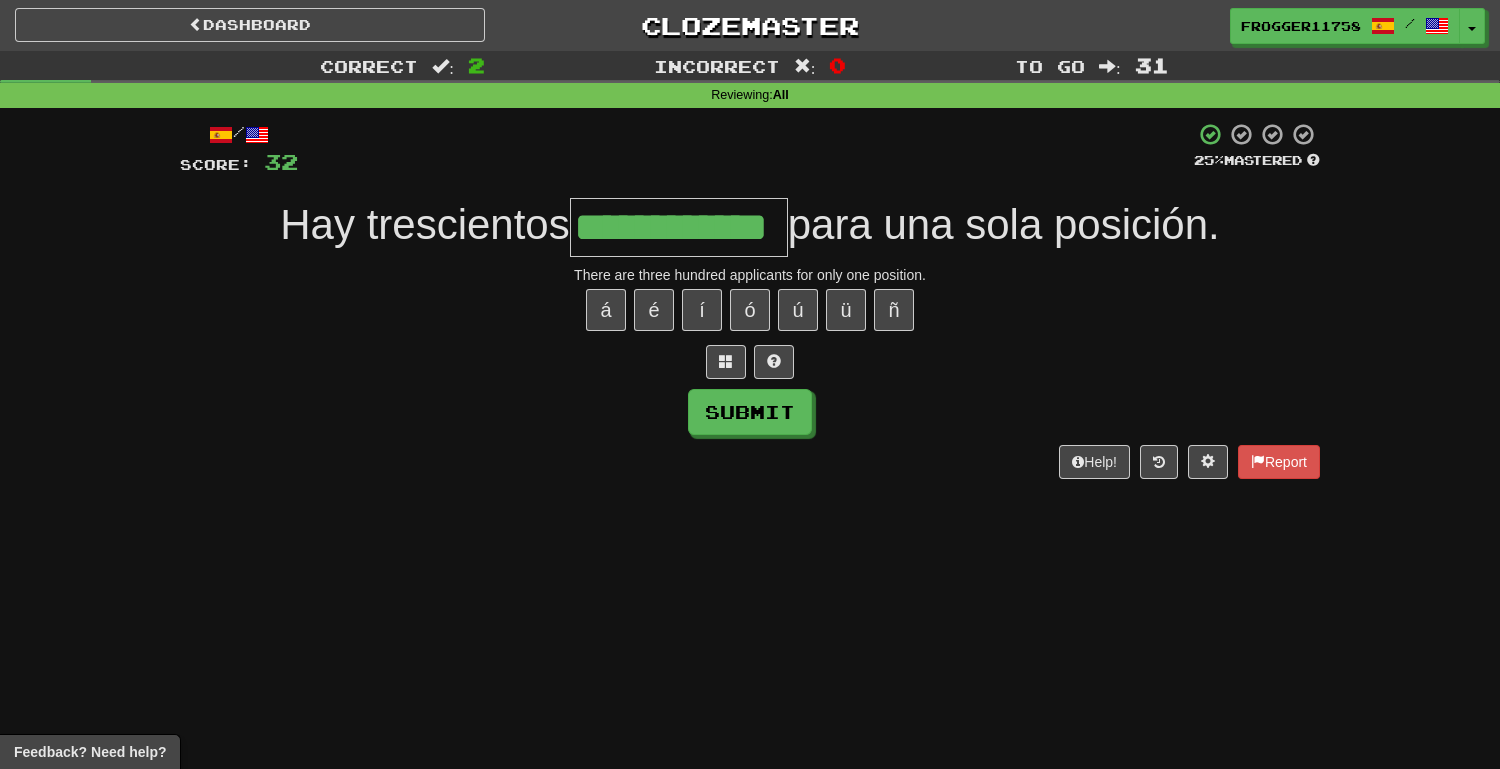 type on "**********" 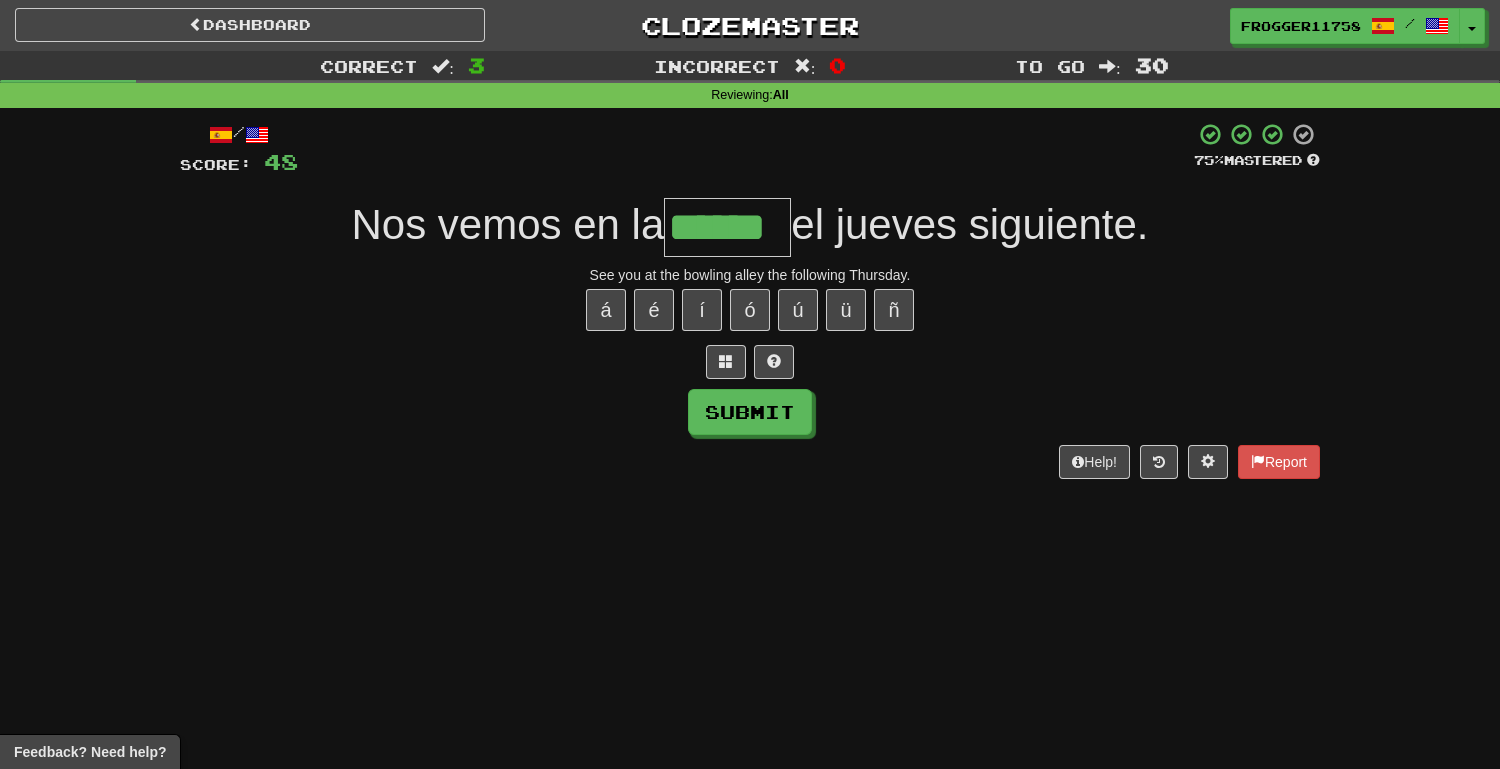 type on "******" 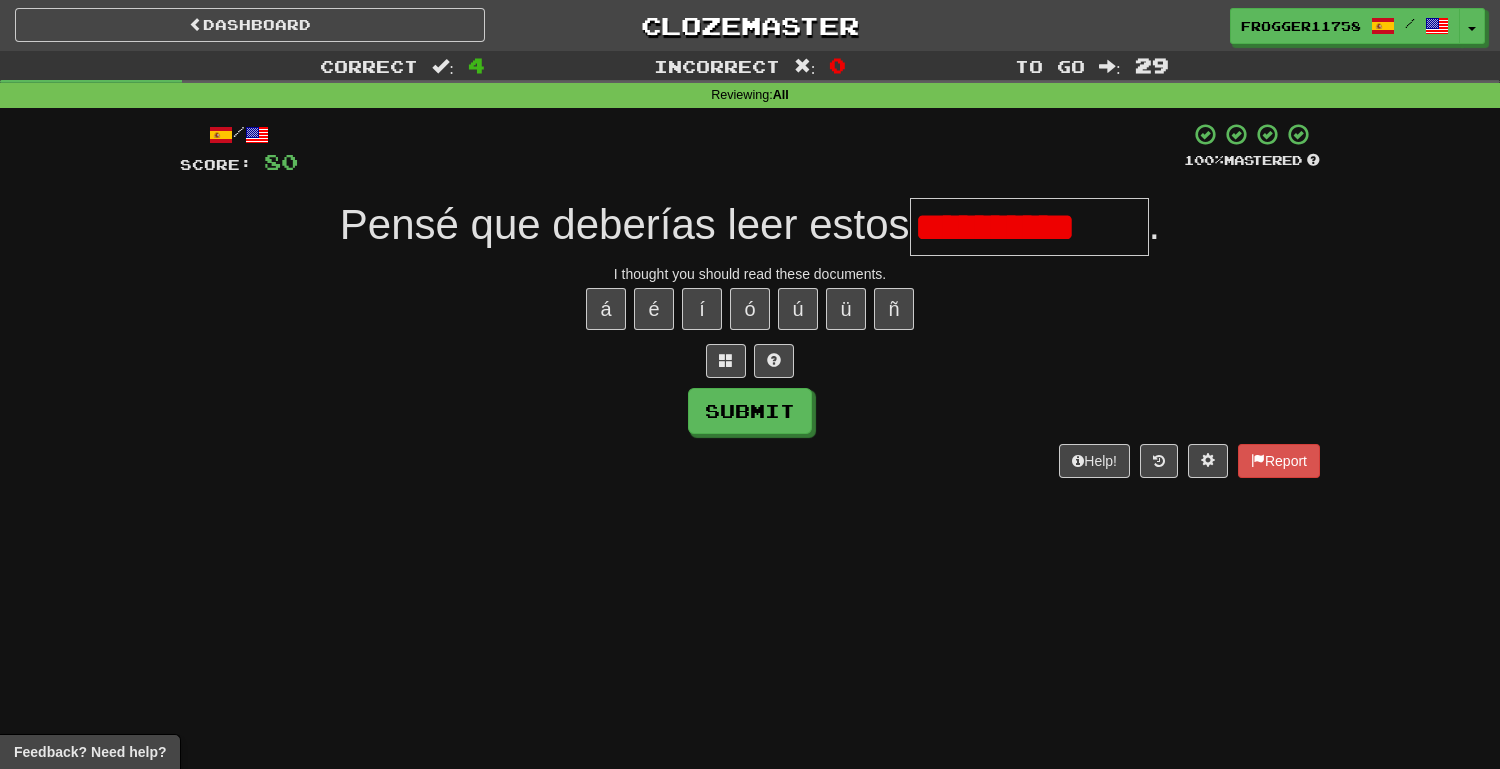 scroll, scrollTop: 0, scrollLeft: 0, axis: both 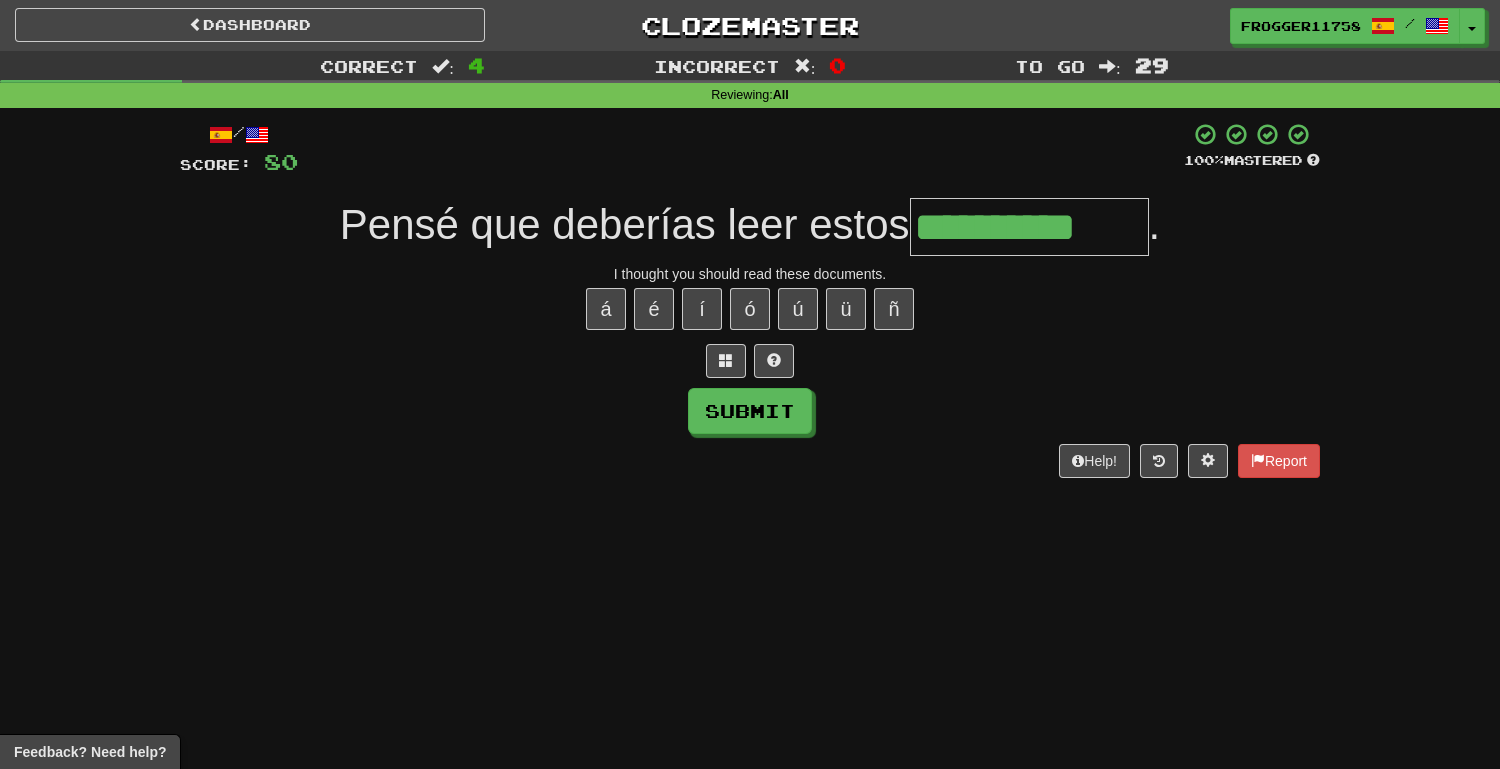 type on "**********" 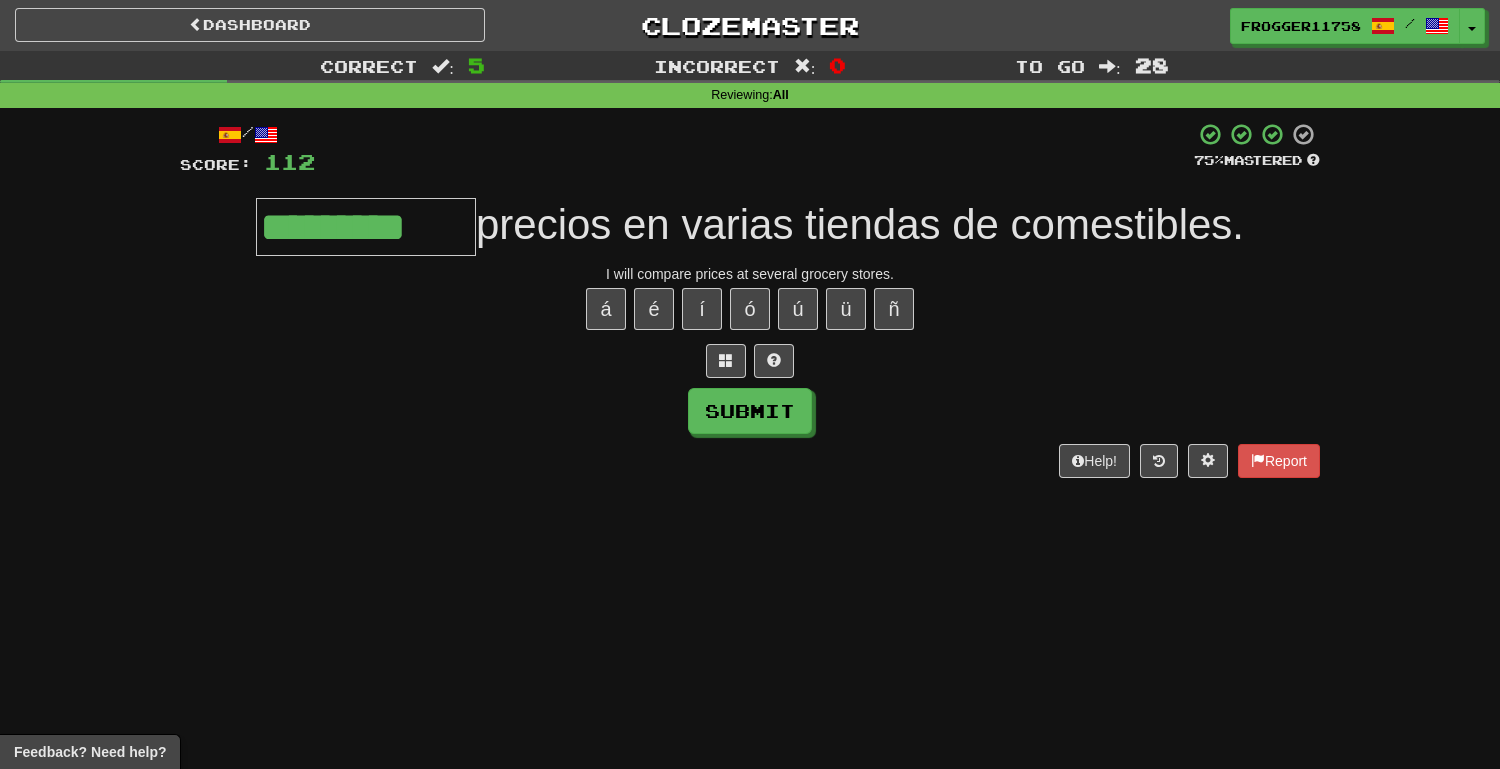 type on "*********" 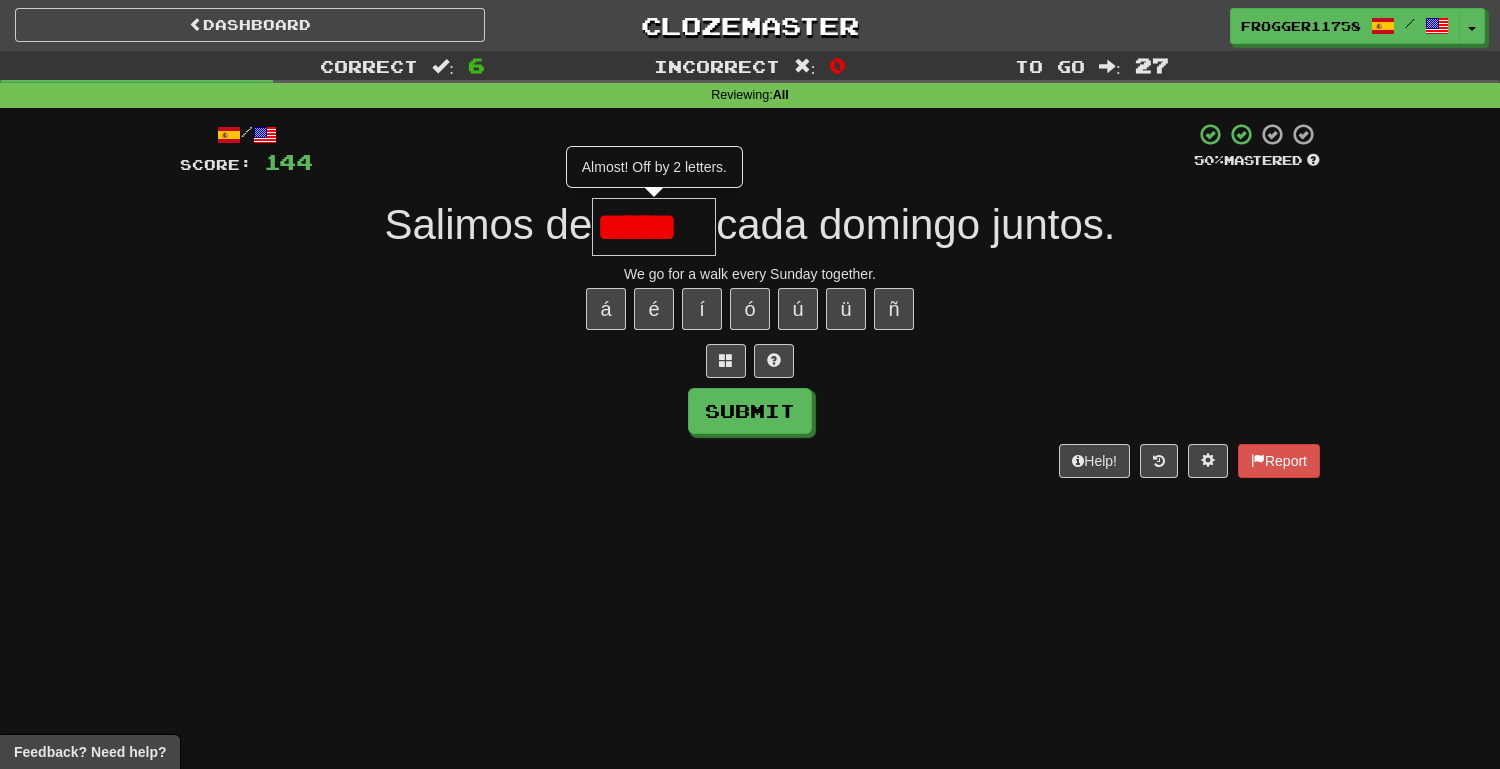 scroll, scrollTop: 0, scrollLeft: 0, axis: both 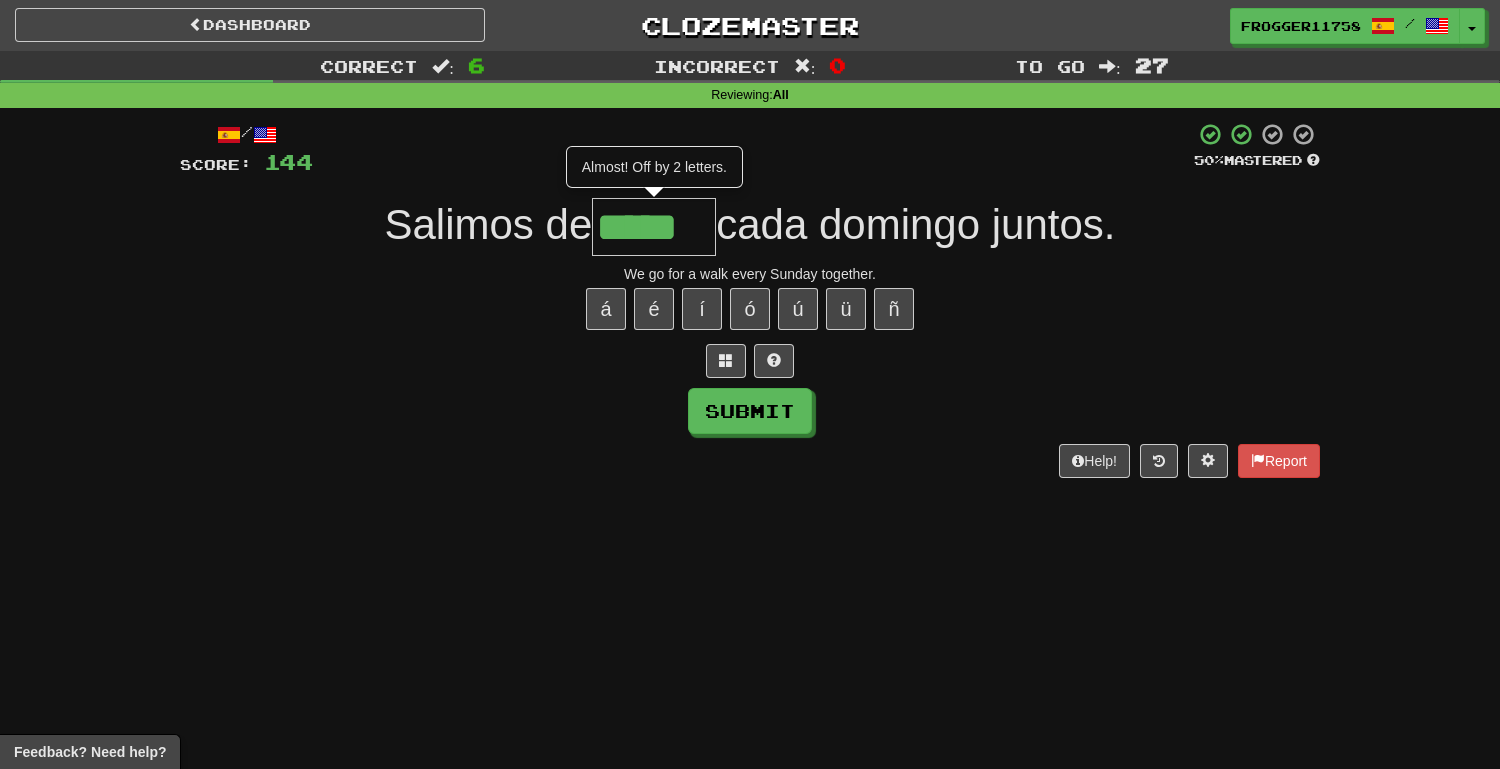type on "*****" 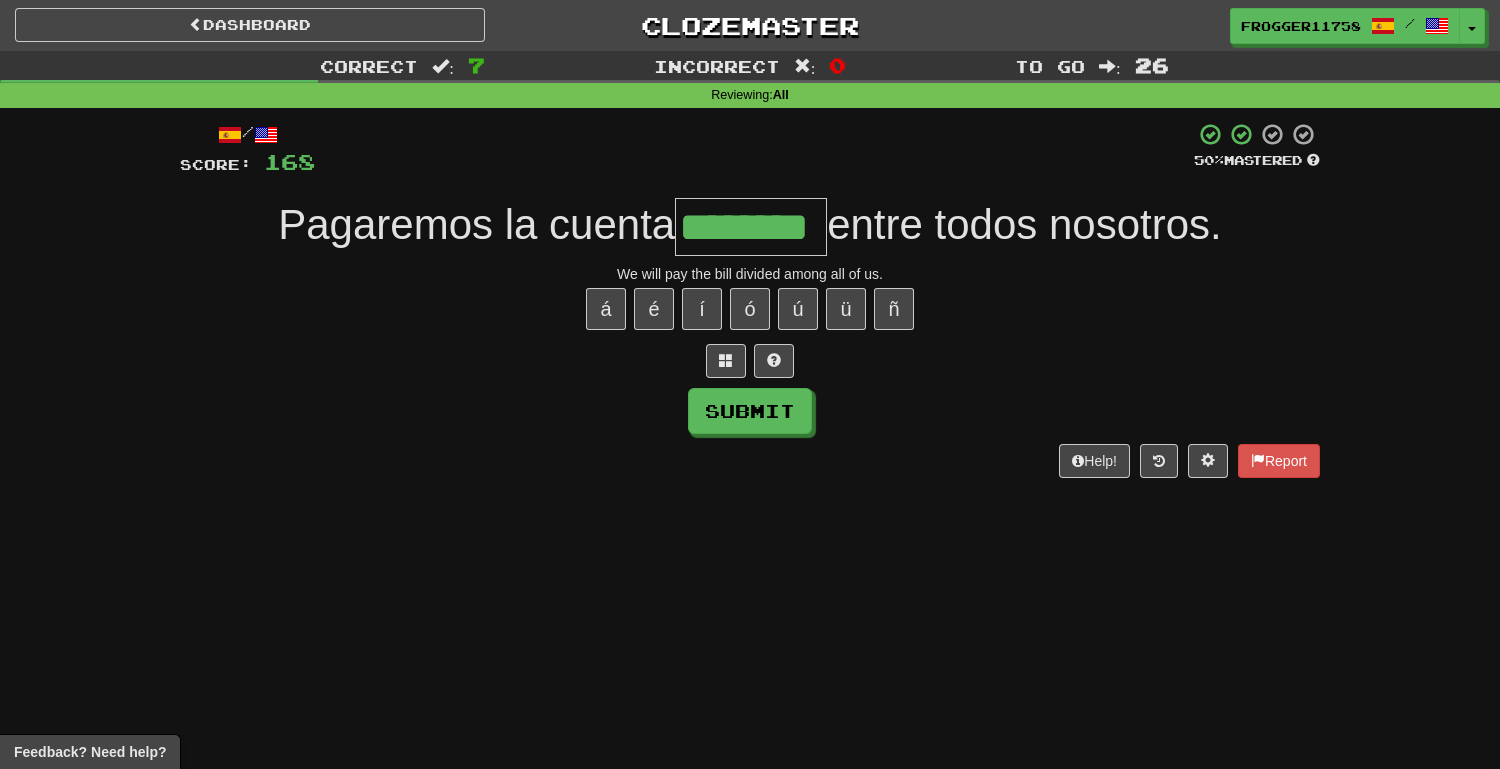 type on "********" 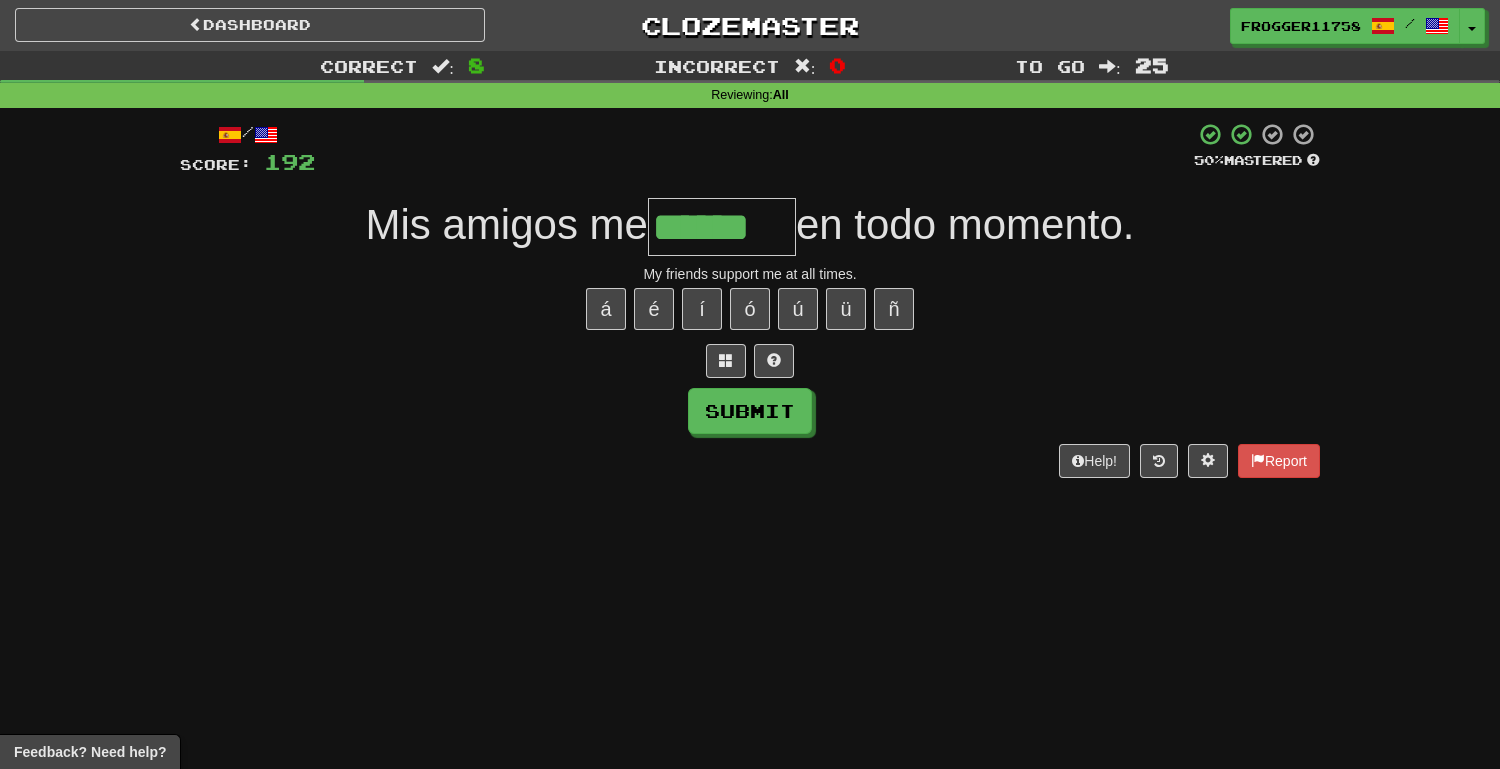 type on "******" 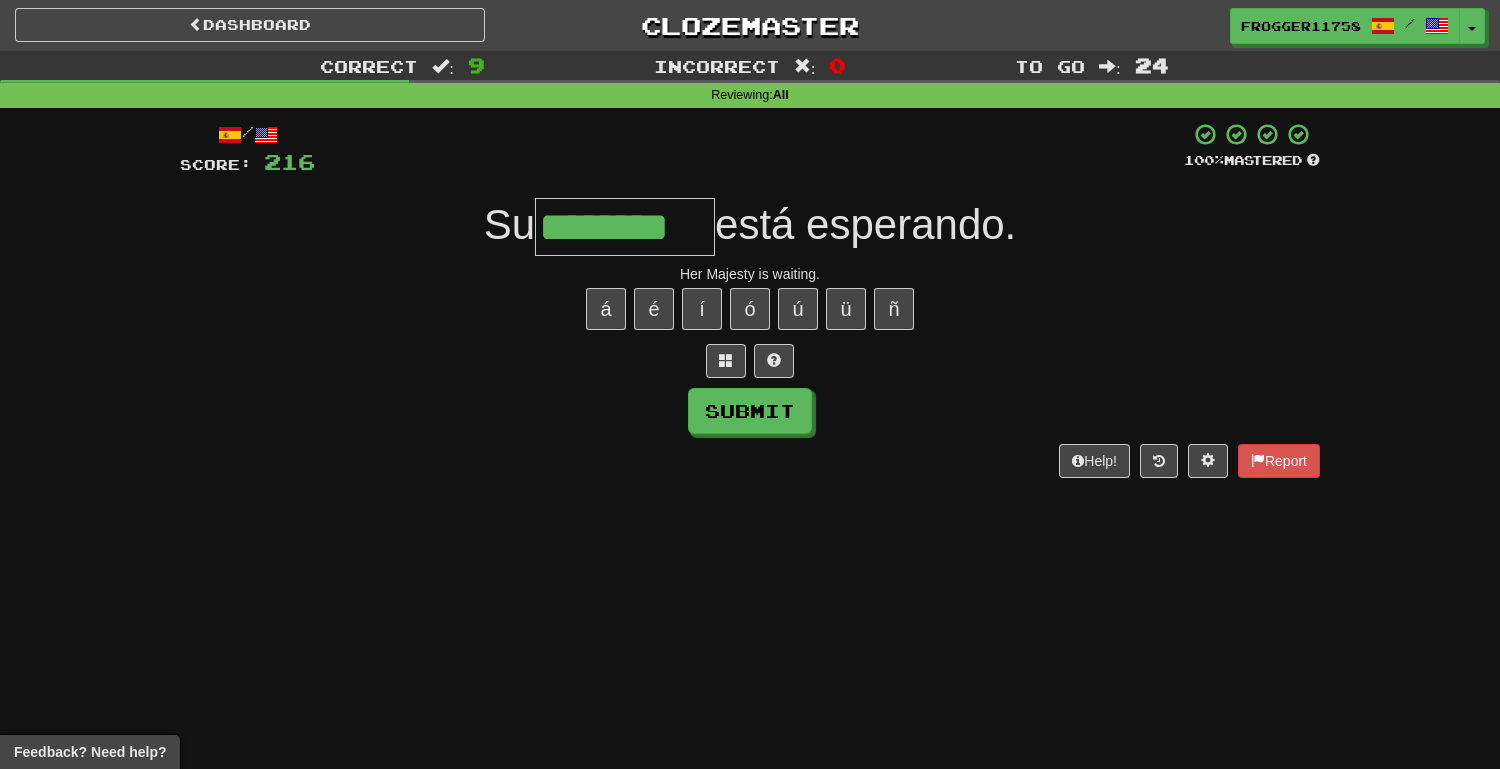 type on "********" 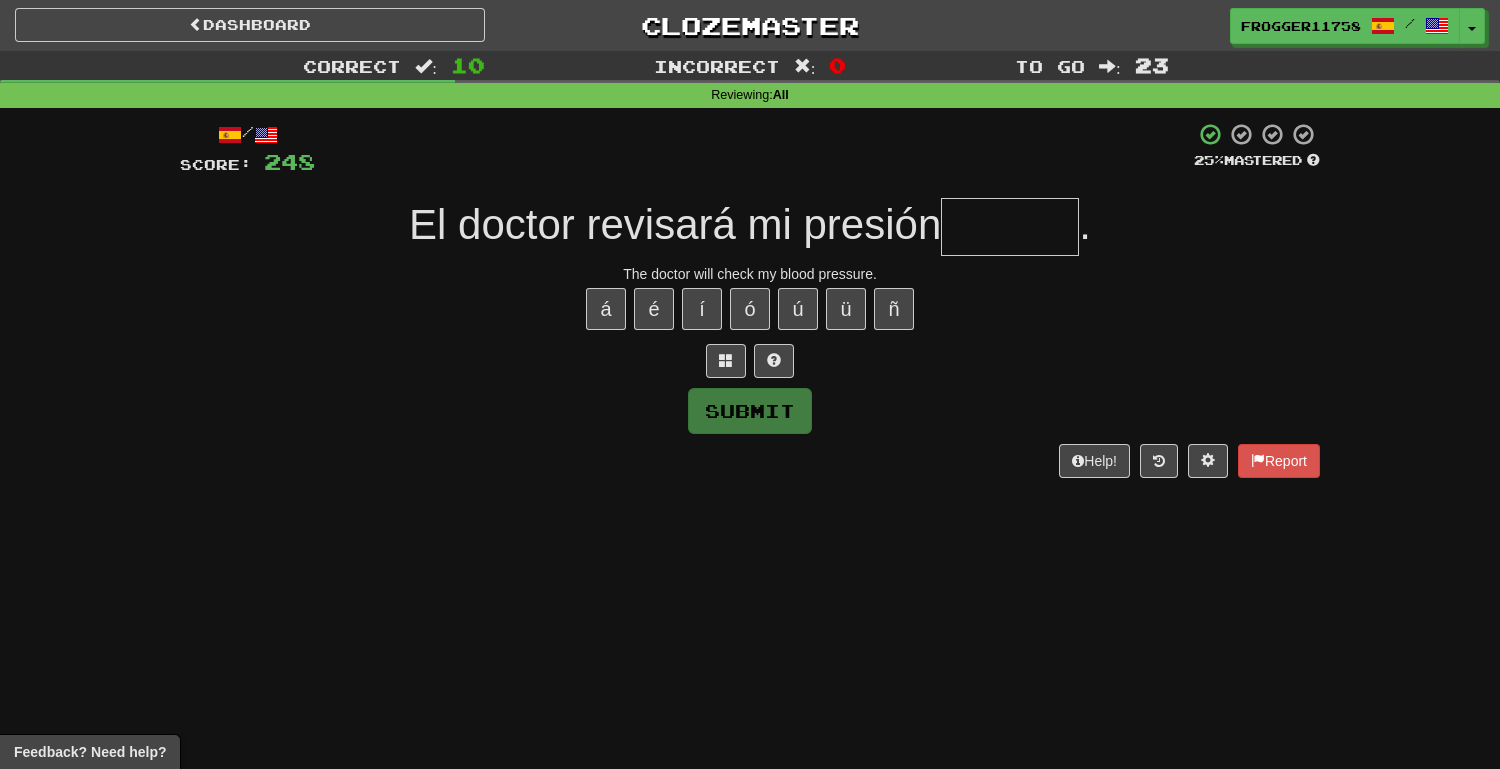type on "*" 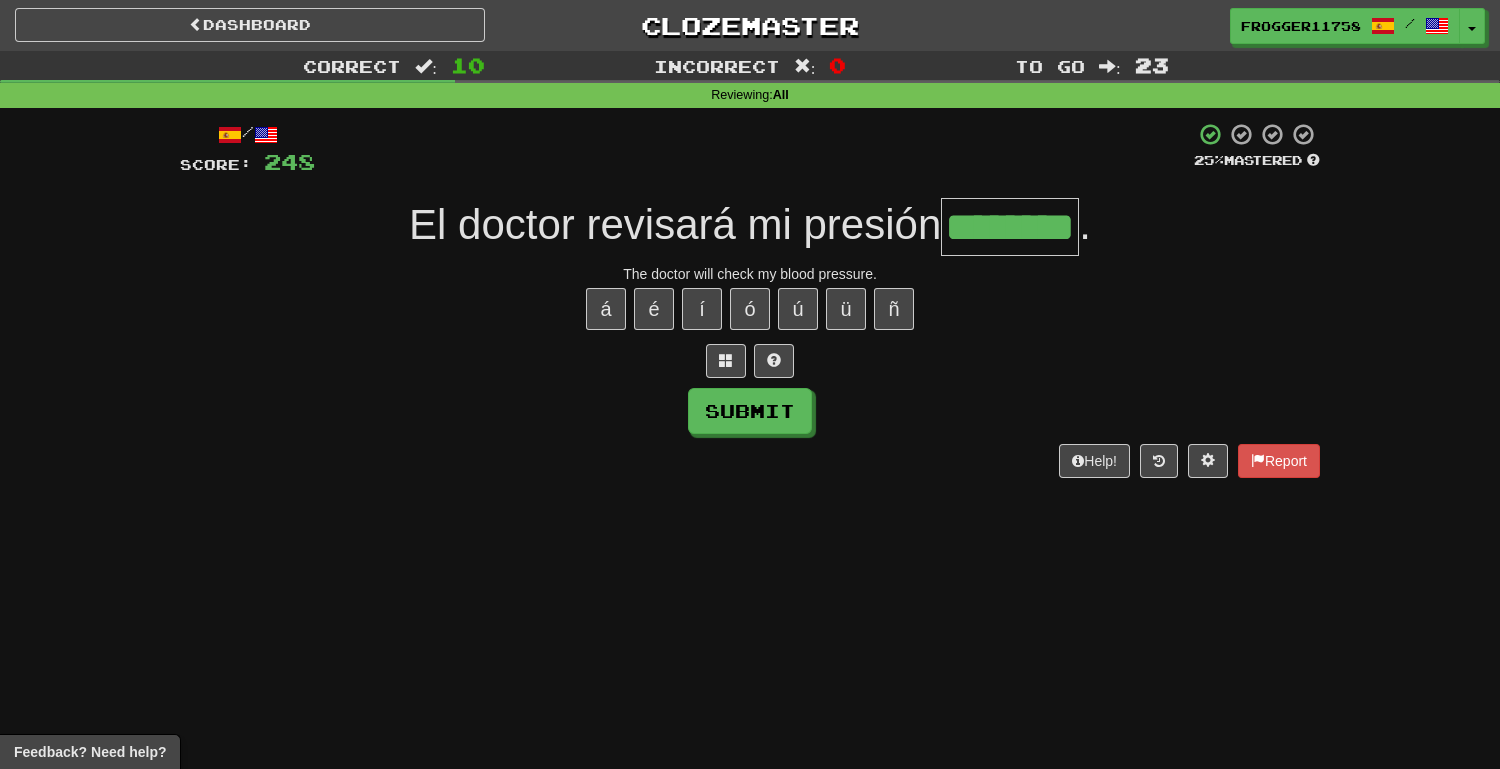 type on "********" 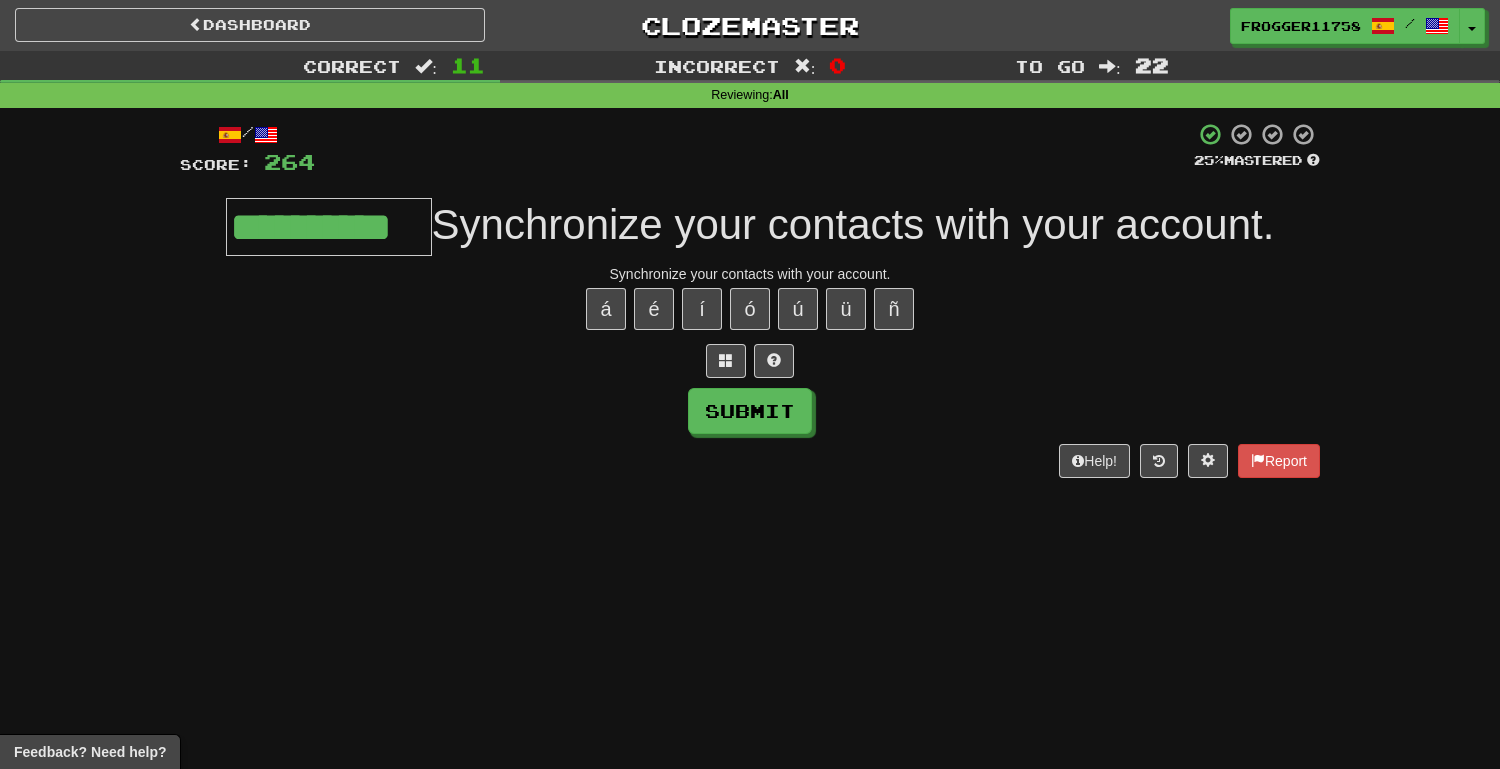 type on "**********" 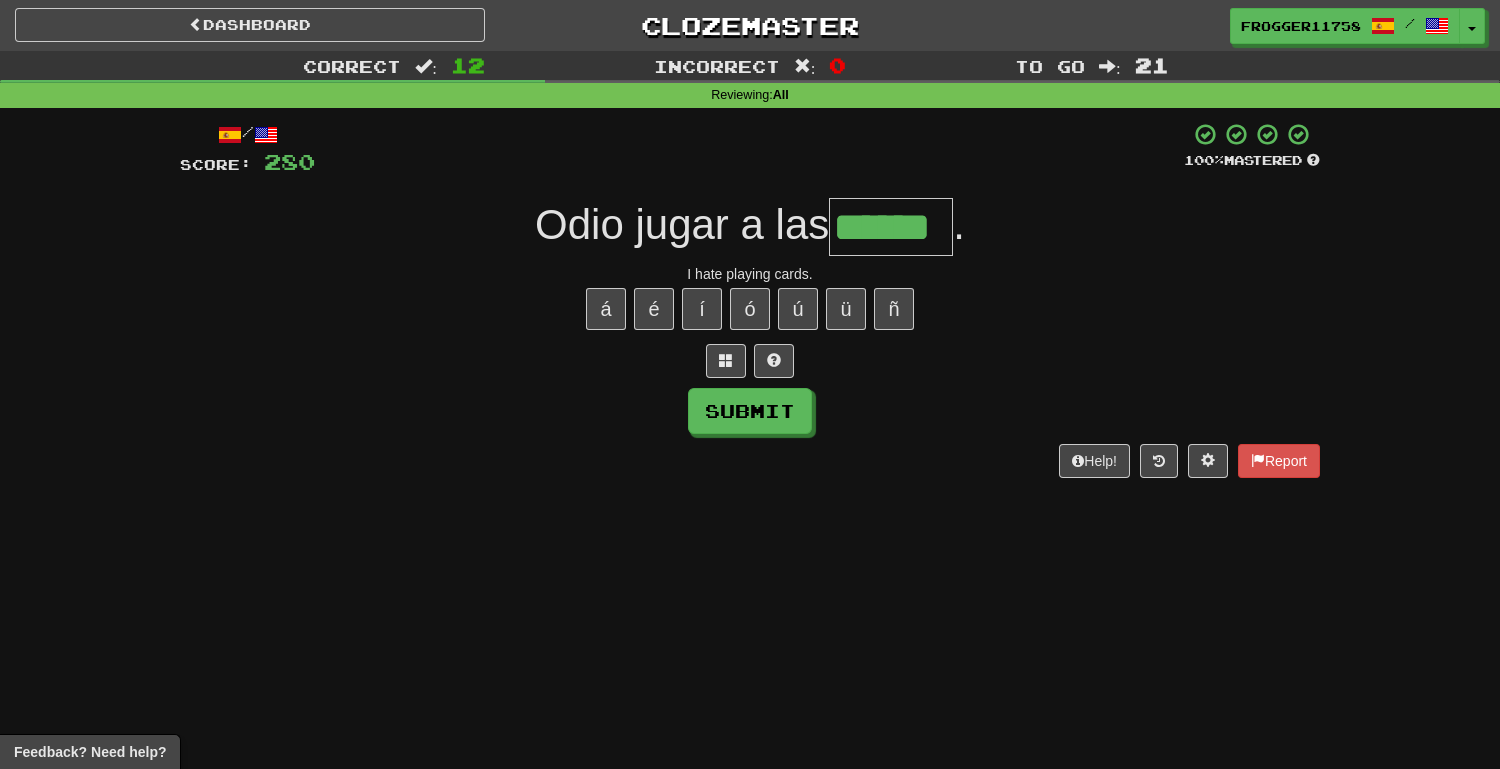 type on "******" 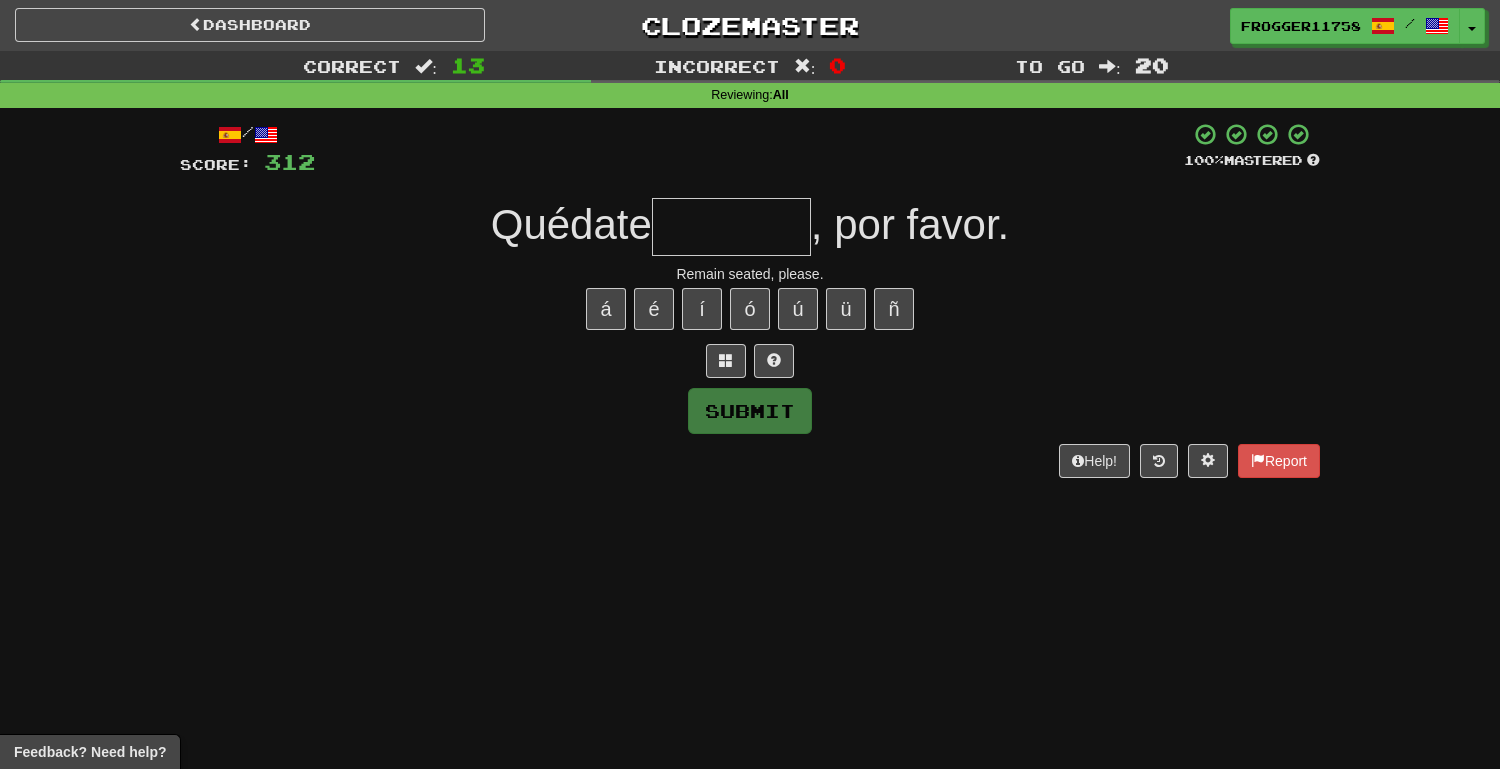 type on "*" 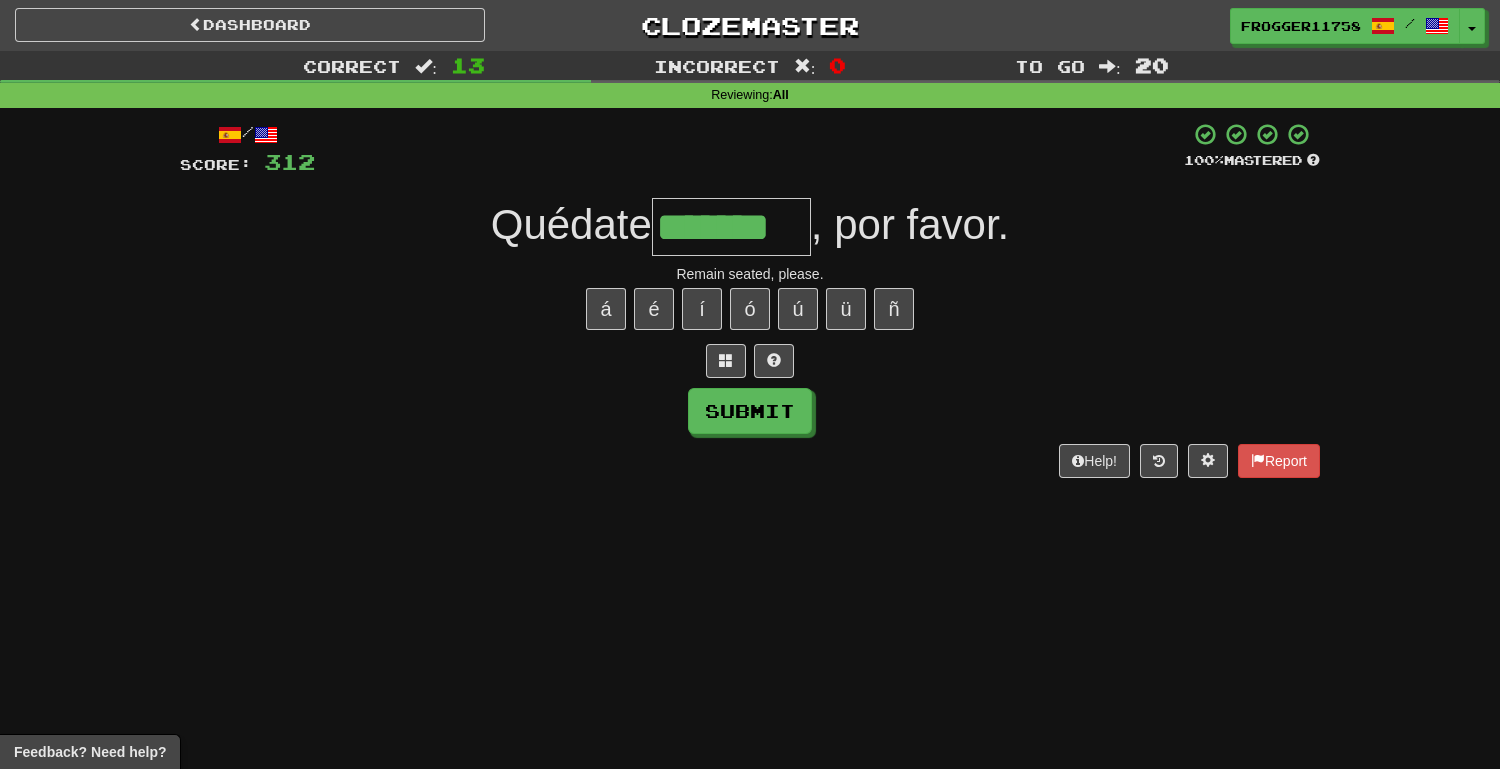 type on "*******" 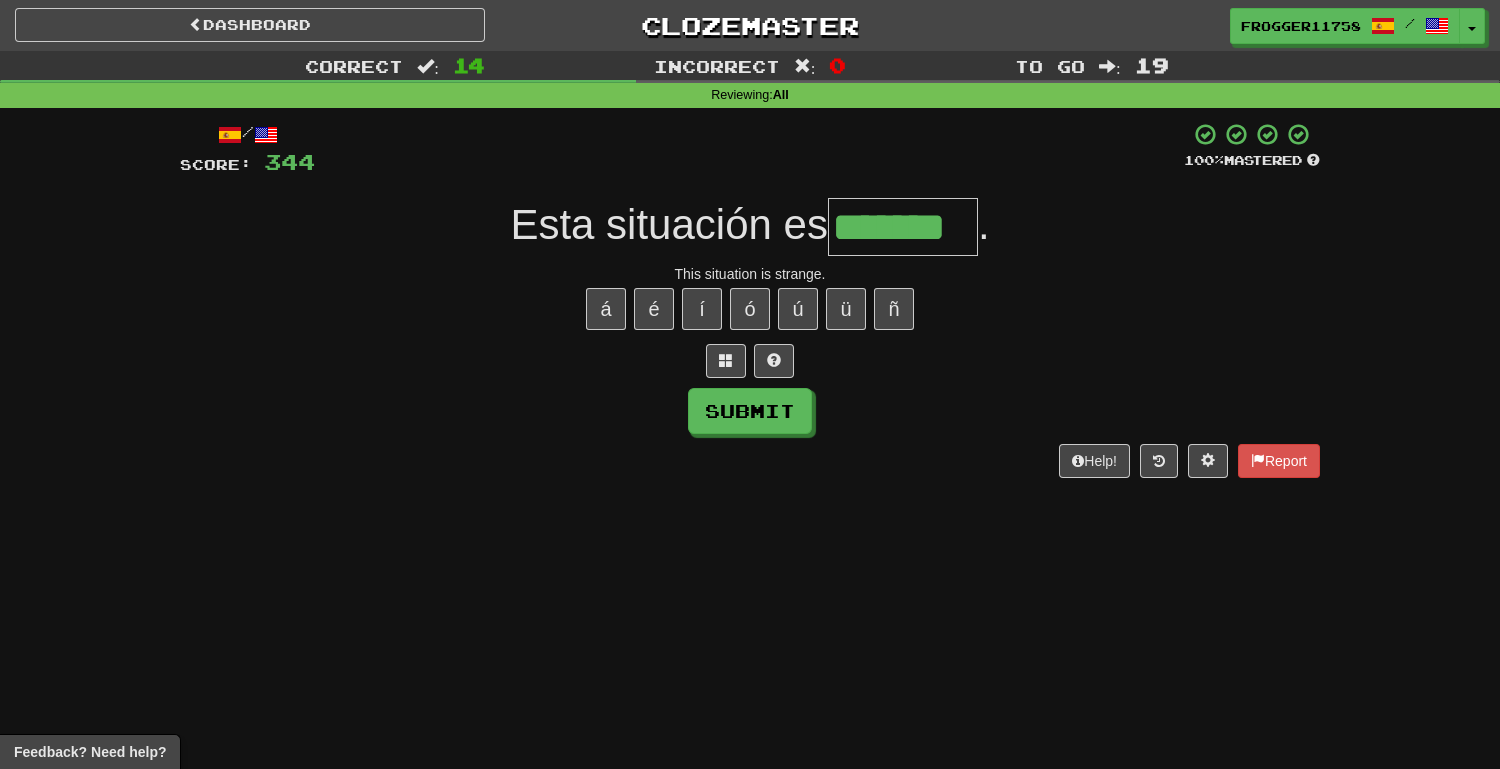 type on "*******" 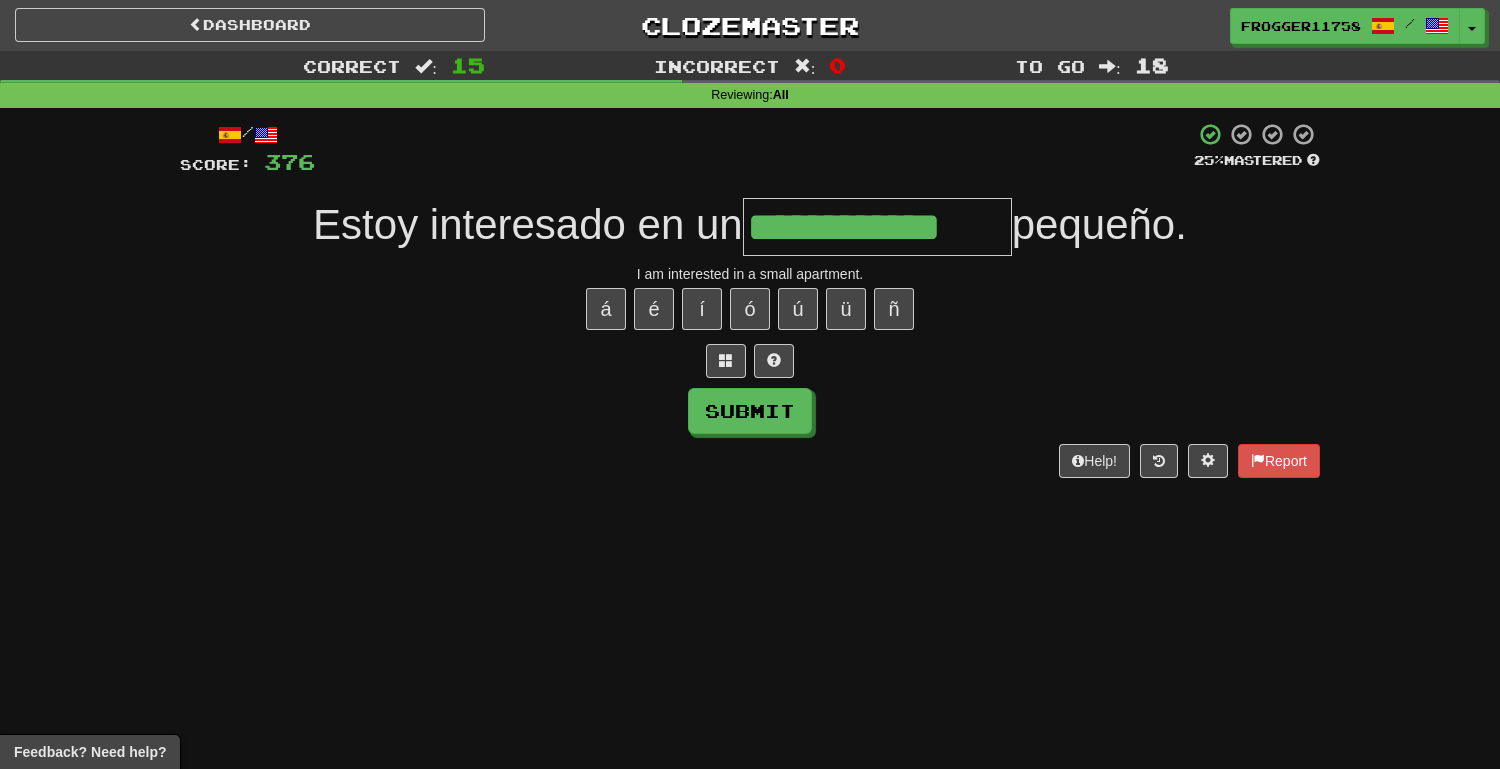 type on "**********" 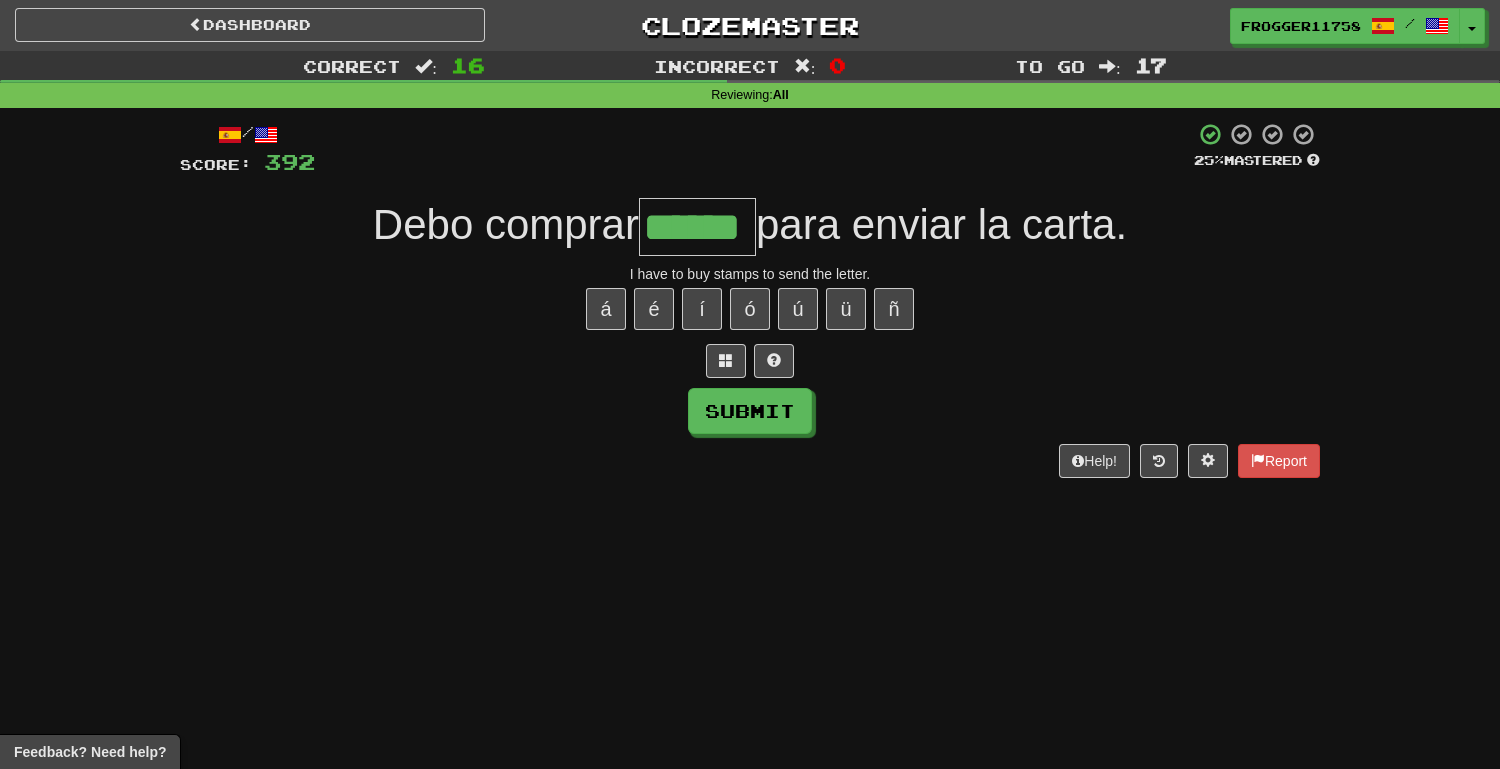 type on "******" 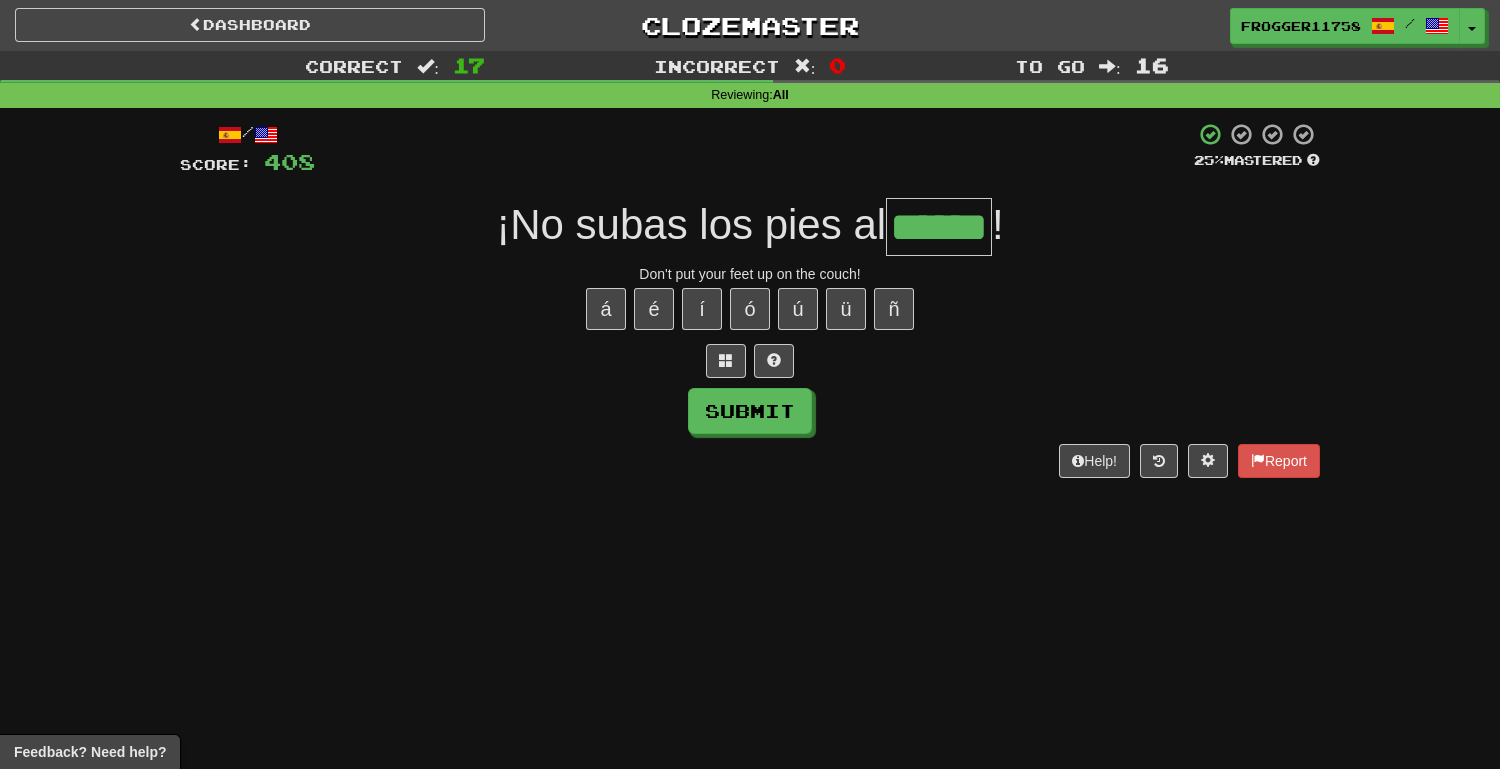 type on "******" 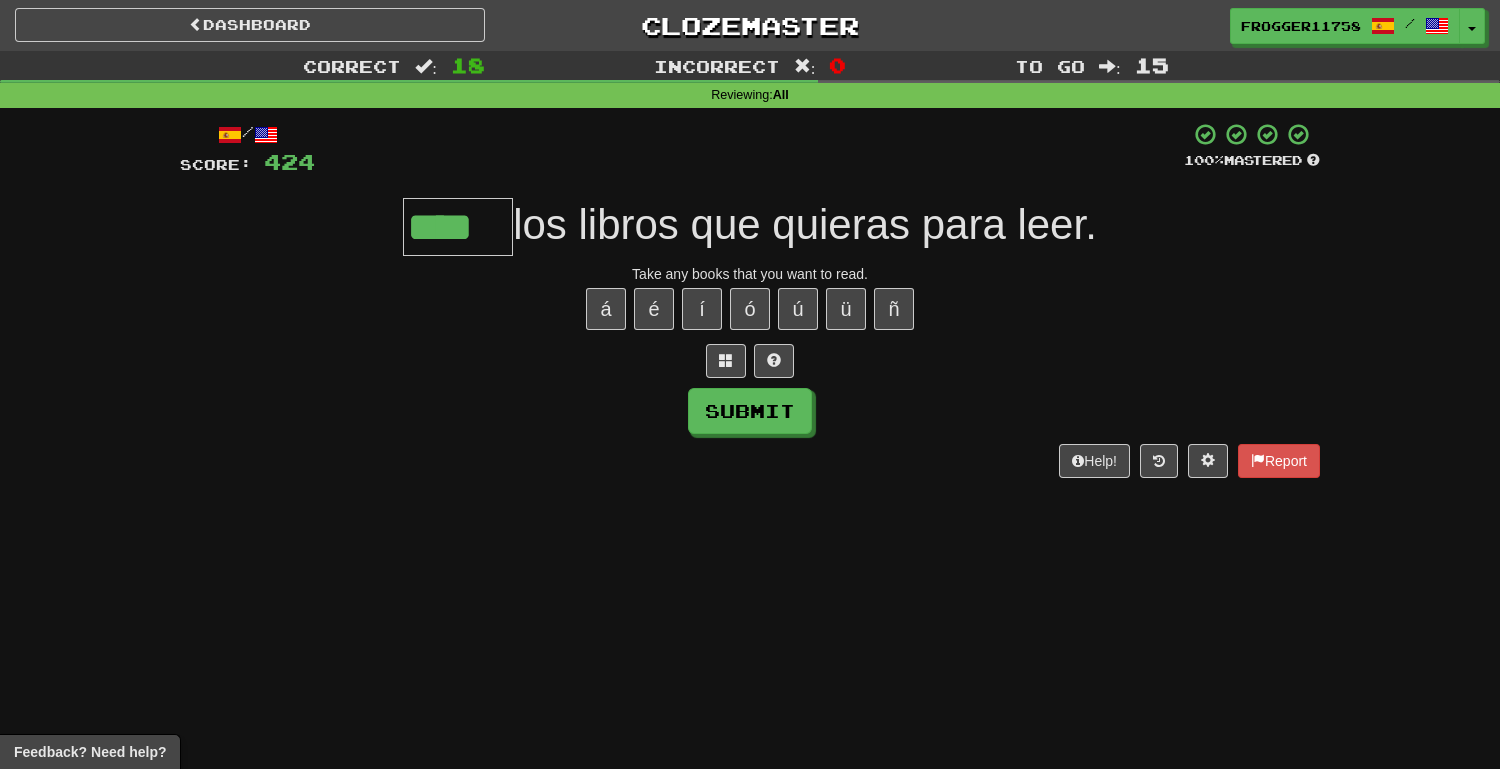 type on "****" 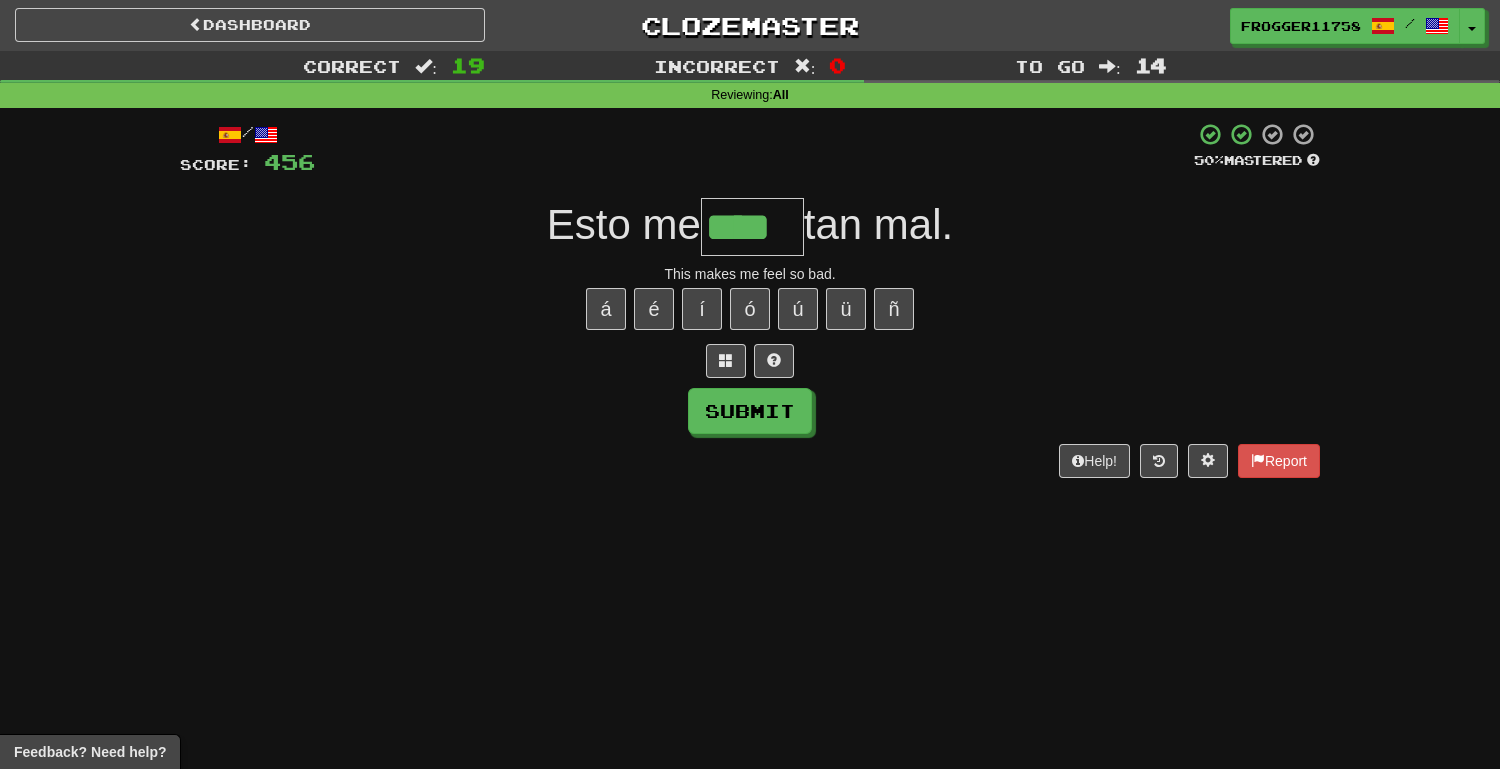 type on "****" 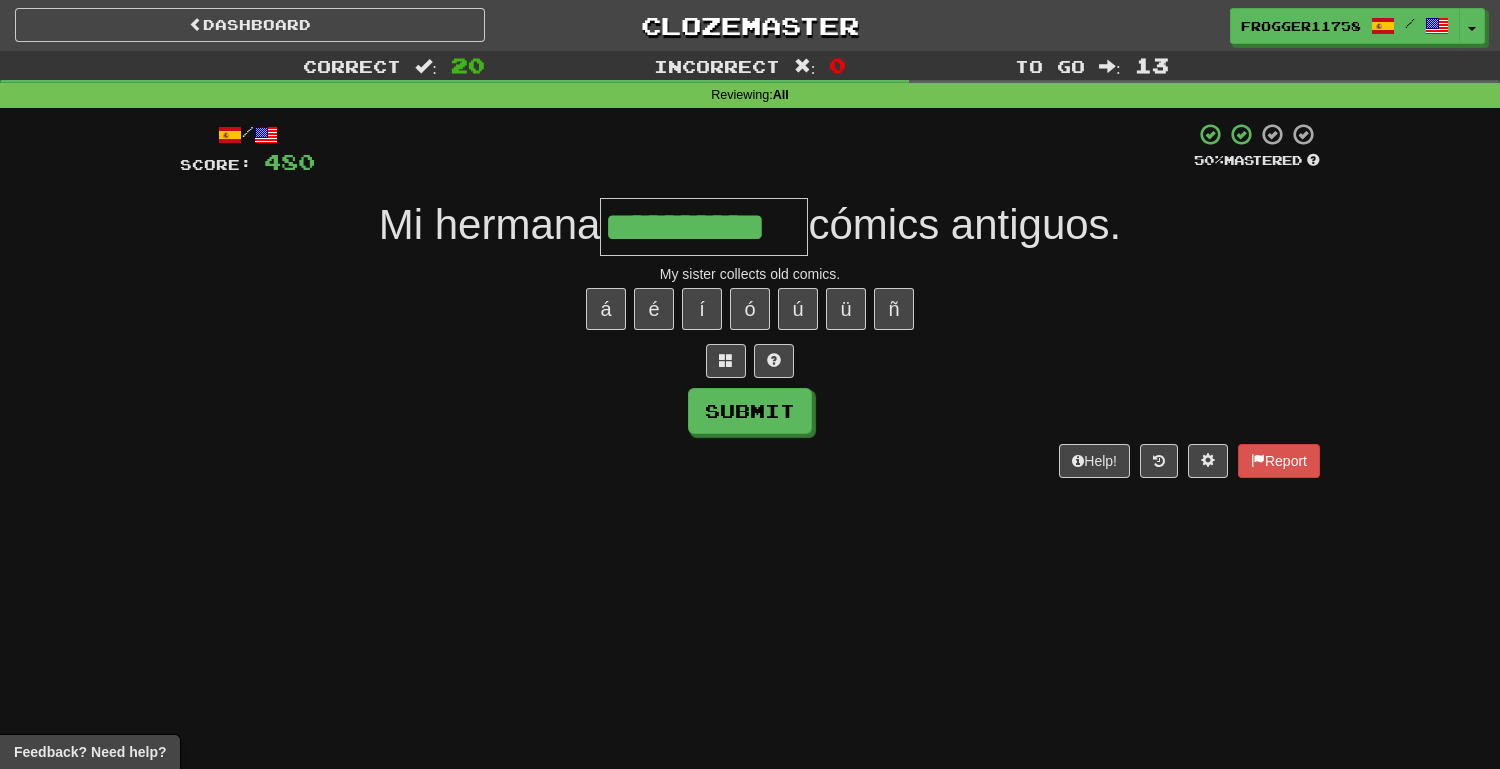 type on "**********" 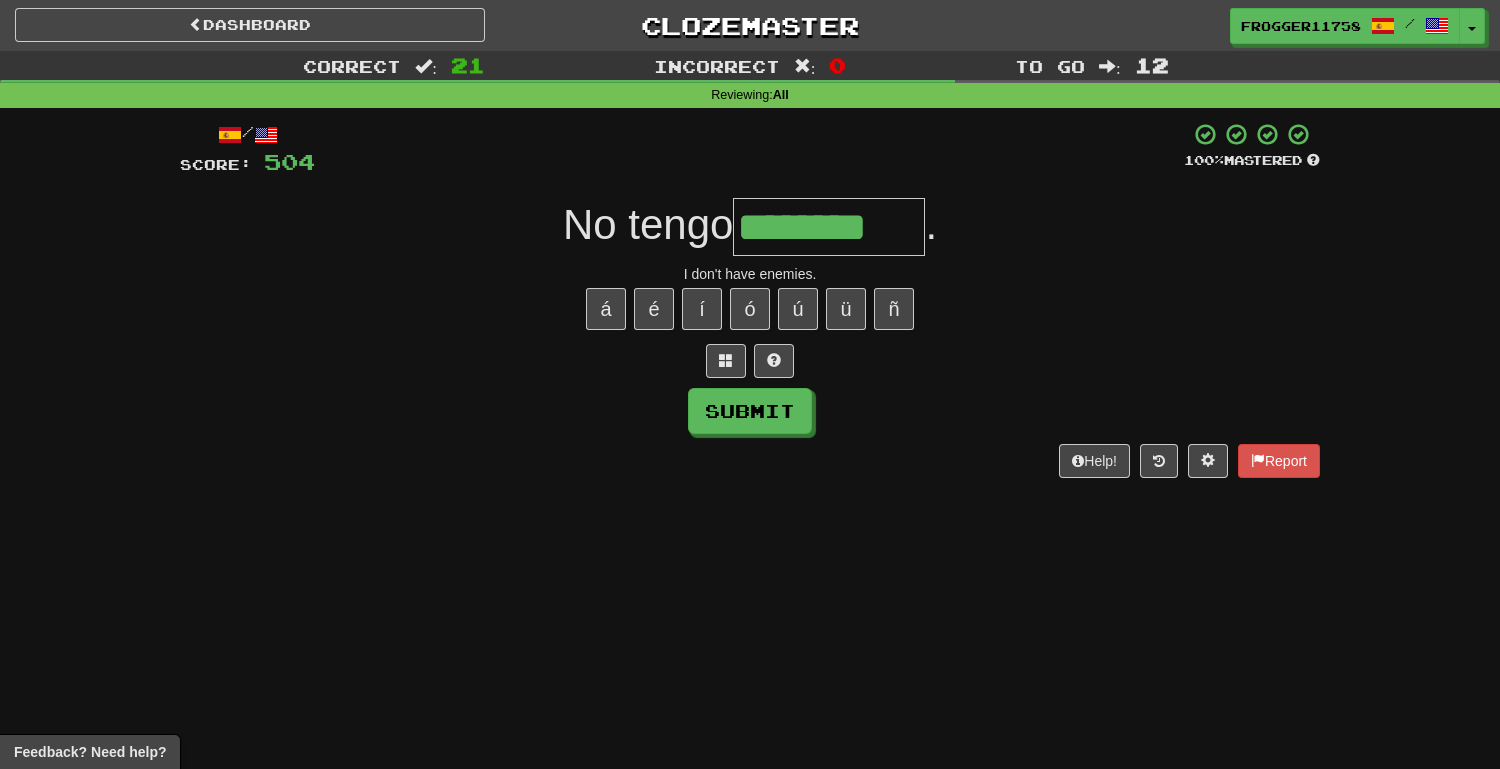 type on "********" 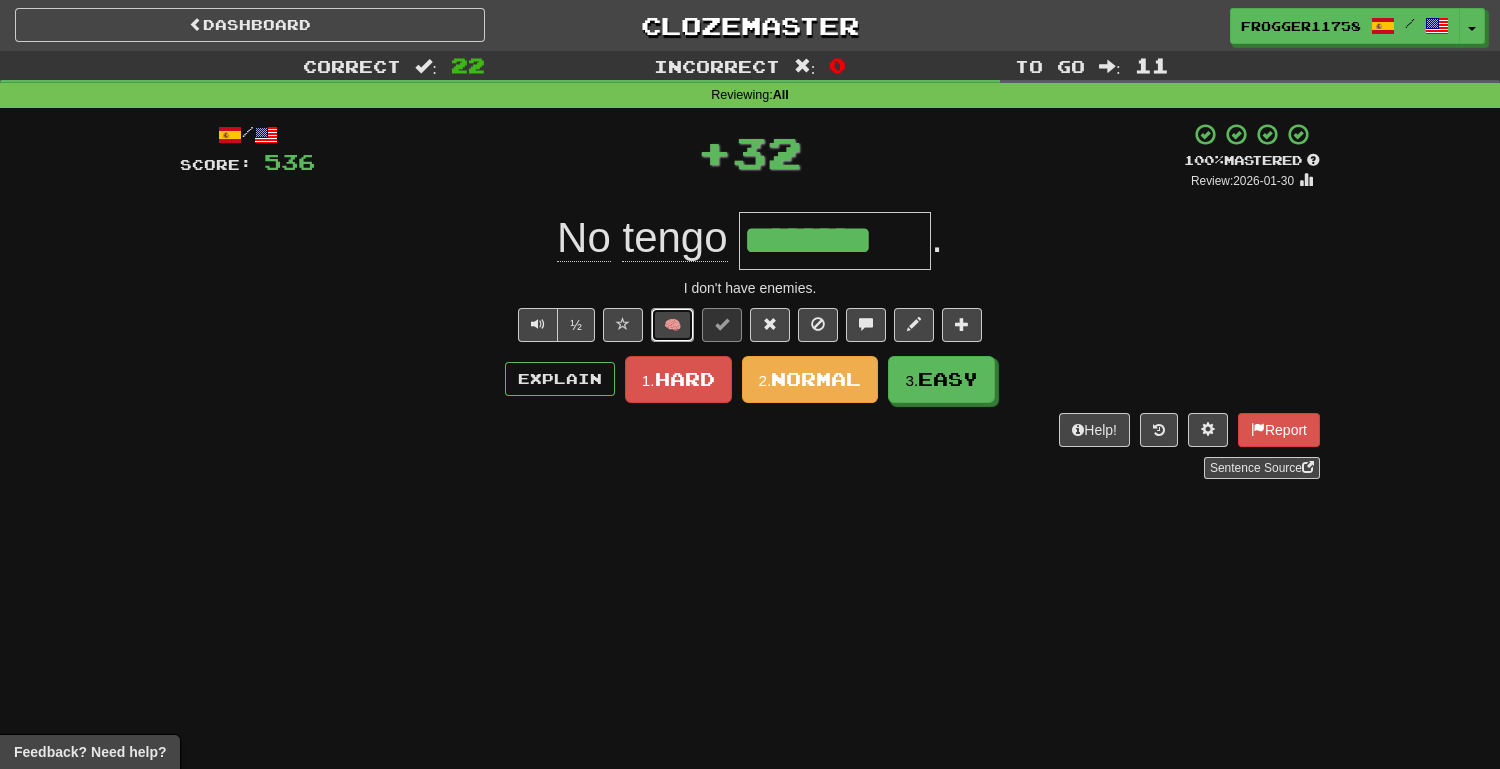 click on "🧠" at bounding box center (672, 325) 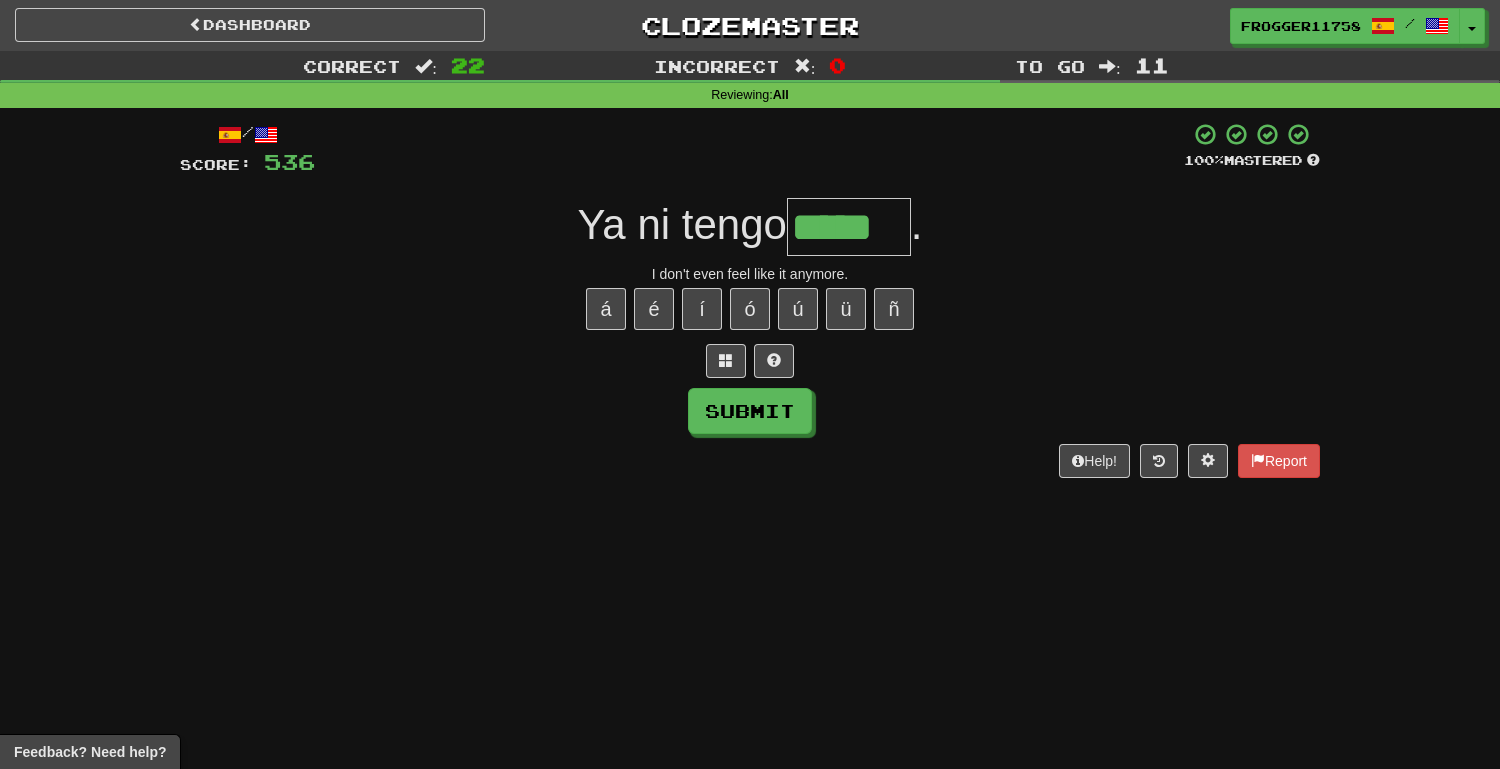 type on "*****" 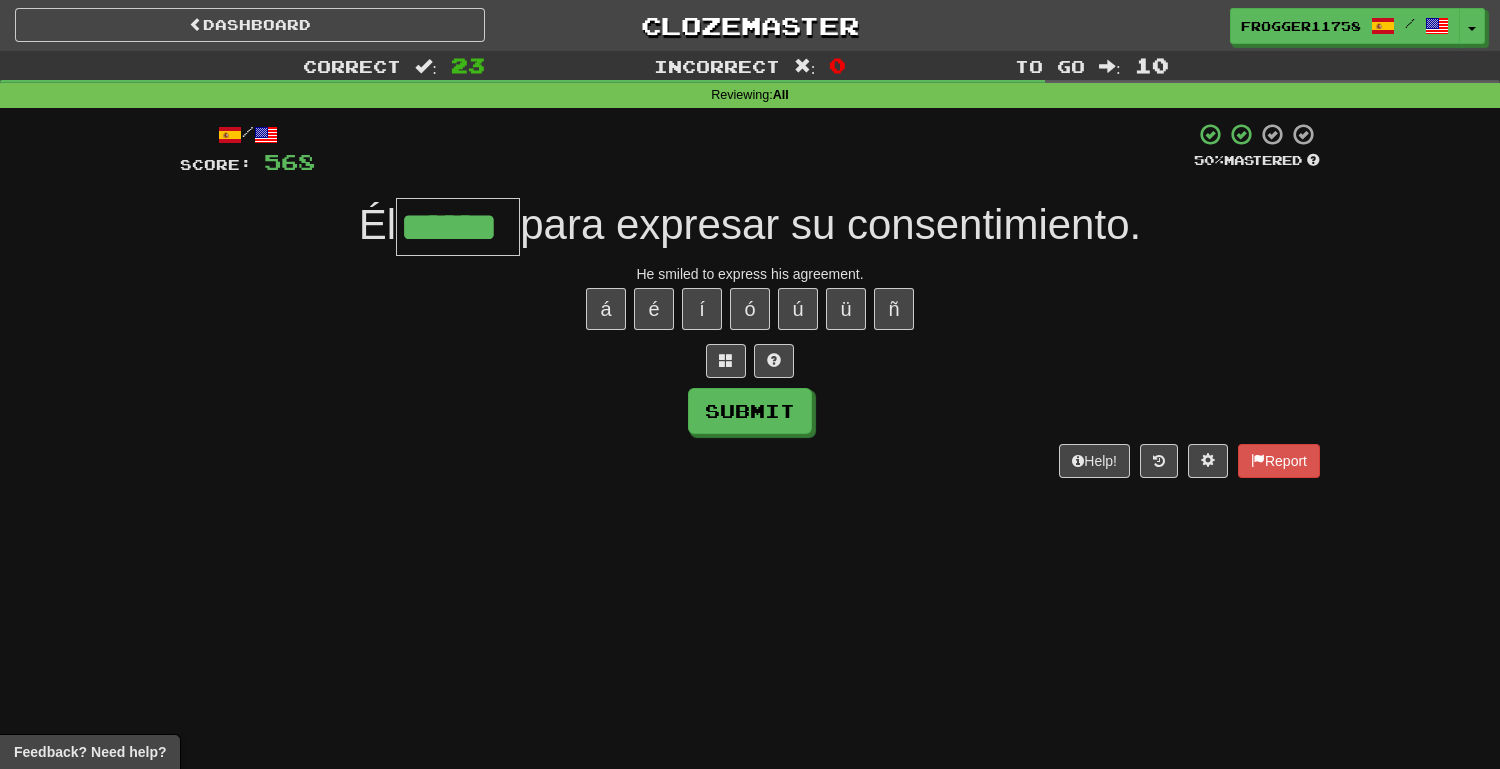 type on "******" 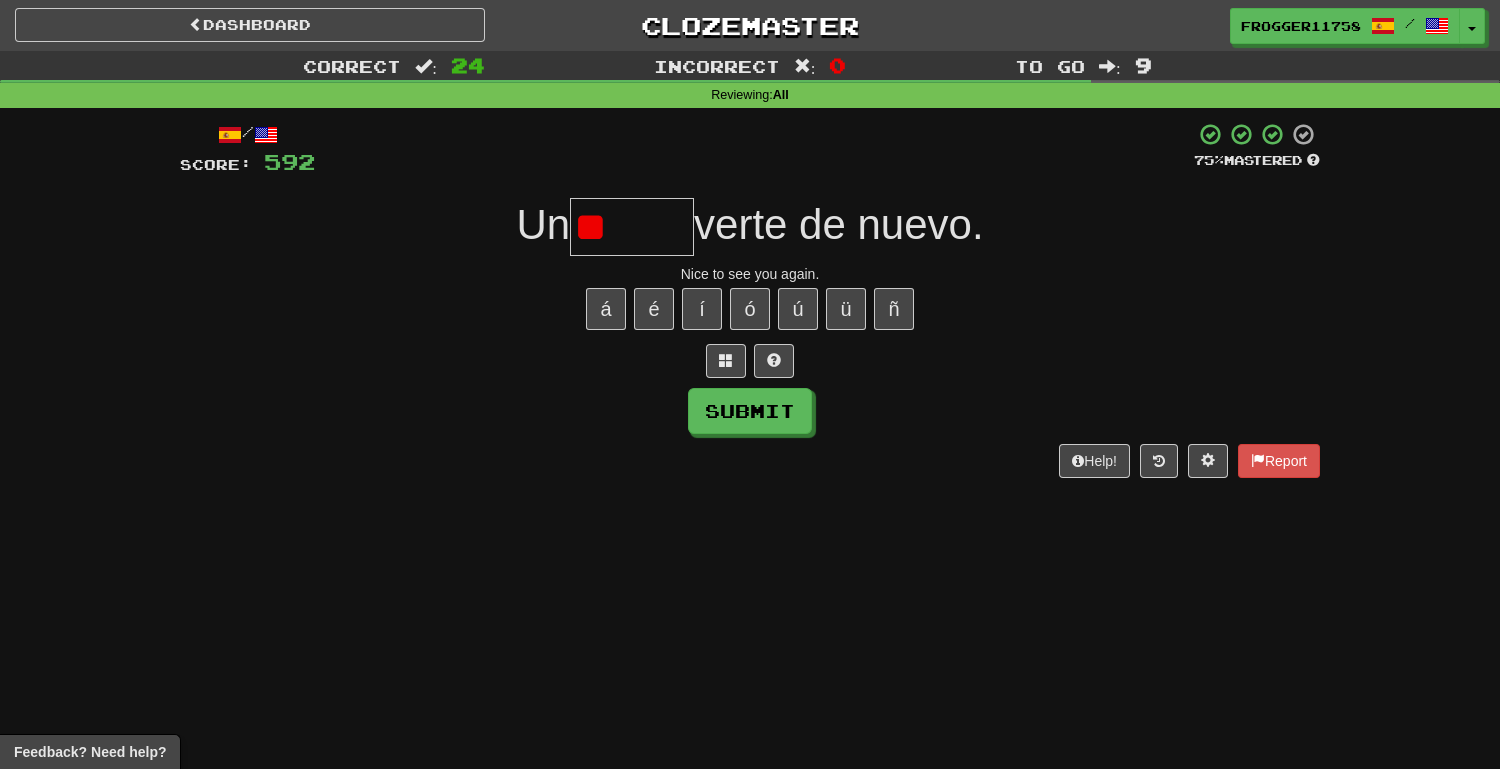 type on "*" 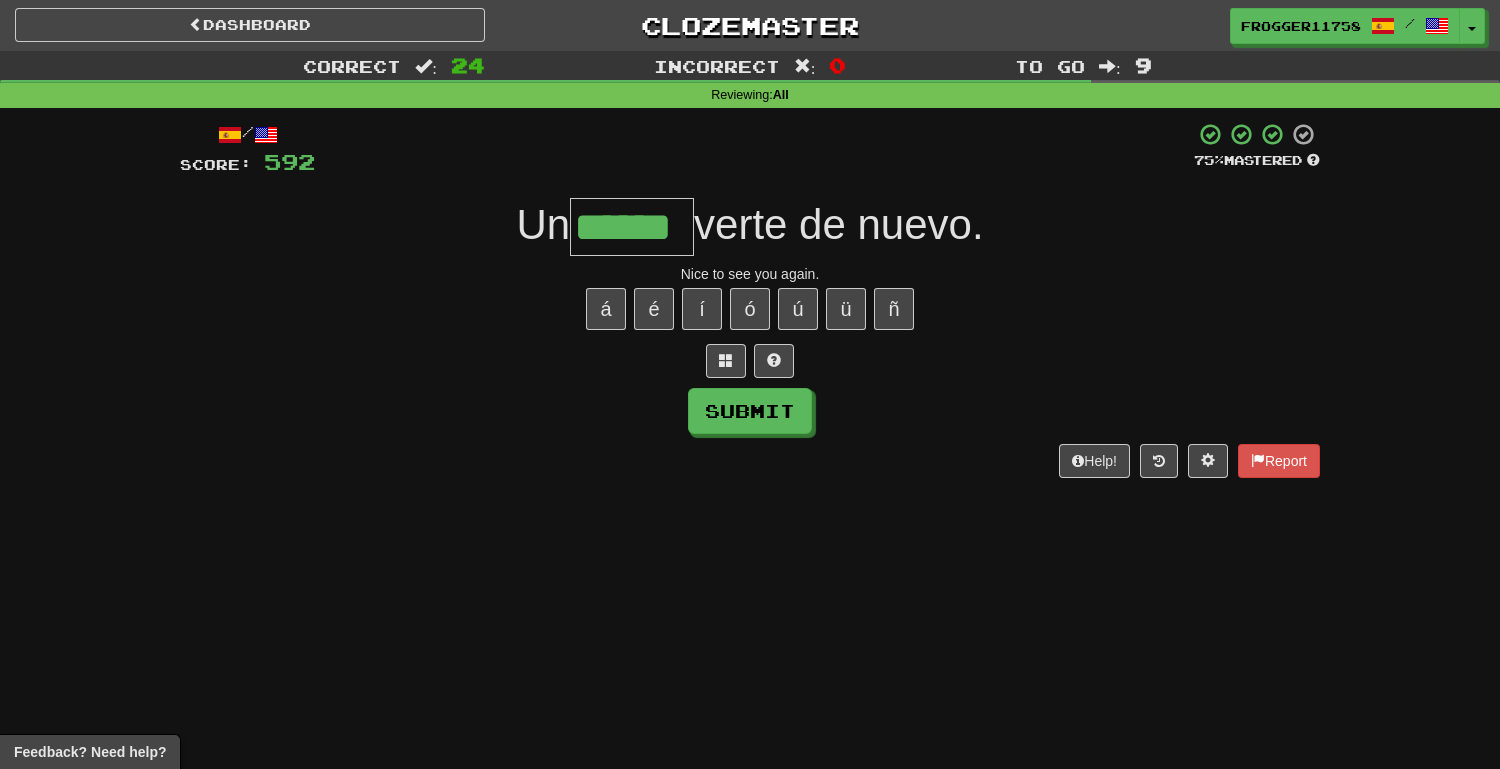 type on "******" 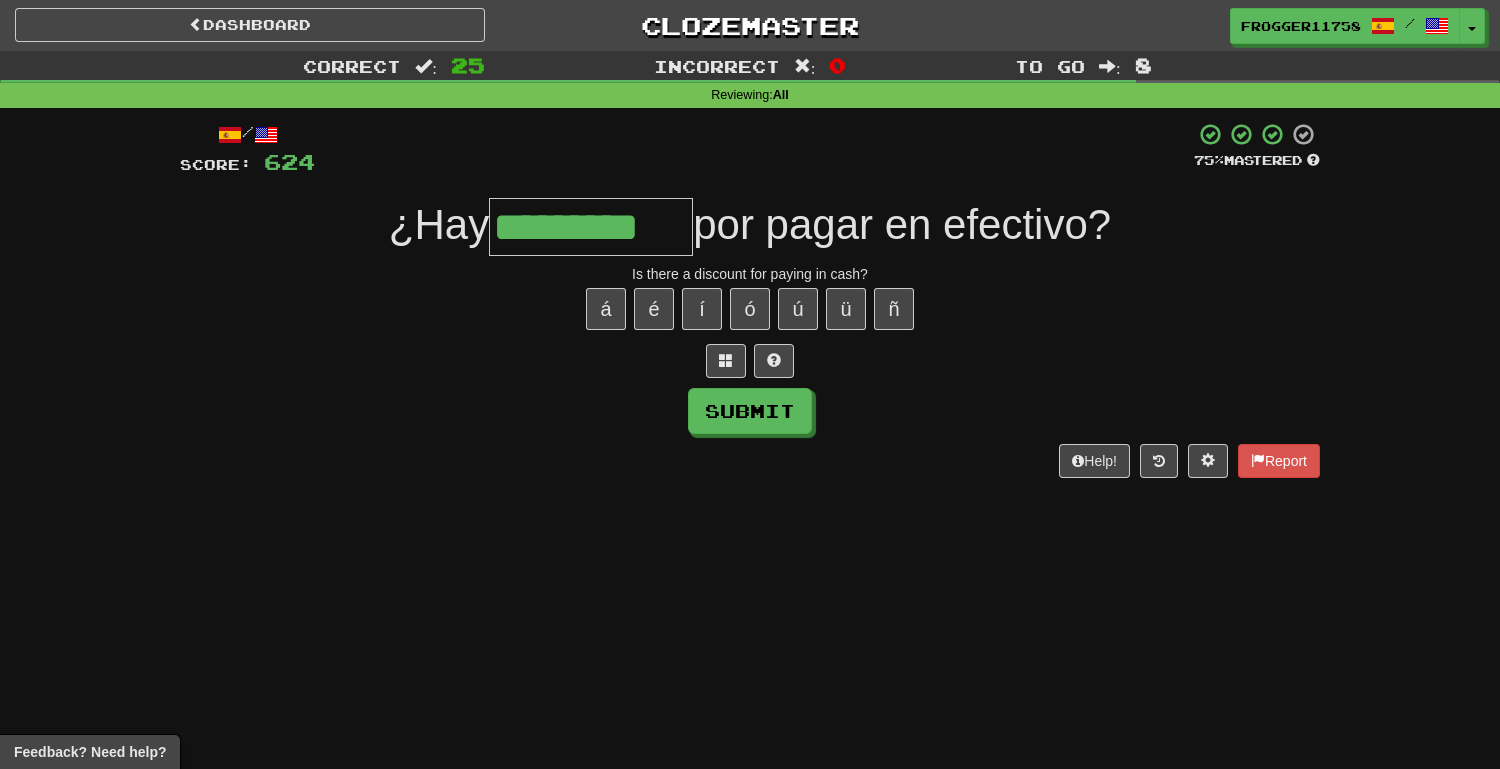 type on "*********" 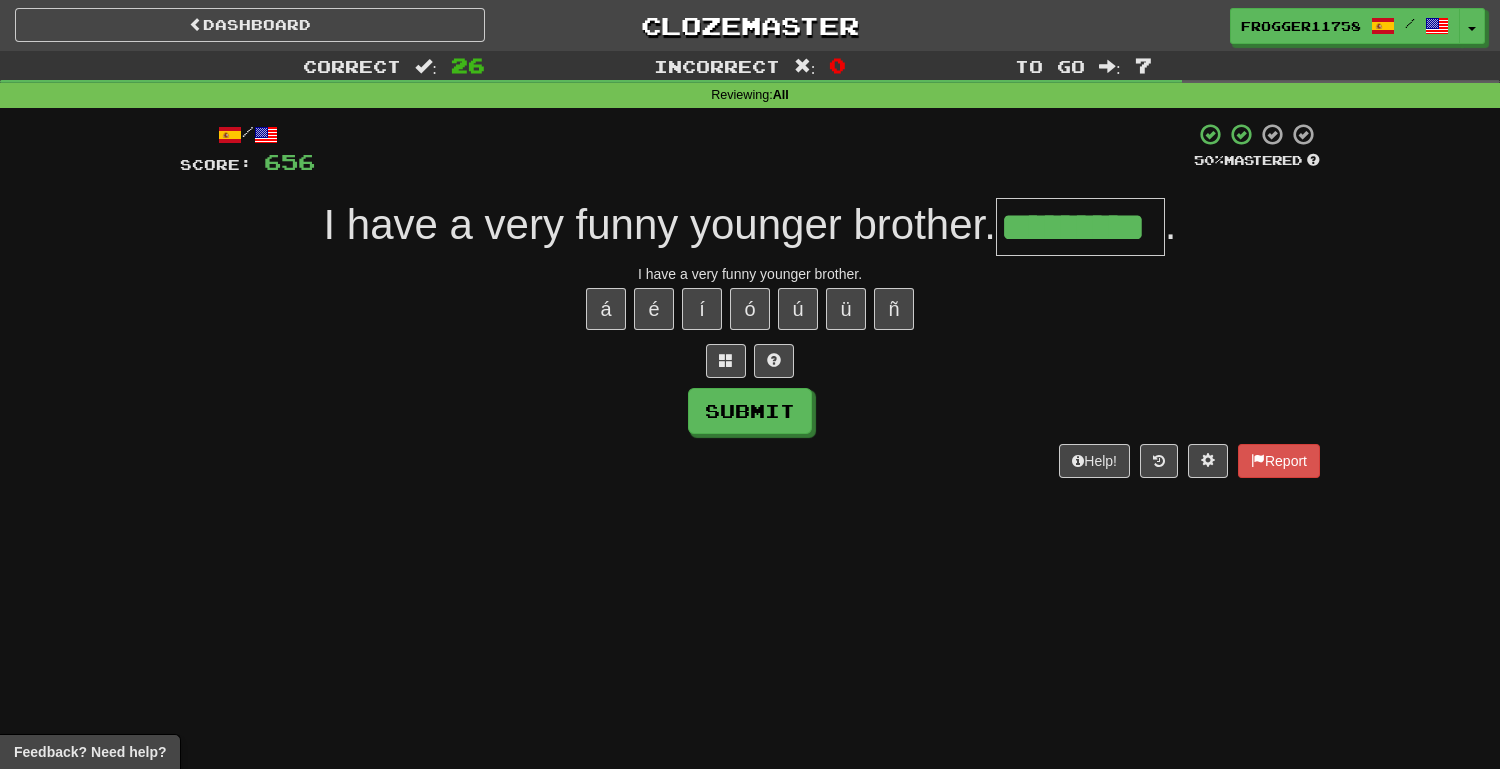 type on "*********" 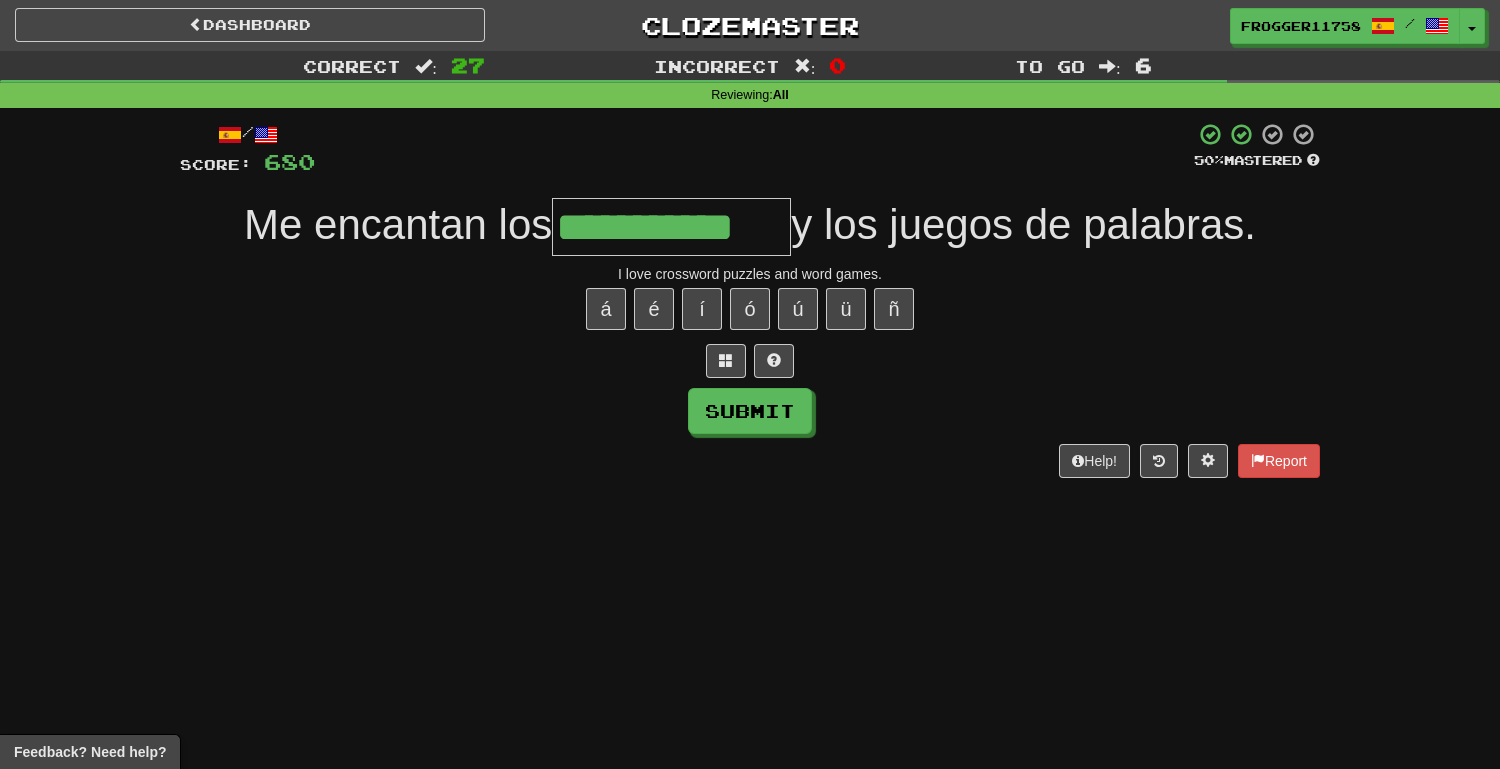 type on "**********" 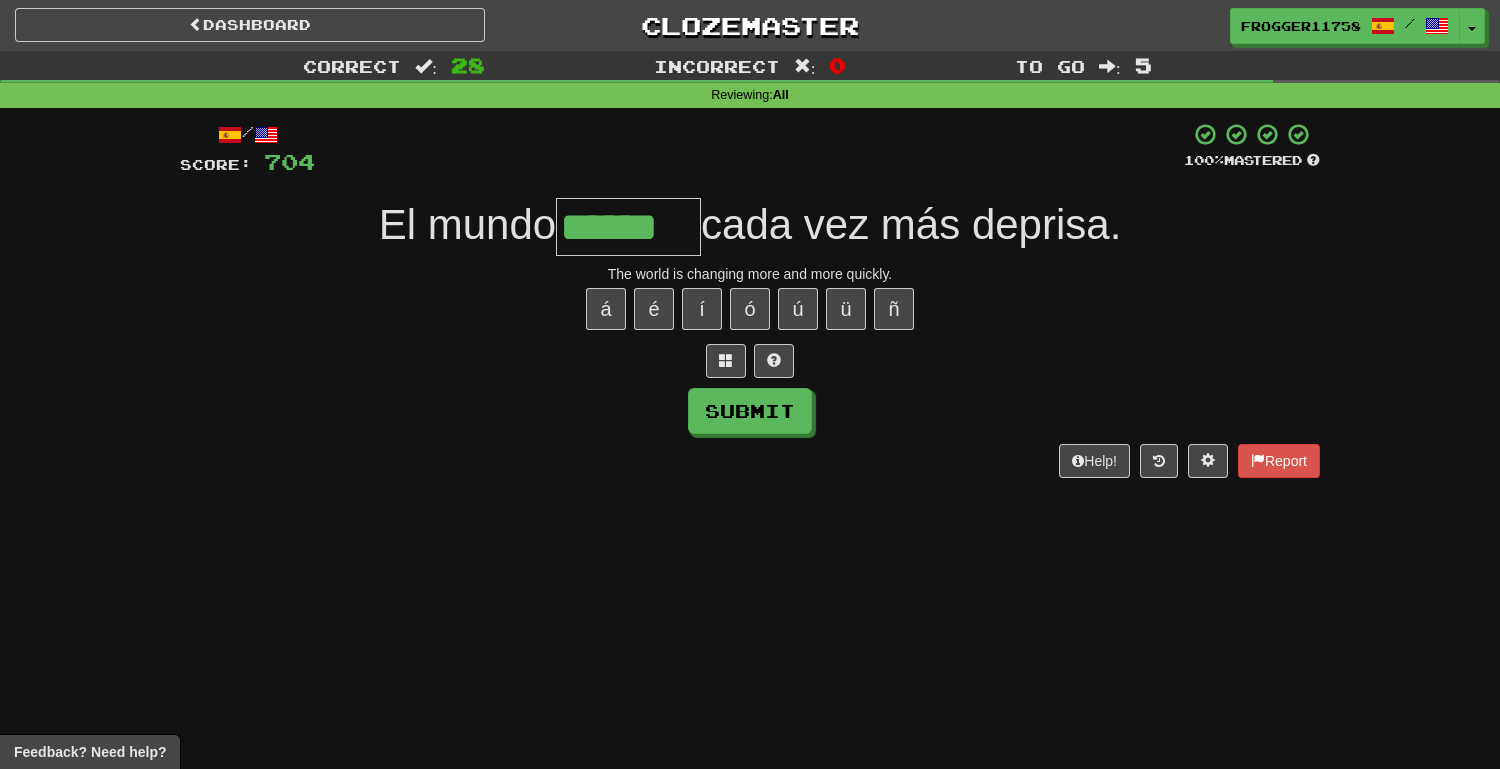 type on "******" 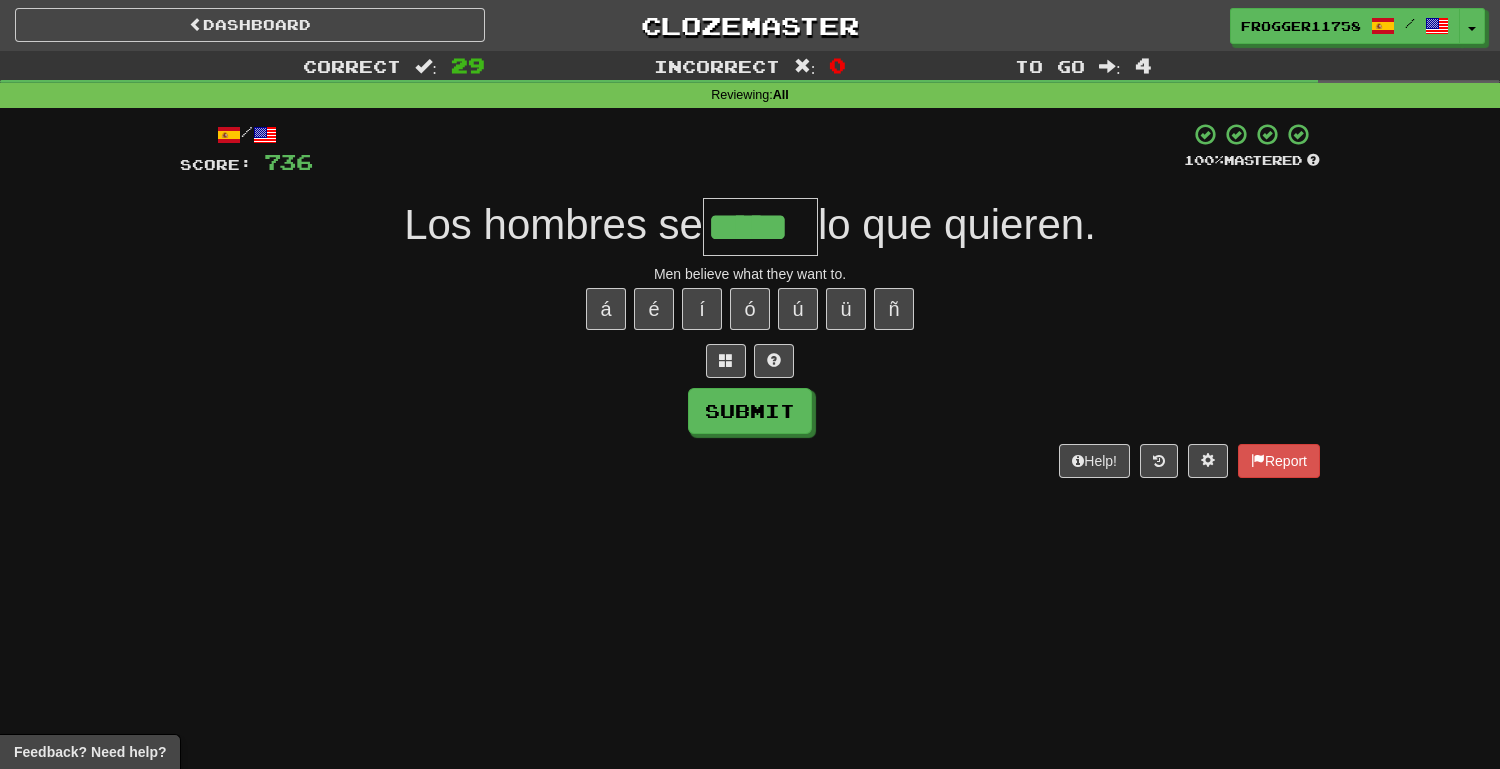 type on "*****" 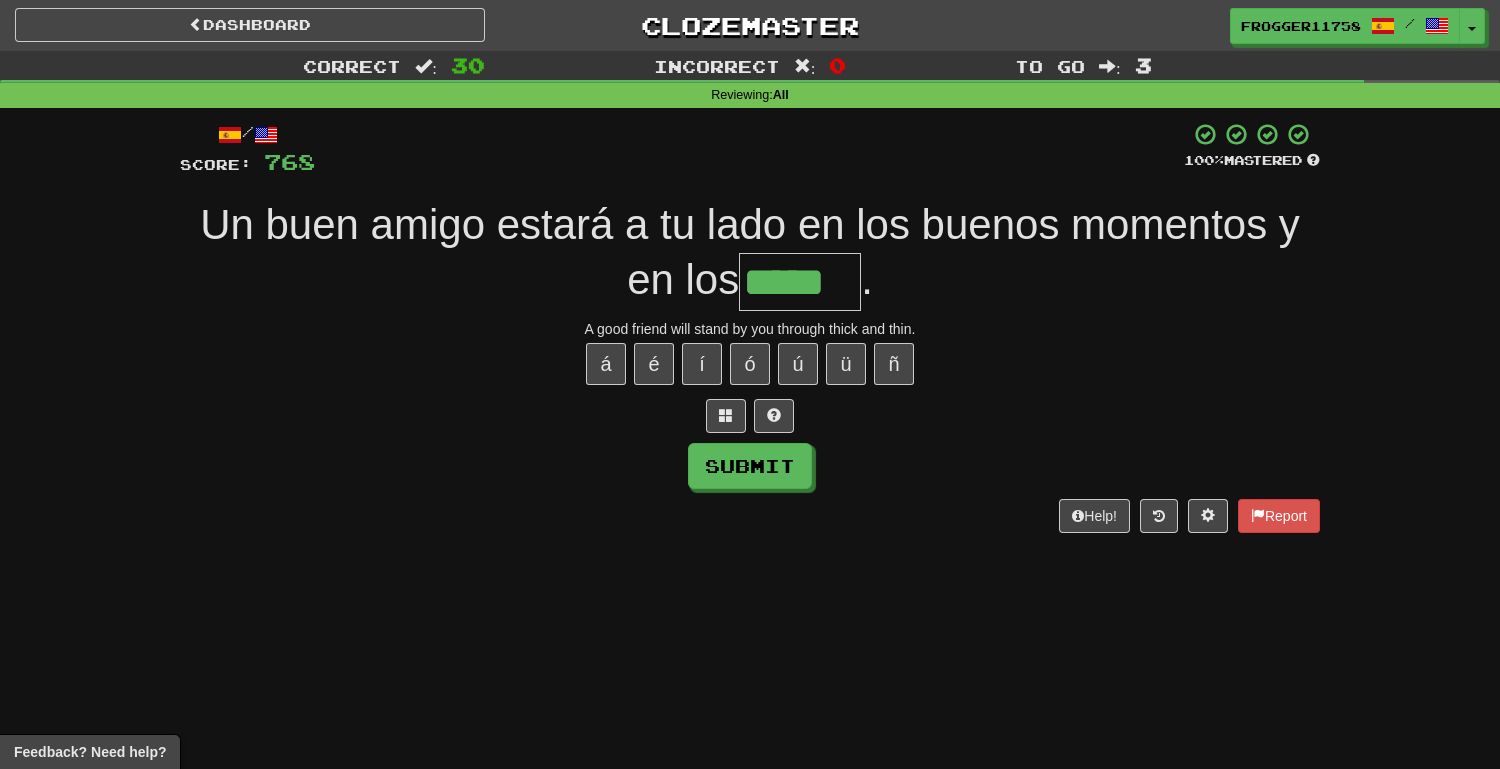 type on "*****" 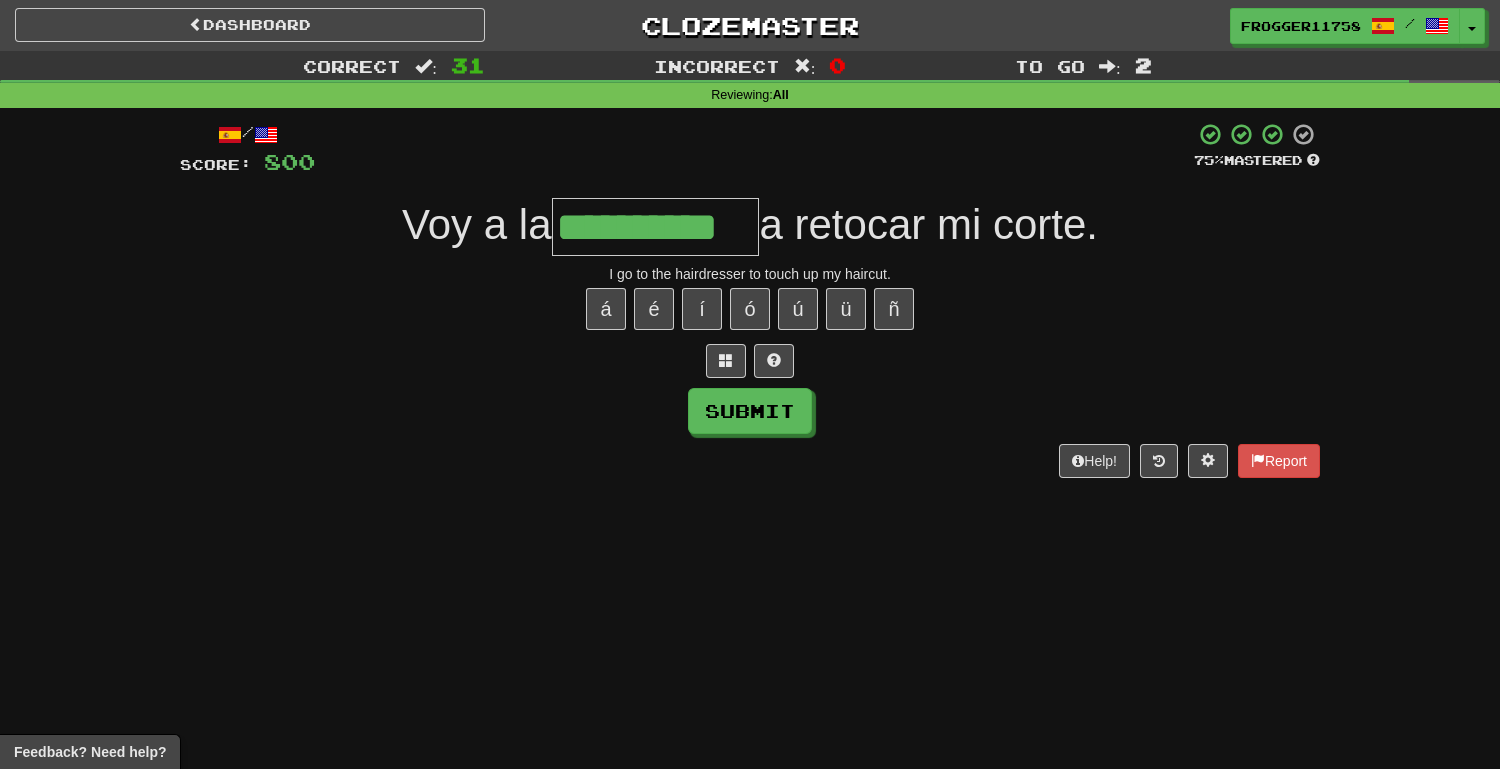 type on "**********" 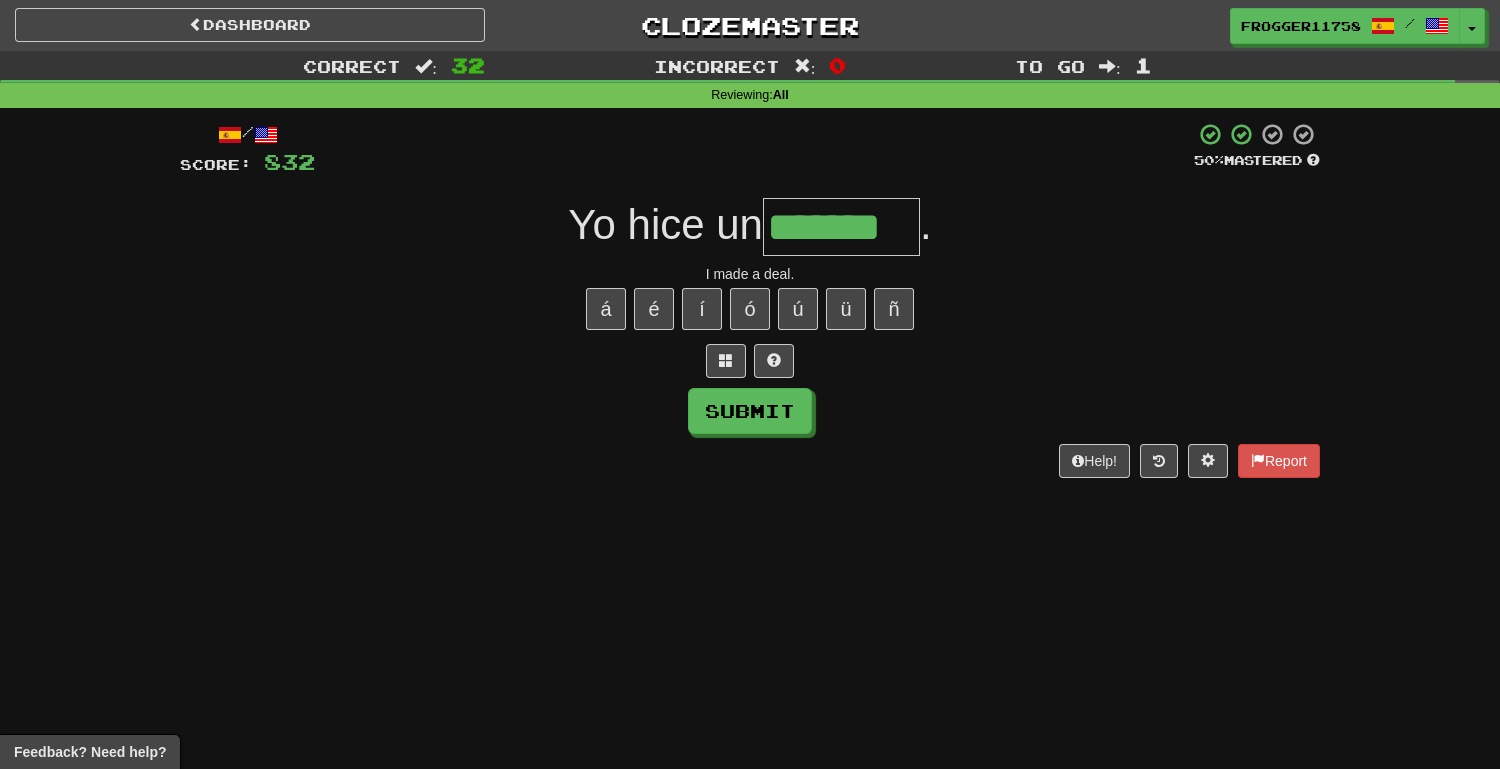 type on "*******" 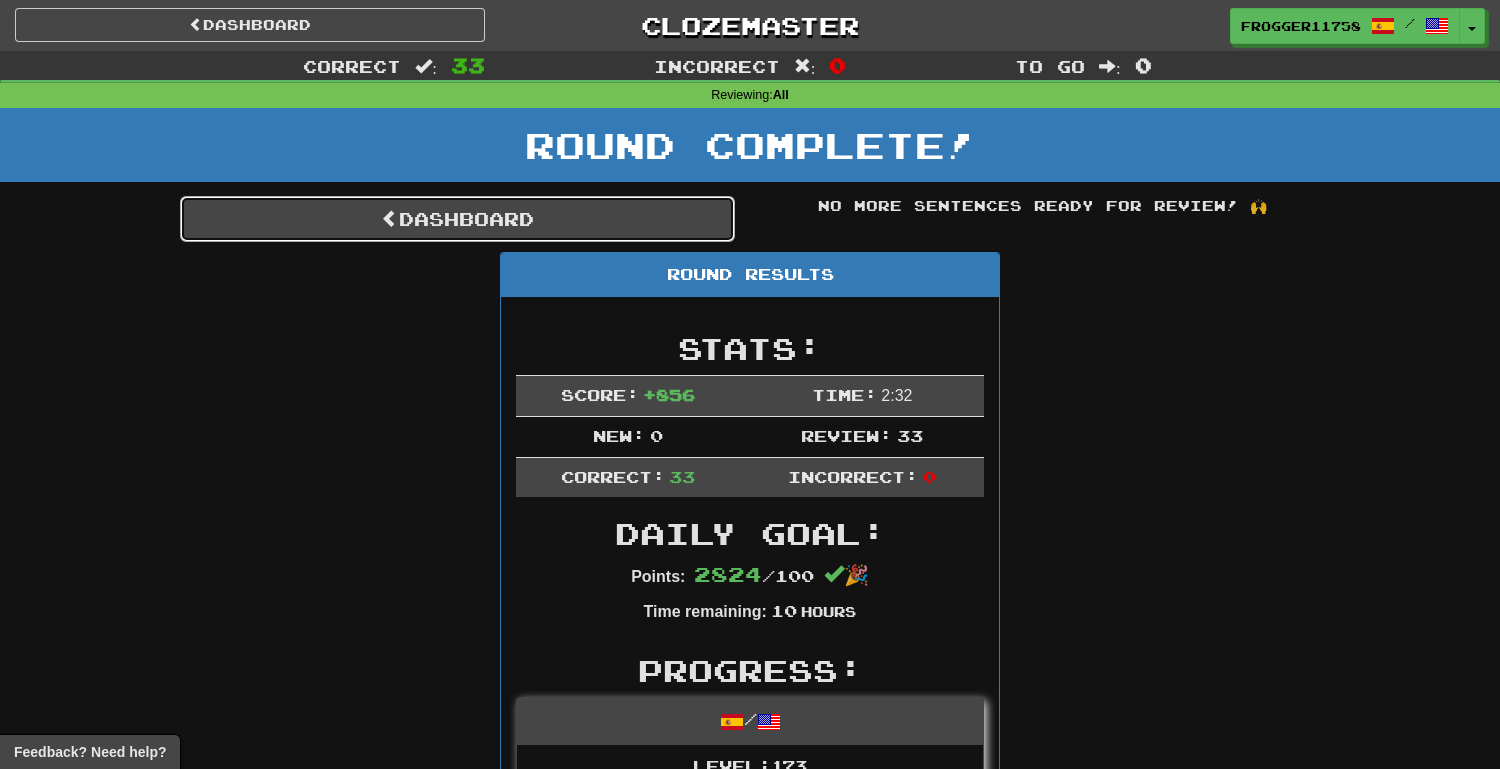 click on "Dashboard" at bounding box center [457, 219] 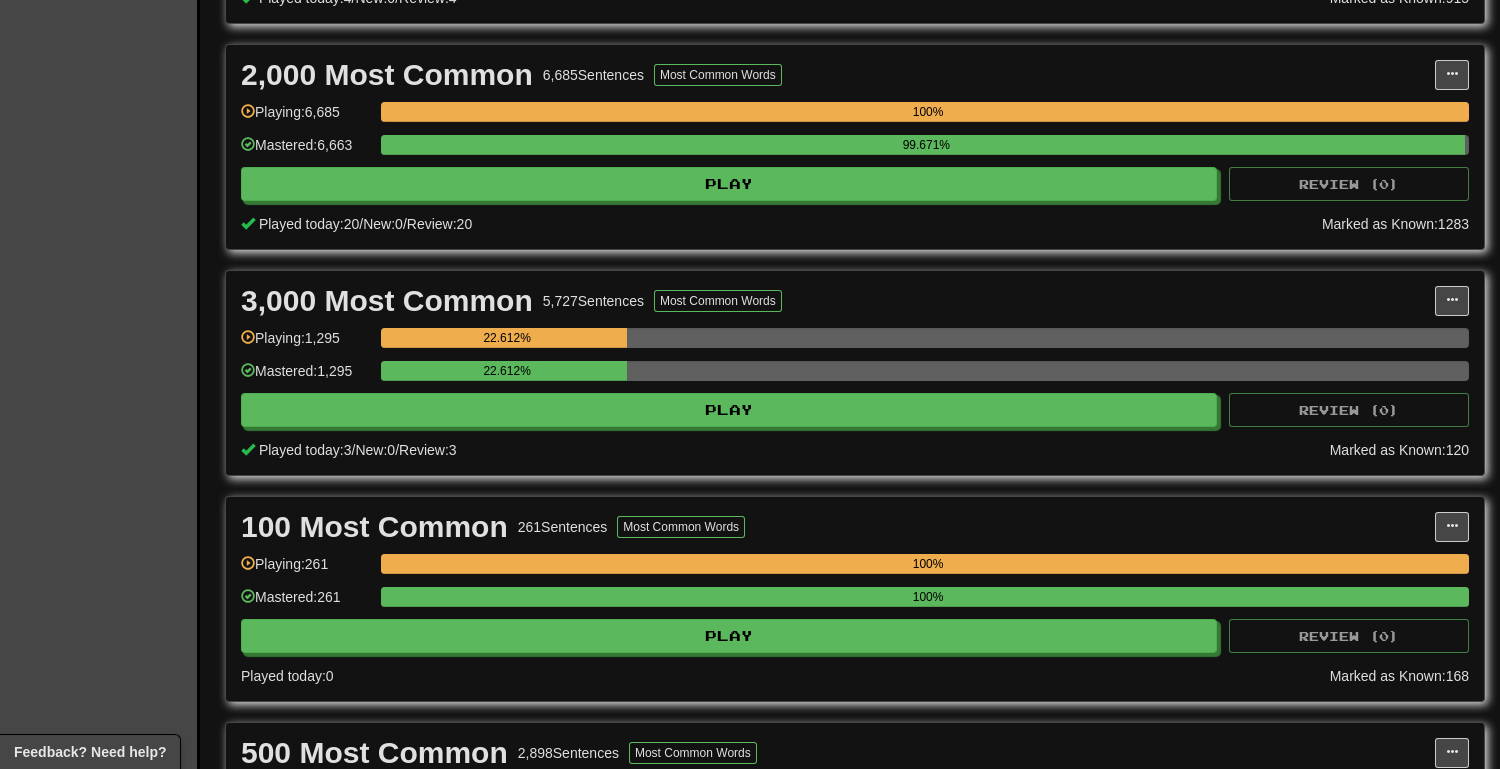 scroll, scrollTop: 641, scrollLeft: 0, axis: vertical 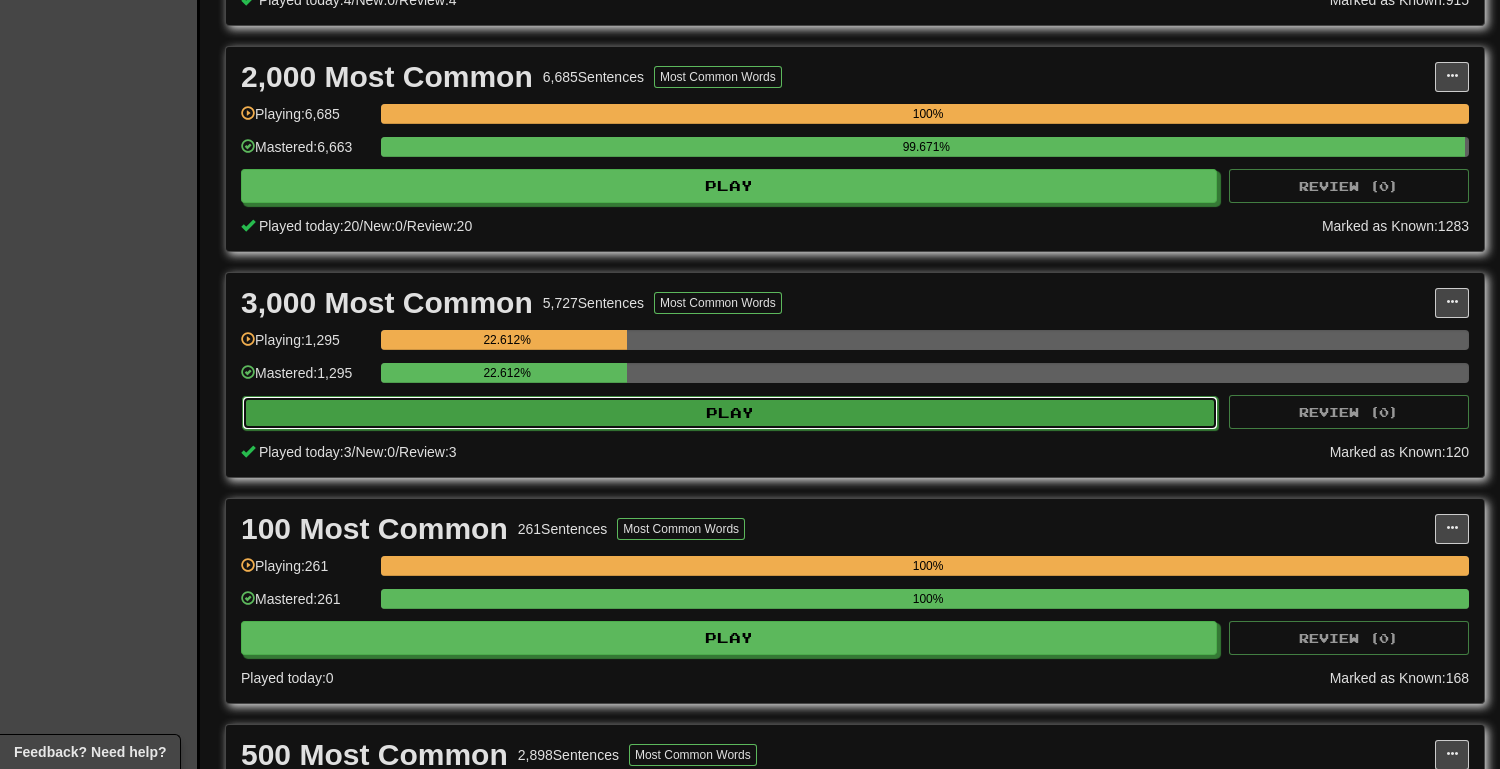 click on "Play" at bounding box center [730, 413] 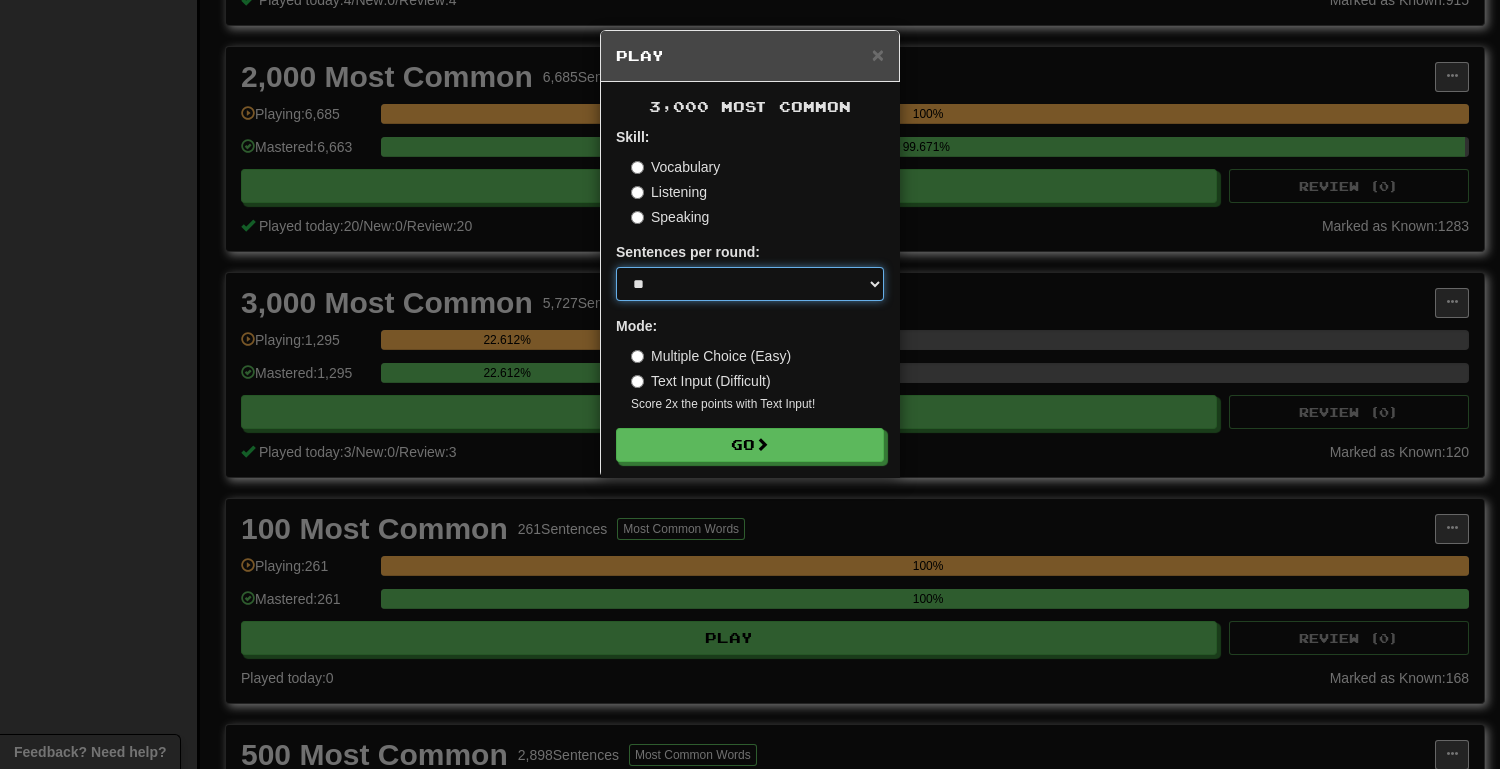 click on "* ** ** ** ** ** *** ********" at bounding box center (750, 284) 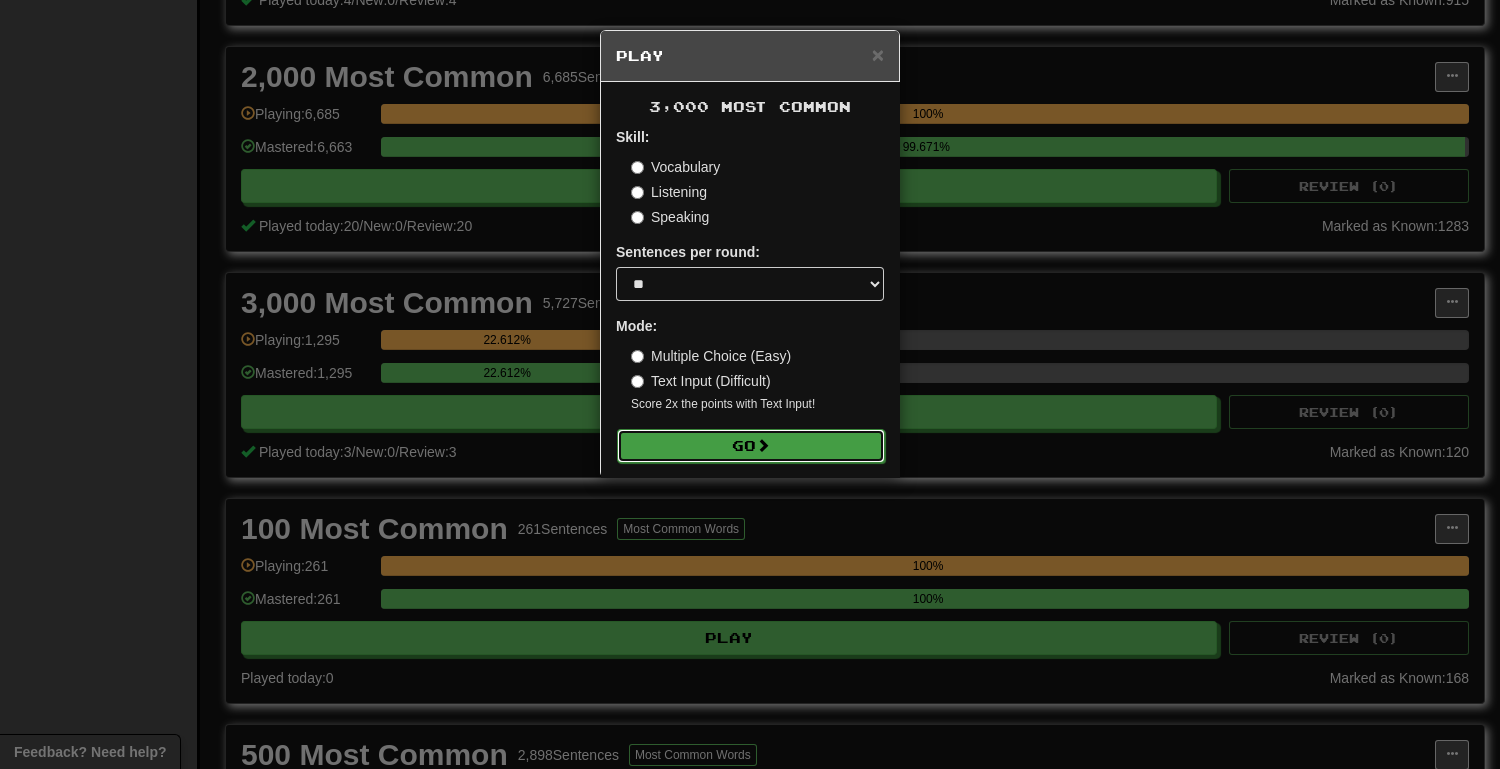 click at bounding box center (763, 445) 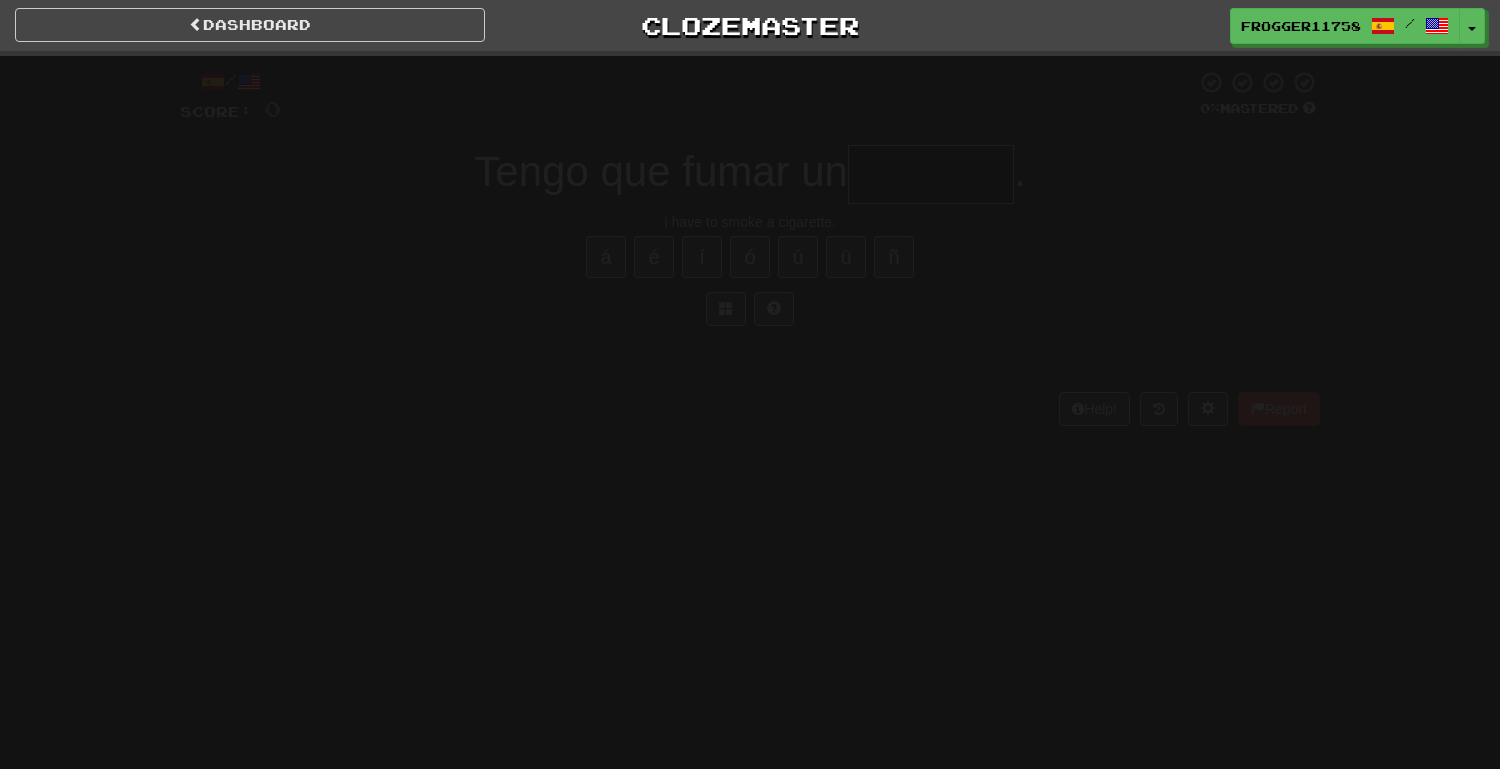 scroll, scrollTop: 0, scrollLeft: 0, axis: both 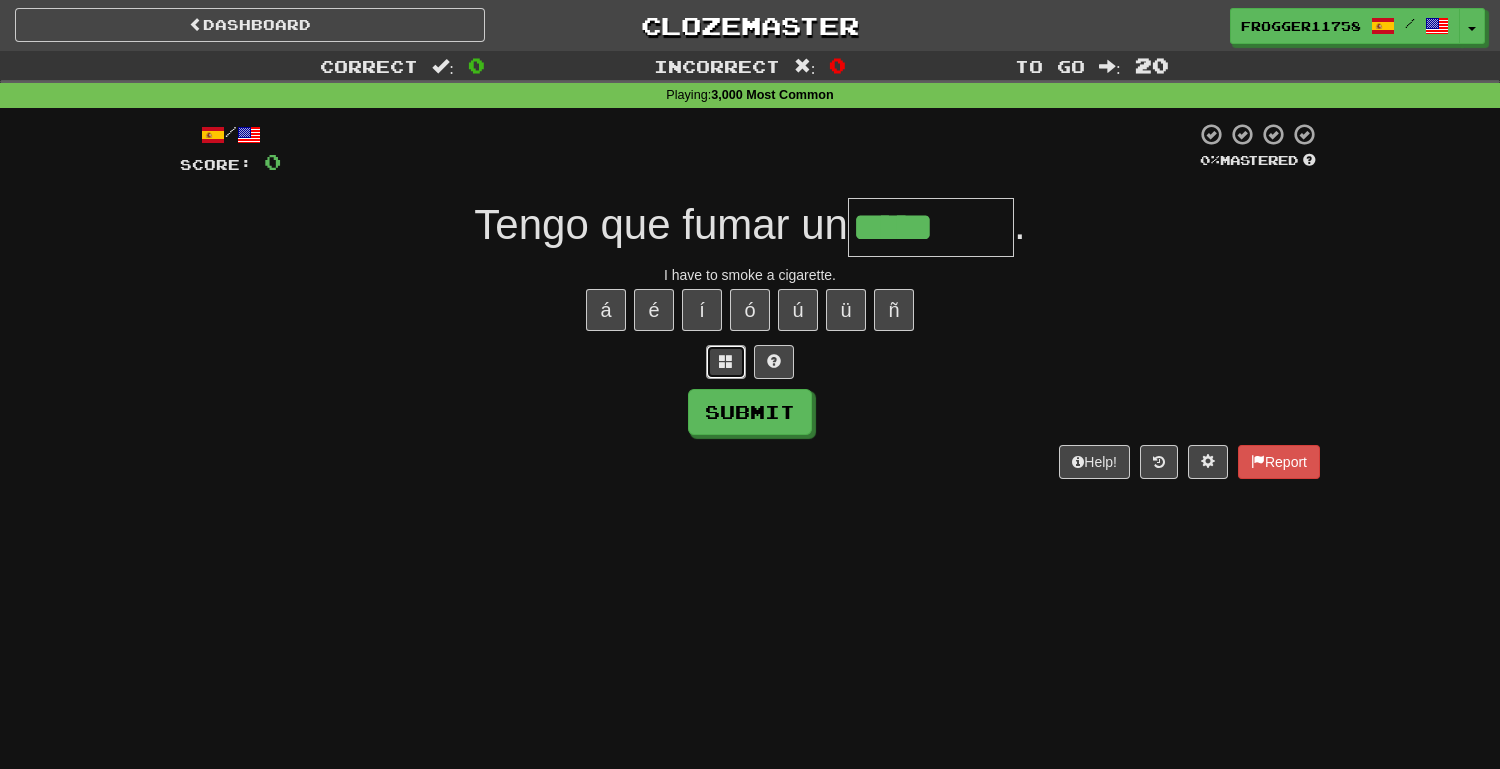 click at bounding box center [726, 361] 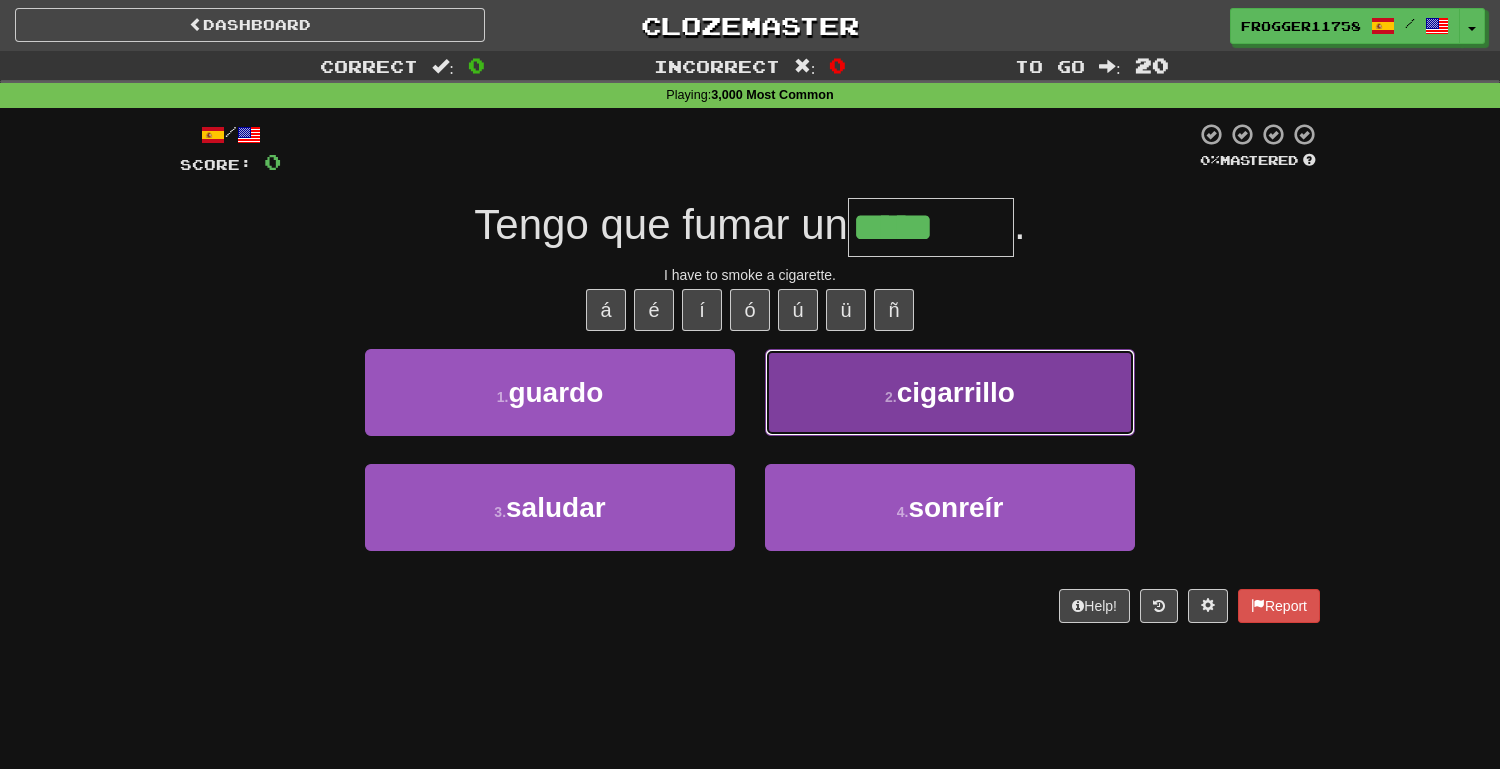 click on "2 .  cigarrillo" at bounding box center (950, 392) 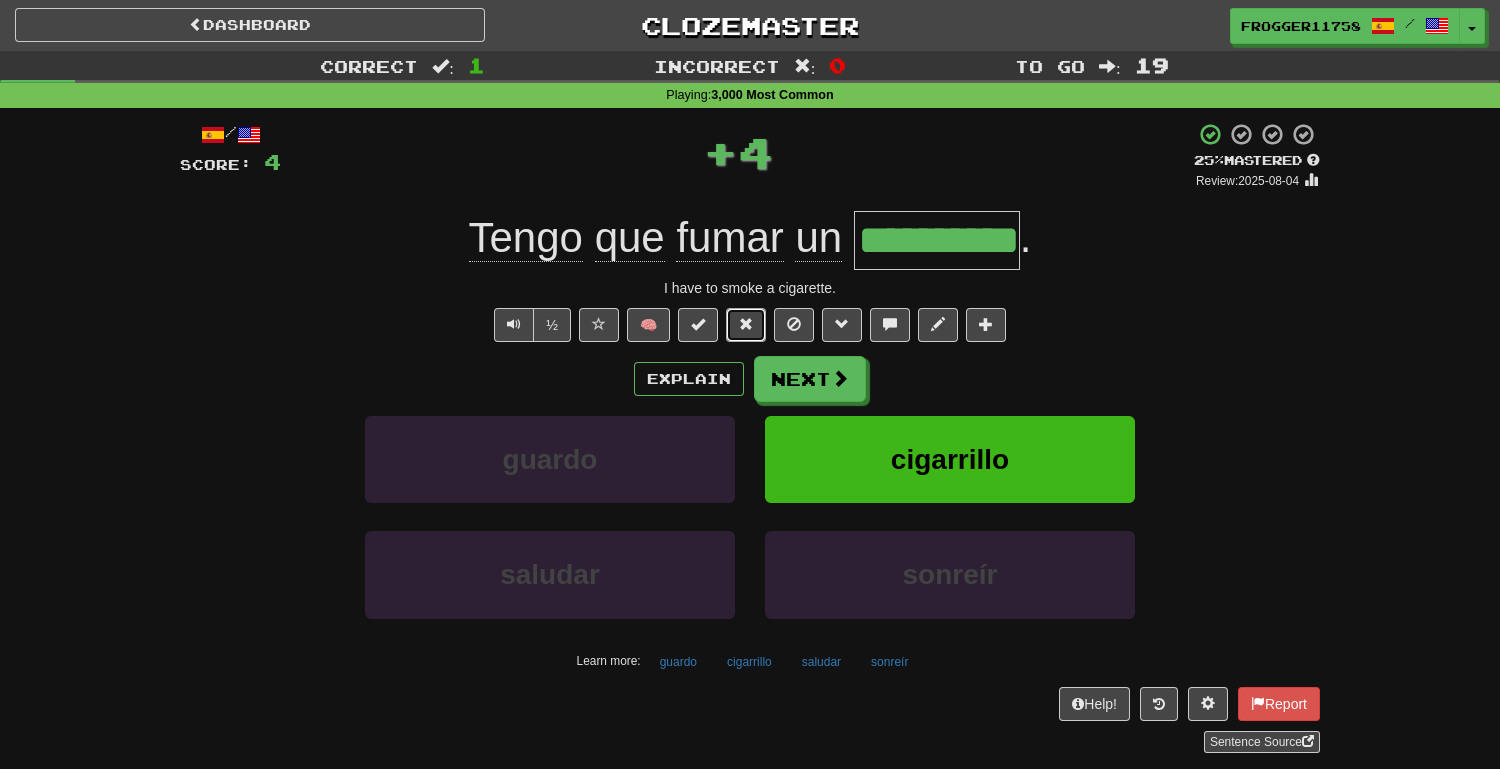 click at bounding box center (746, 324) 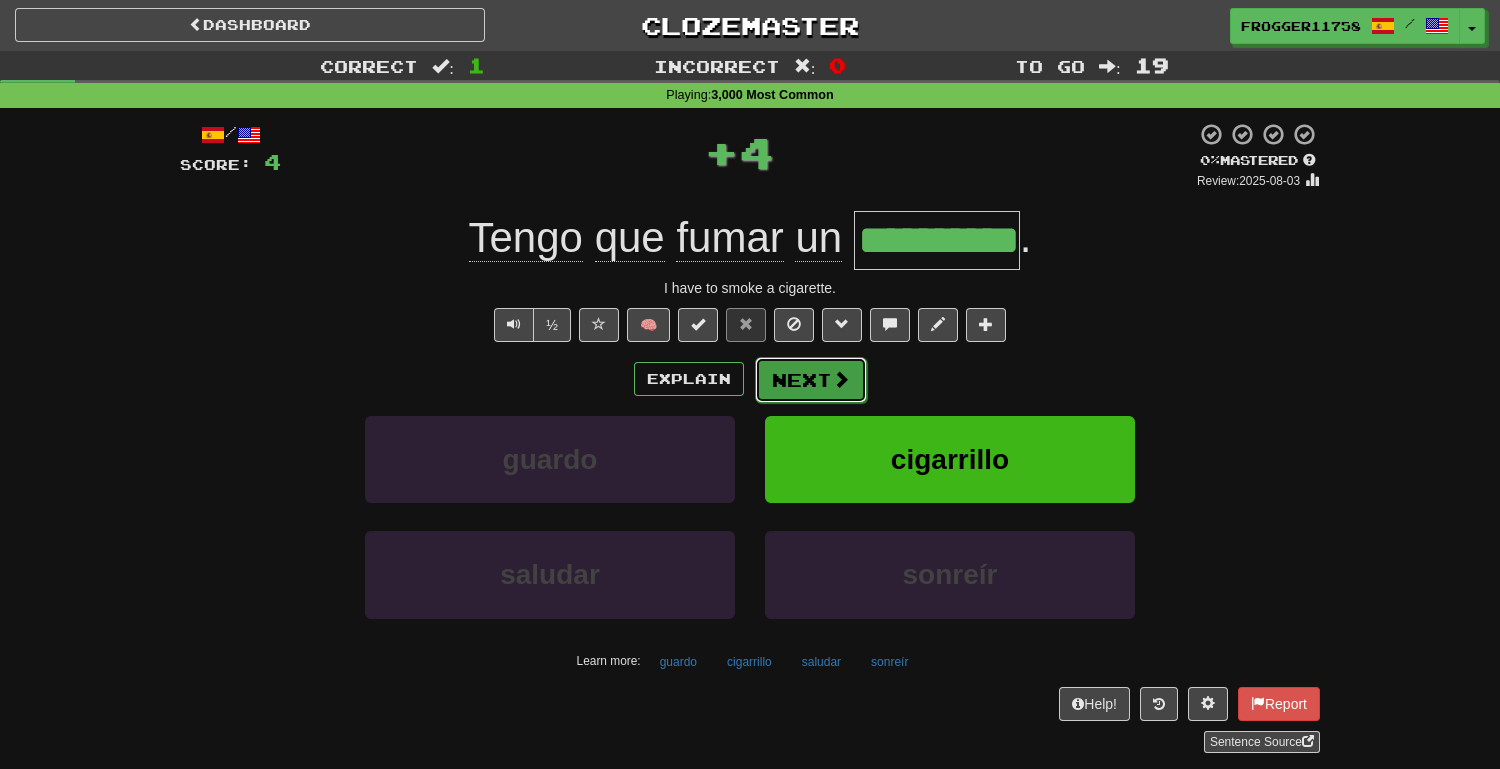 click on "Next" at bounding box center [811, 380] 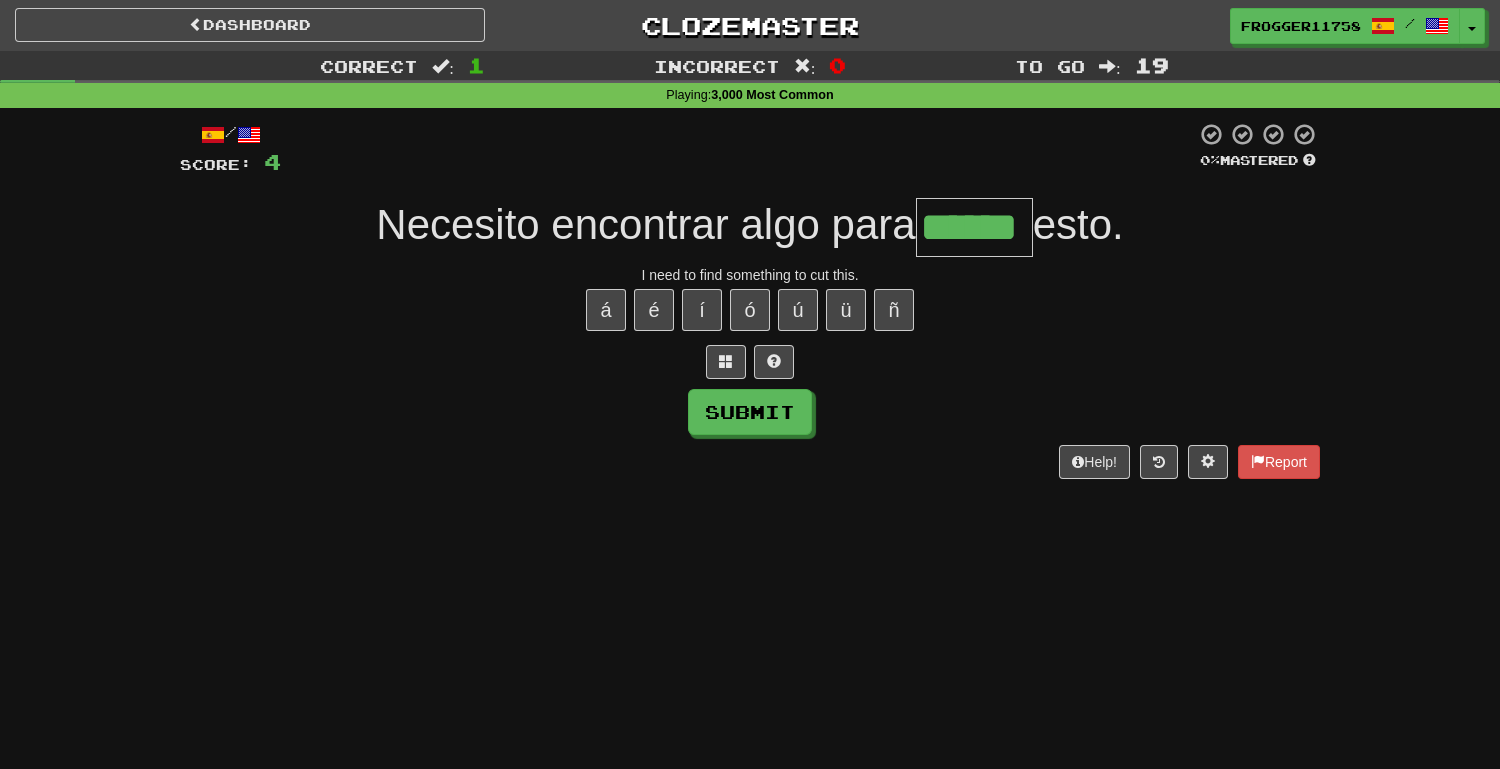 type on "******" 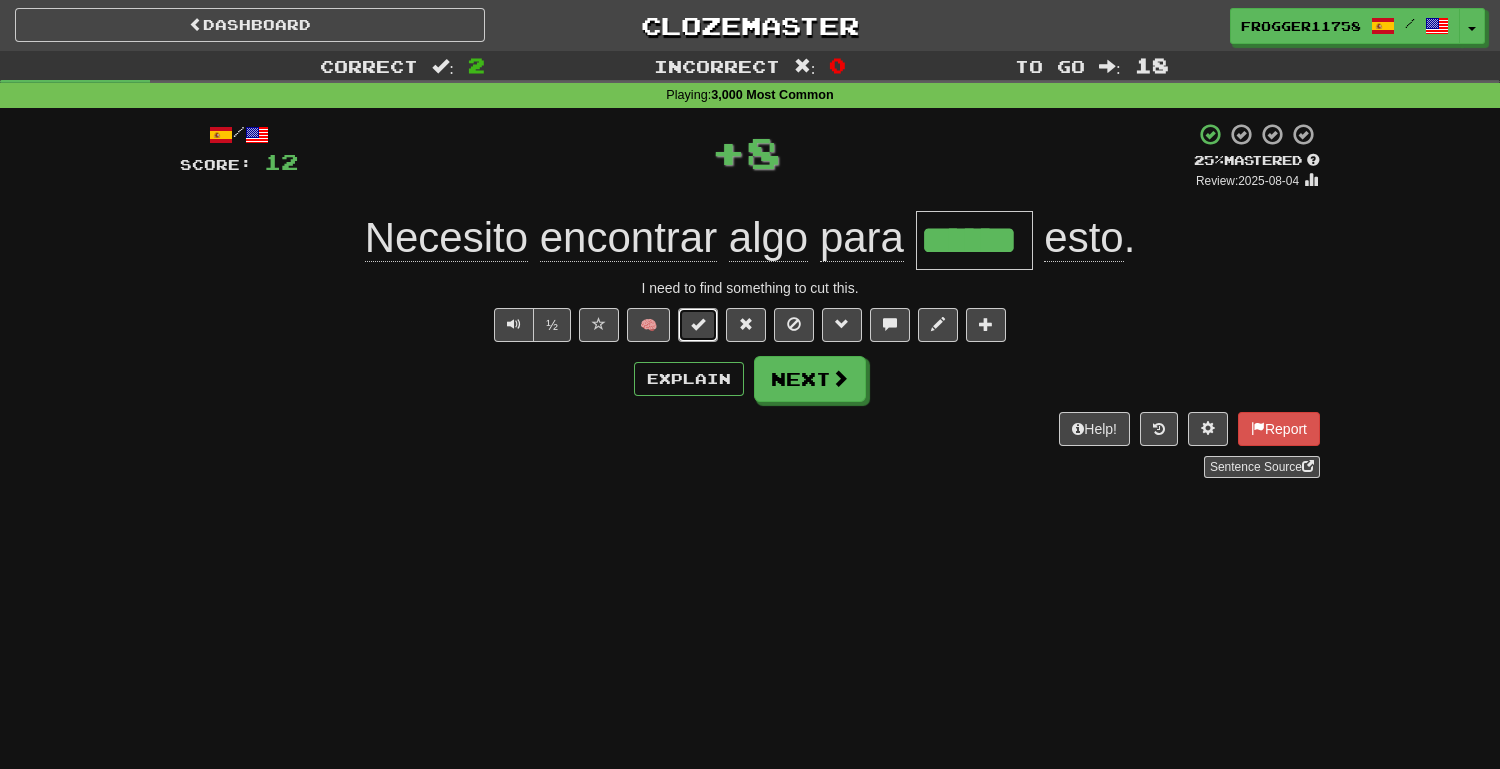 click at bounding box center (698, 324) 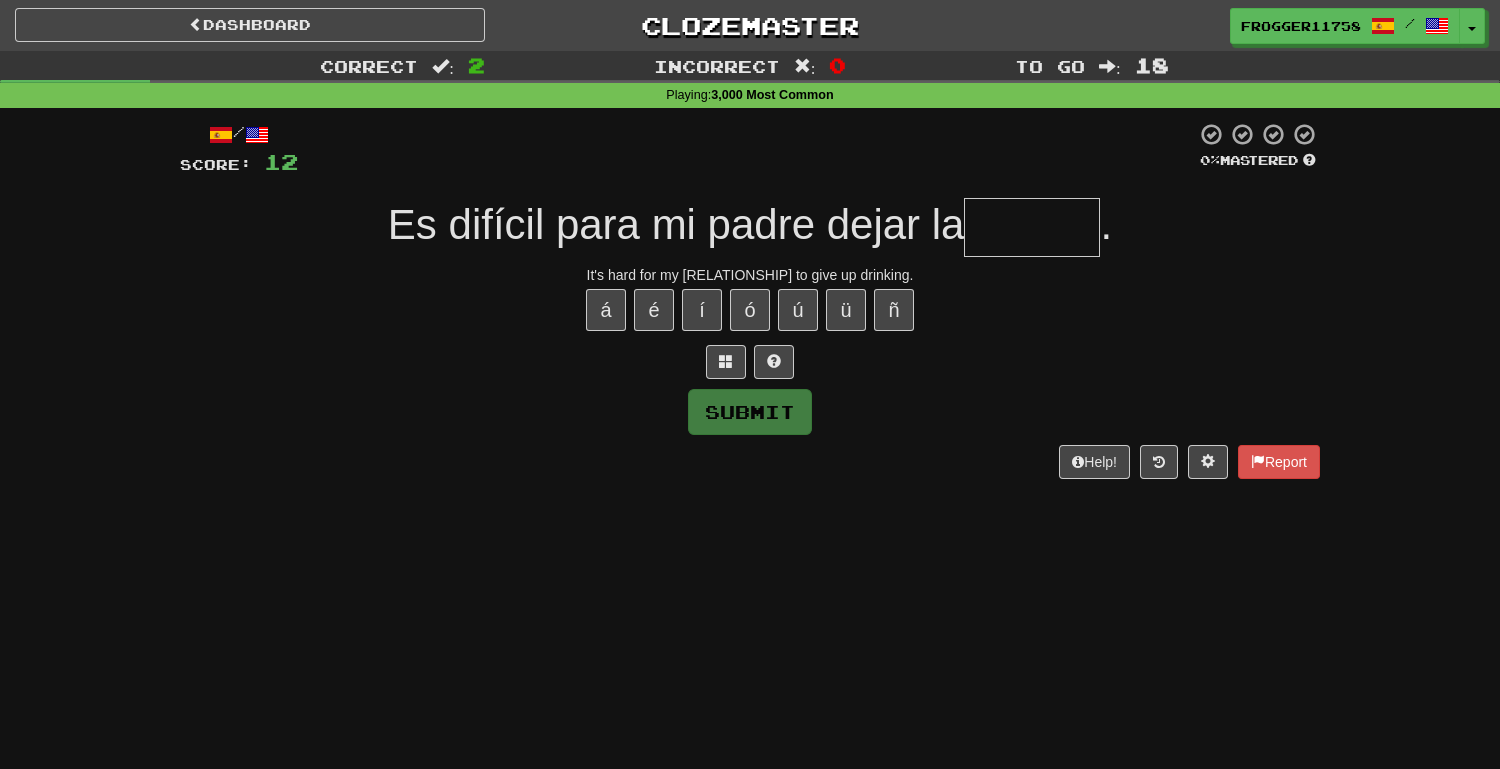type on "*" 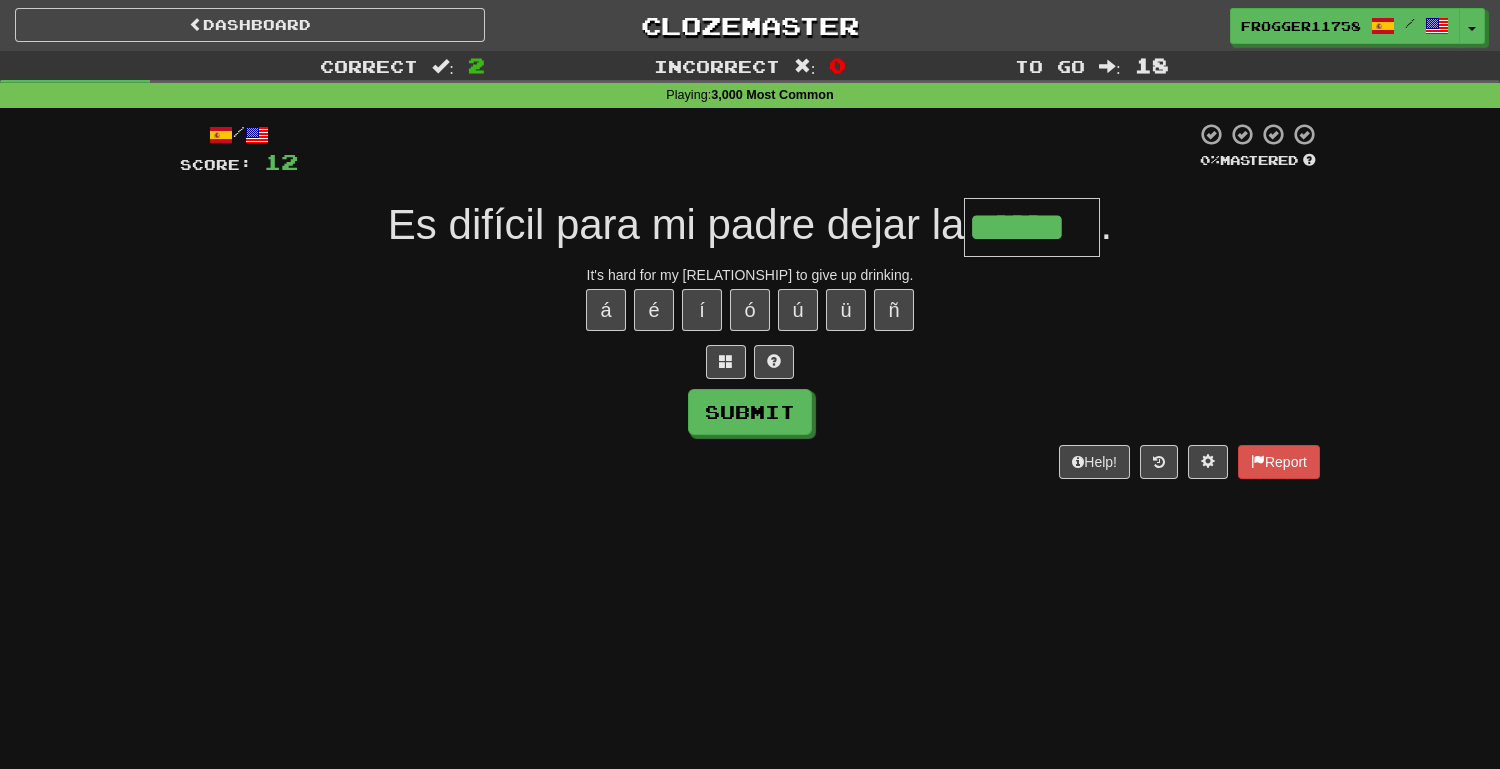 type on "******" 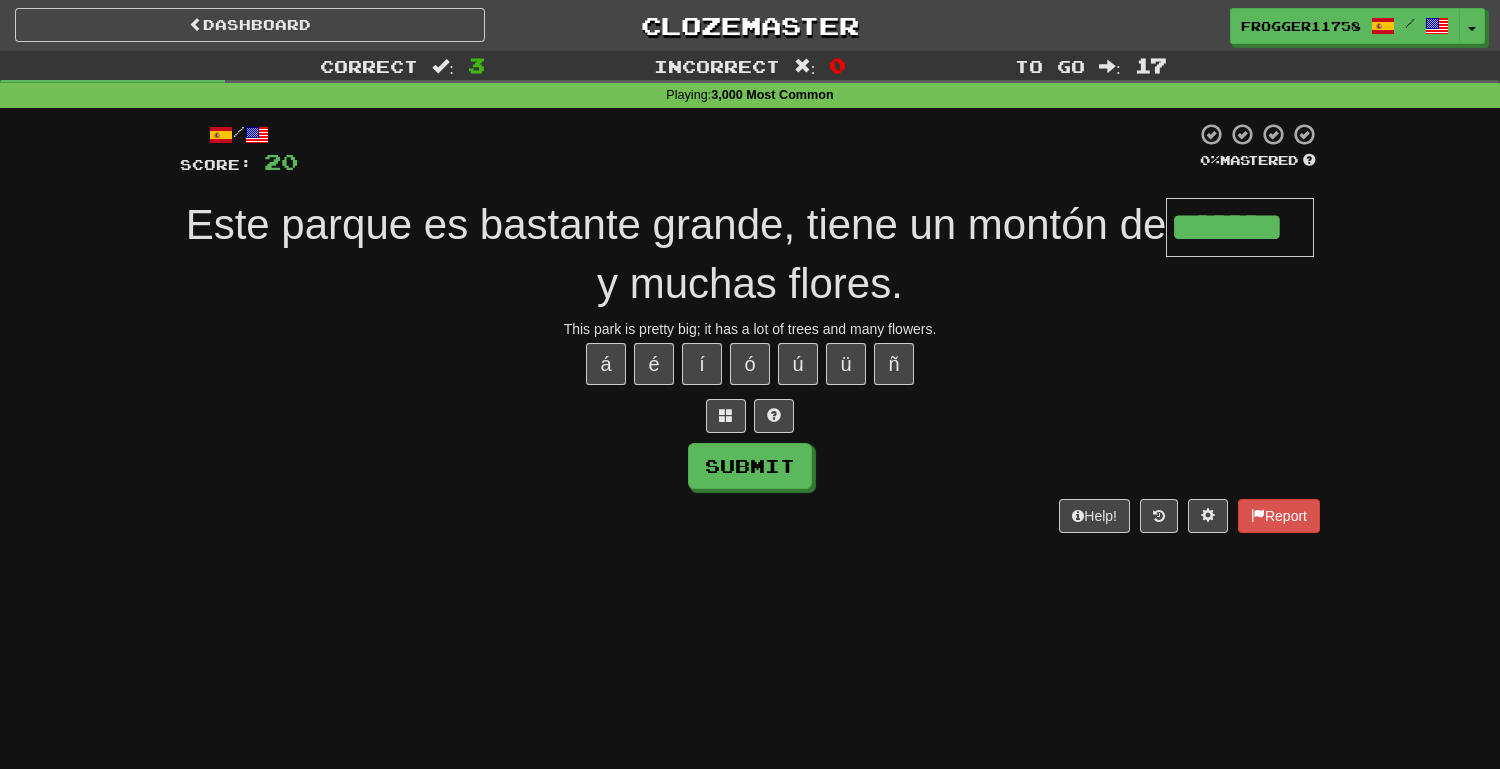 type on "*******" 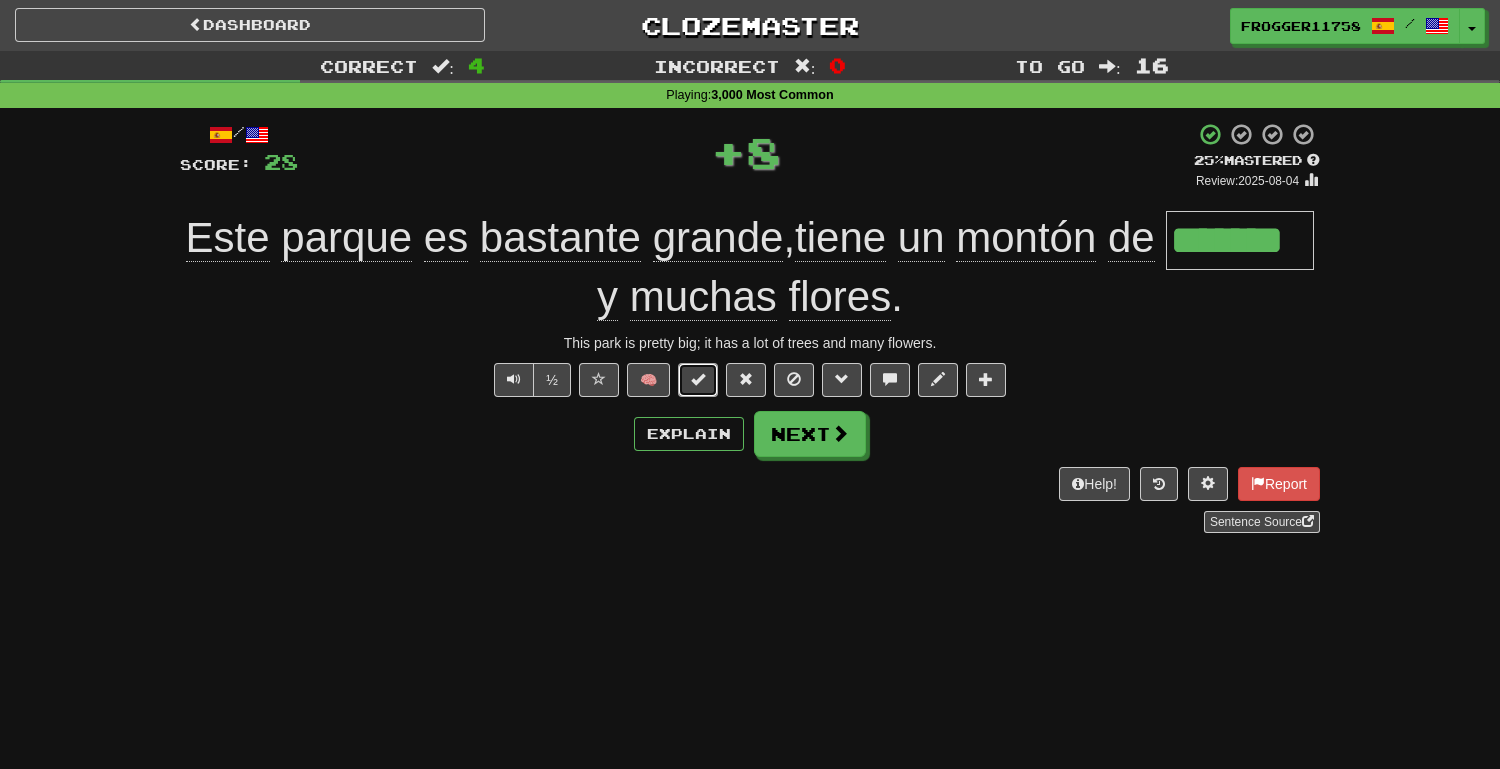 click at bounding box center (698, 379) 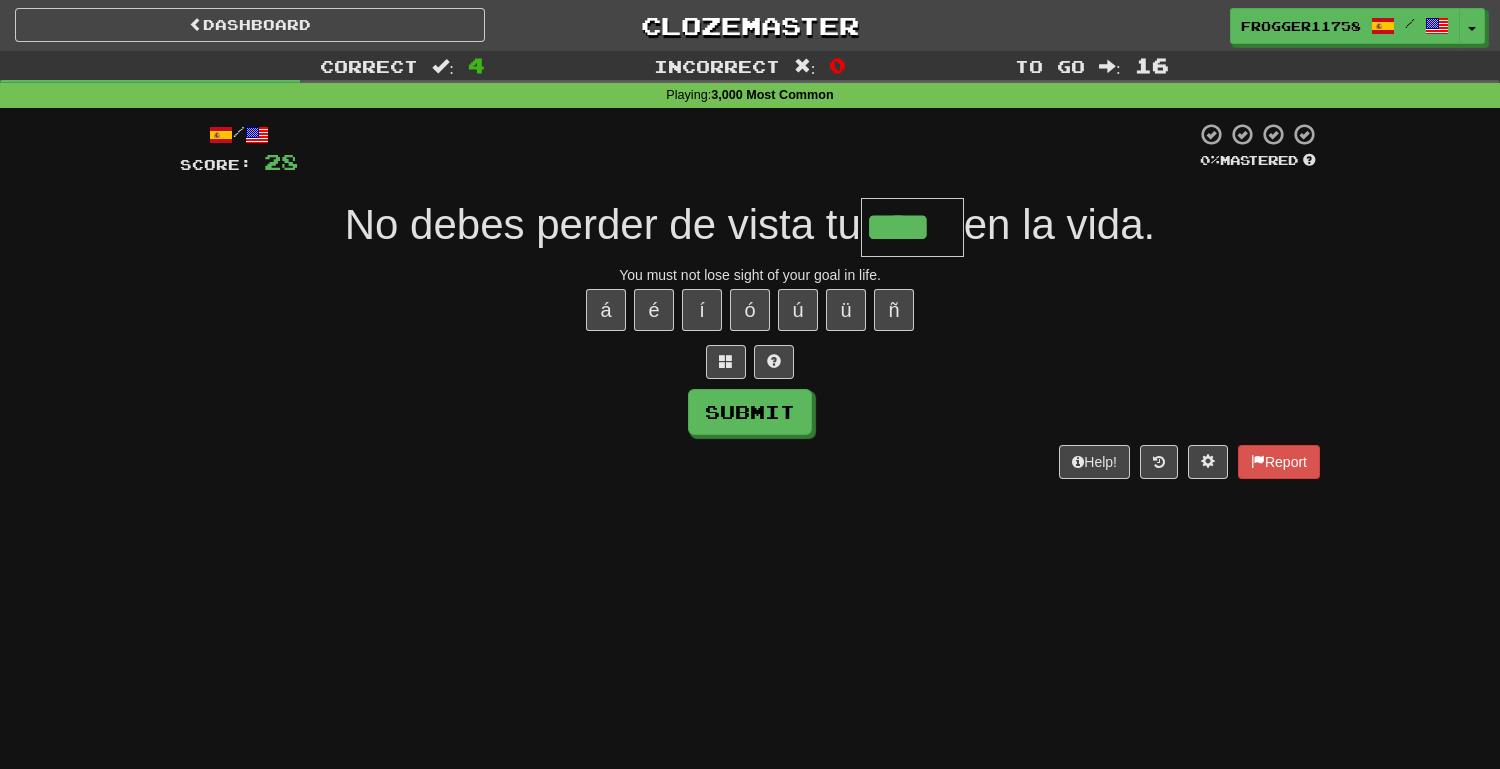 type on "****" 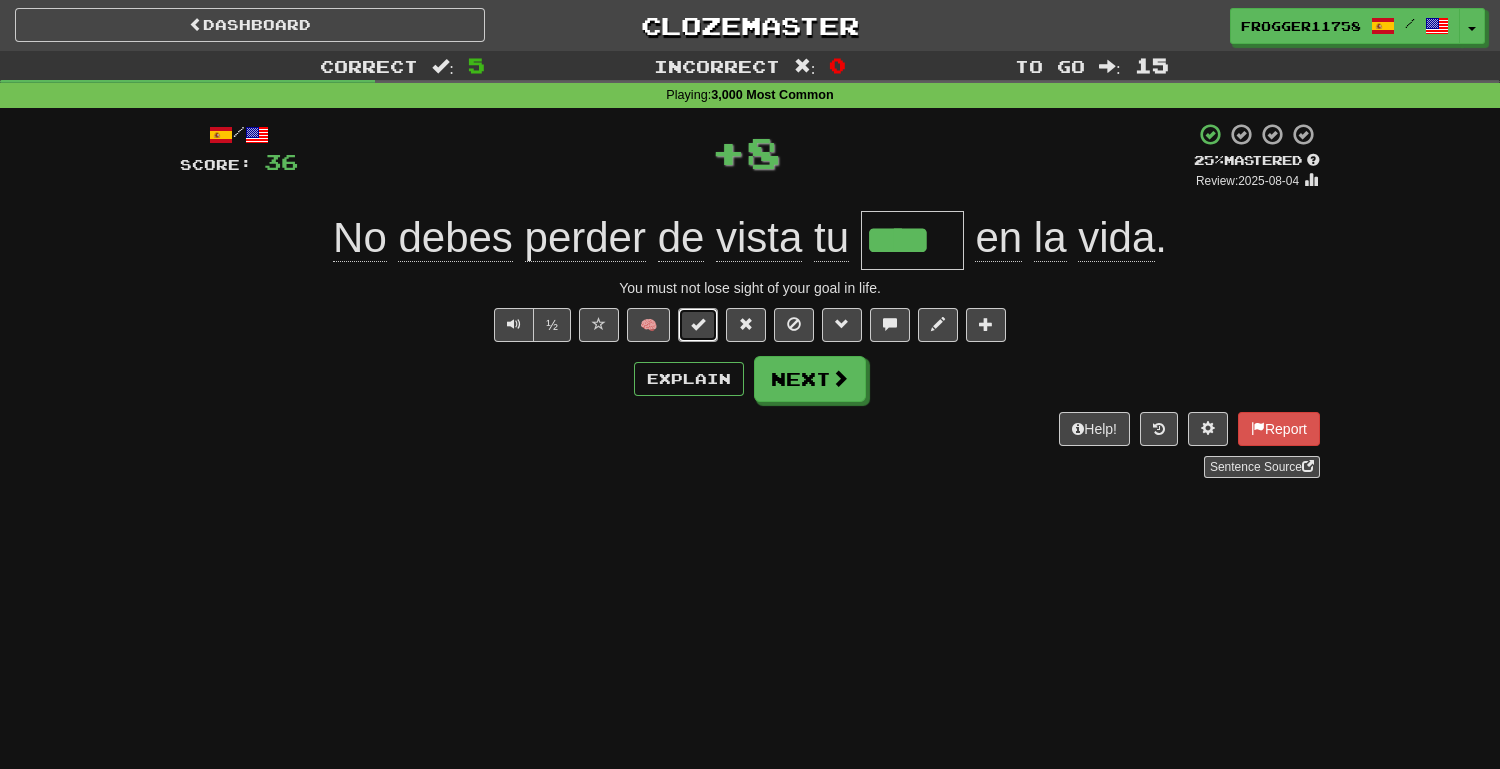 click at bounding box center [698, 325] 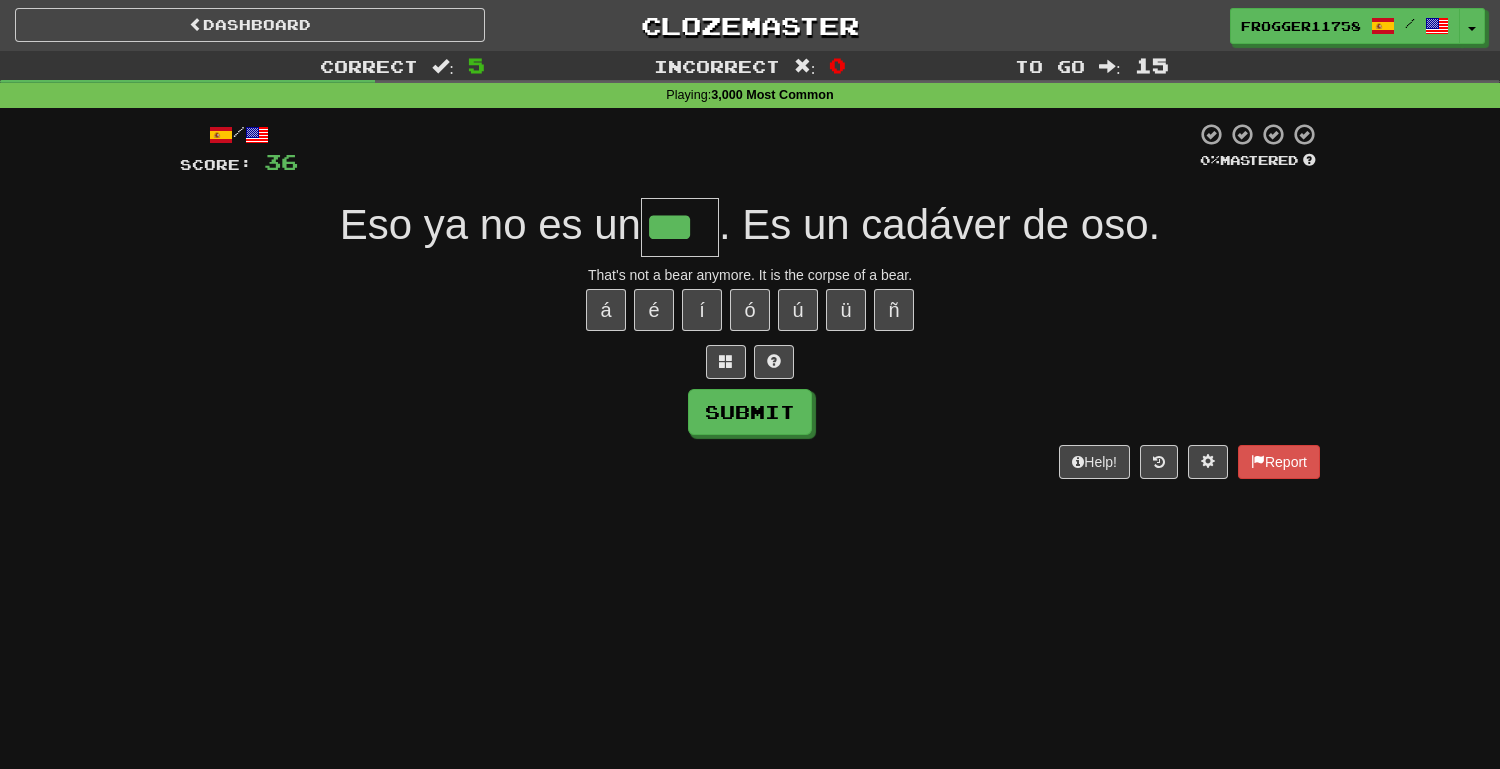 type on "***" 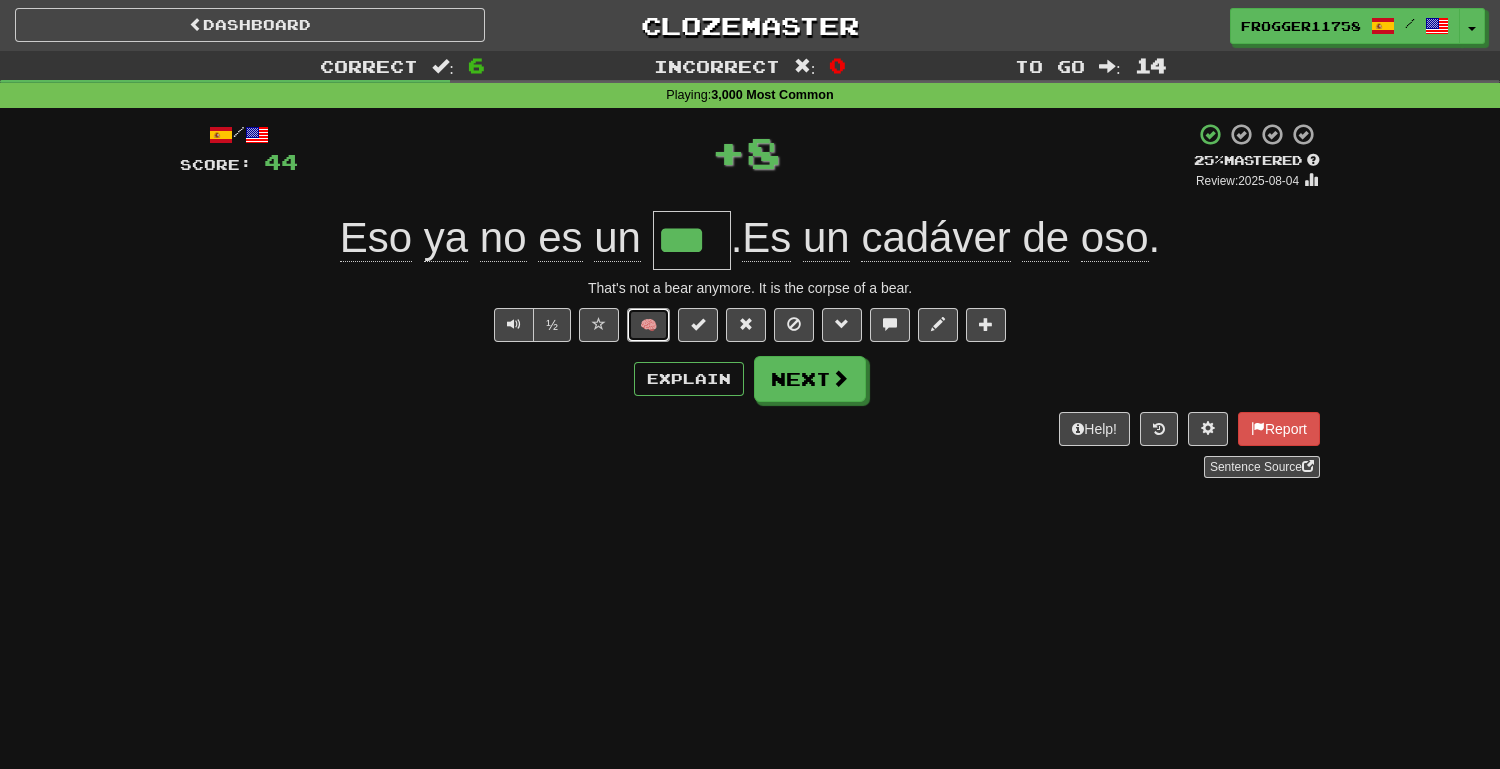 click on "🧠" at bounding box center [648, 325] 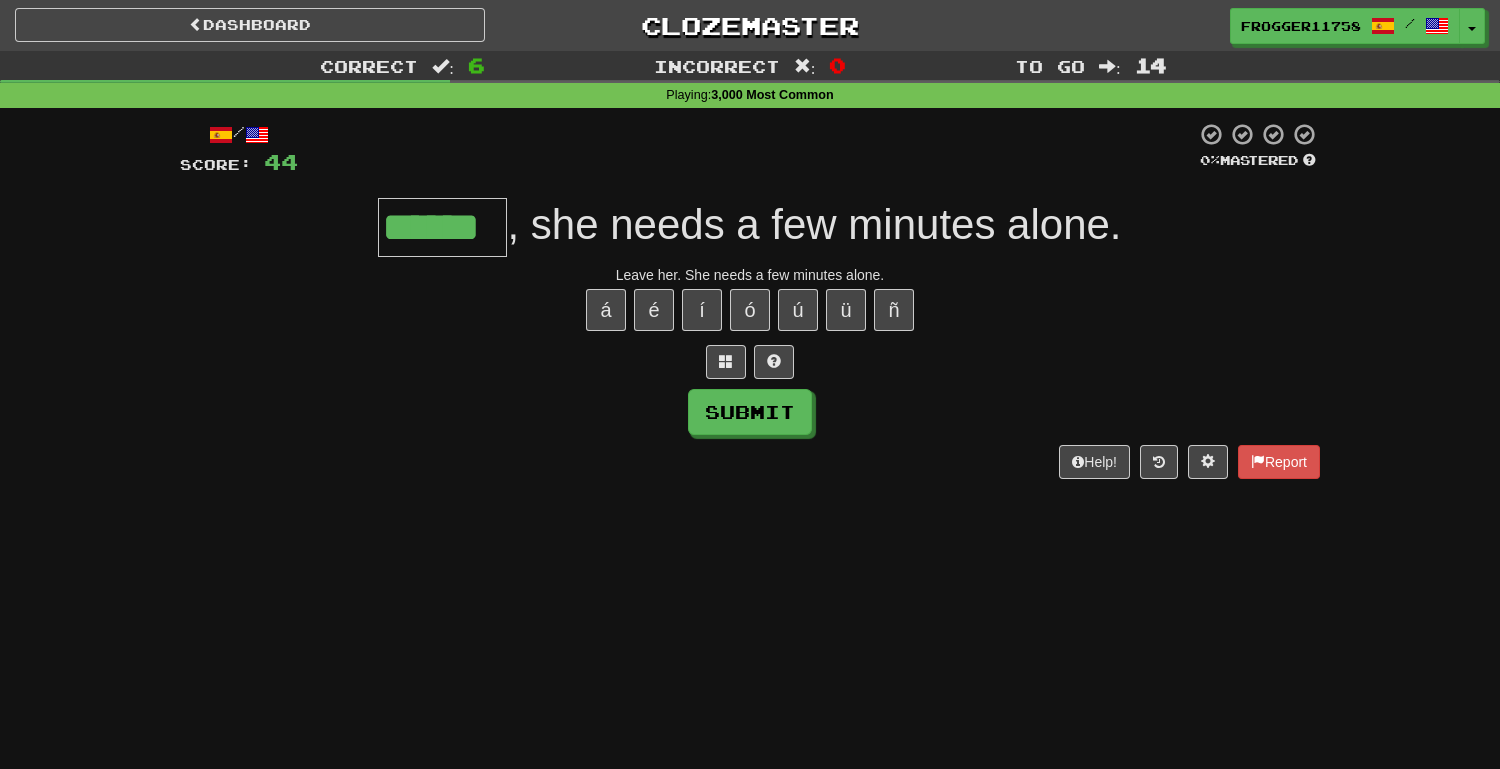 type on "******" 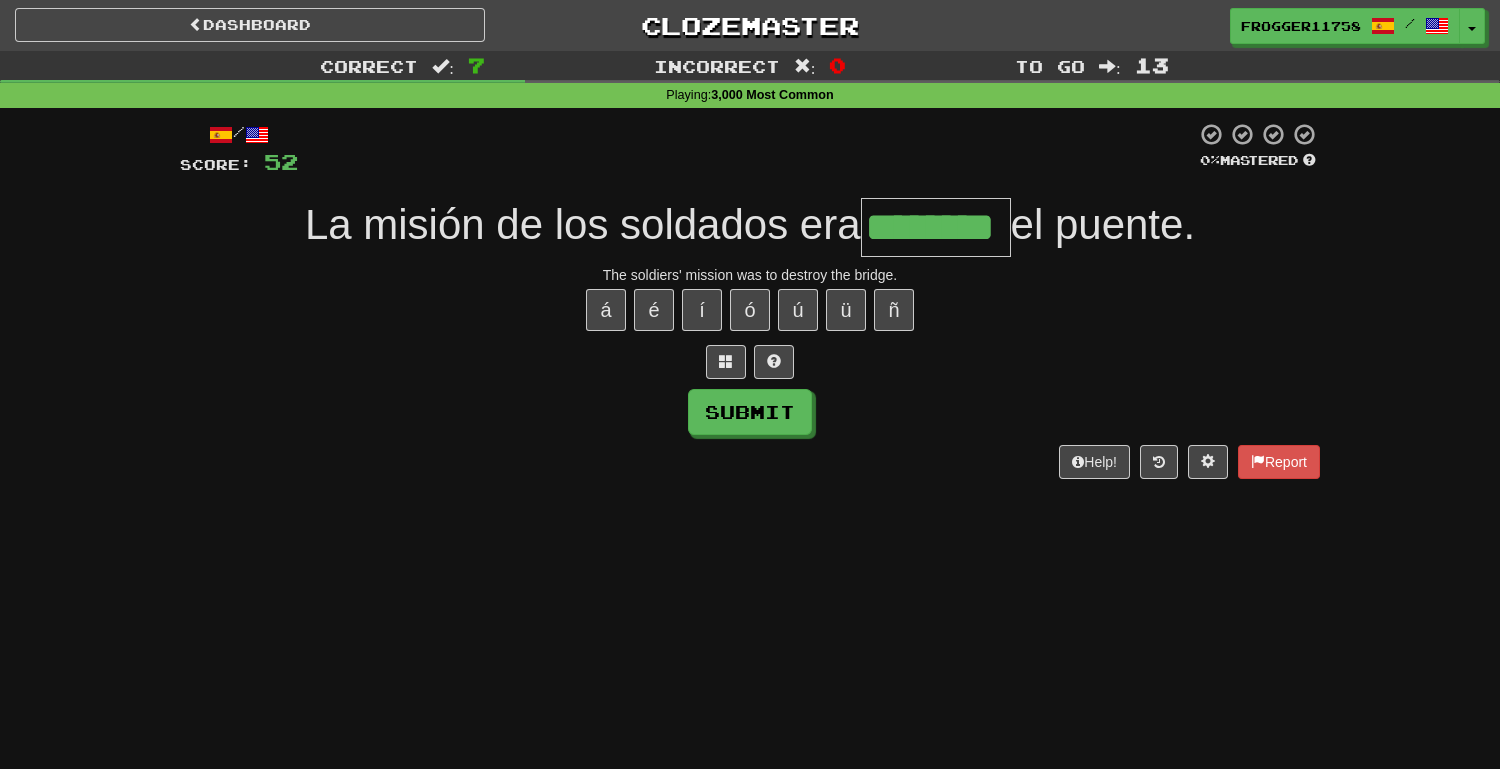 type on "********" 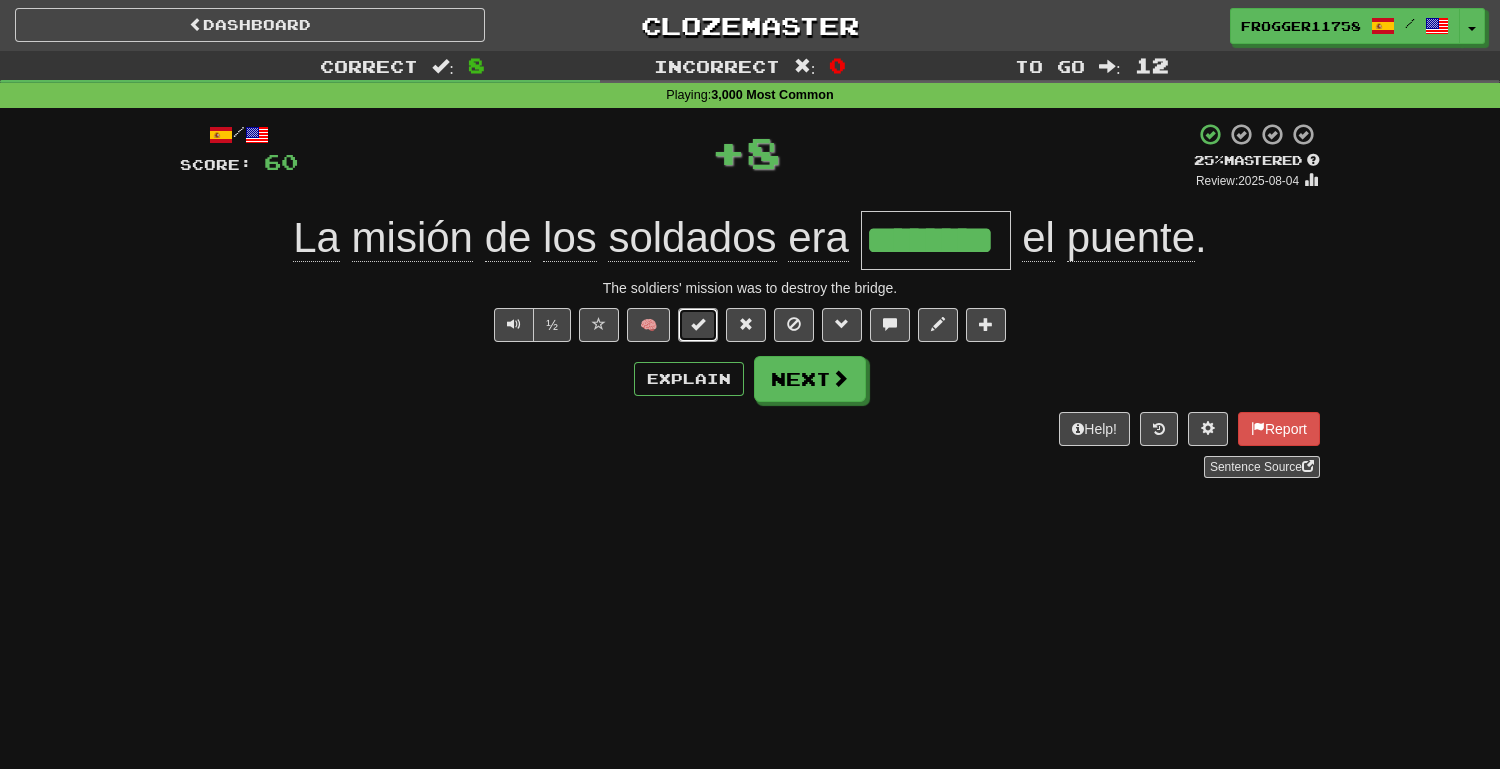 click at bounding box center [698, 325] 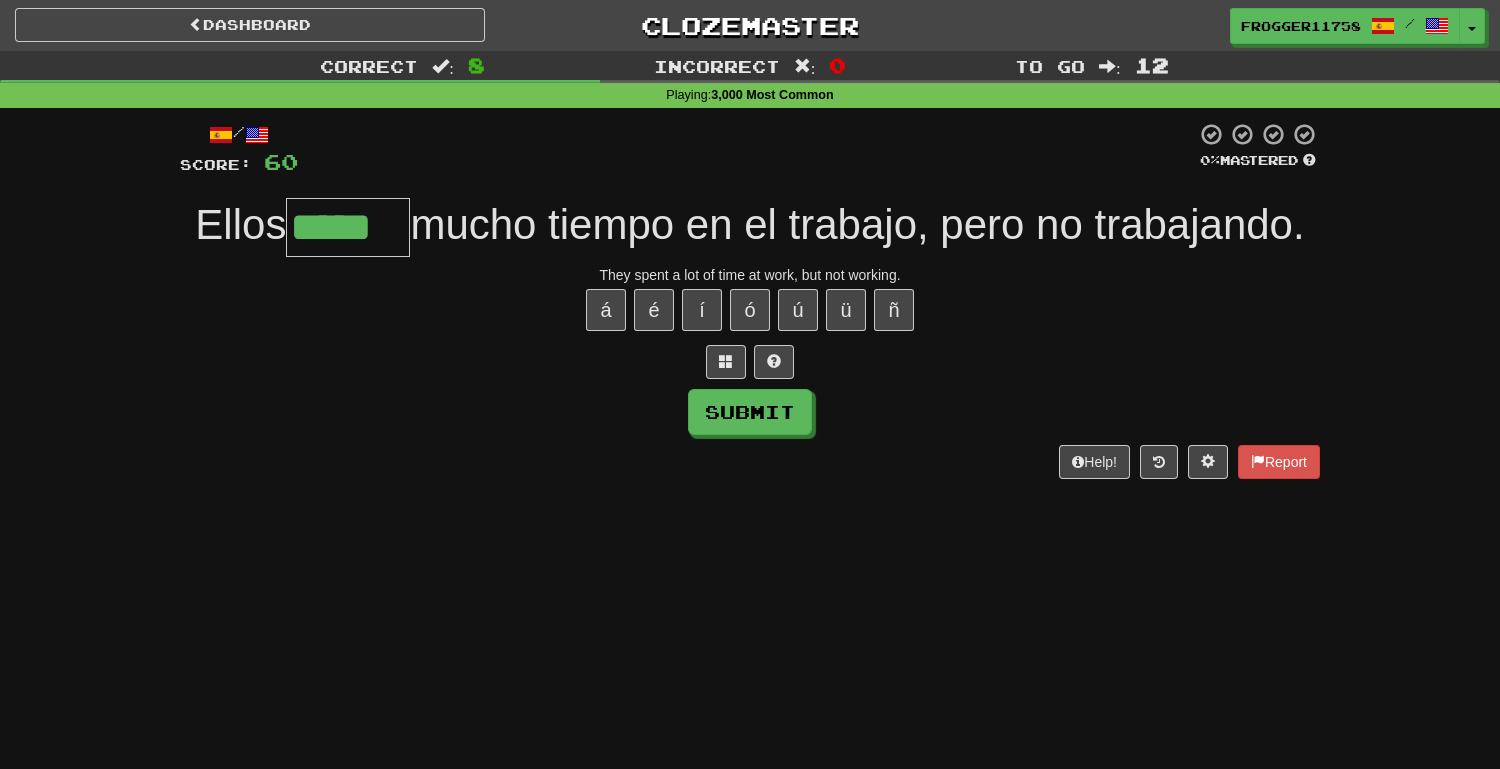 type on "*****" 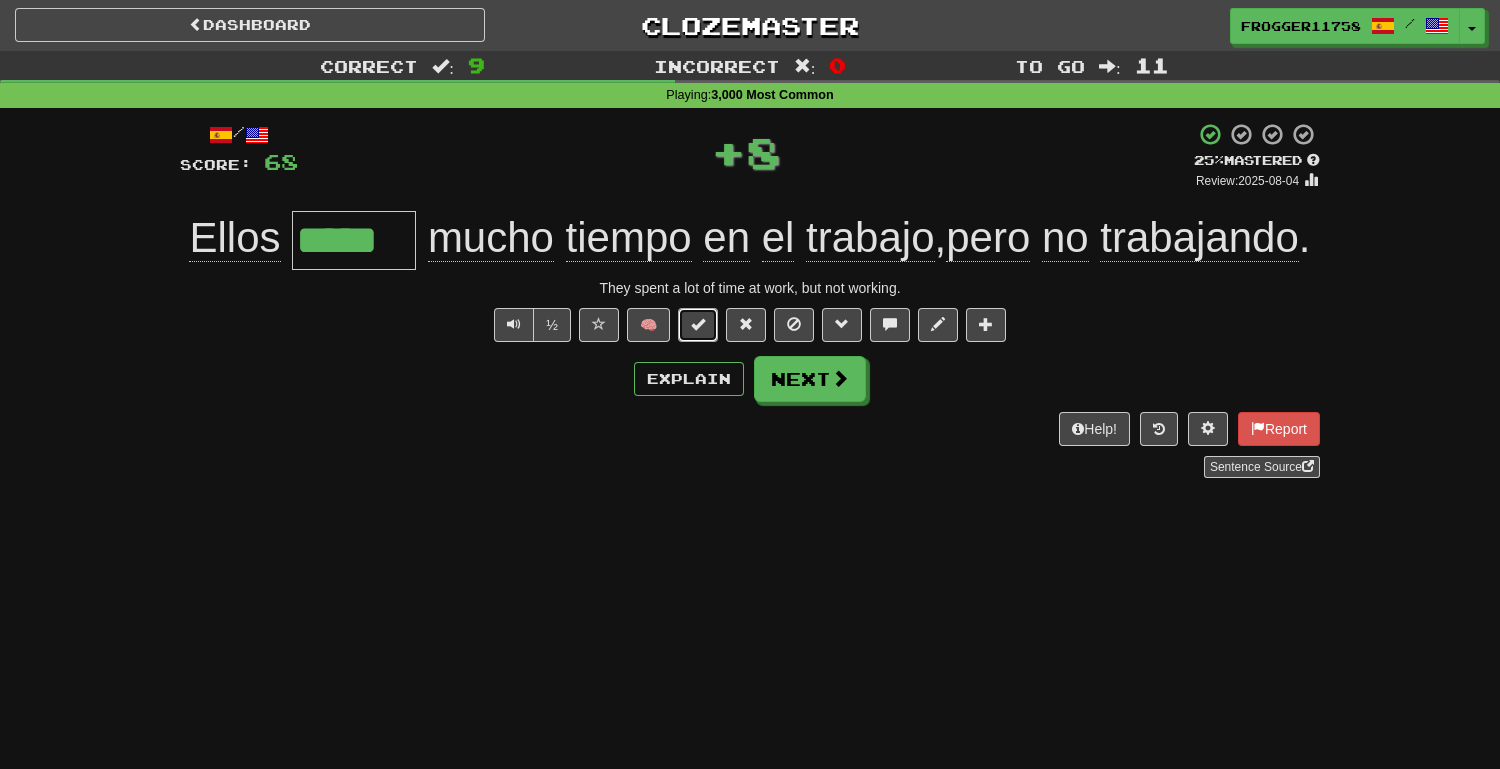 click at bounding box center [698, 325] 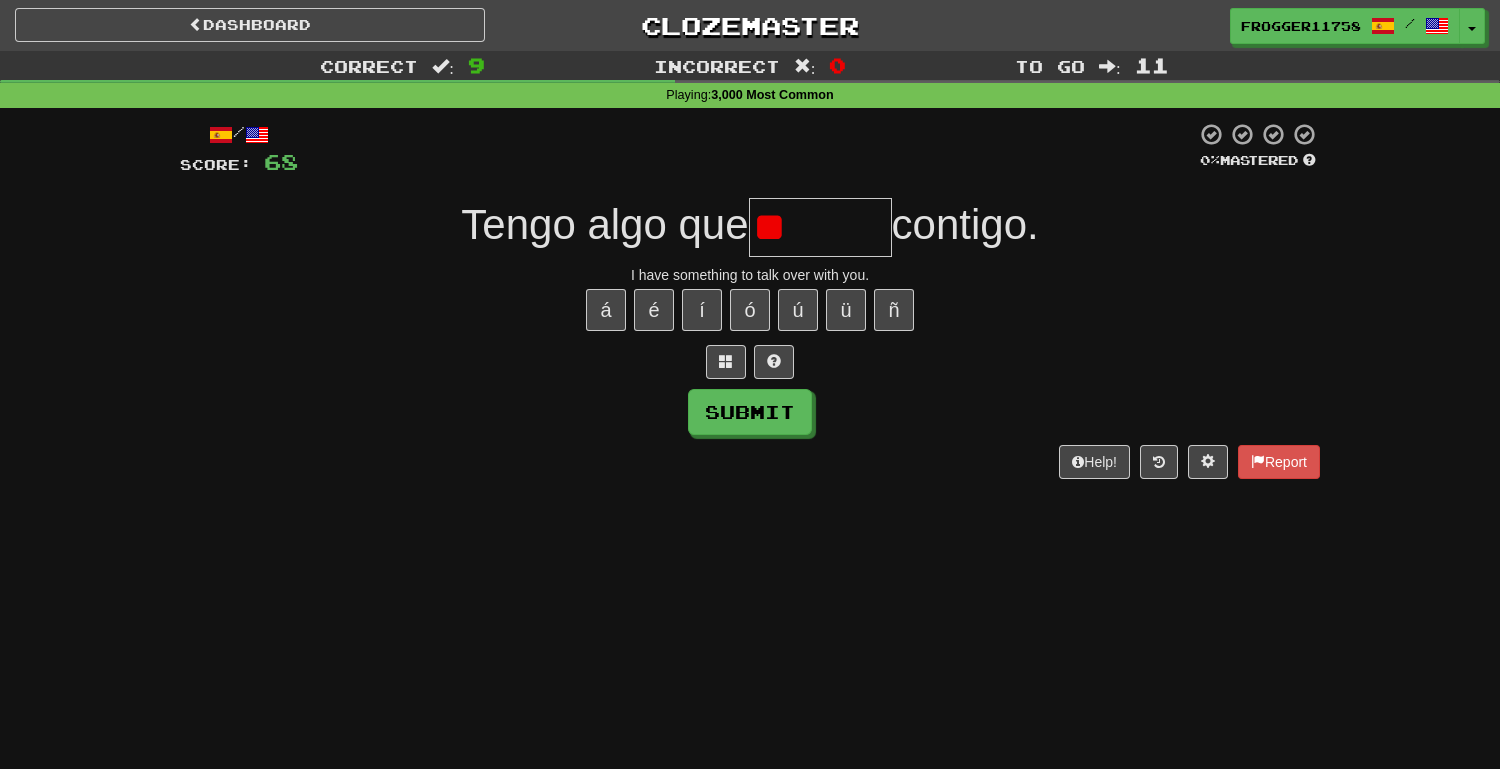 type on "*" 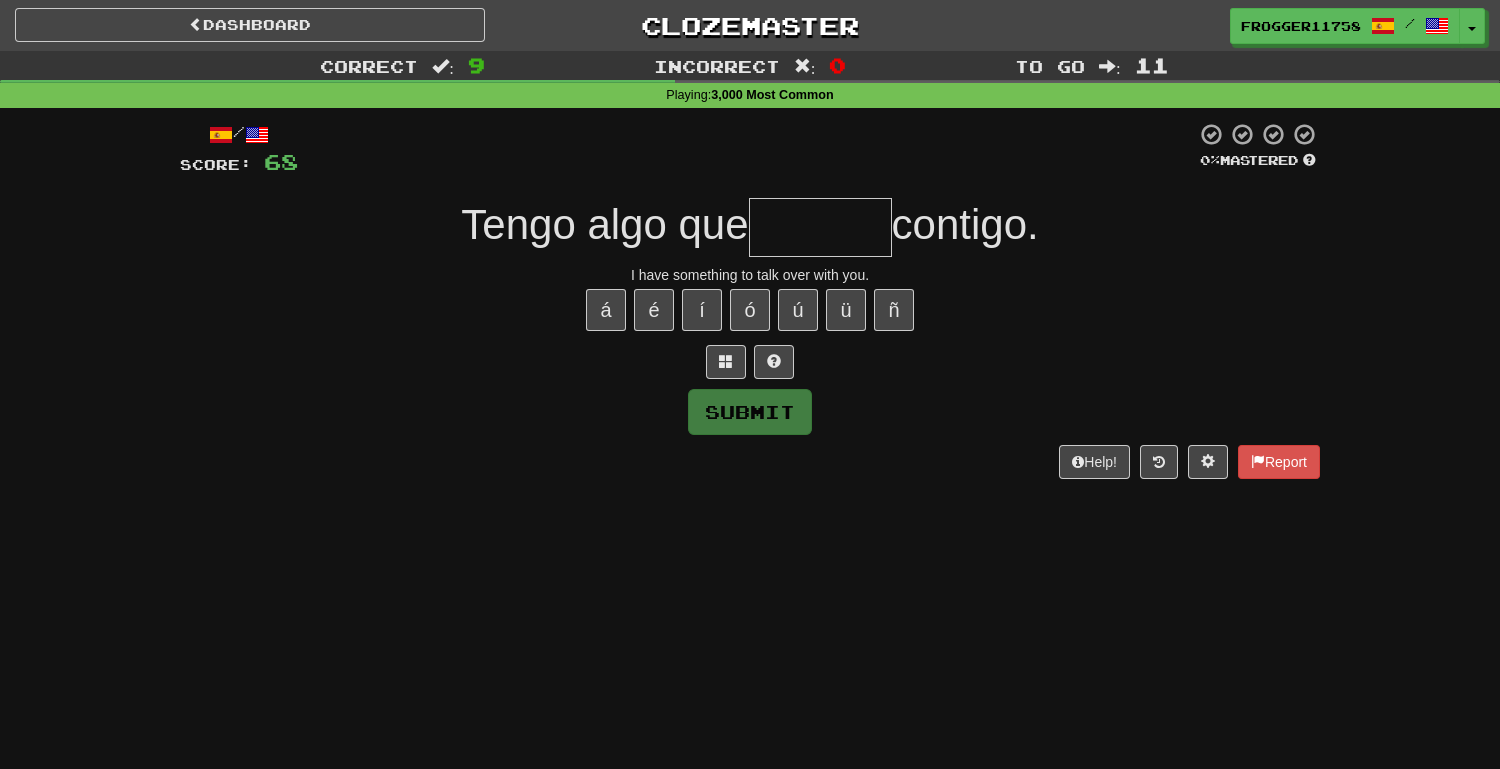 type on "*" 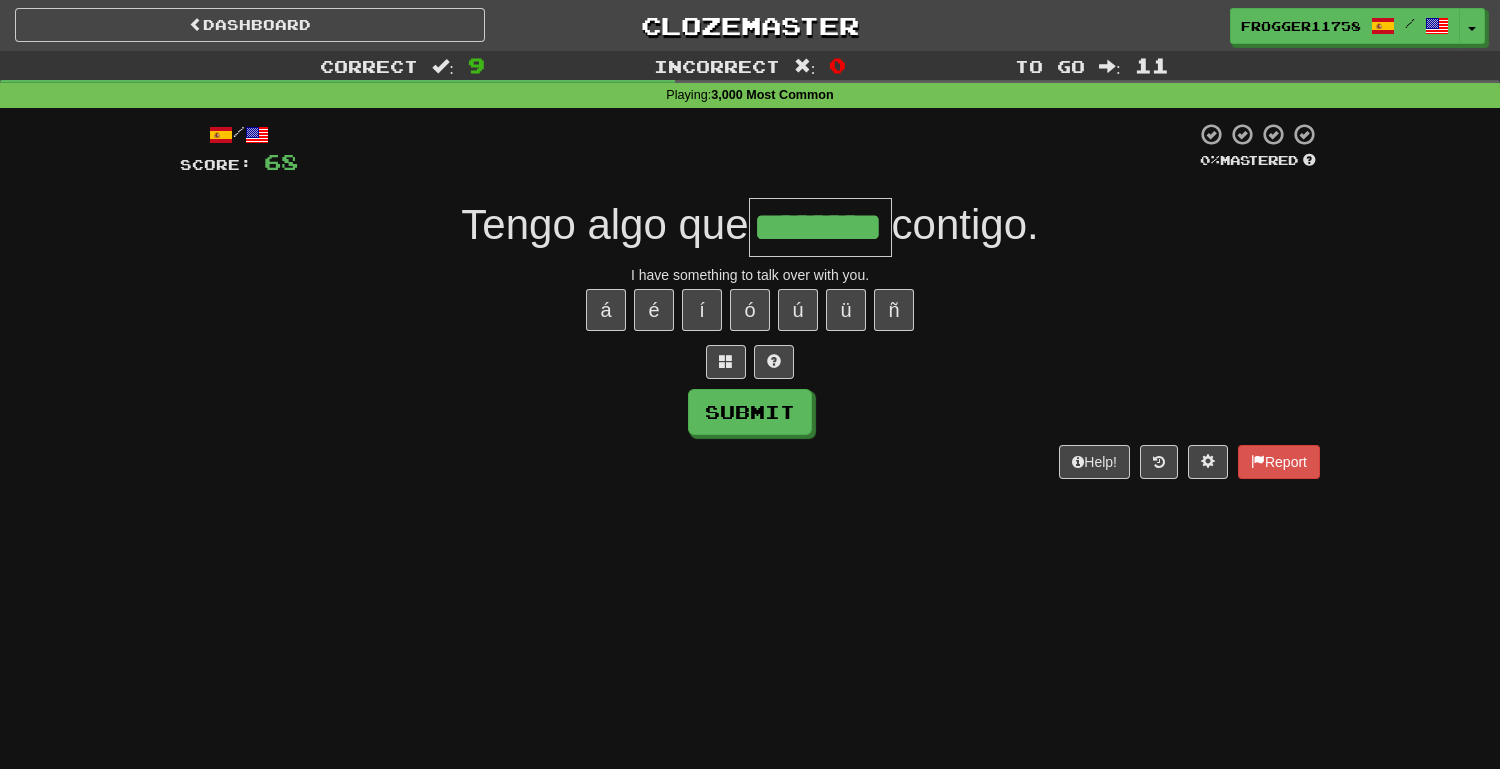 type on "********" 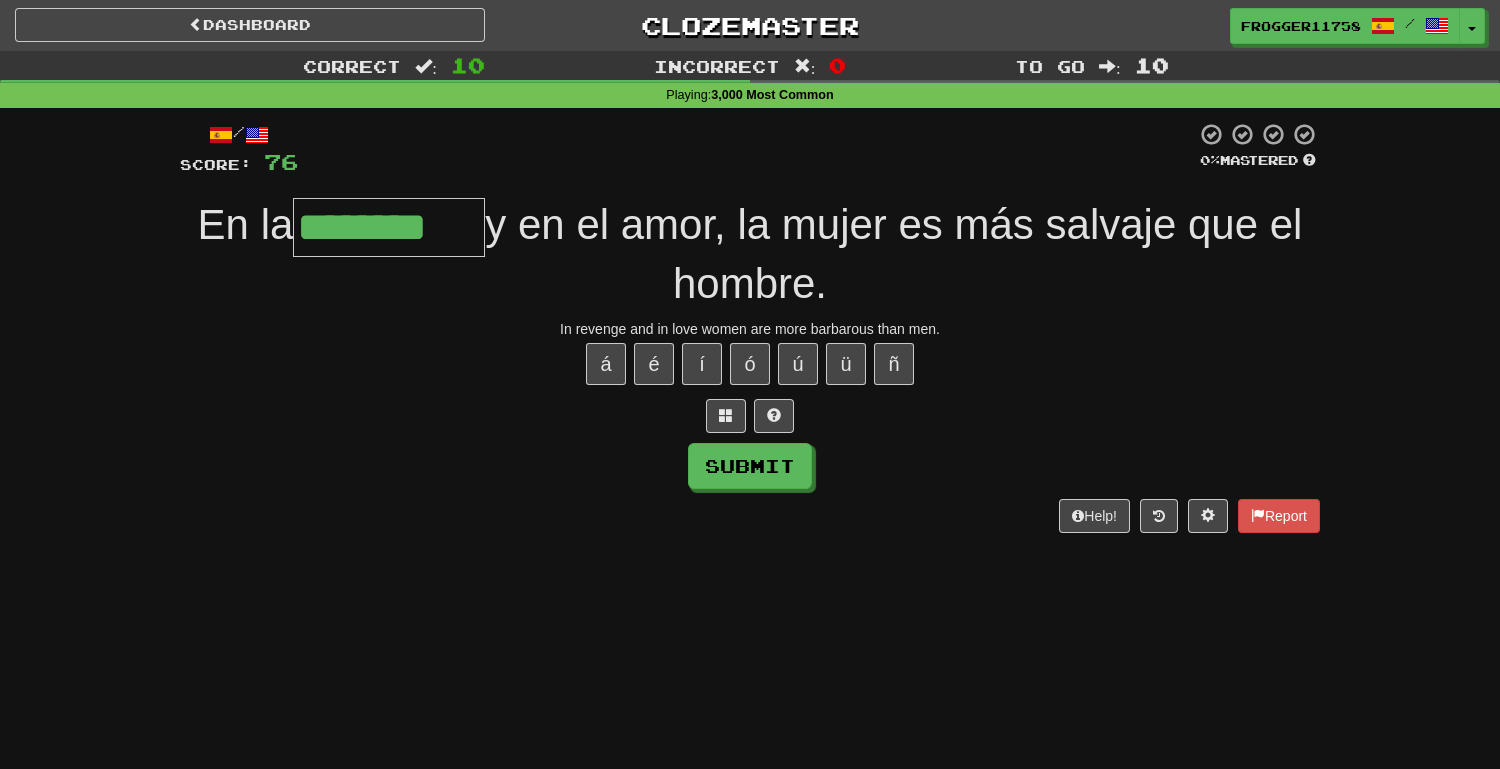 type on "********" 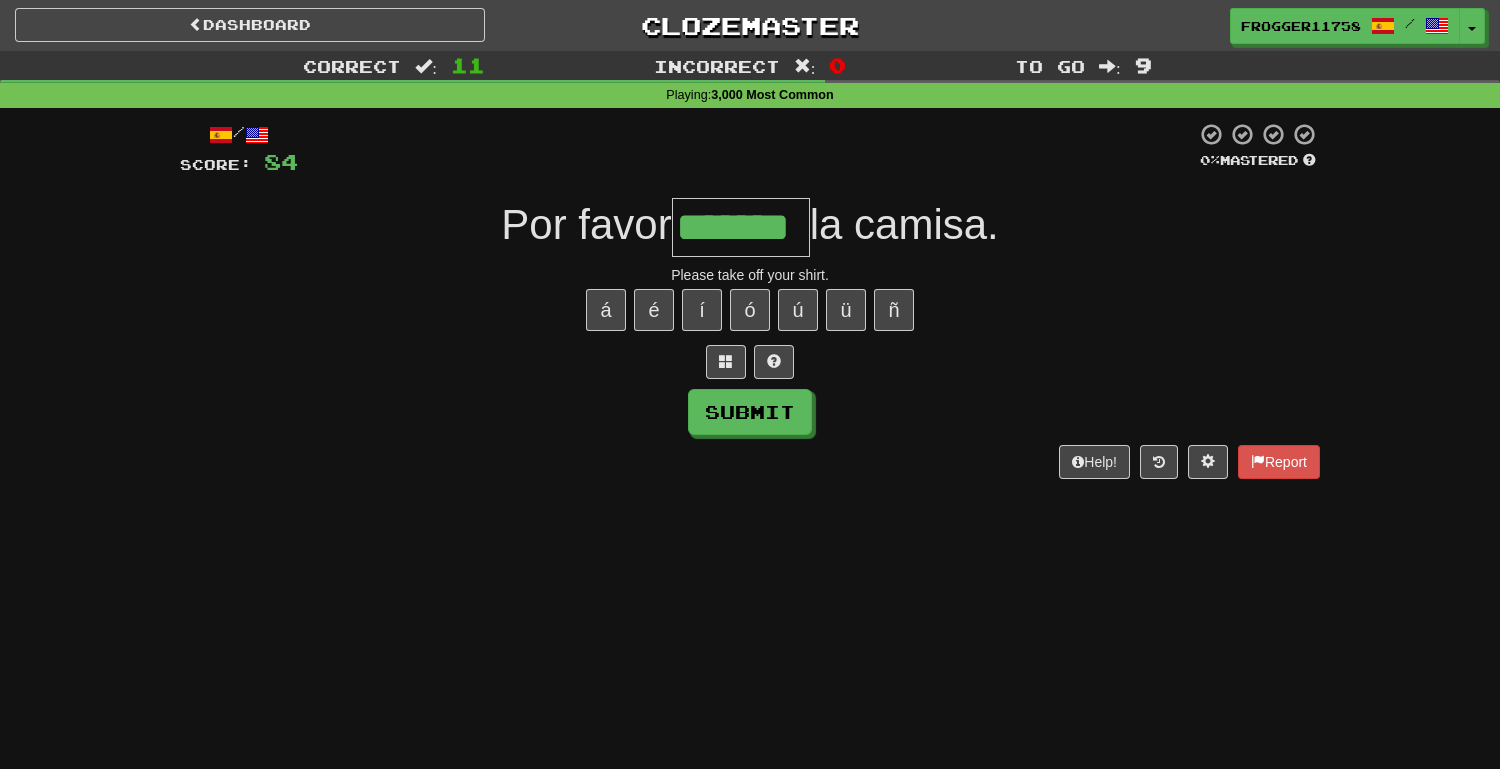 type on "*******" 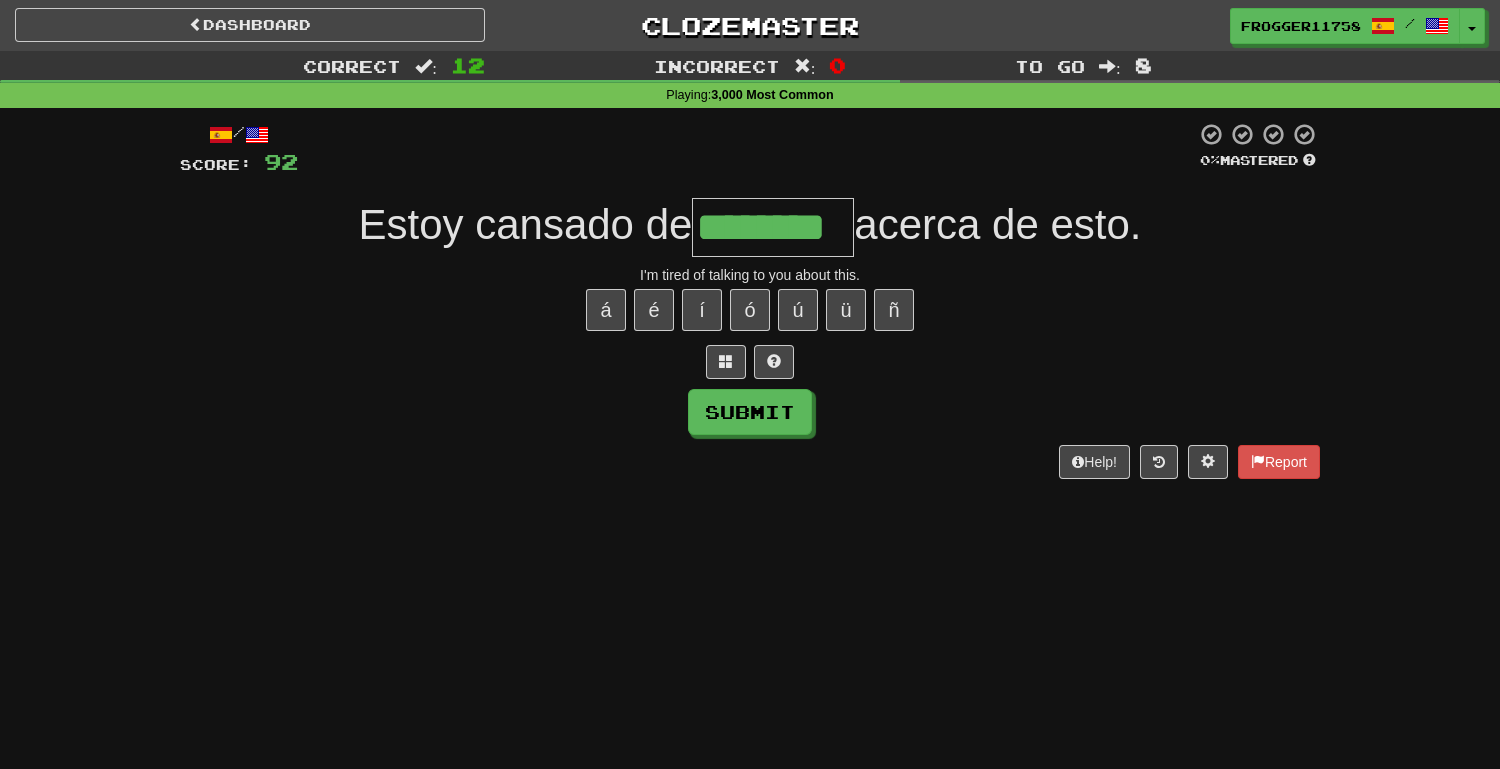 type on "********" 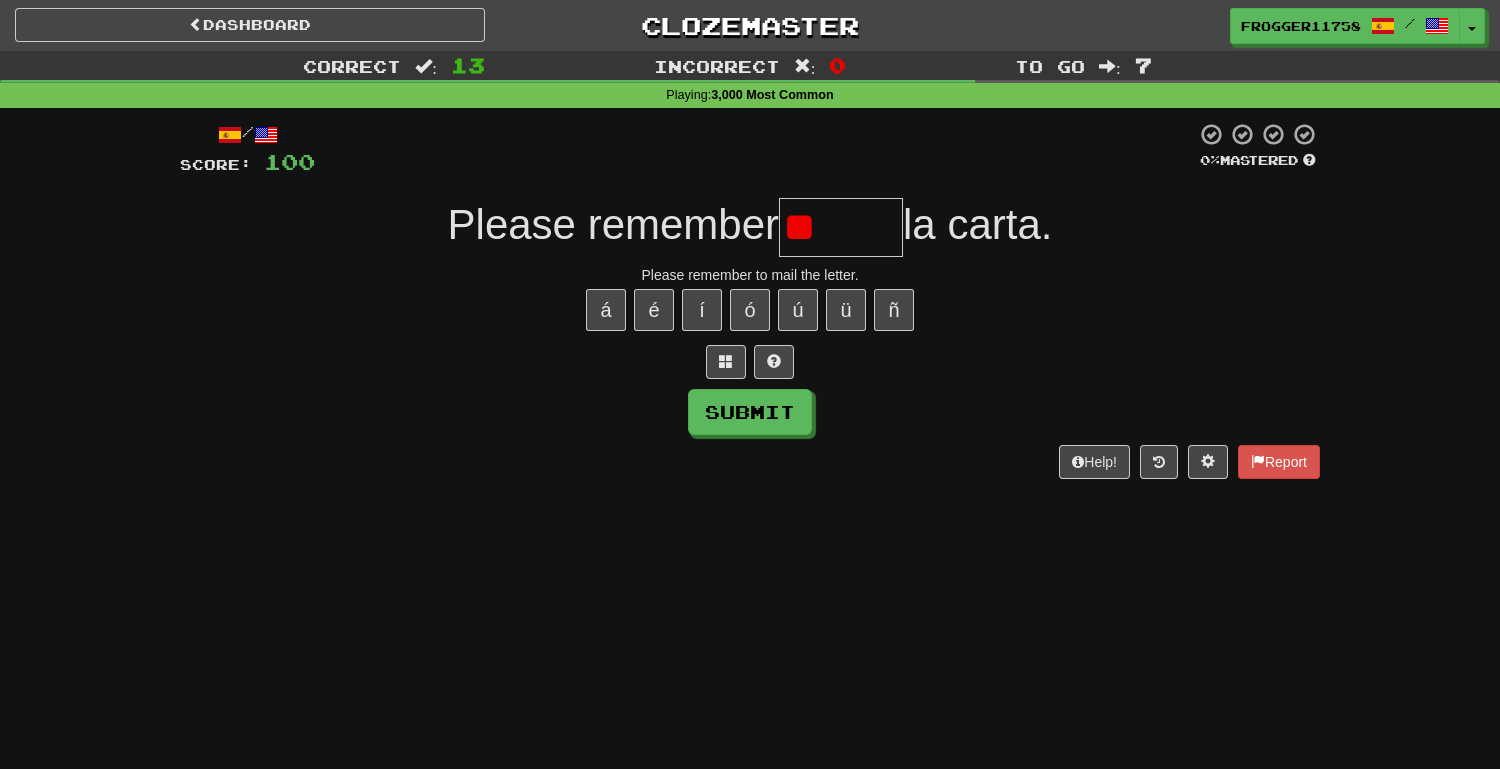 type on "*" 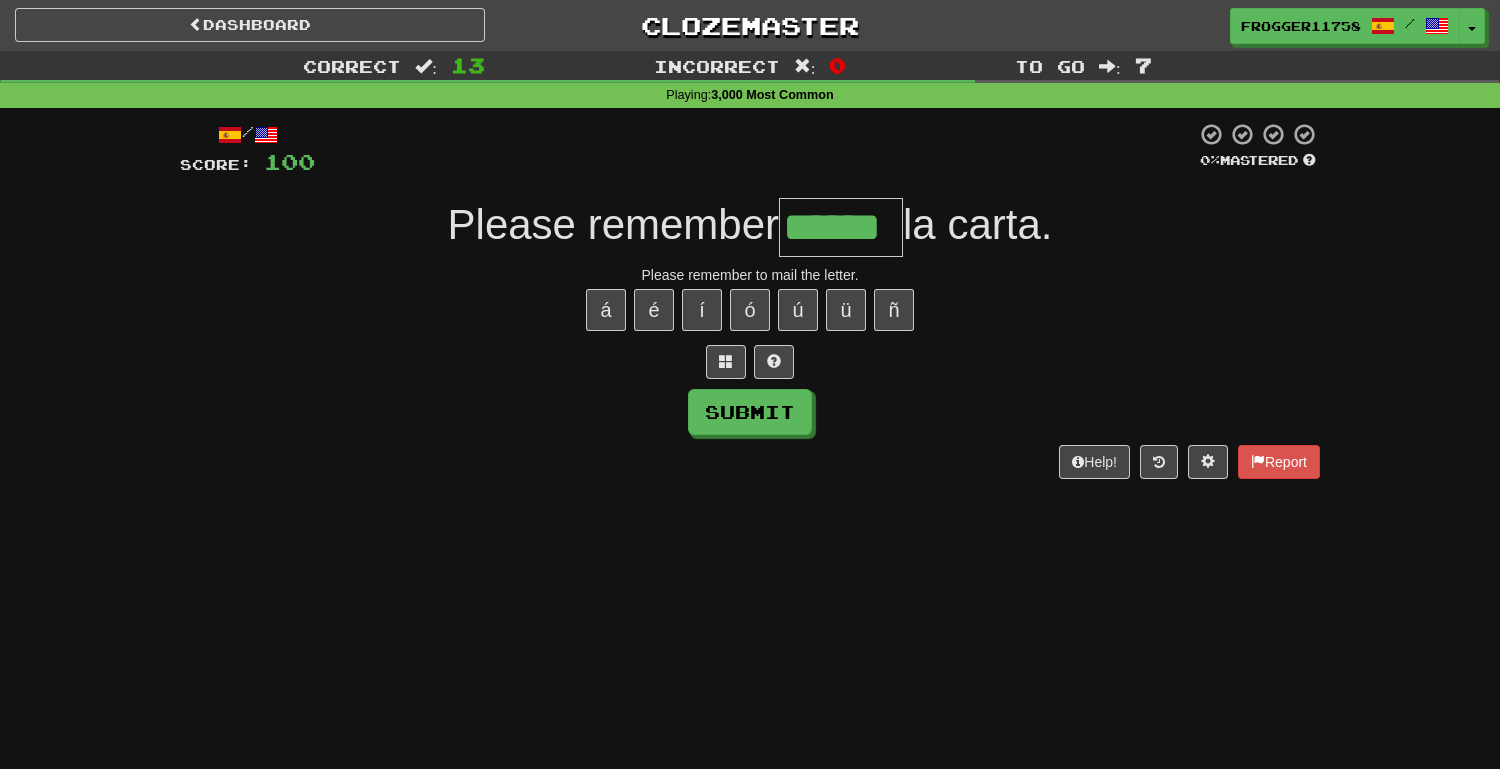 type on "******" 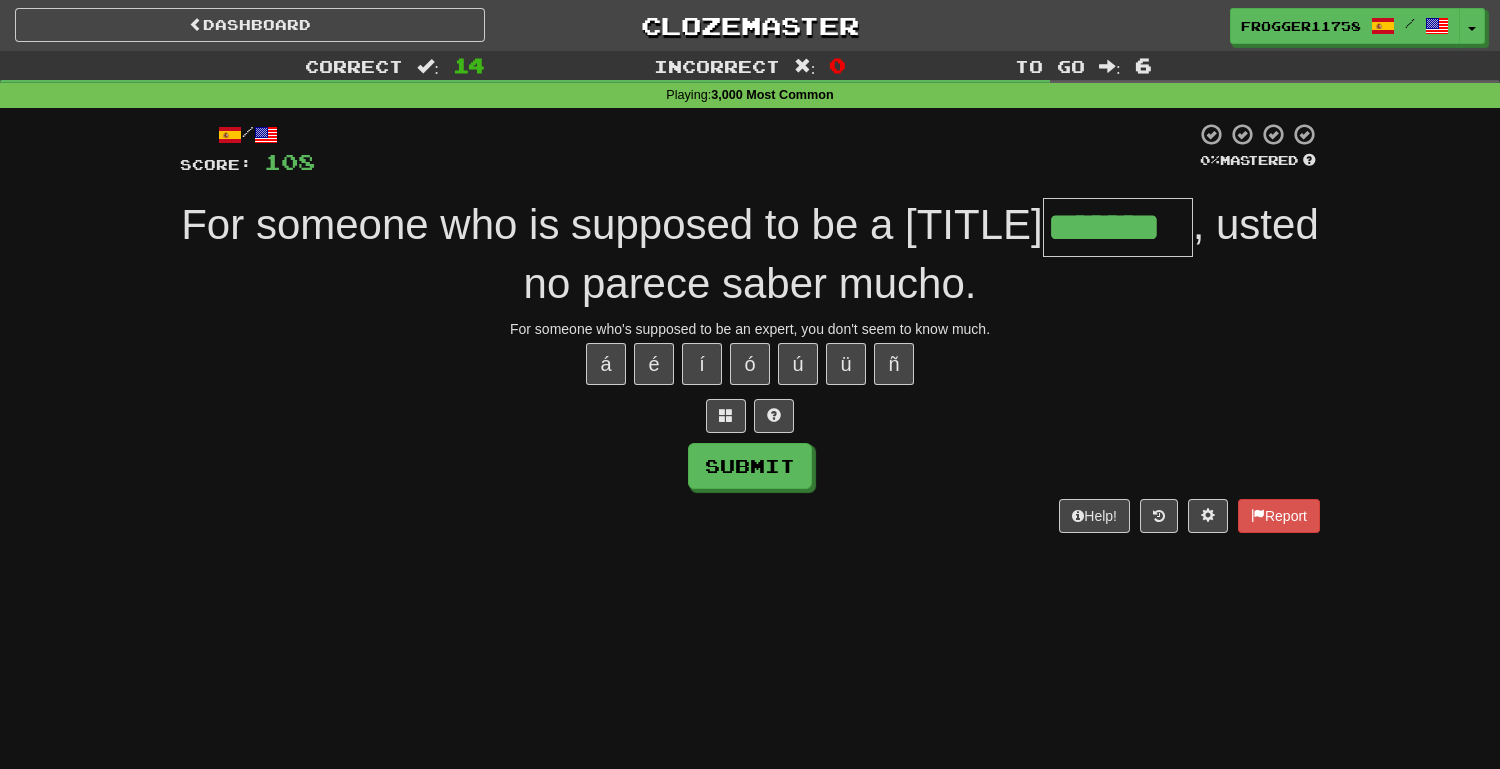 type on "*******" 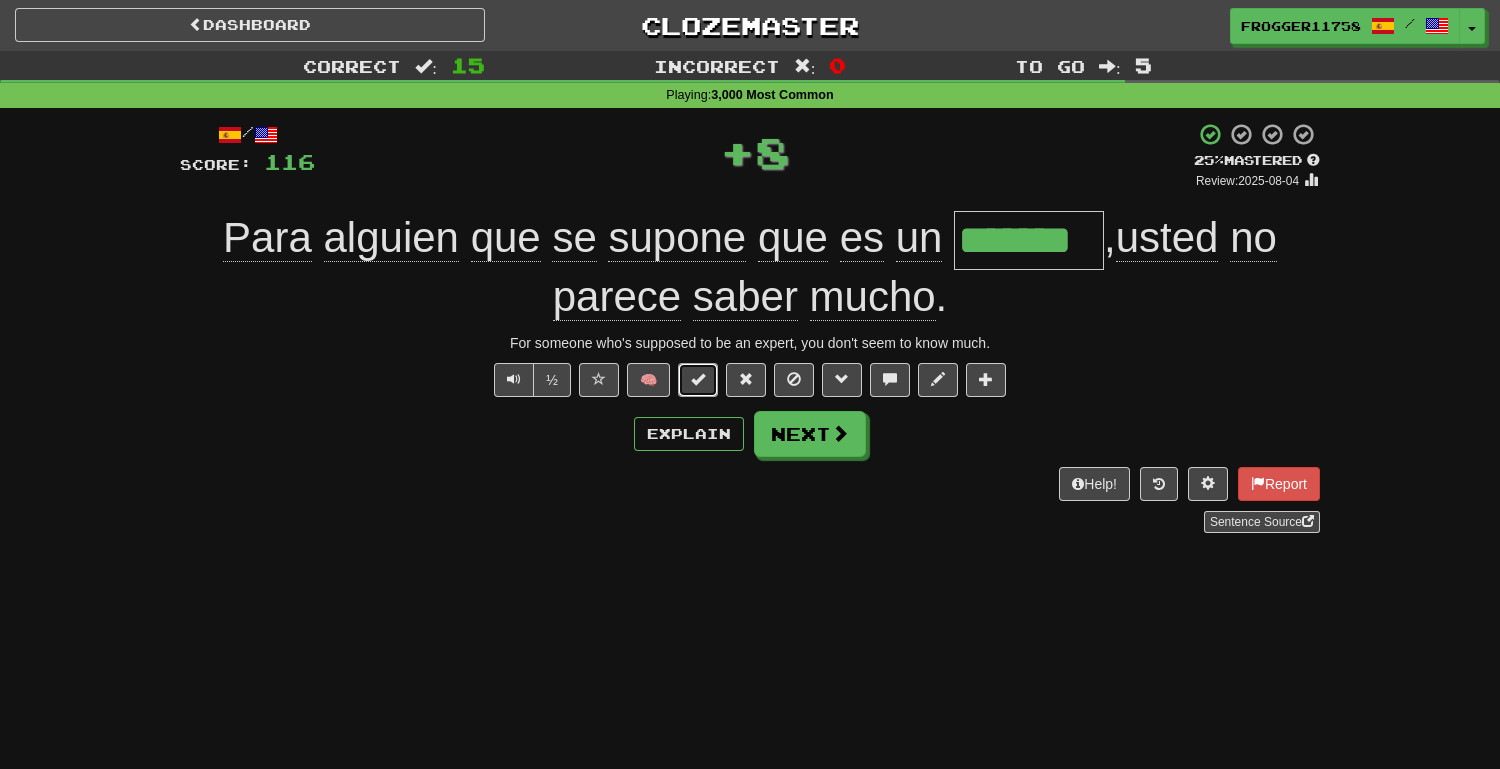 click at bounding box center (698, 380) 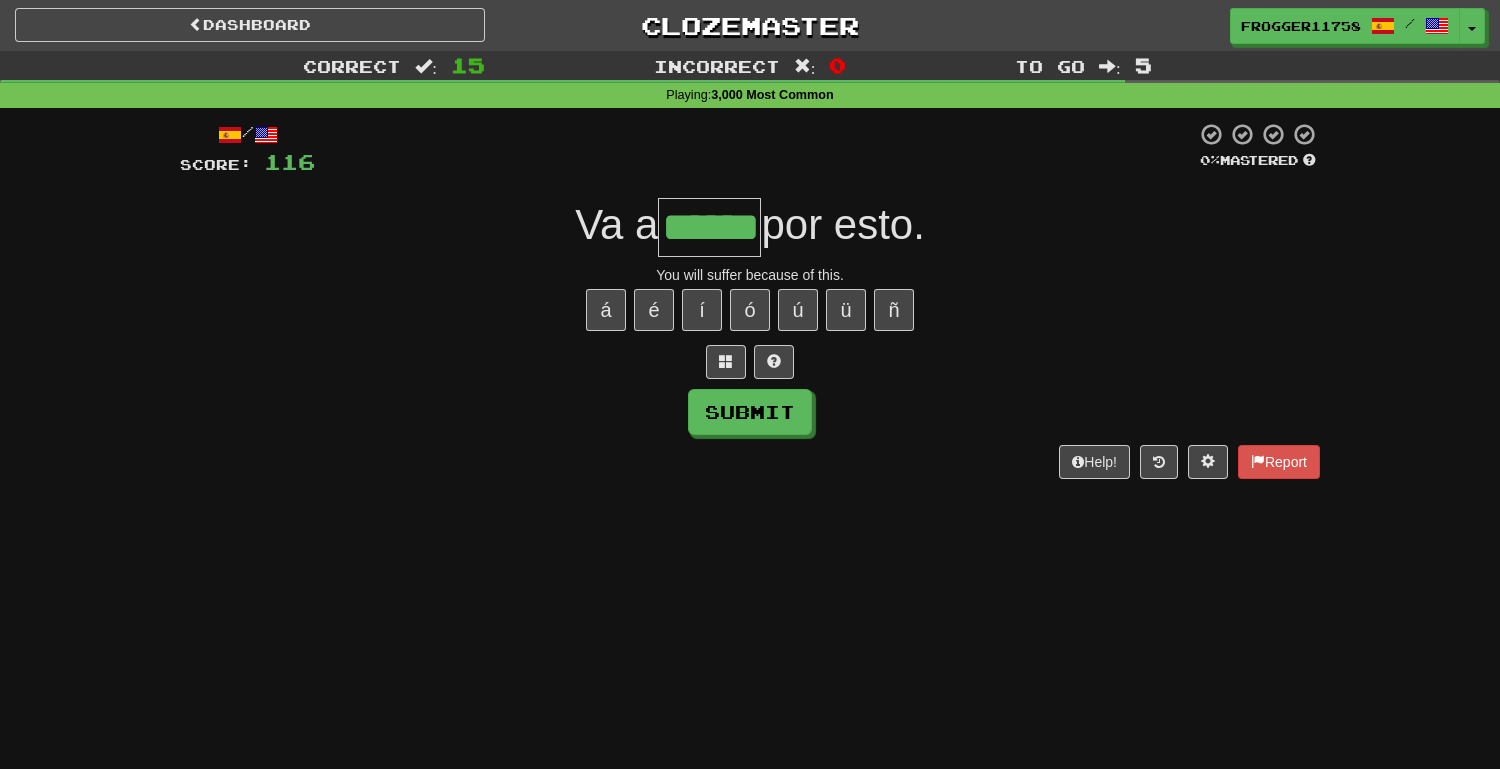 type on "******" 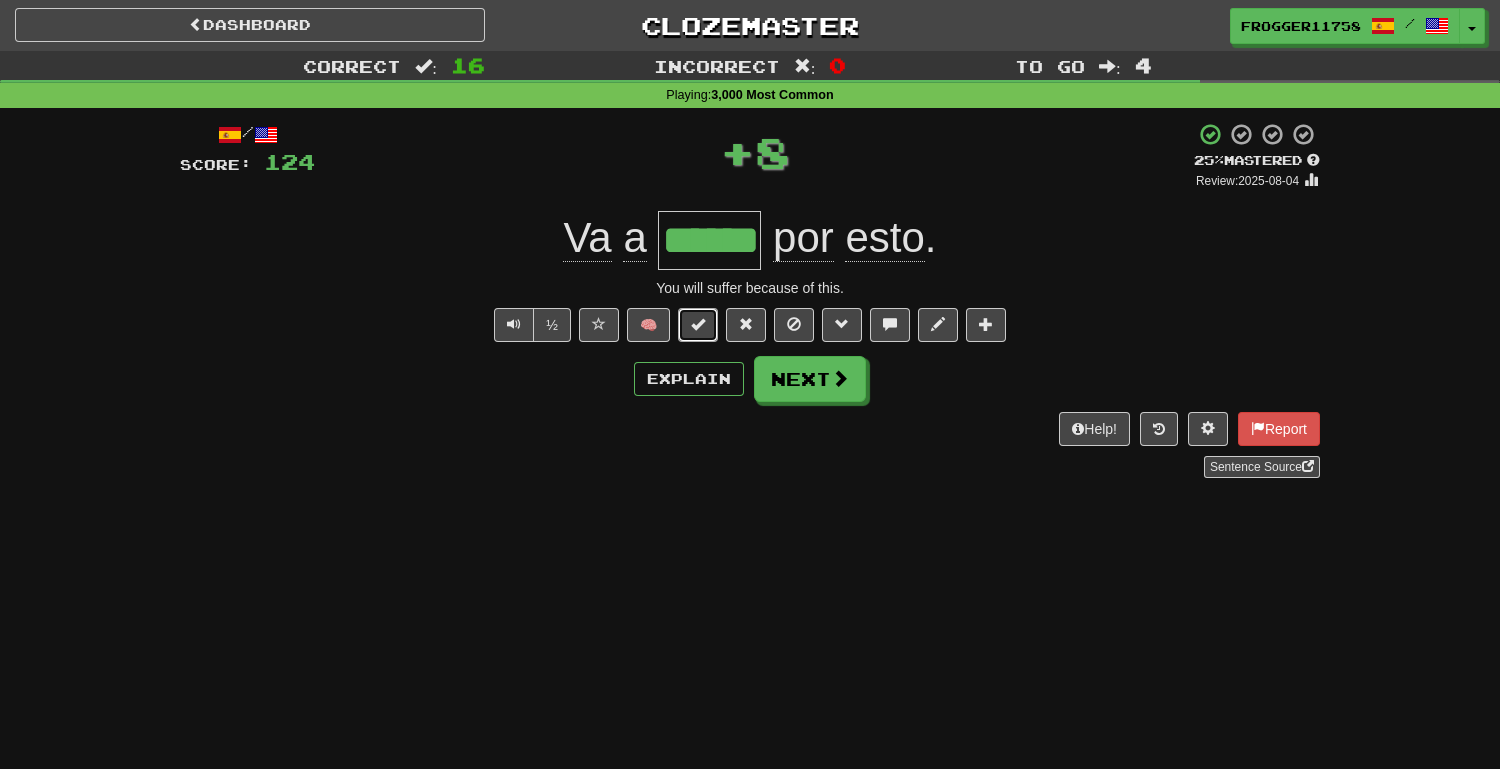 click at bounding box center (698, 325) 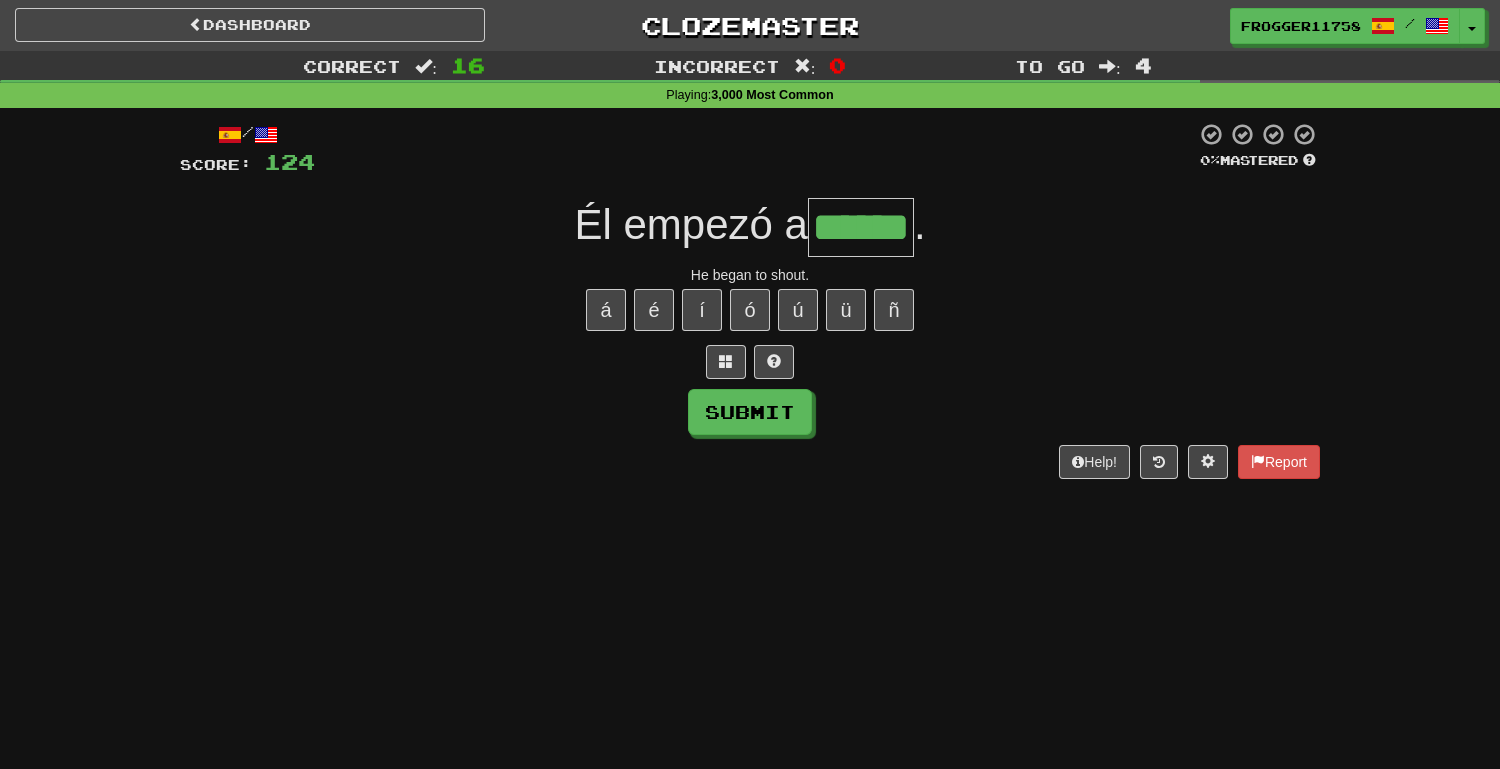 type on "******" 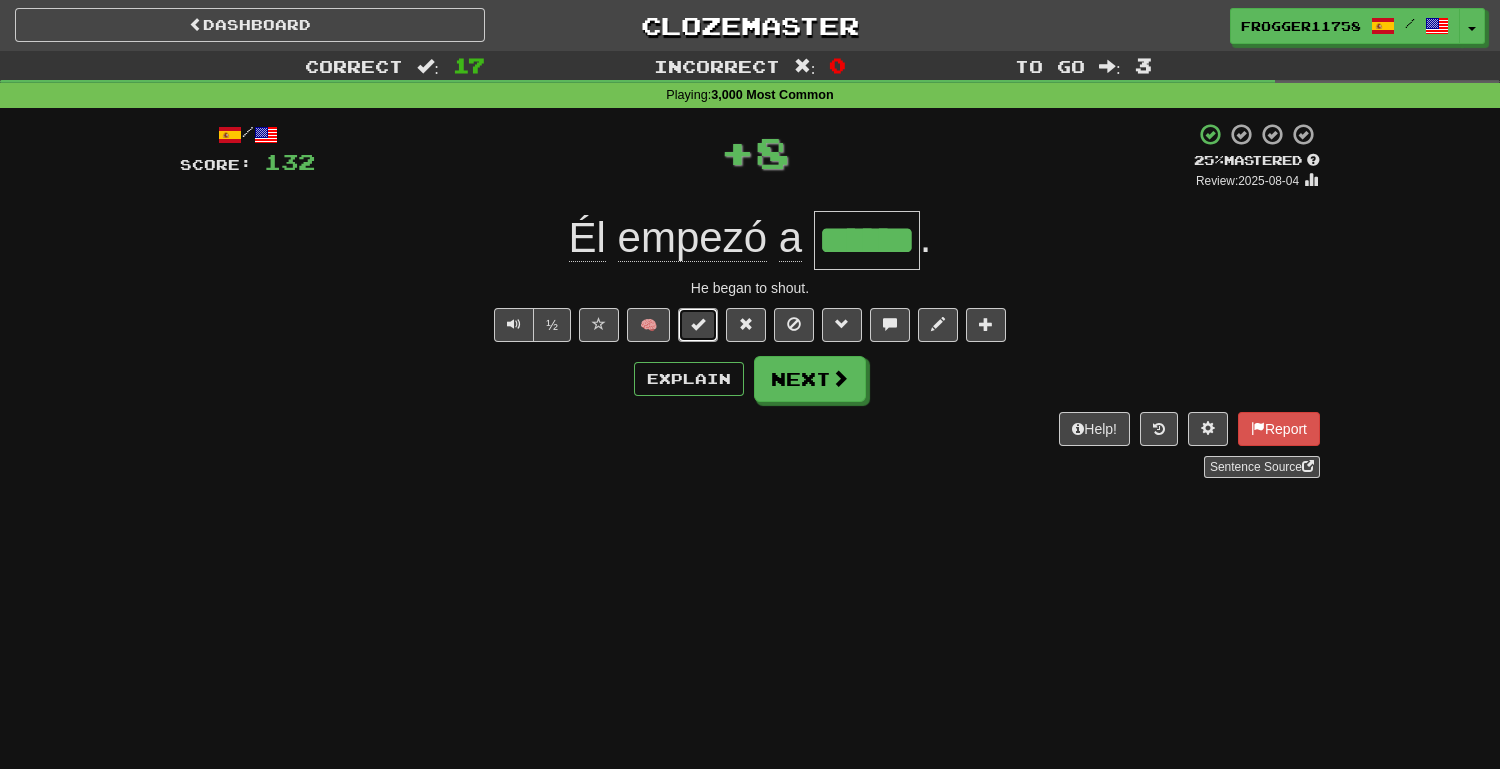 click at bounding box center (698, 324) 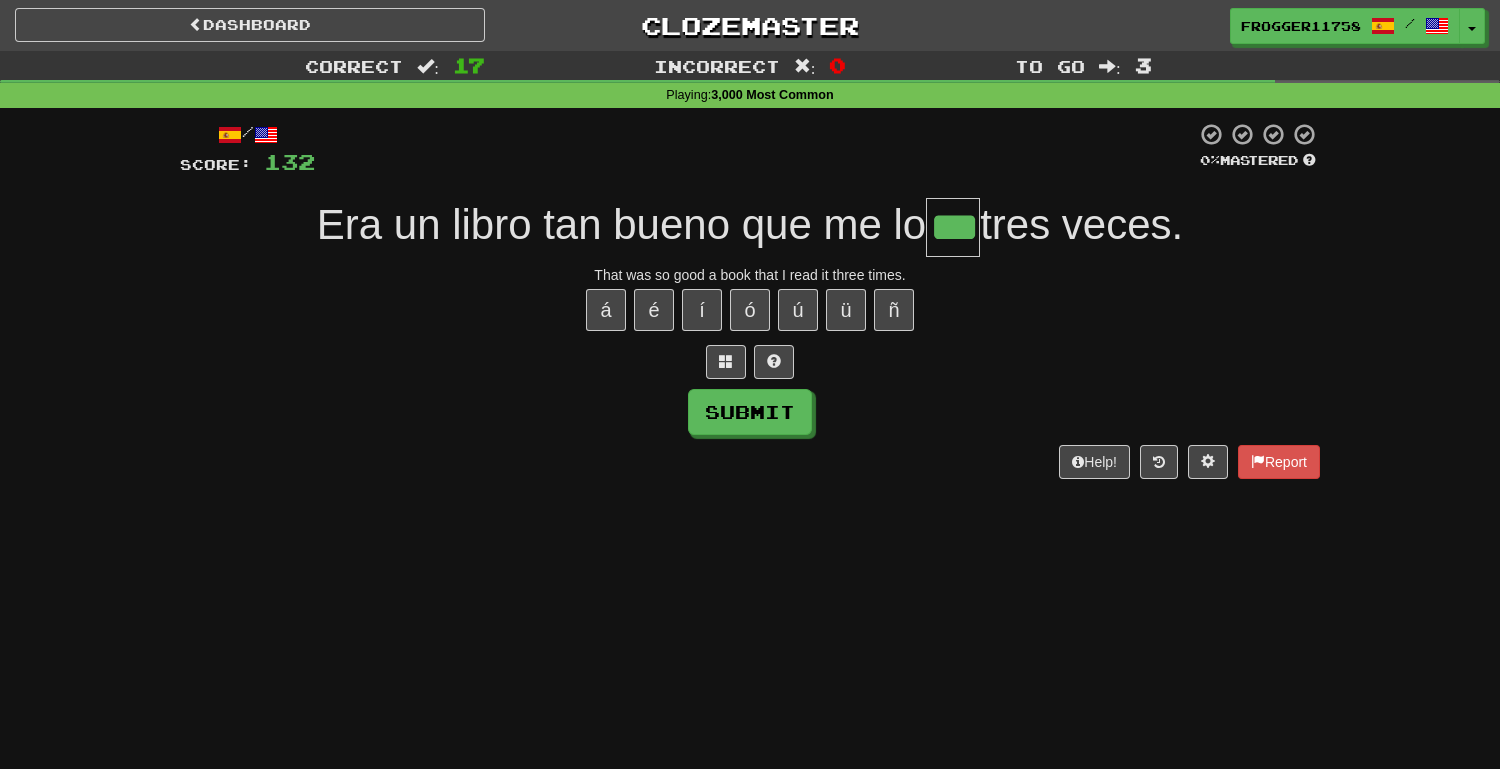 type on "***" 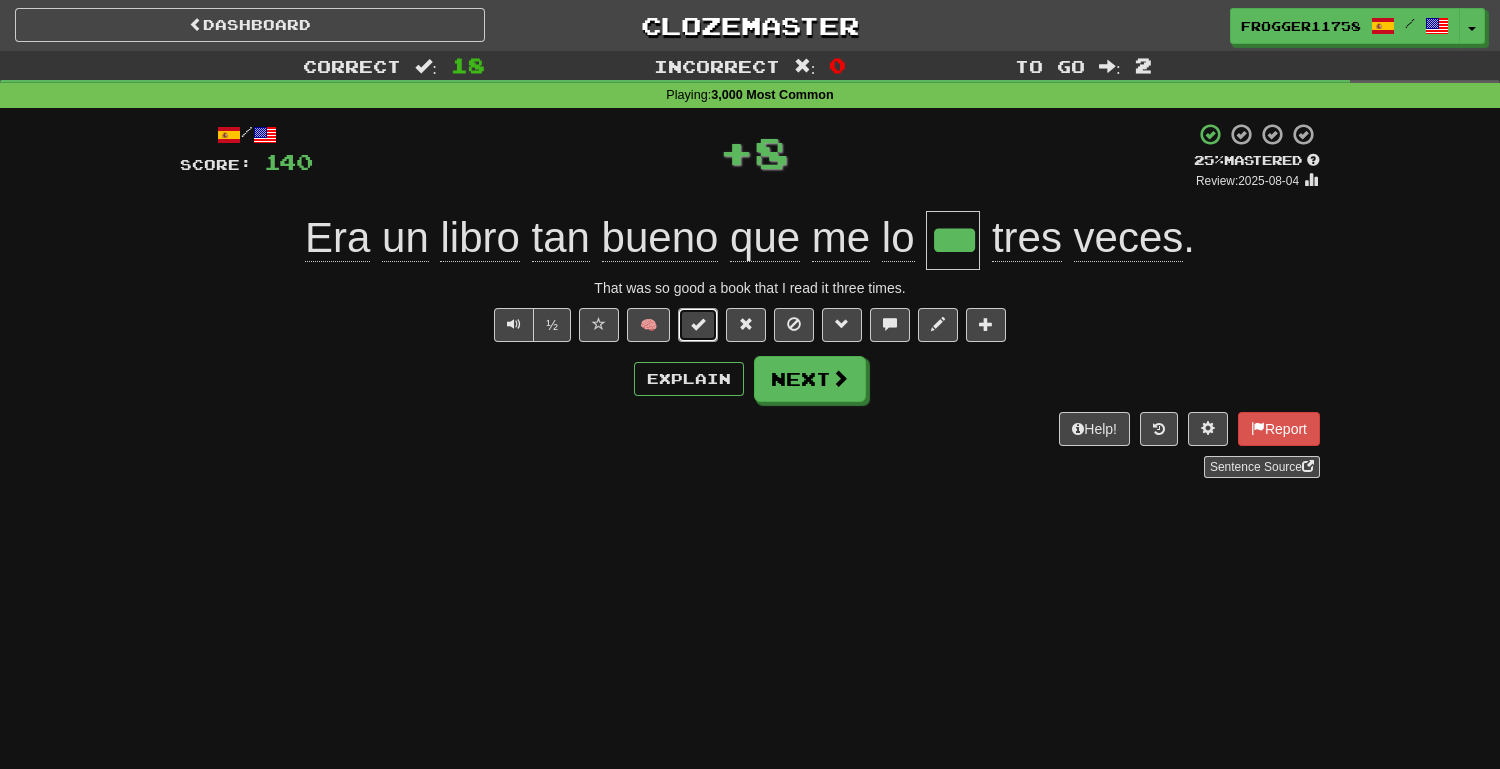 click at bounding box center [698, 324] 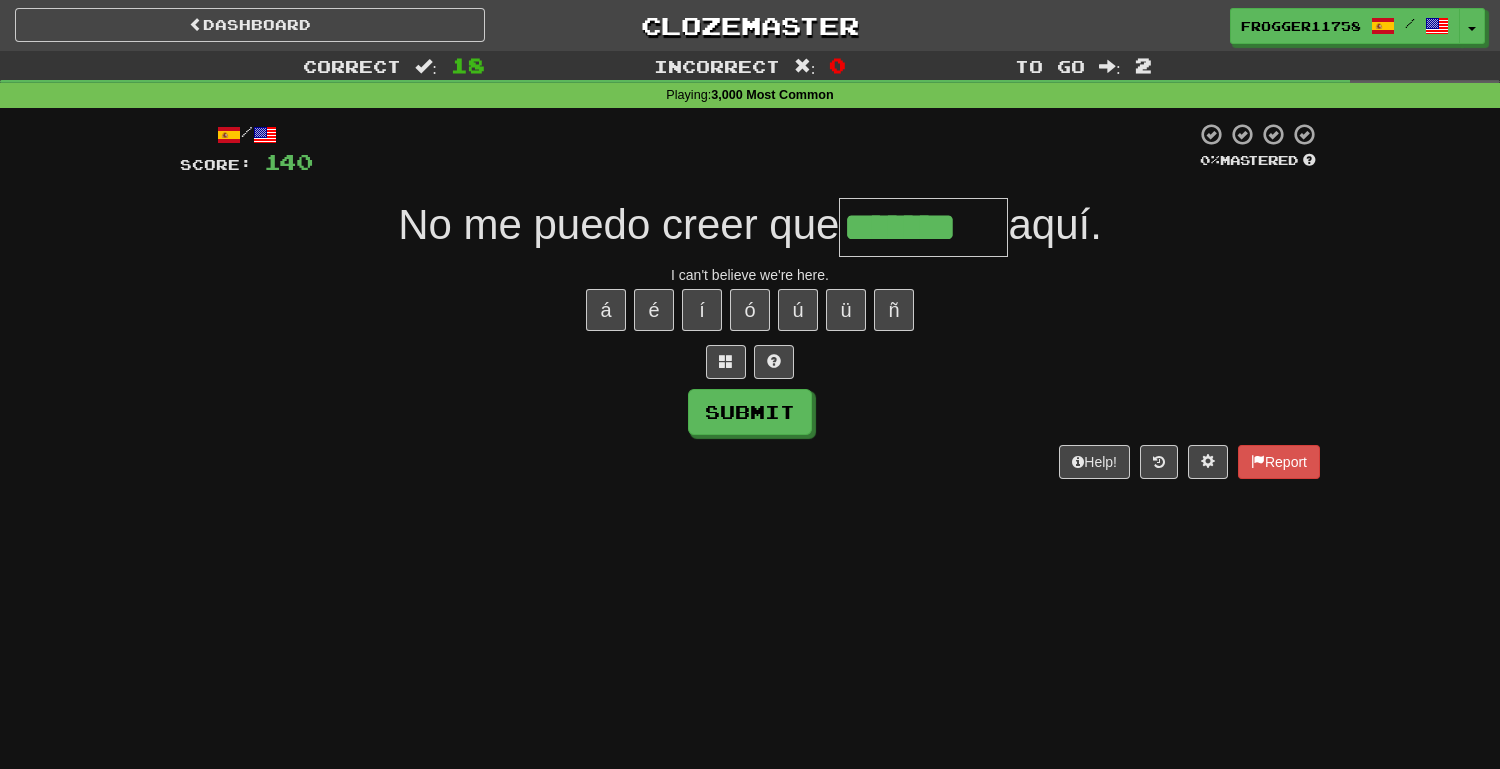 type on "*******" 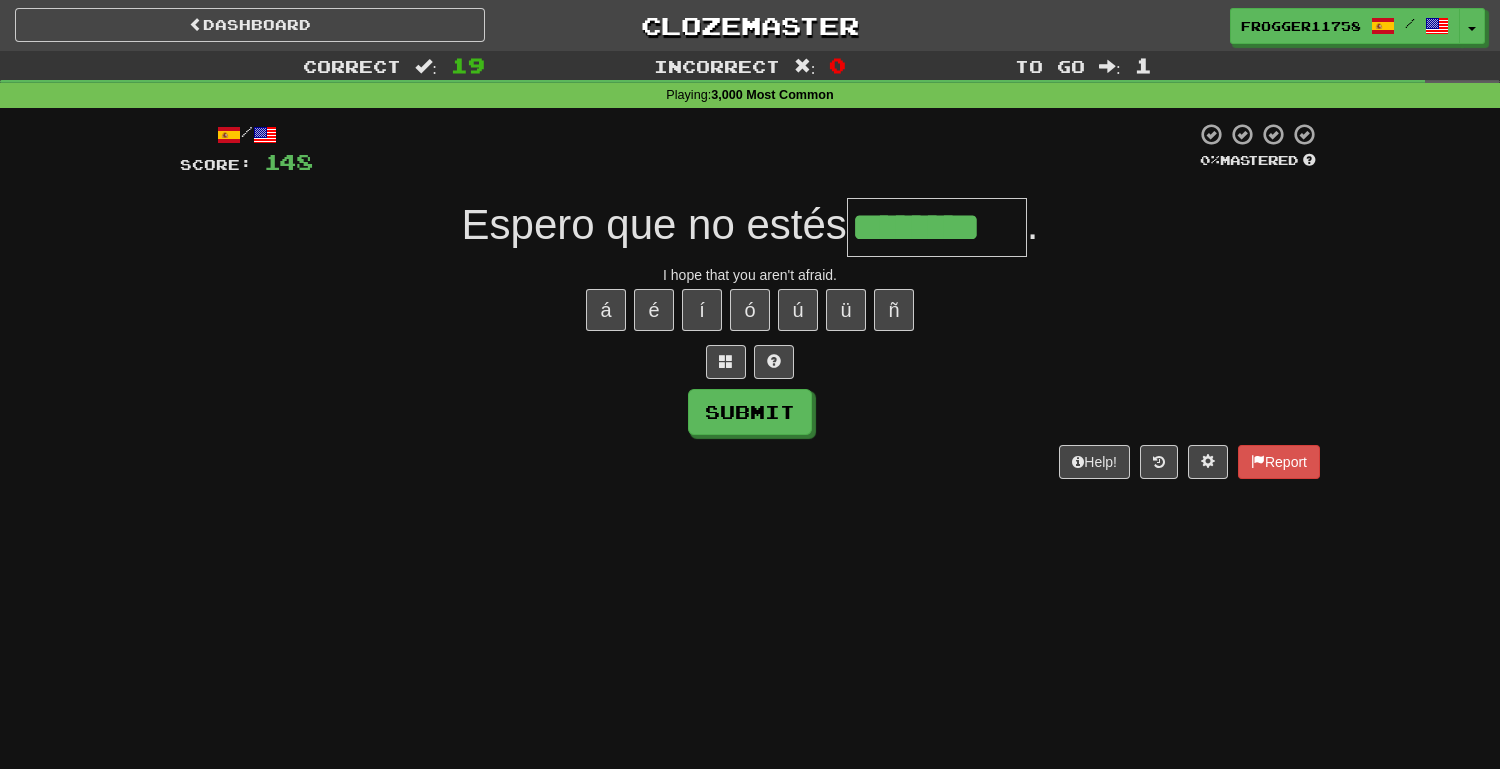 type on "********" 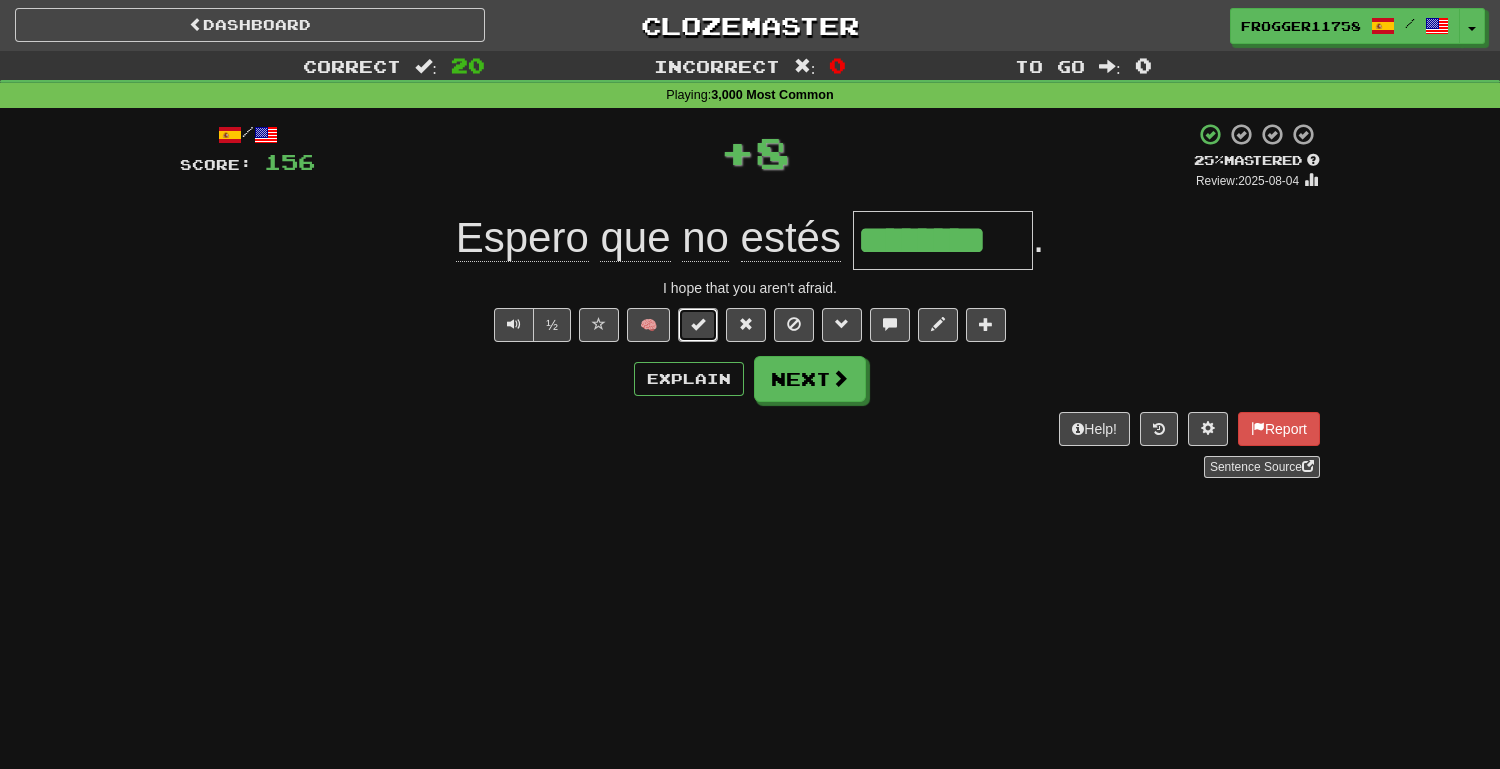 click at bounding box center [698, 325] 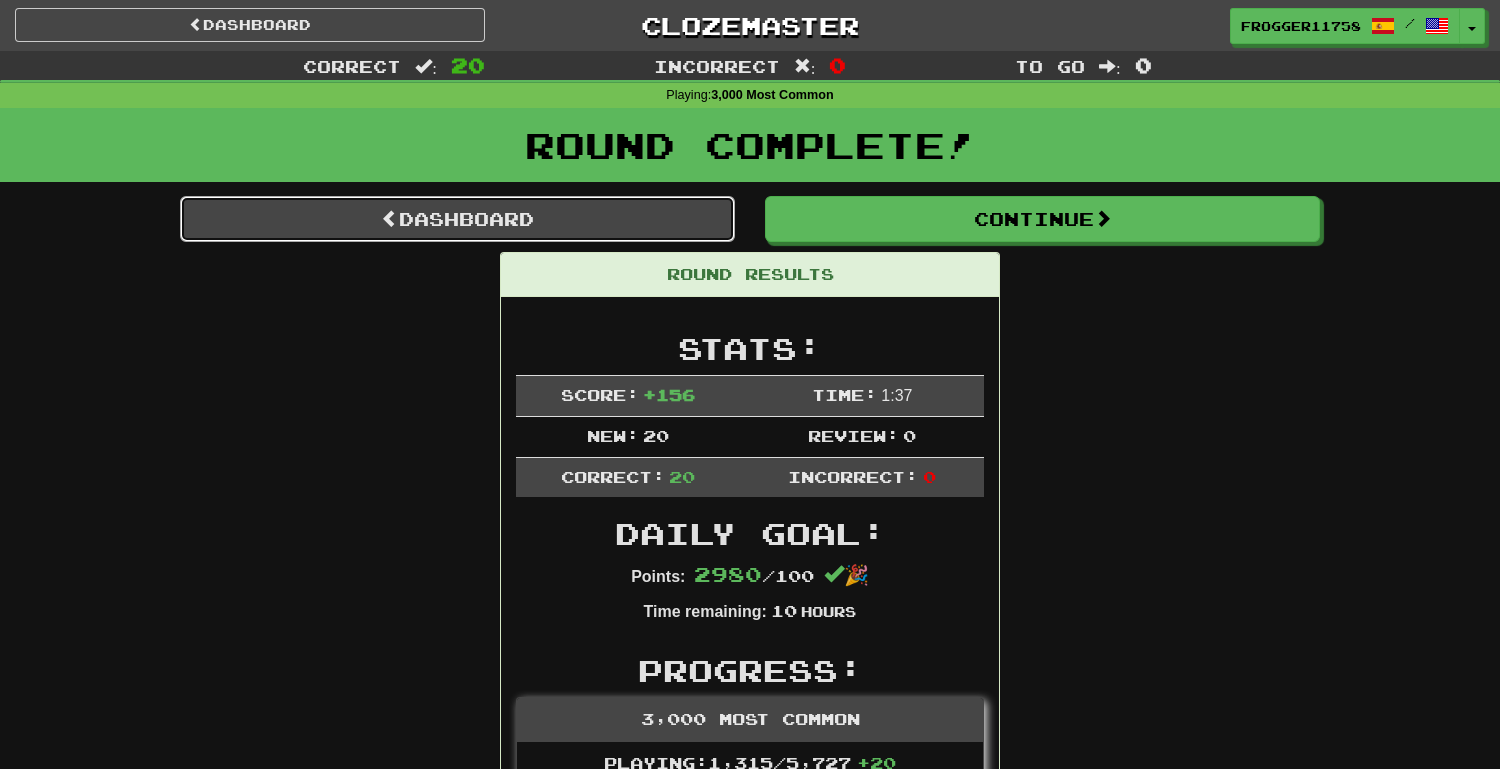 click on "Dashboard" at bounding box center (457, 219) 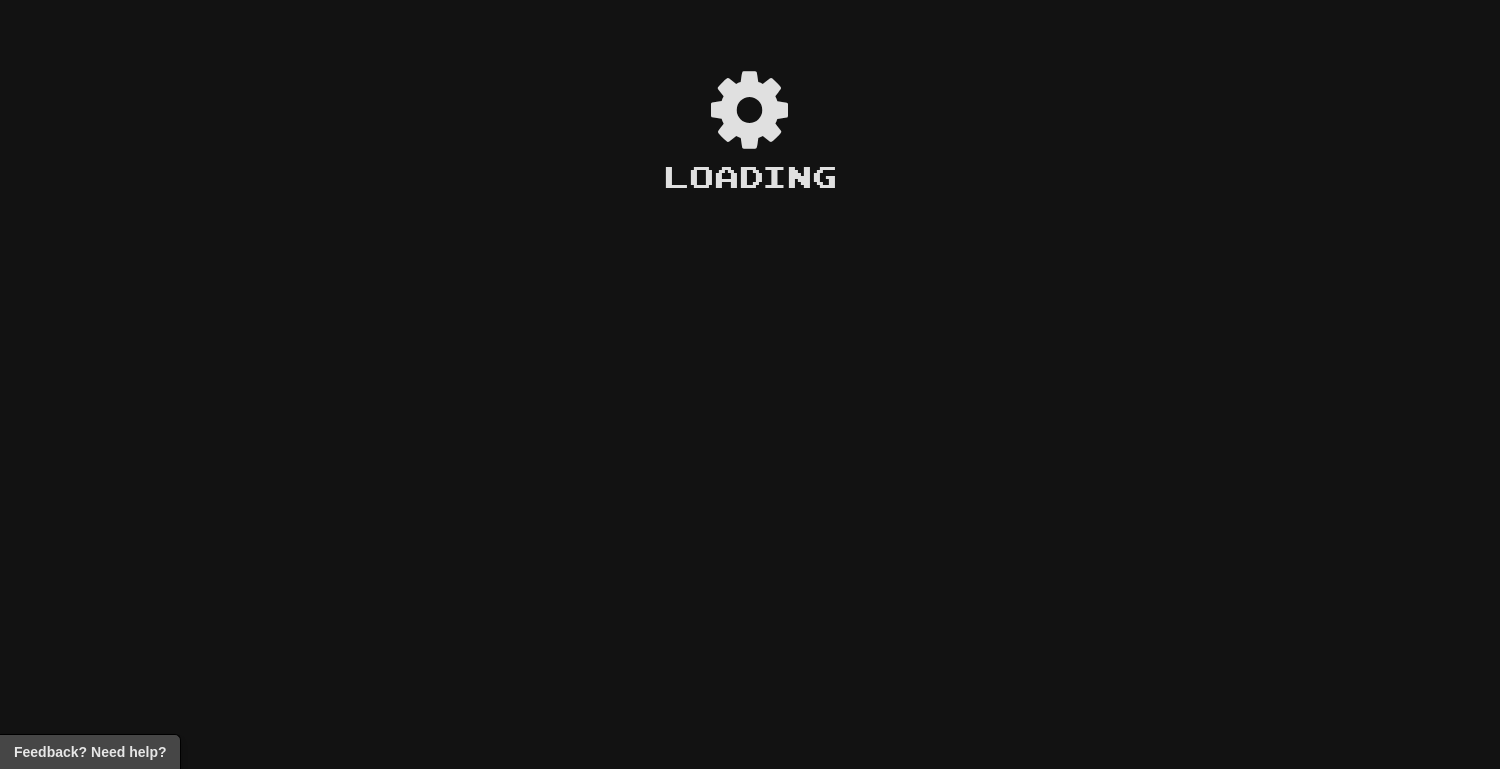 scroll, scrollTop: 0, scrollLeft: 0, axis: both 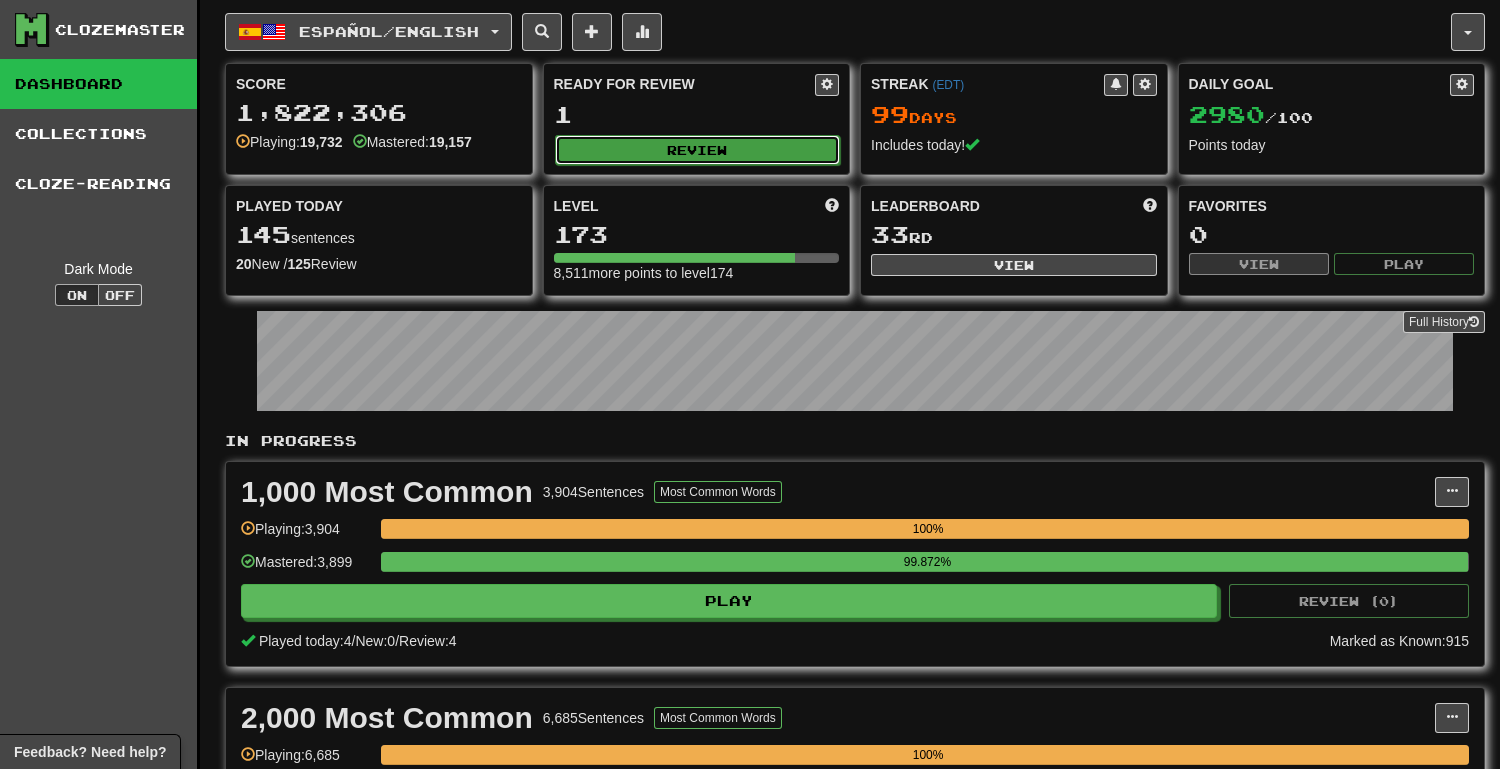 click on "Review" at bounding box center (698, 150) 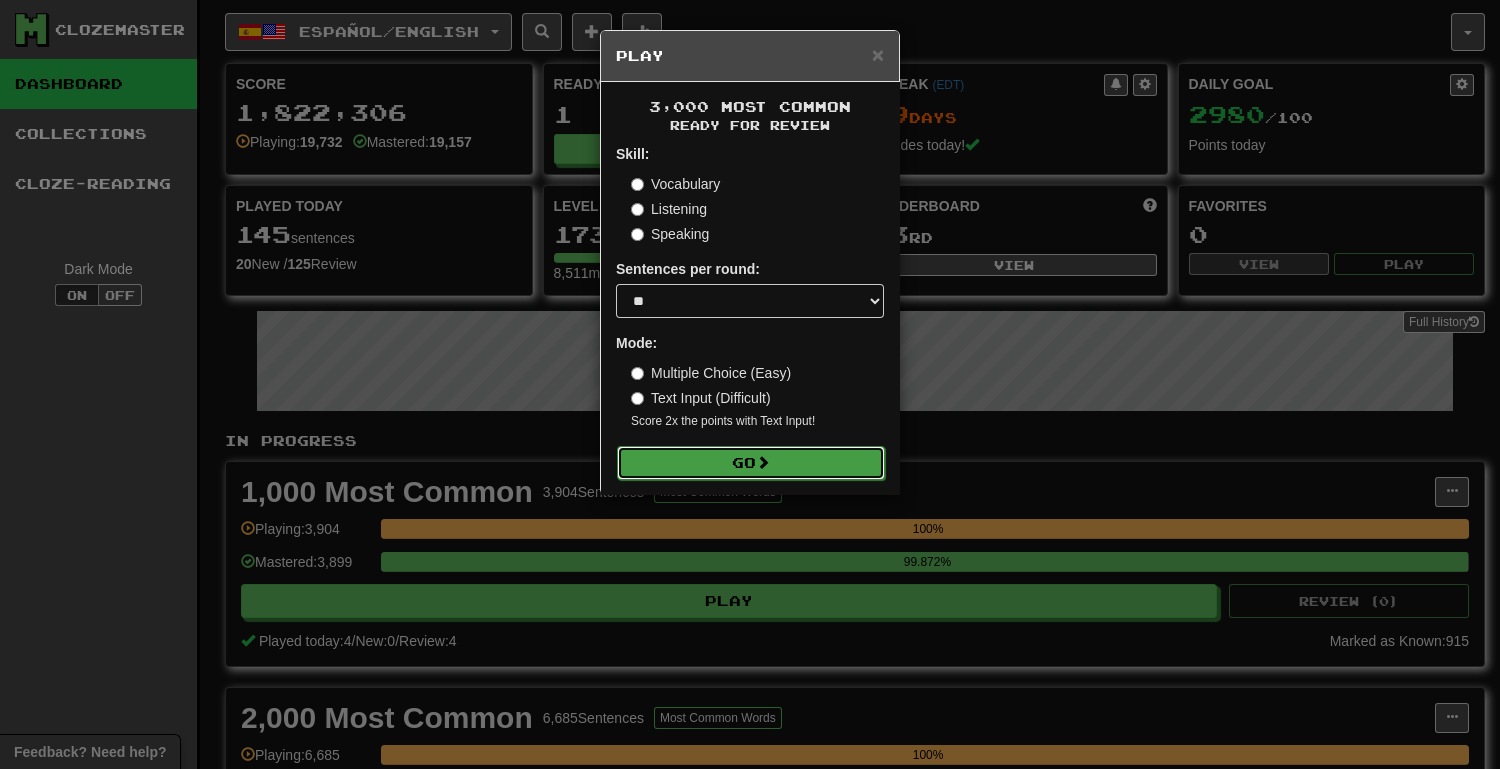 click on "Go" at bounding box center (751, 463) 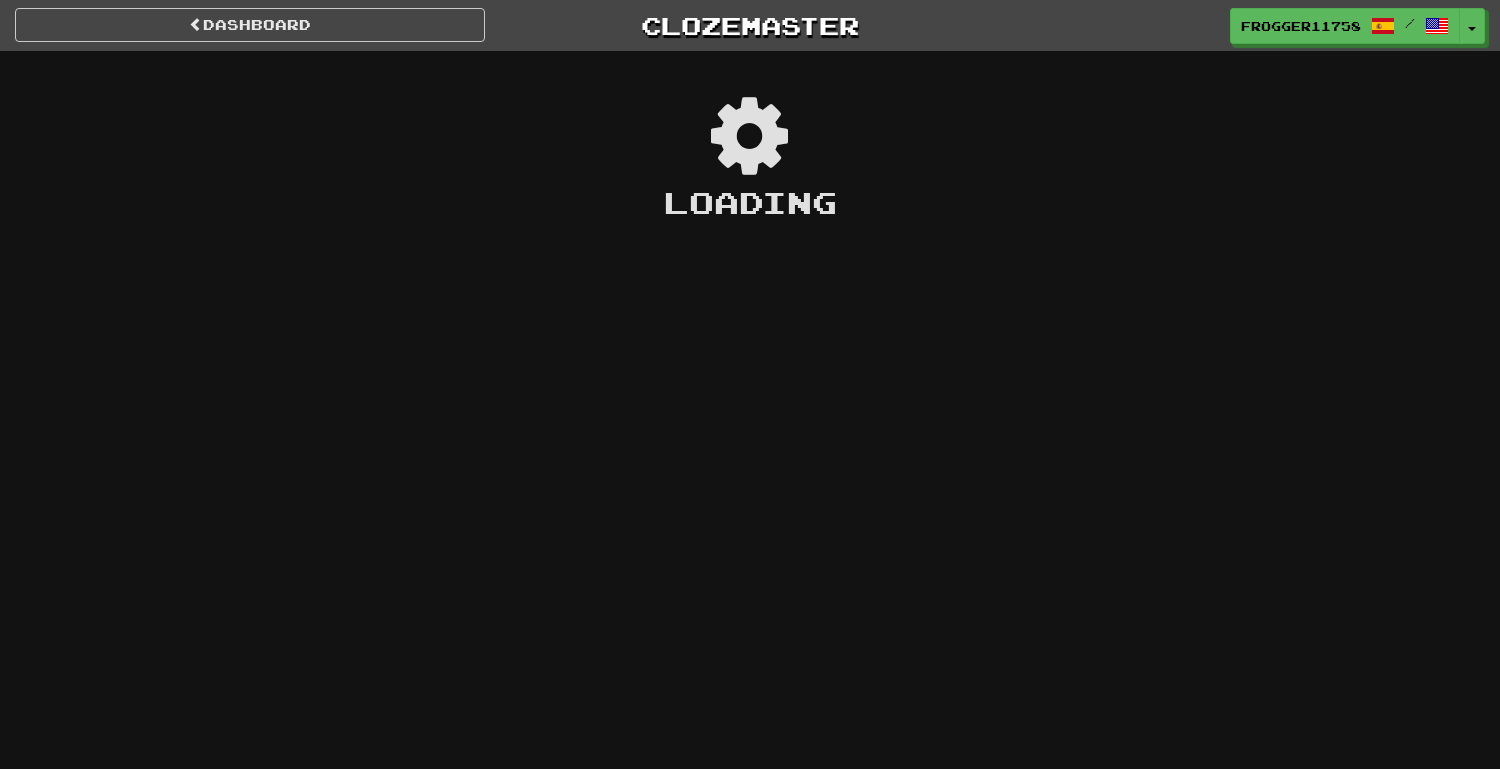 scroll, scrollTop: 0, scrollLeft: 0, axis: both 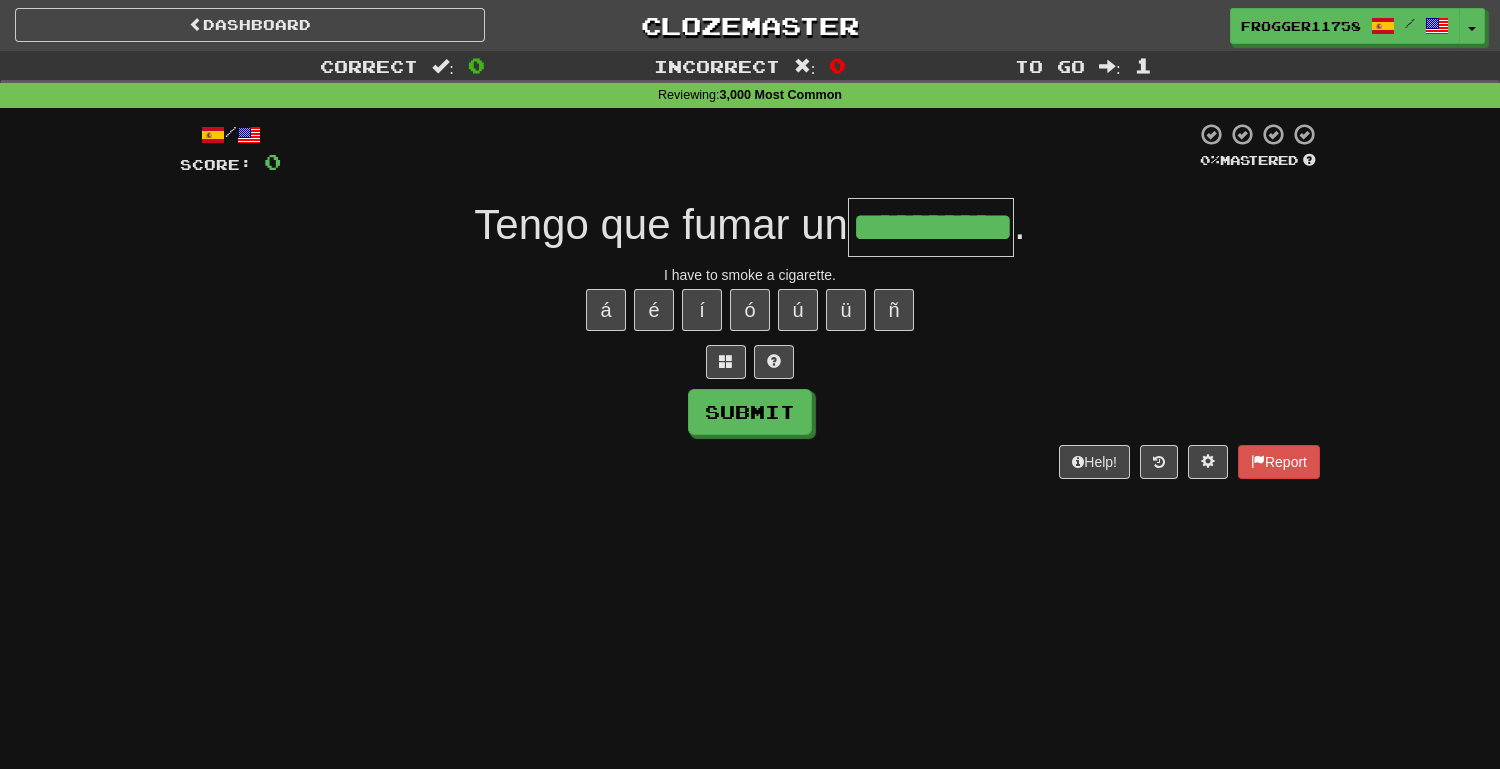 type on "**********" 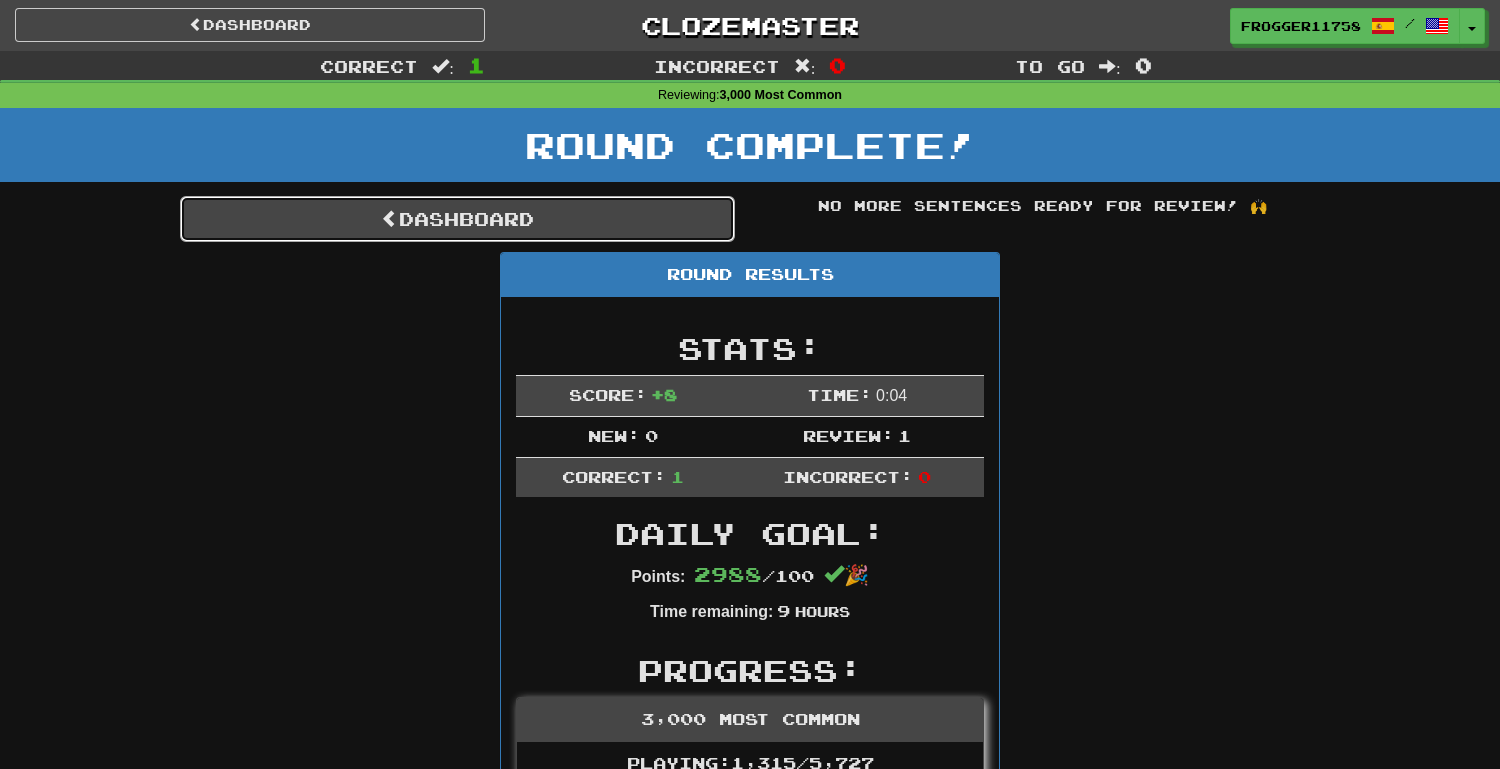 click on "Dashboard" at bounding box center [457, 219] 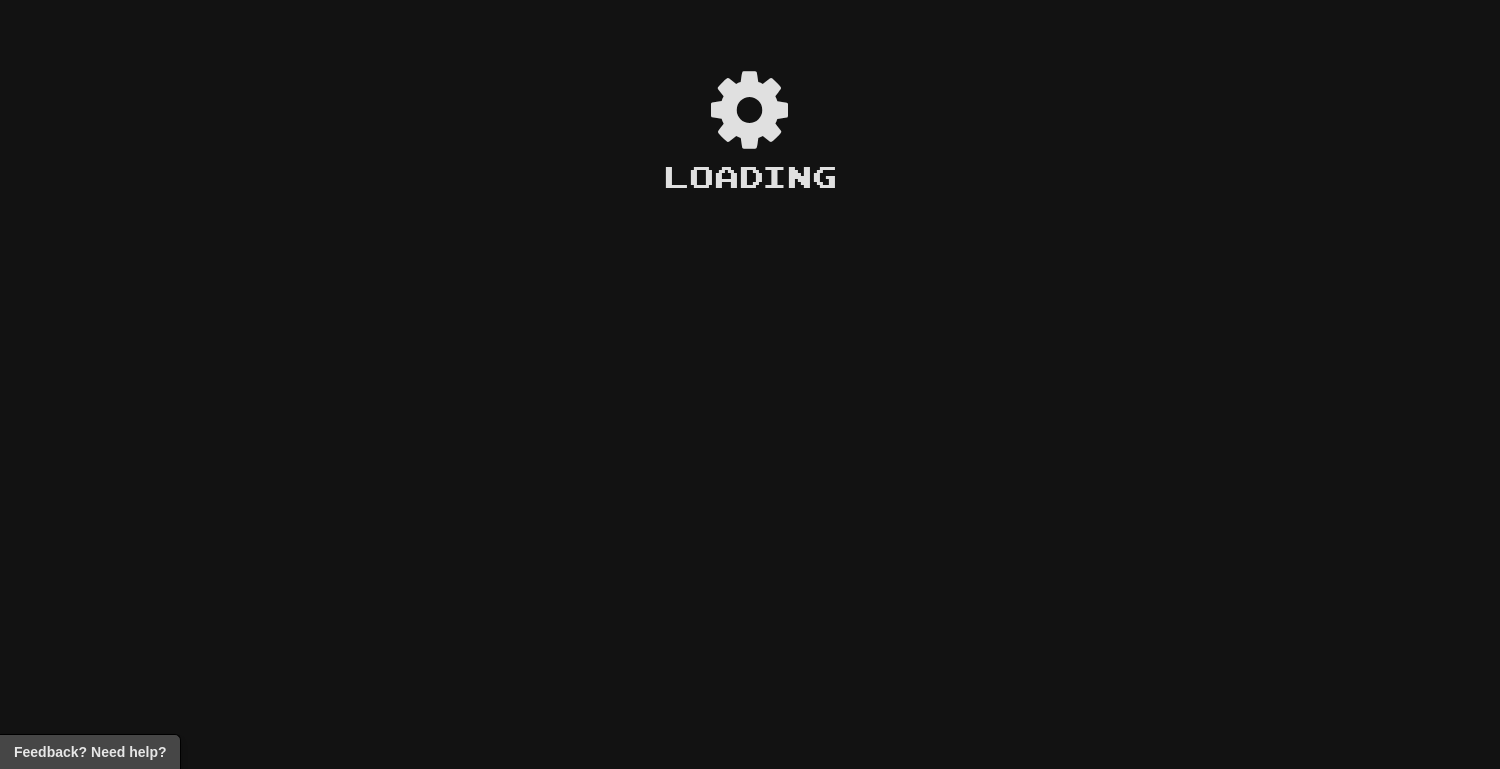 scroll, scrollTop: 0, scrollLeft: 0, axis: both 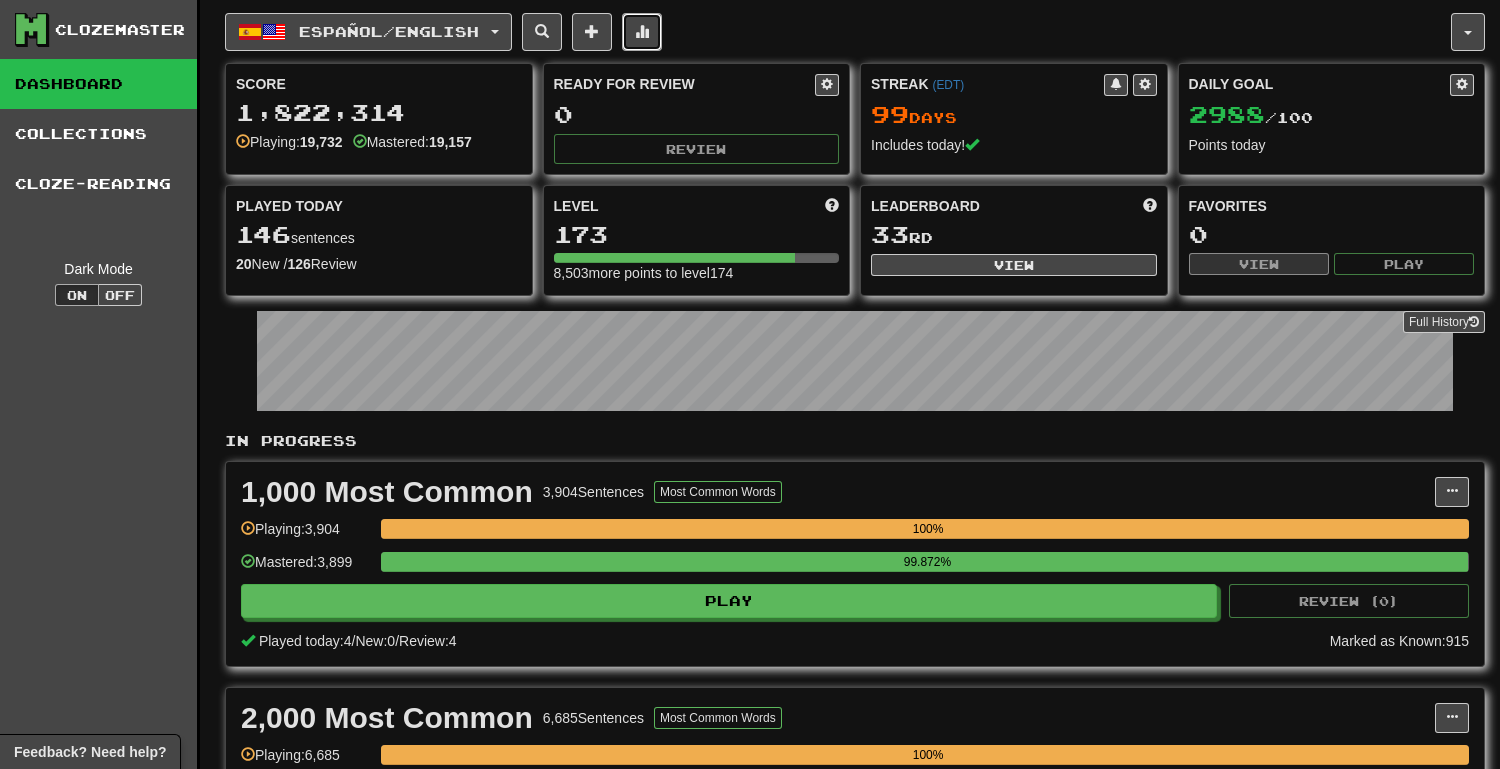 click at bounding box center [642, 31] 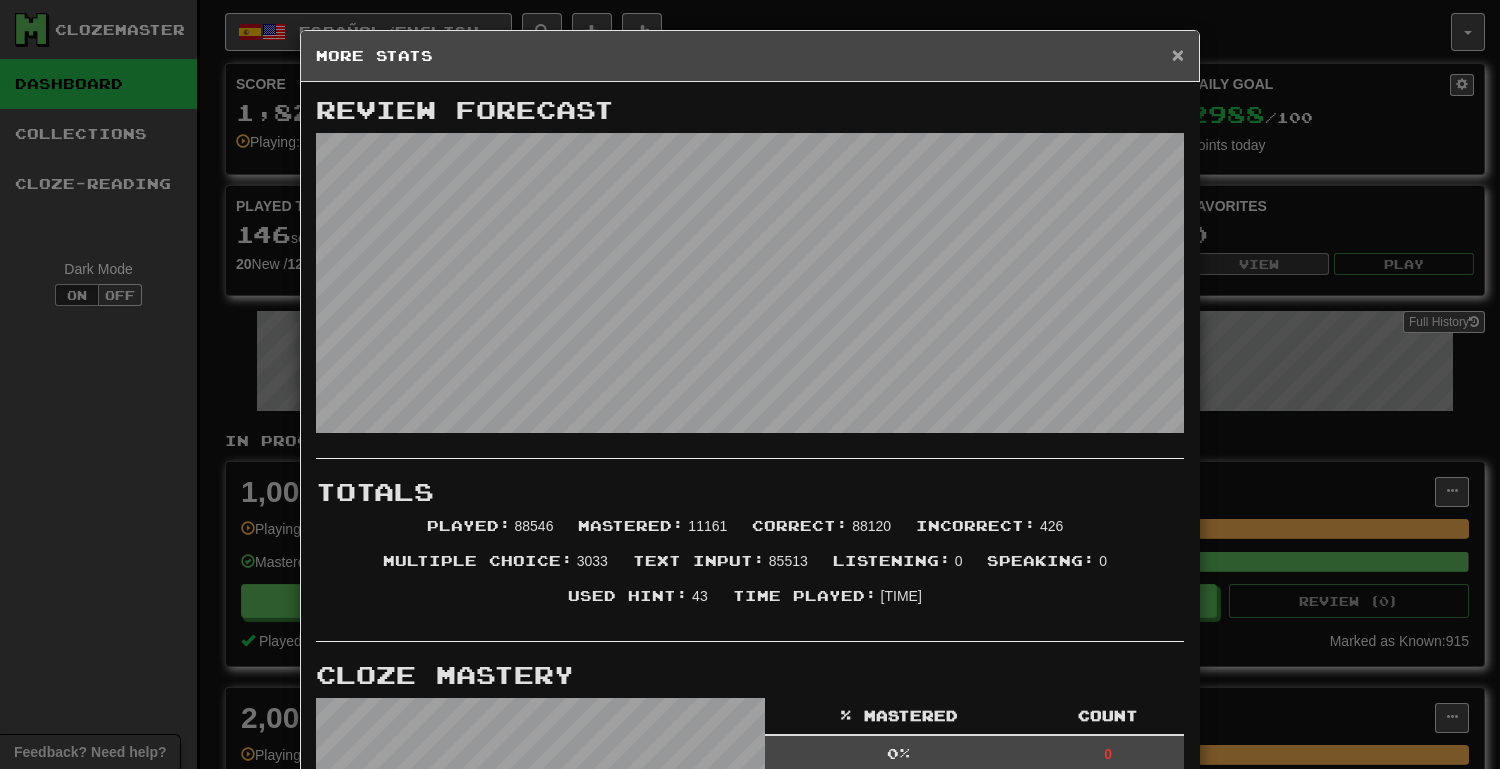 click on "×" at bounding box center [1178, 54] 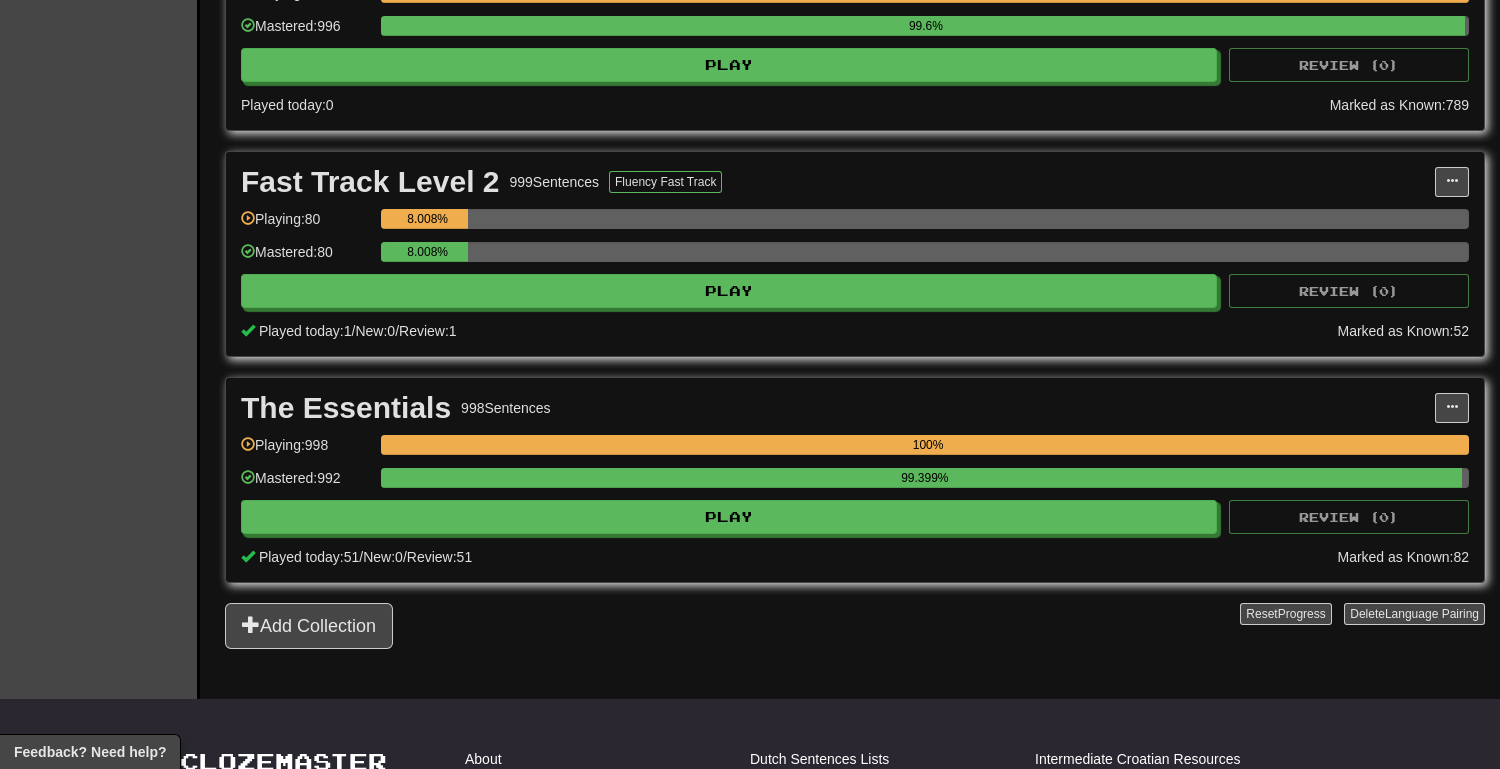 scroll, scrollTop: 1893, scrollLeft: 0, axis: vertical 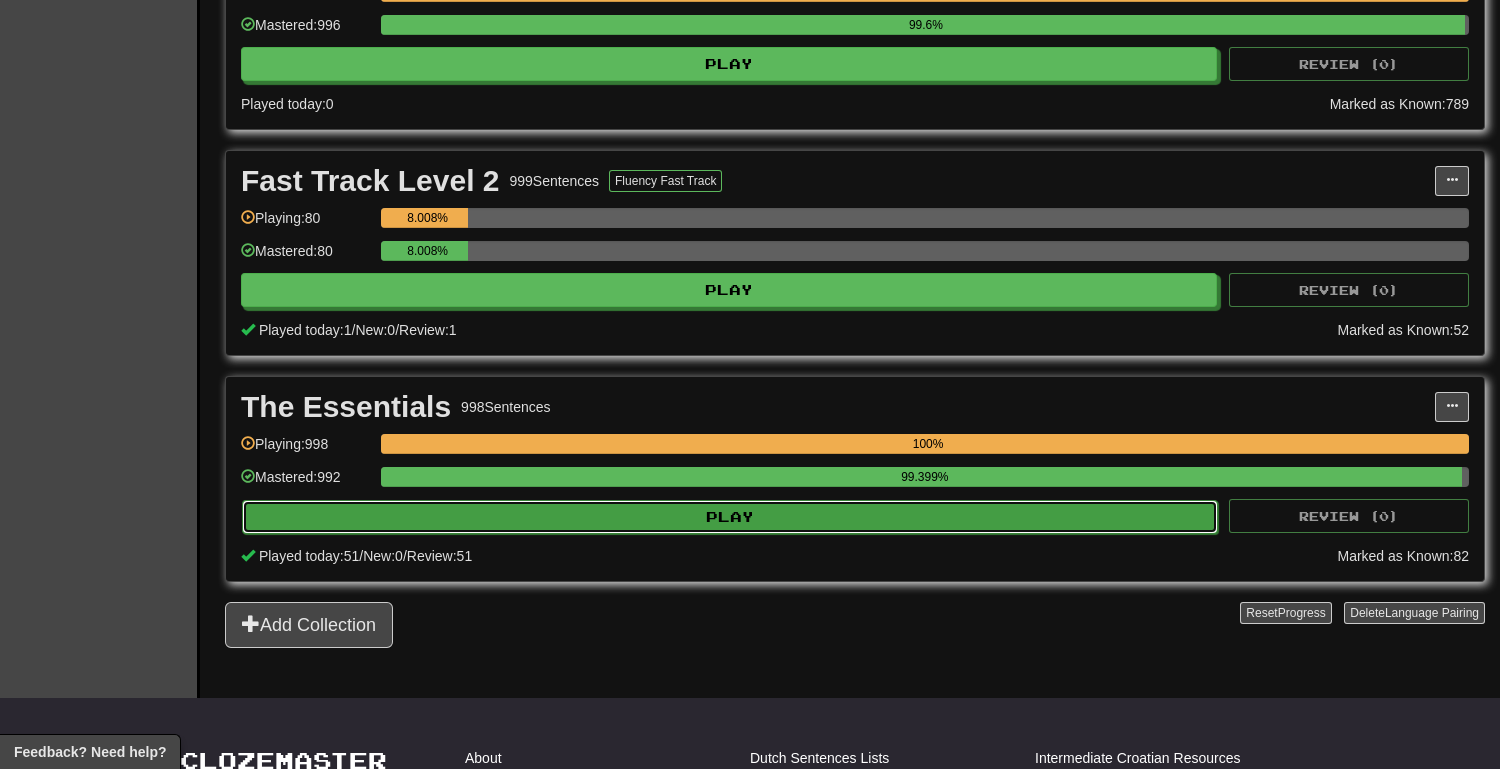 click on "Play" at bounding box center (730, 517) 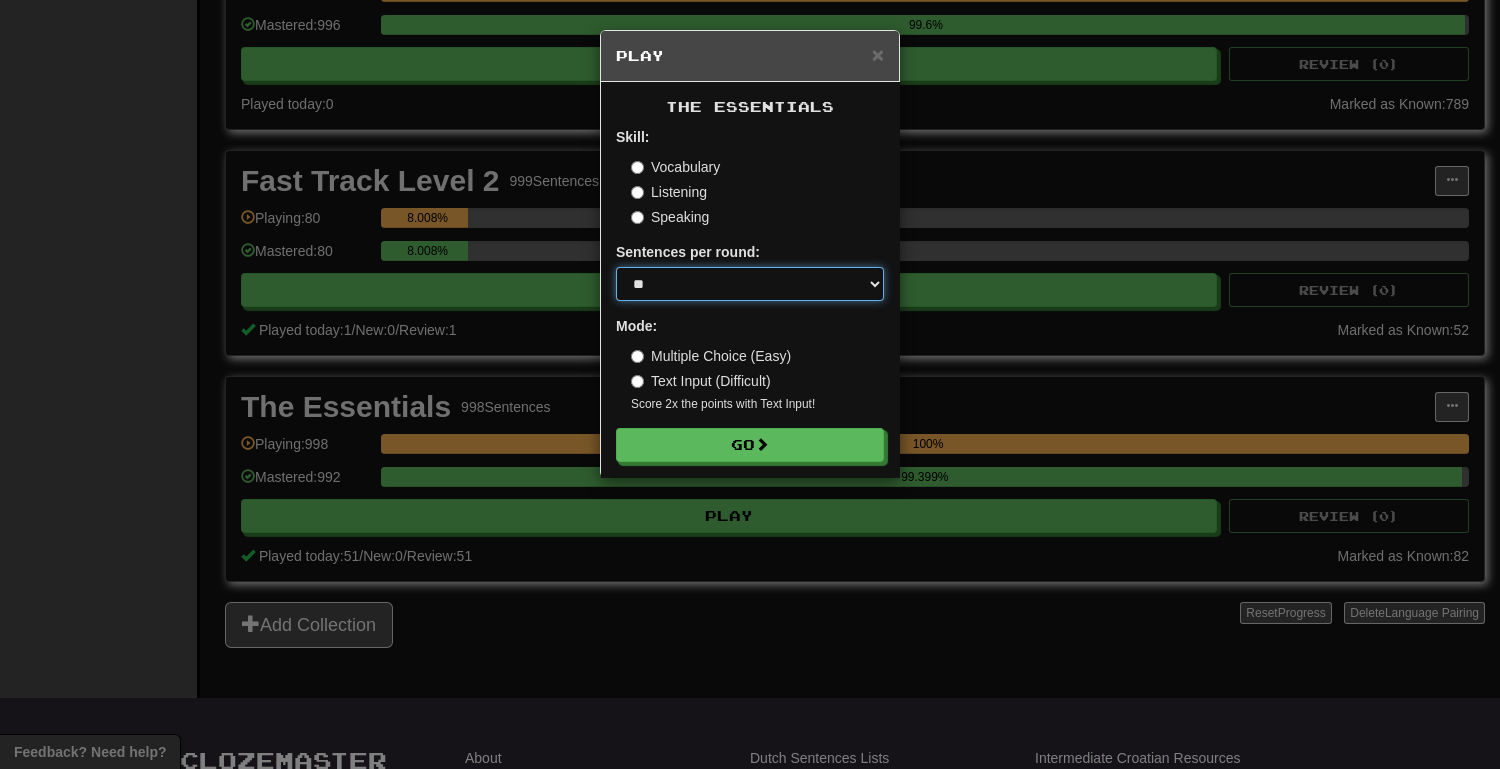 click on "* ** ** ** ** ** *** ********" at bounding box center (750, 284) 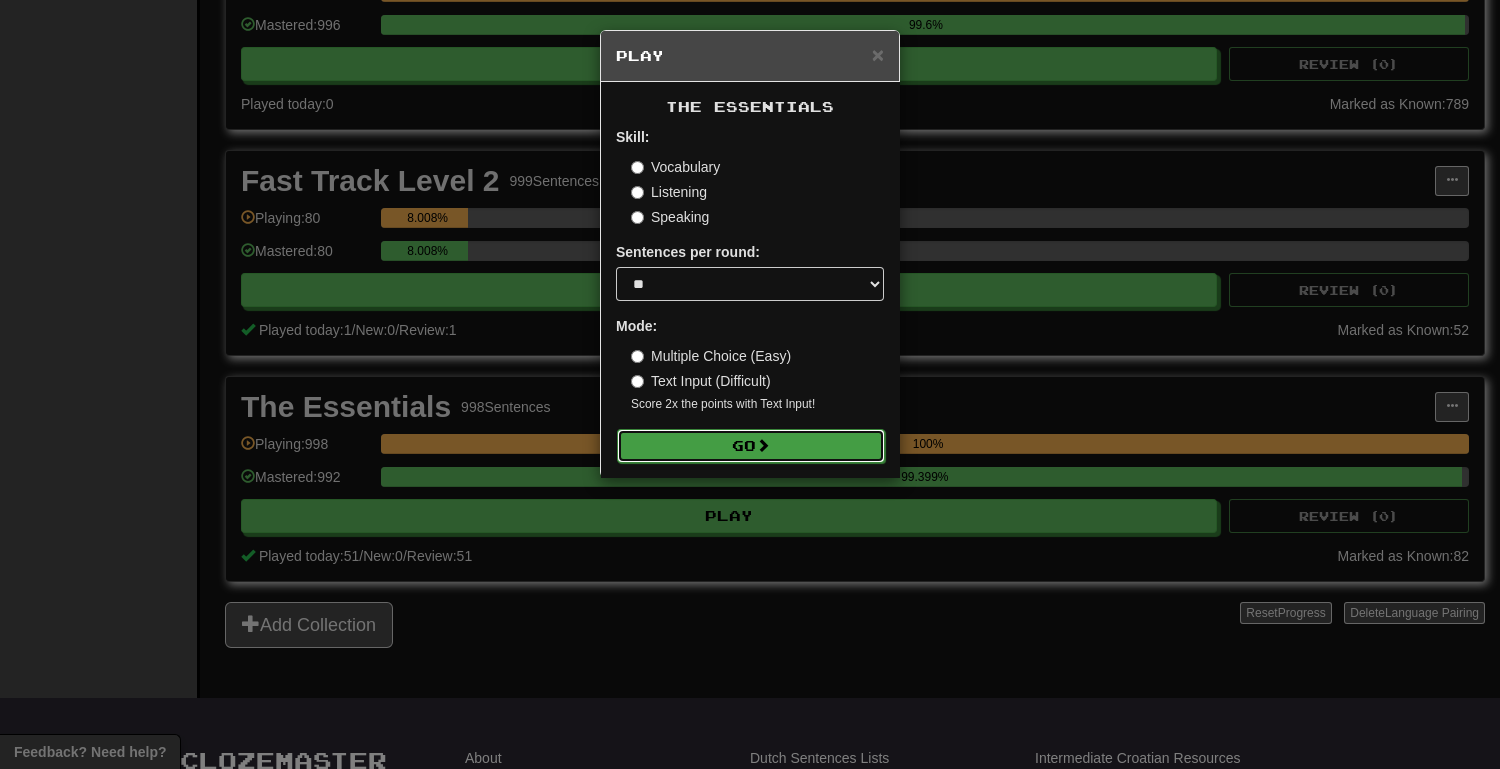 click at bounding box center (763, 445) 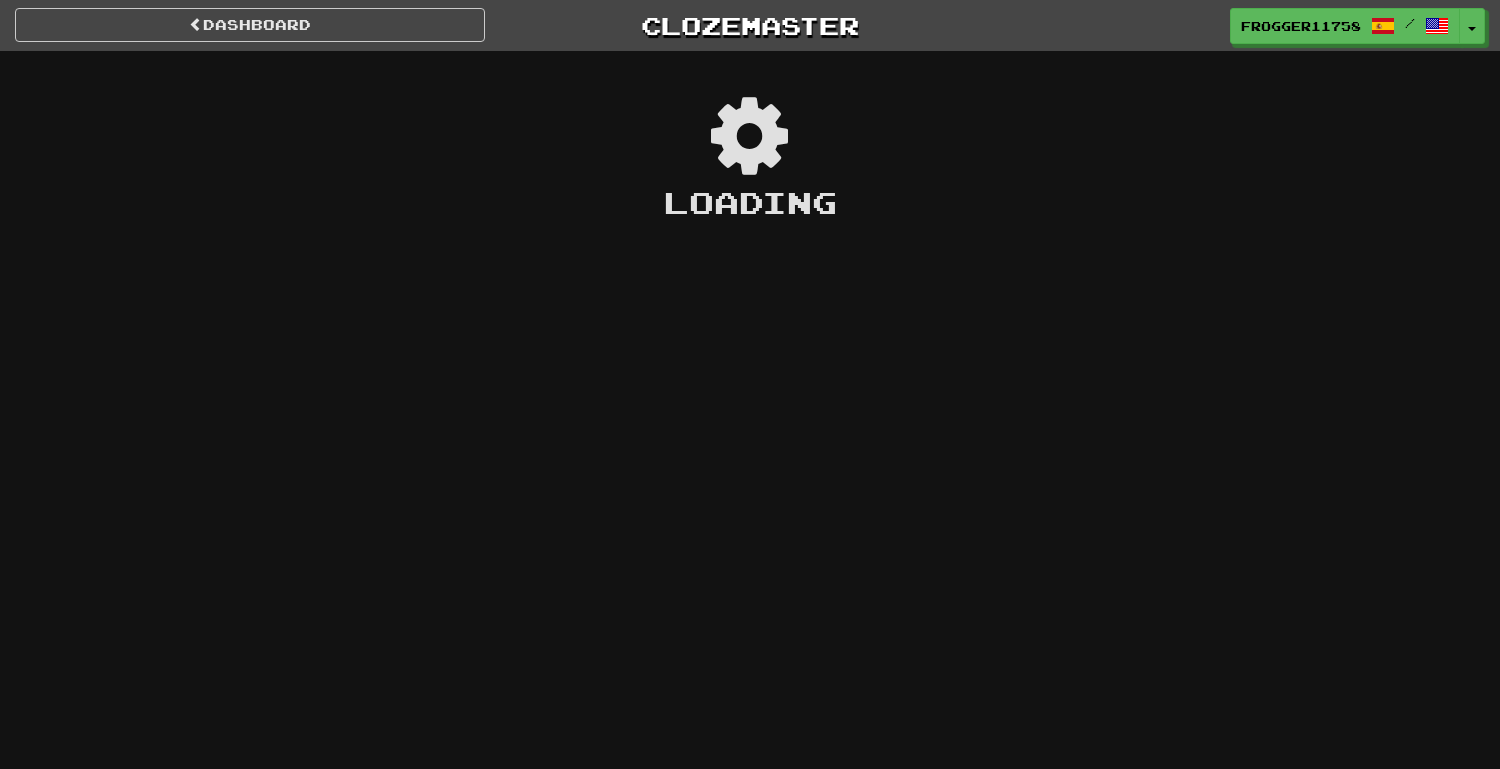 scroll, scrollTop: 0, scrollLeft: 0, axis: both 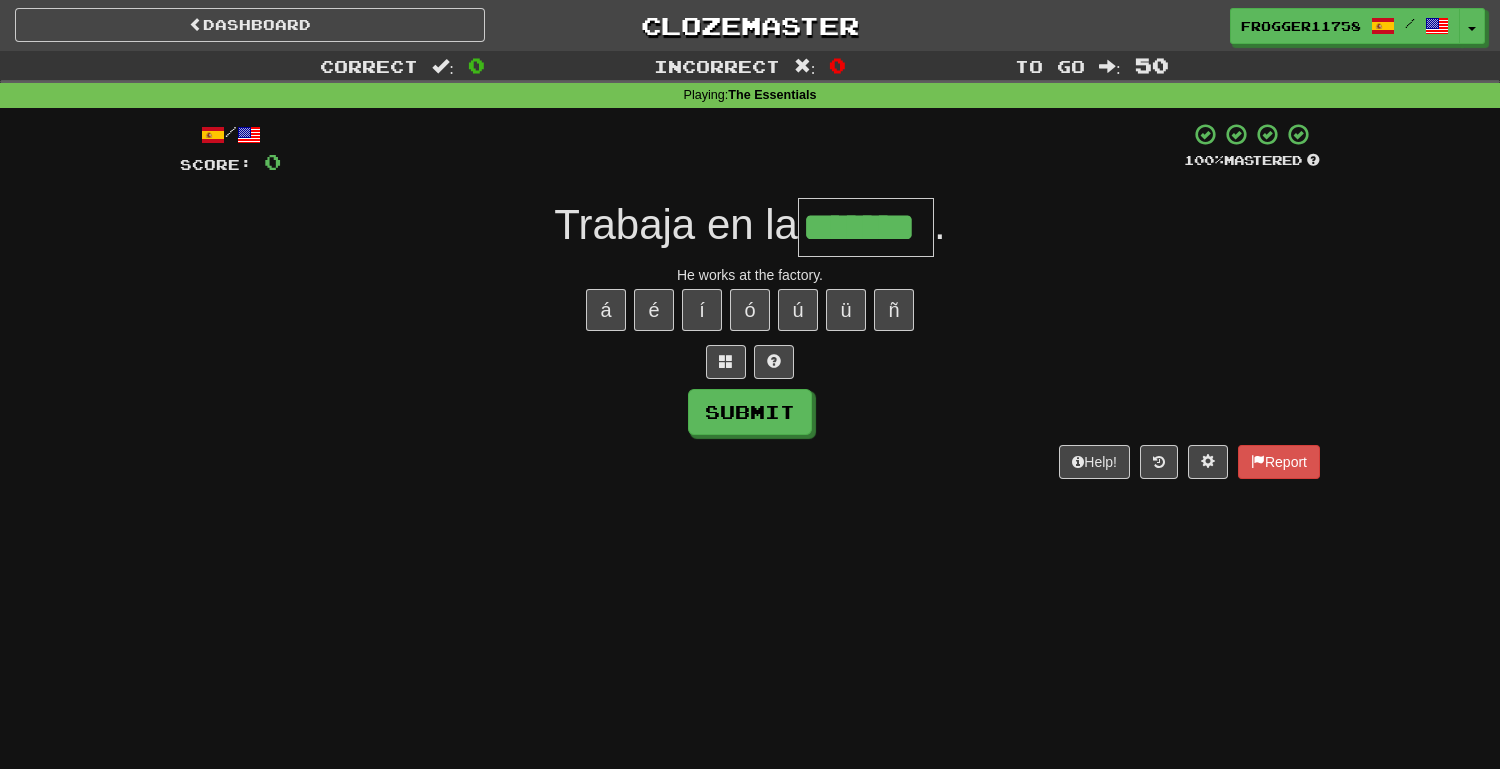 type on "*******" 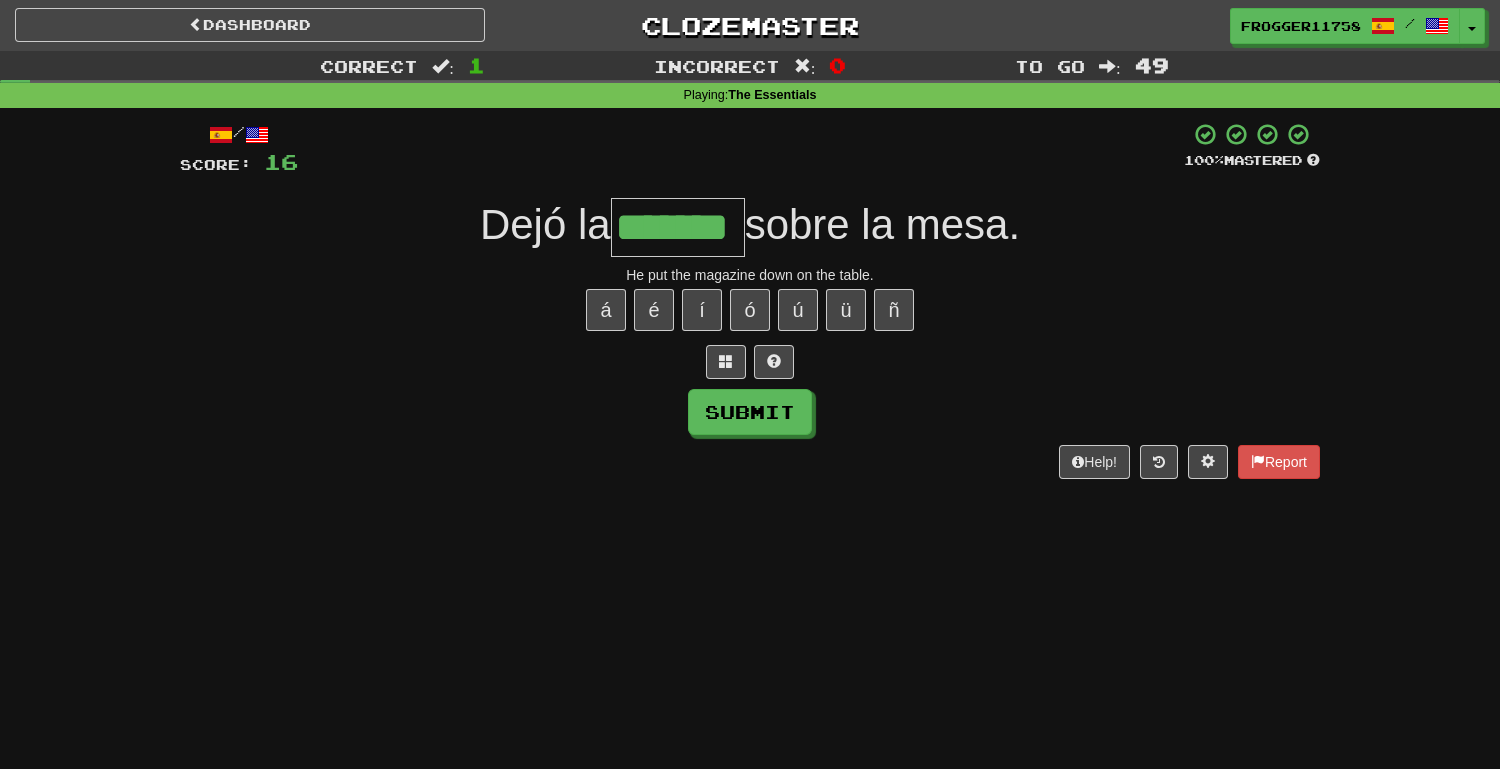 type on "*******" 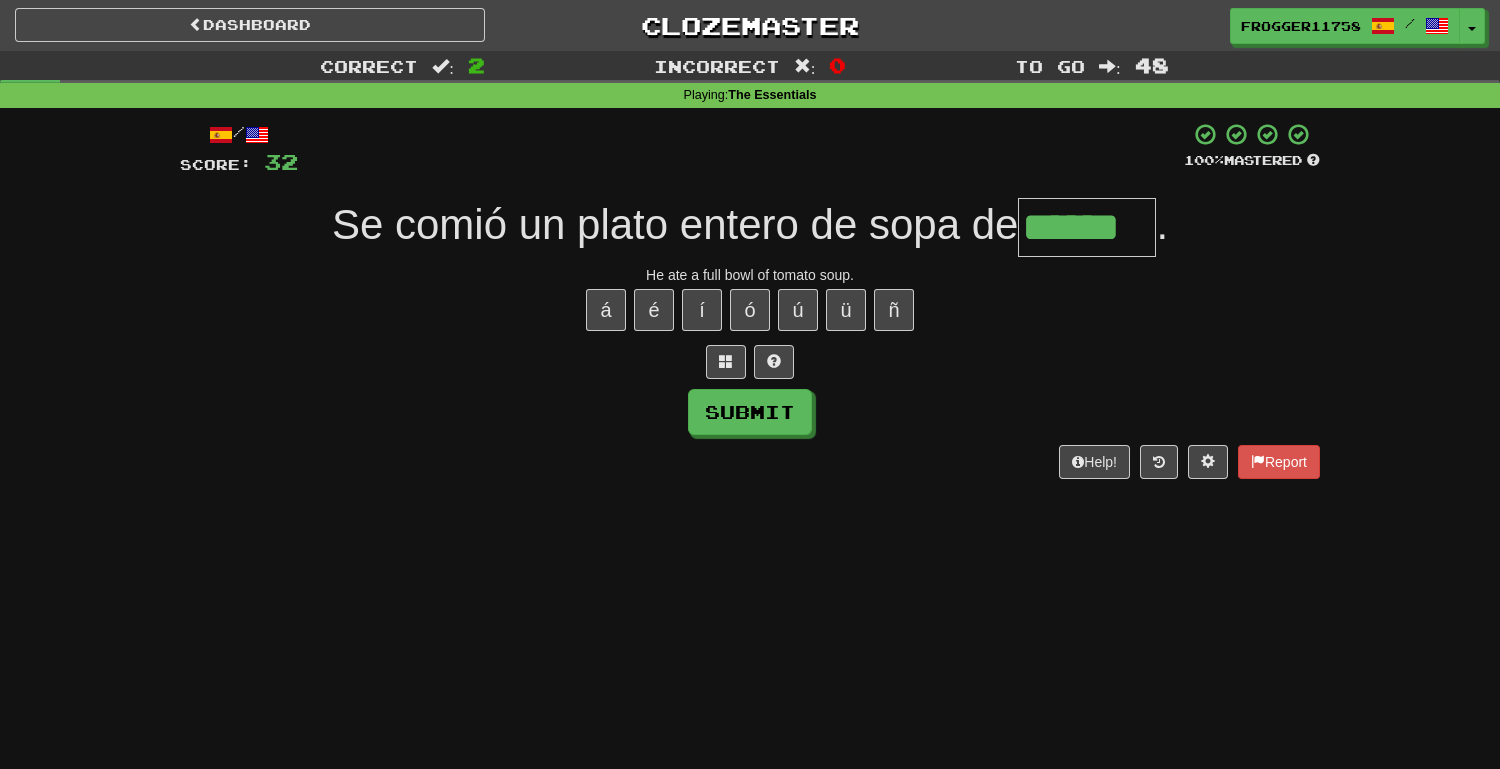 type on "******" 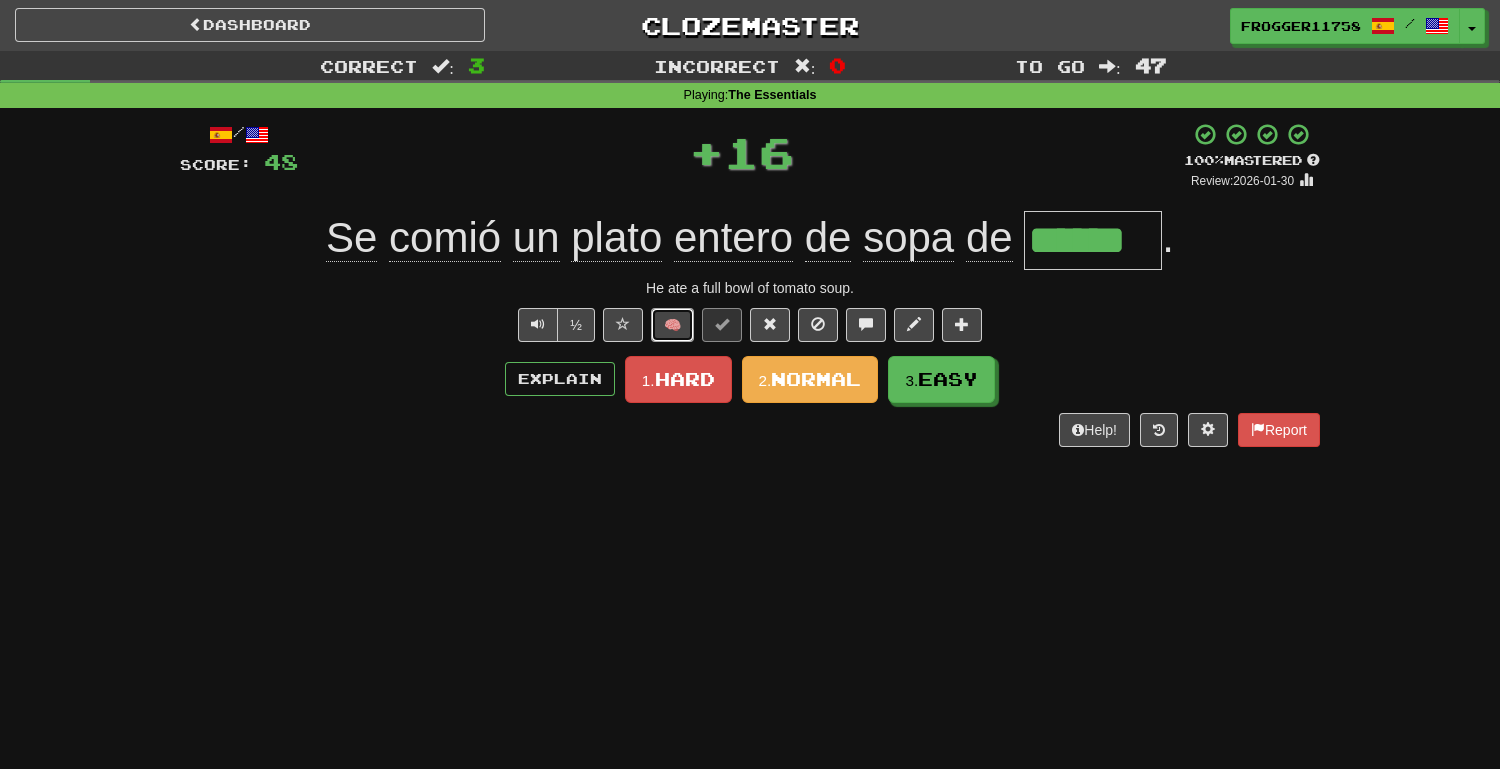 click on "🧠" at bounding box center (672, 325) 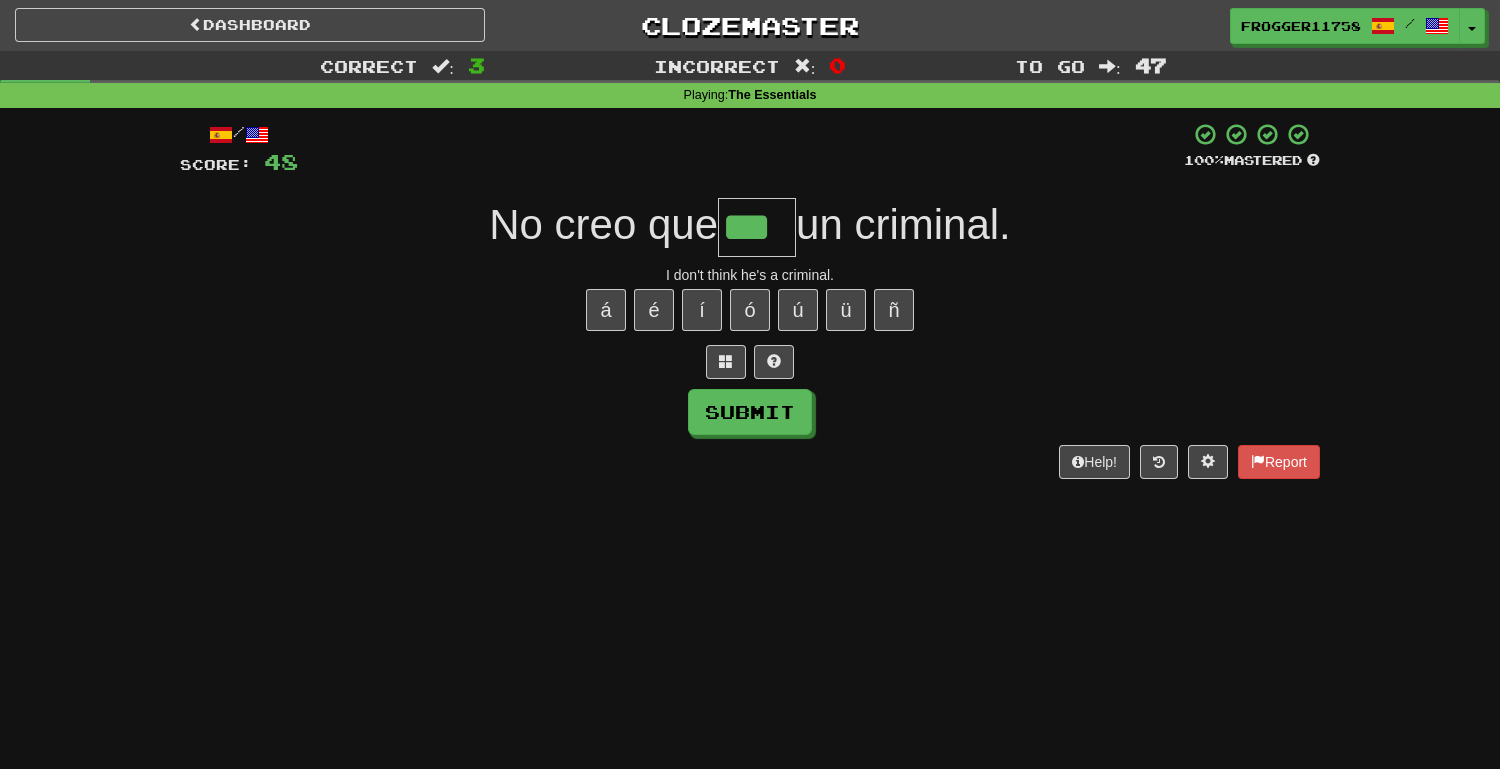 type on "***" 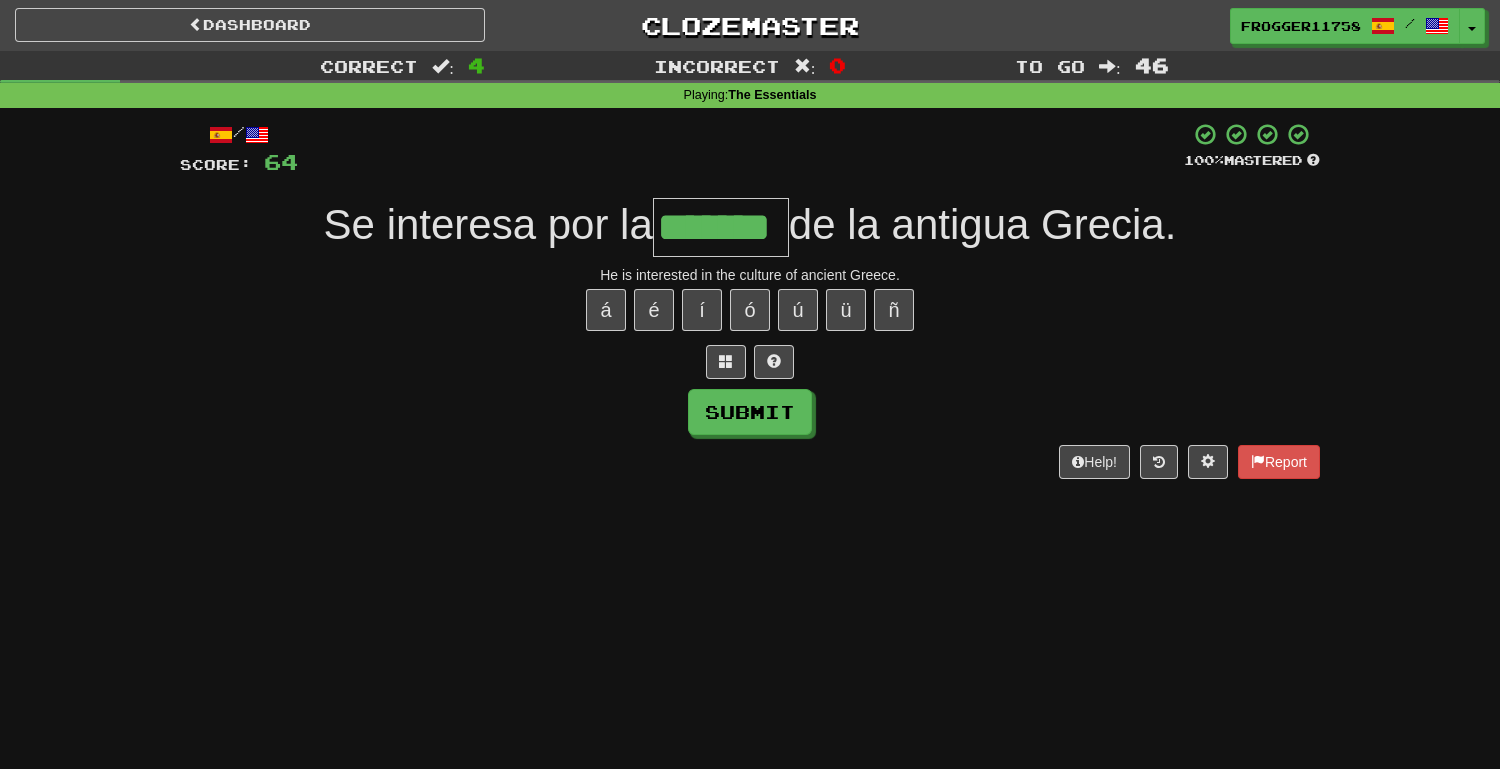 type on "*******" 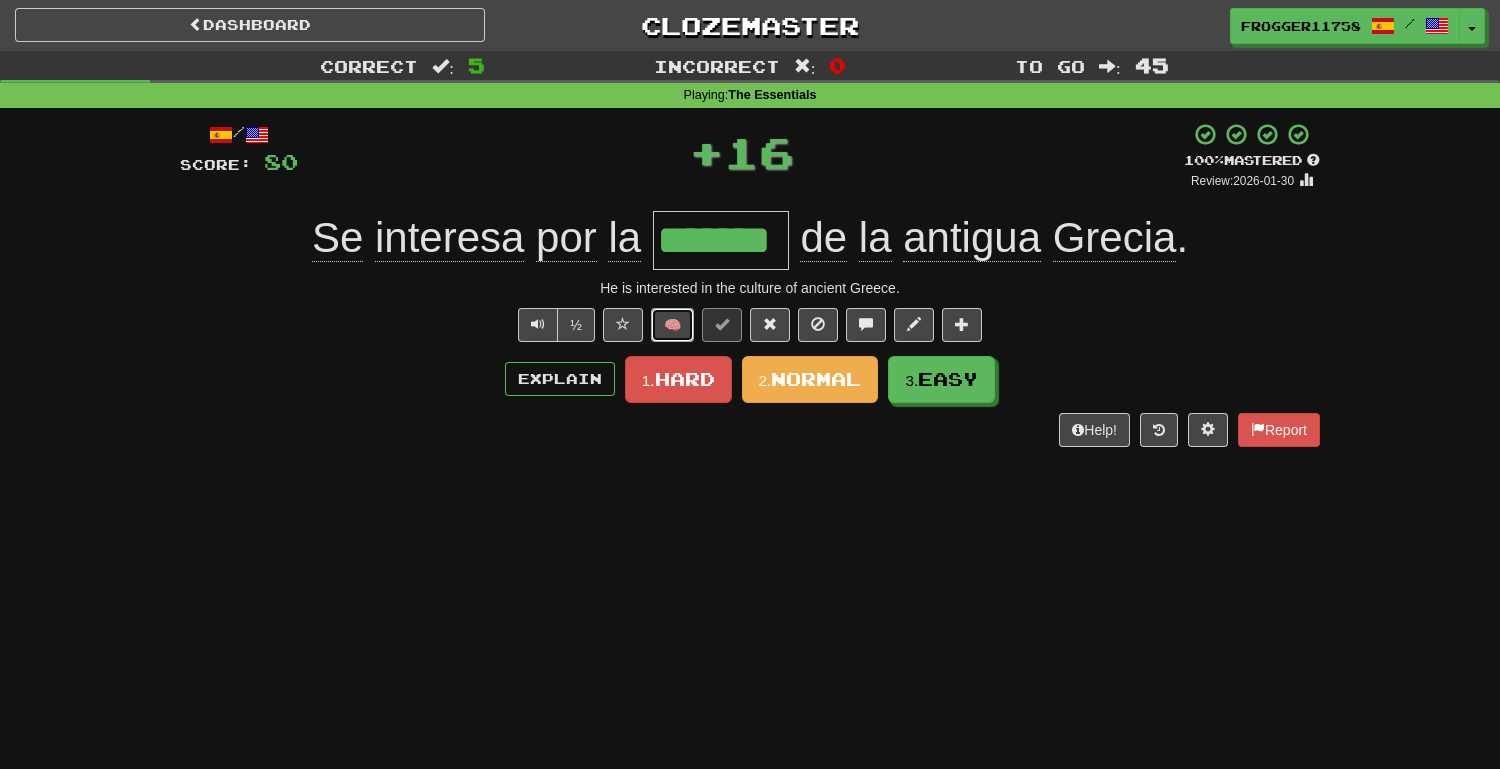 click on "🧠" at bounding box center [672, 325] 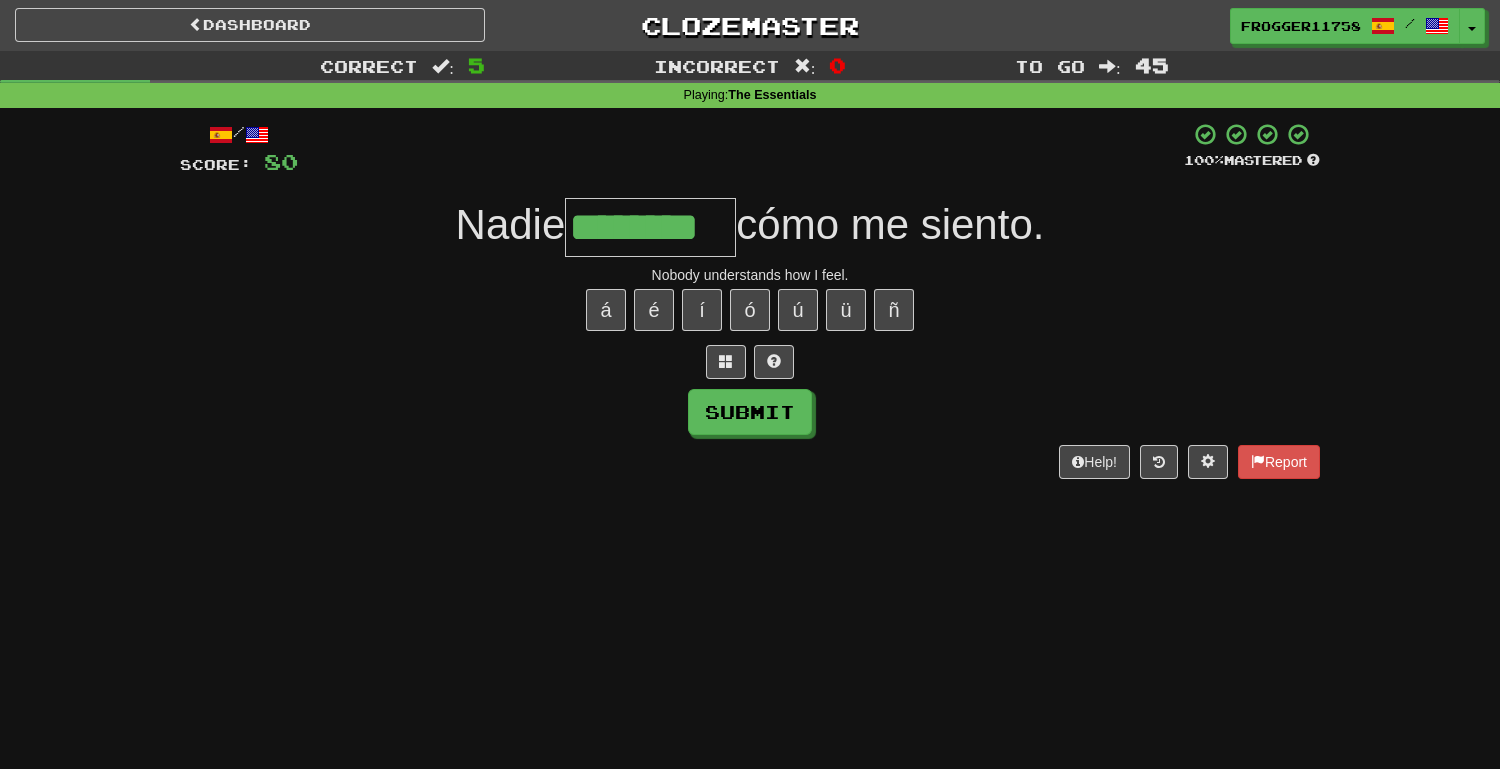 type on "********" 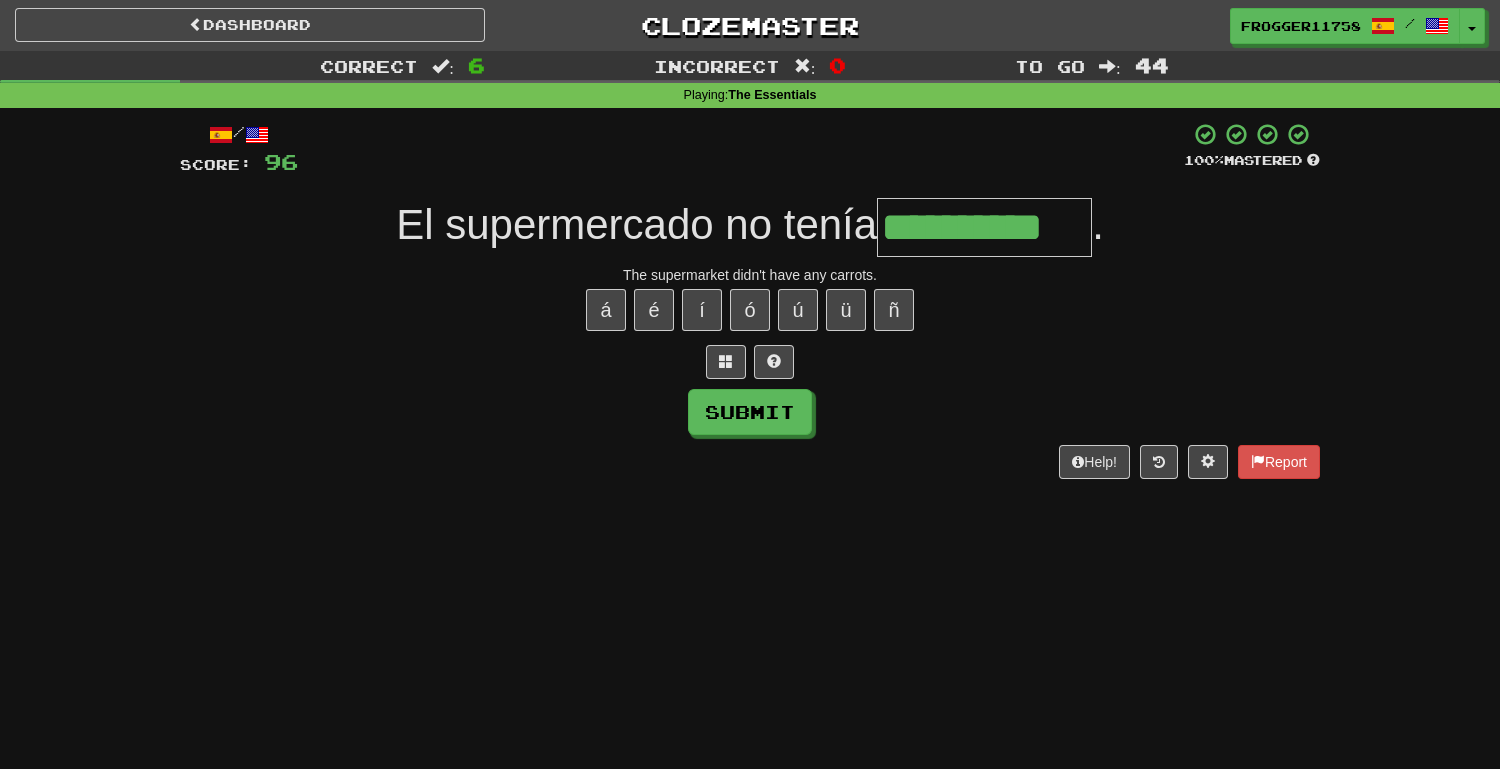 type on "**********" 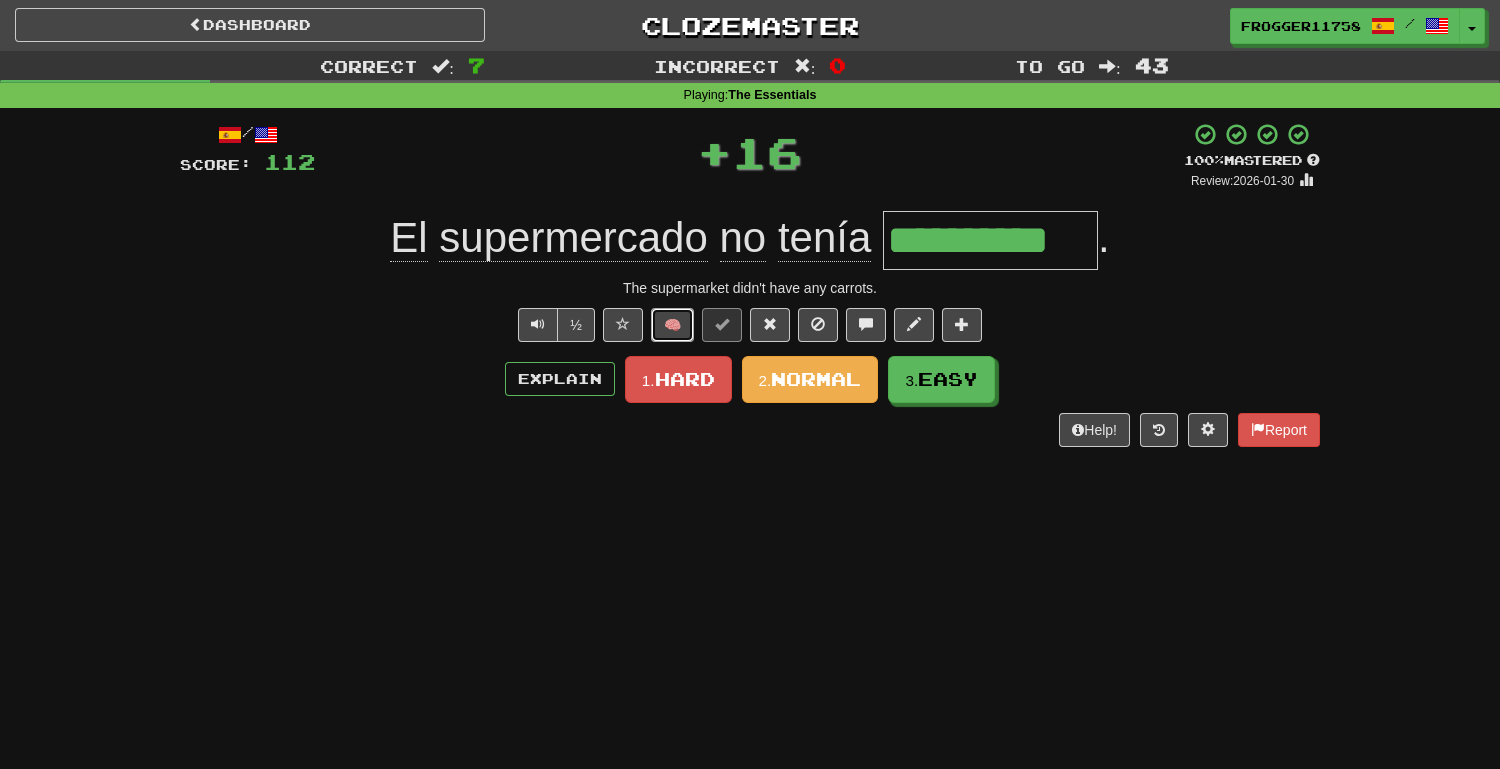 click on "🧠" at bounding box center (672, 325) 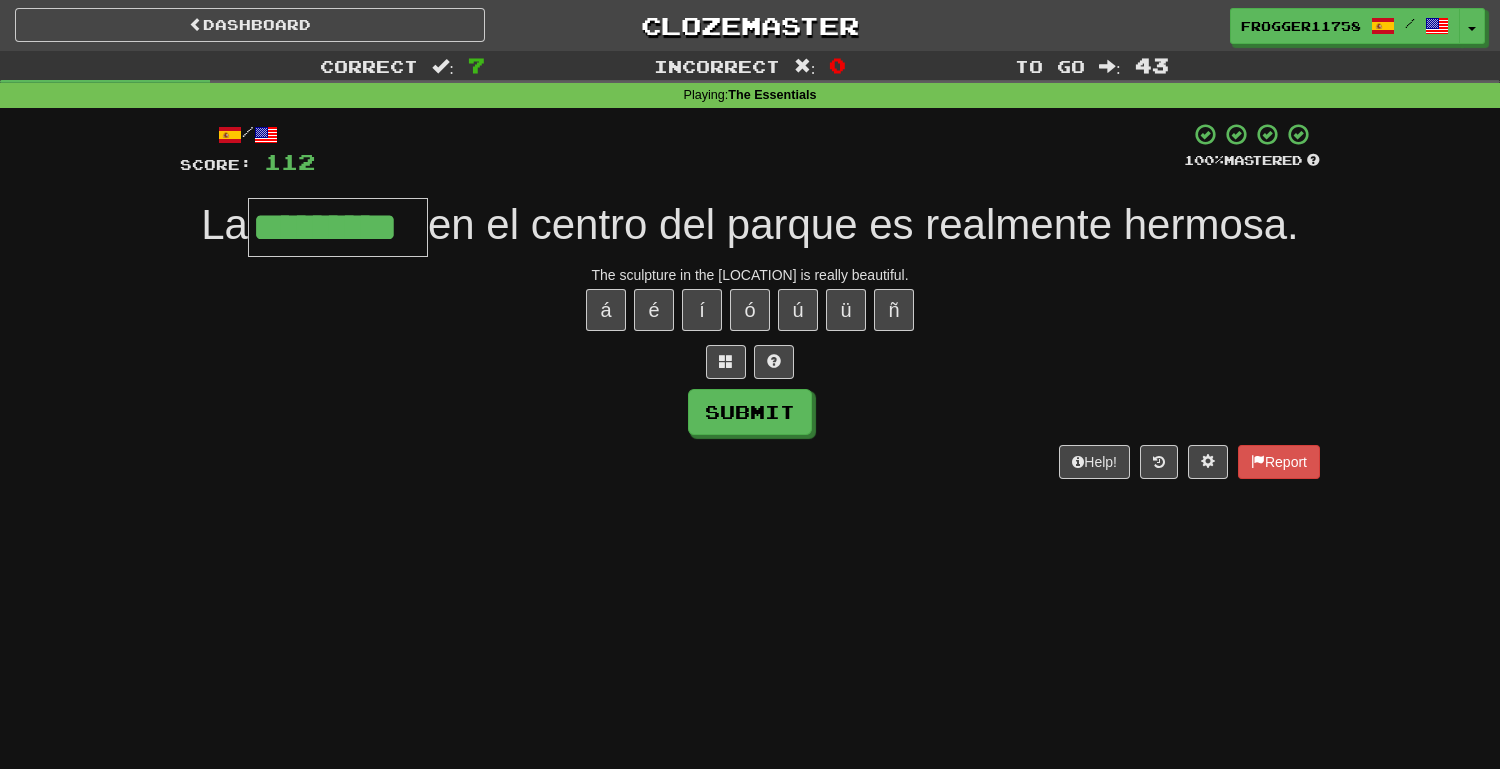 type on "*********" 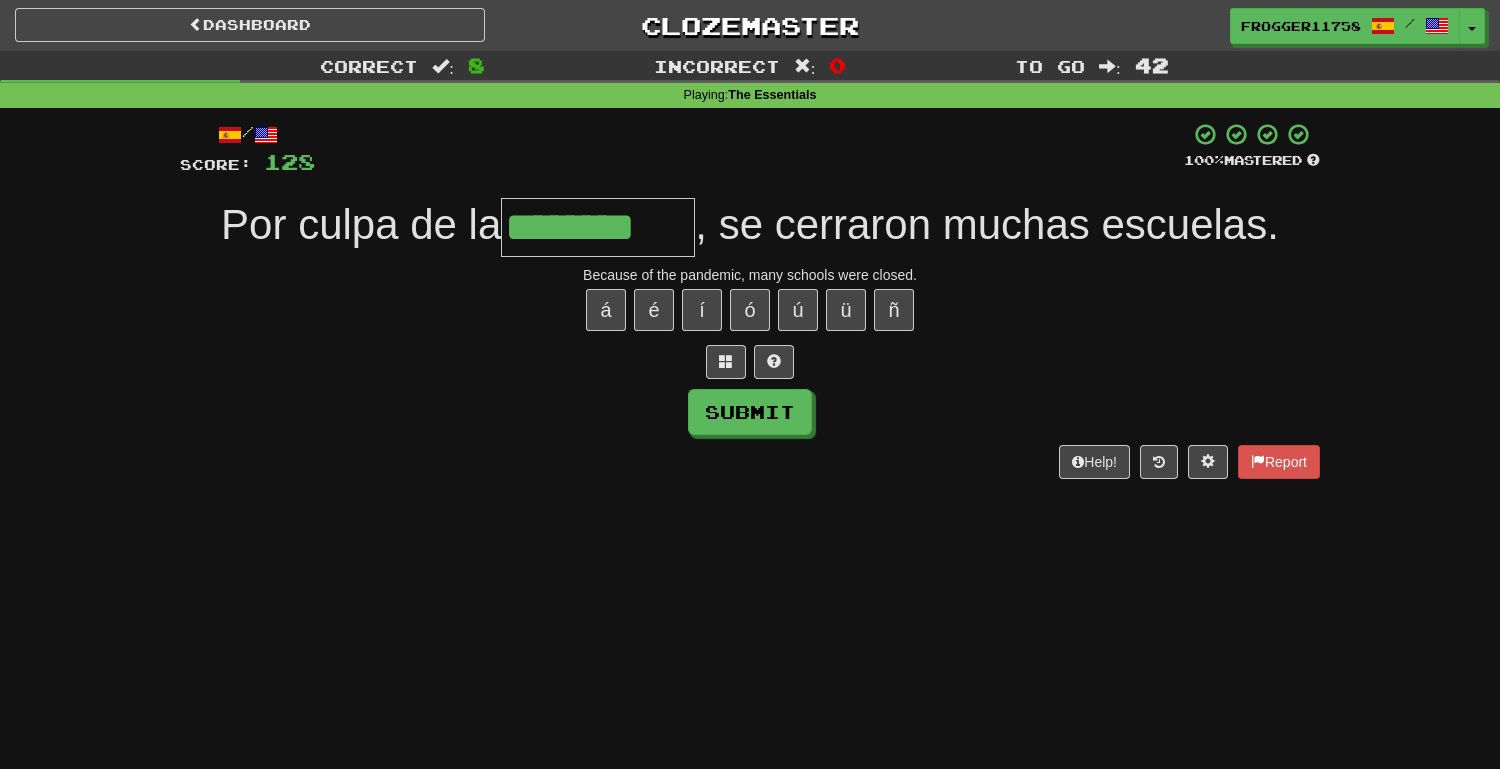 type on "********" 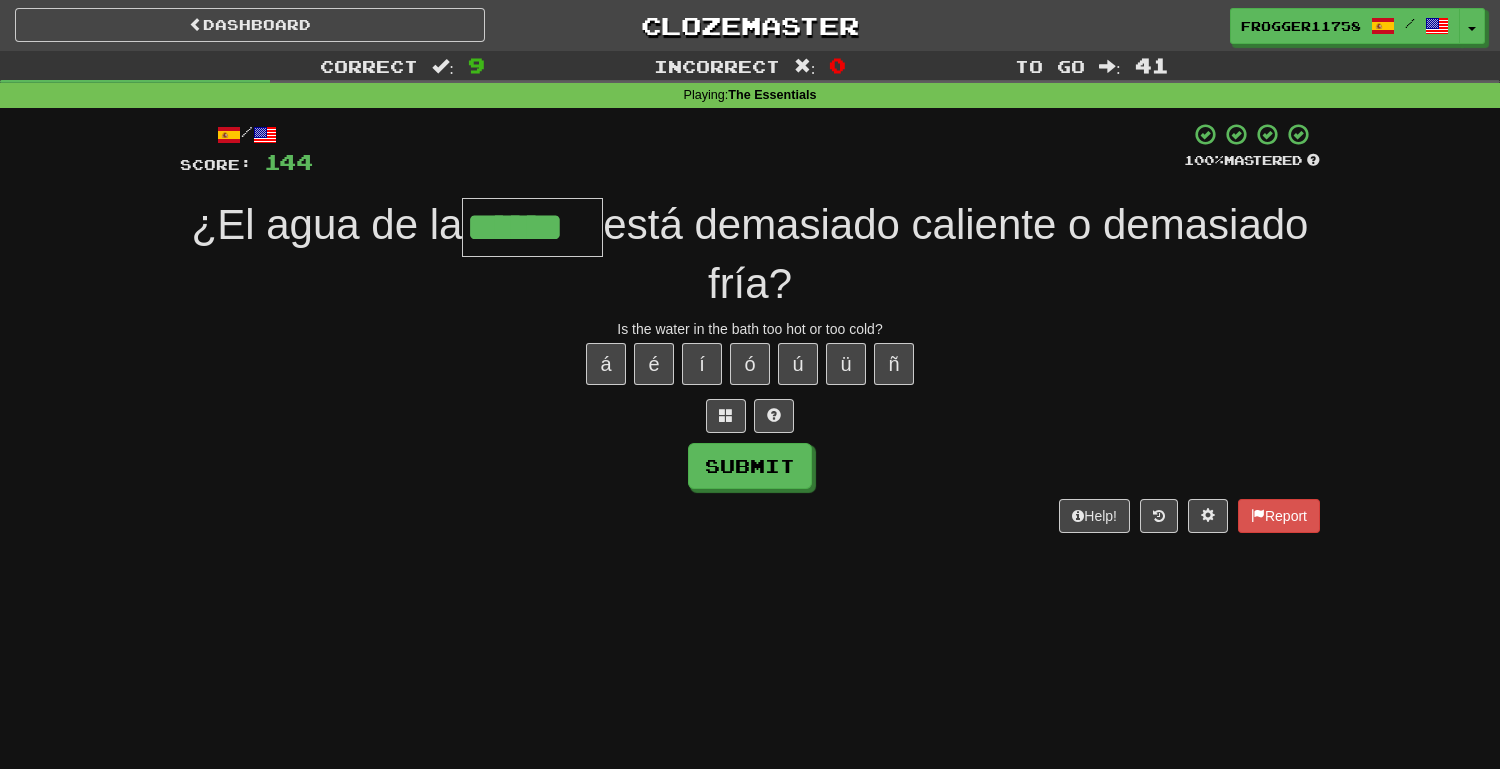 type on "******" 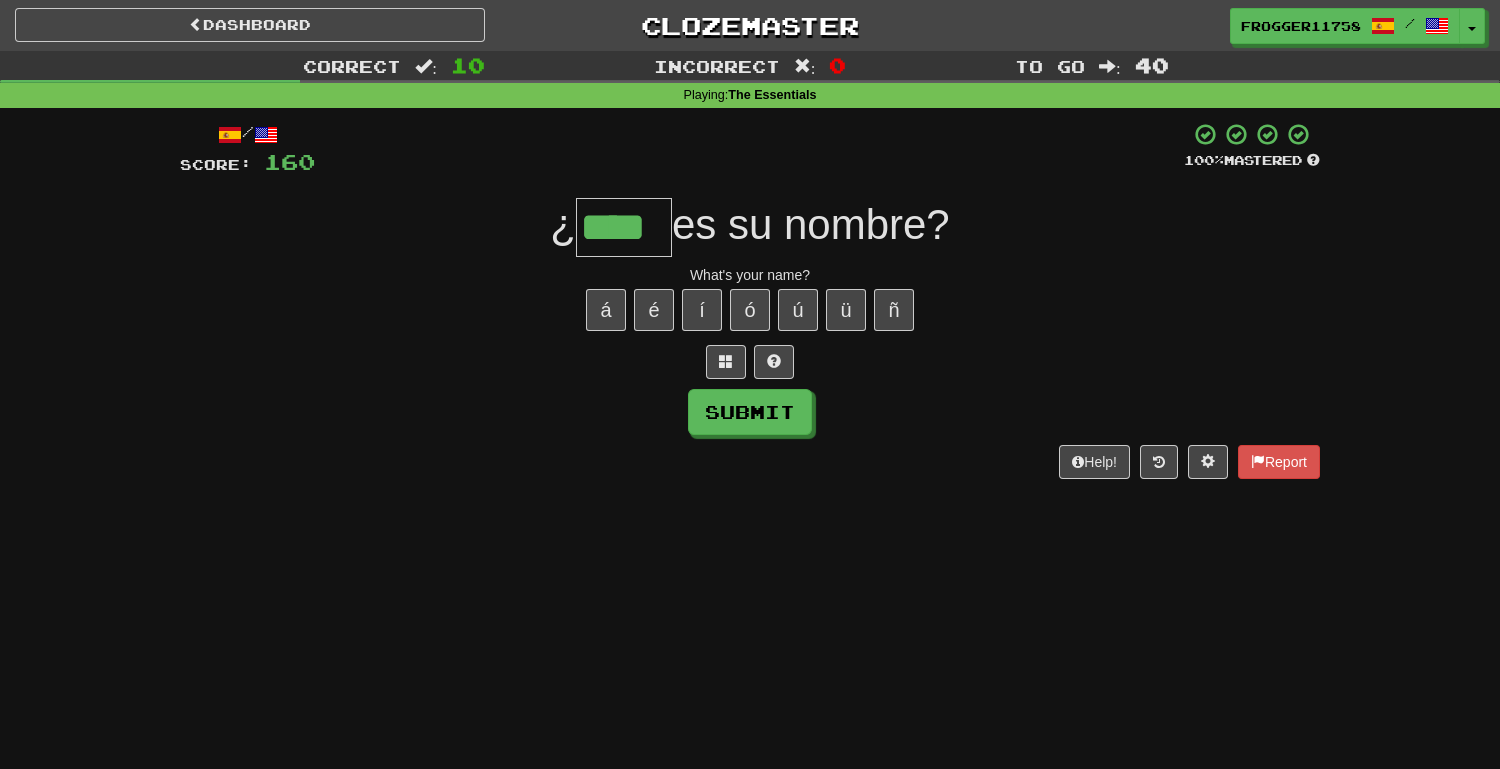 type on "****" 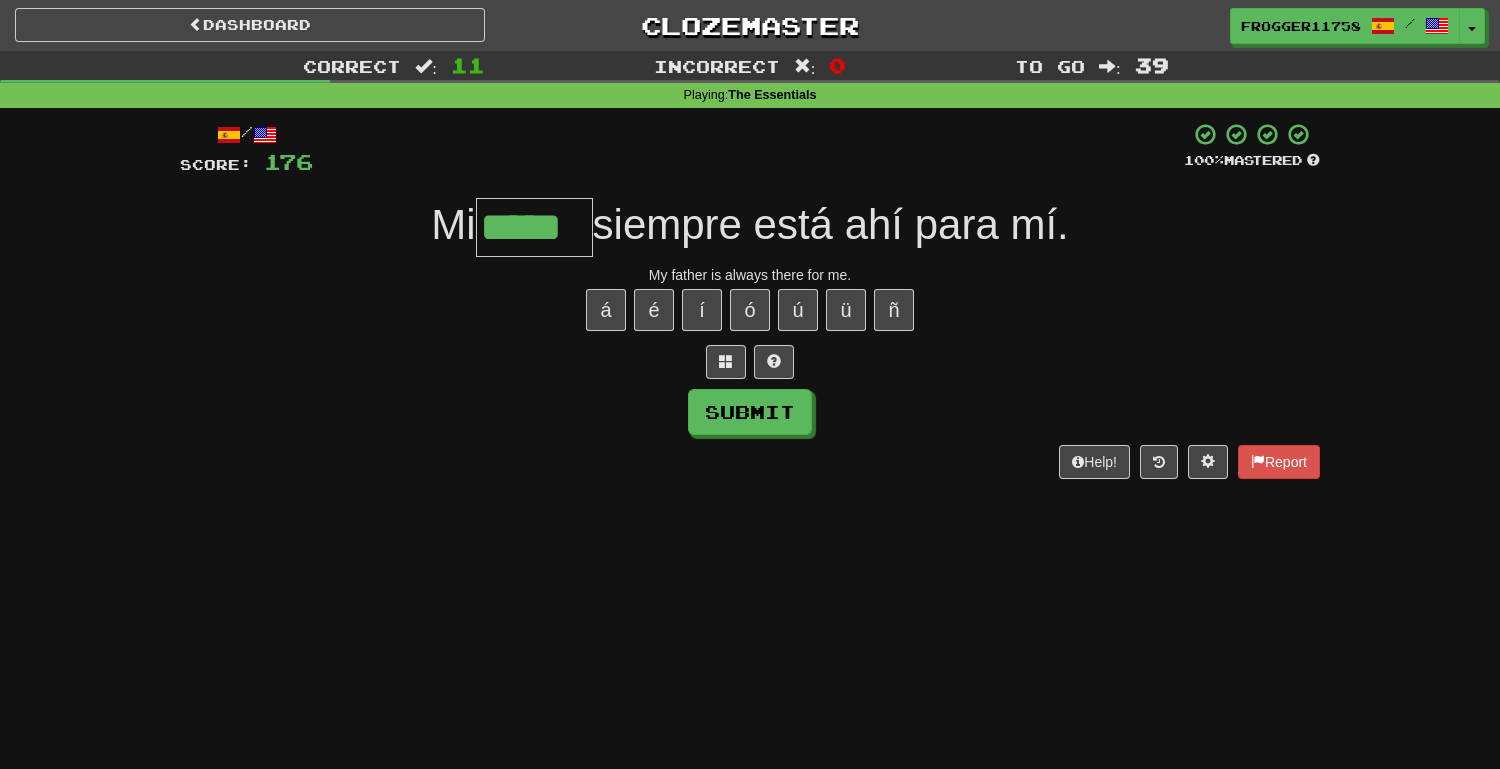 type on "*****" 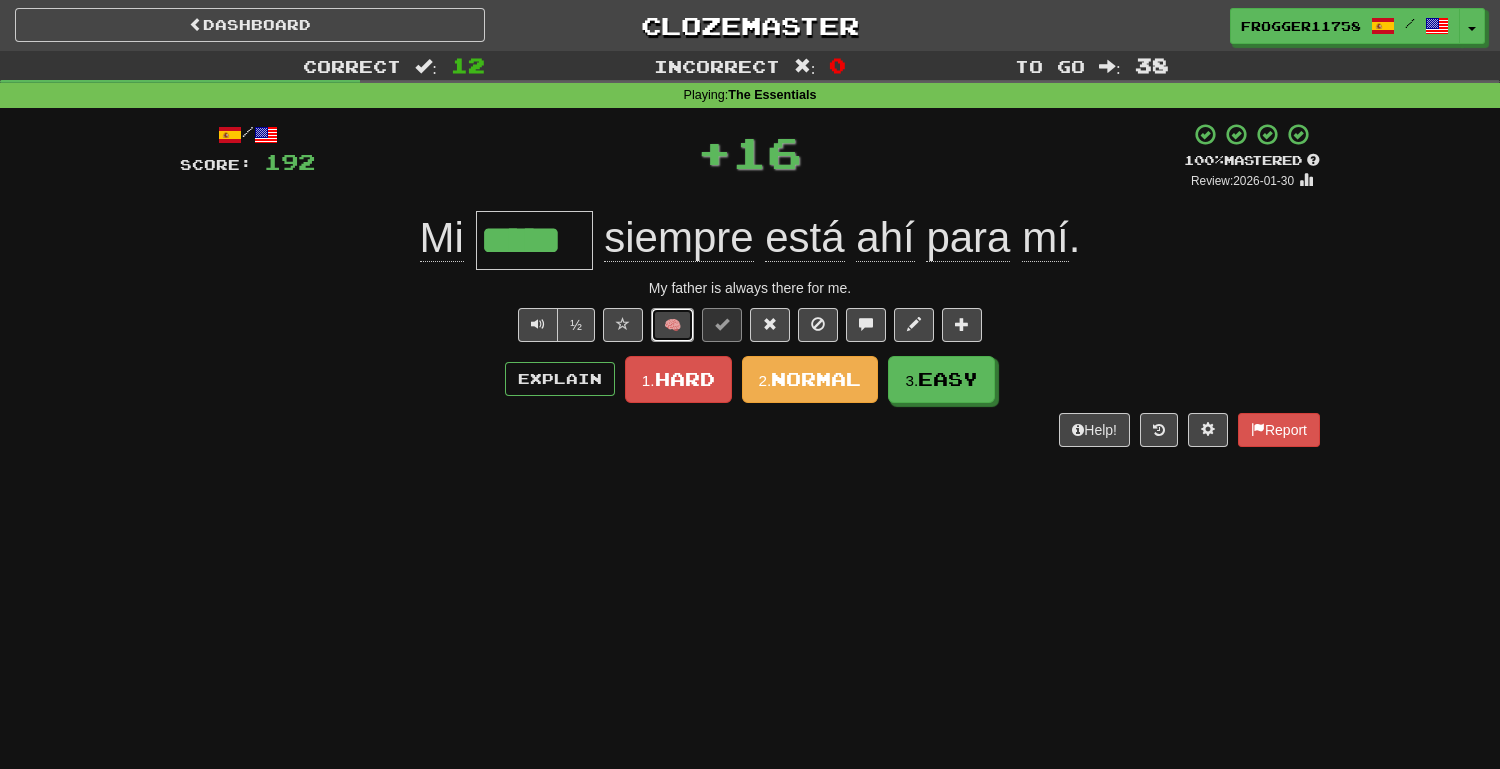 click on "🧠" at bounding box center [672, 325] 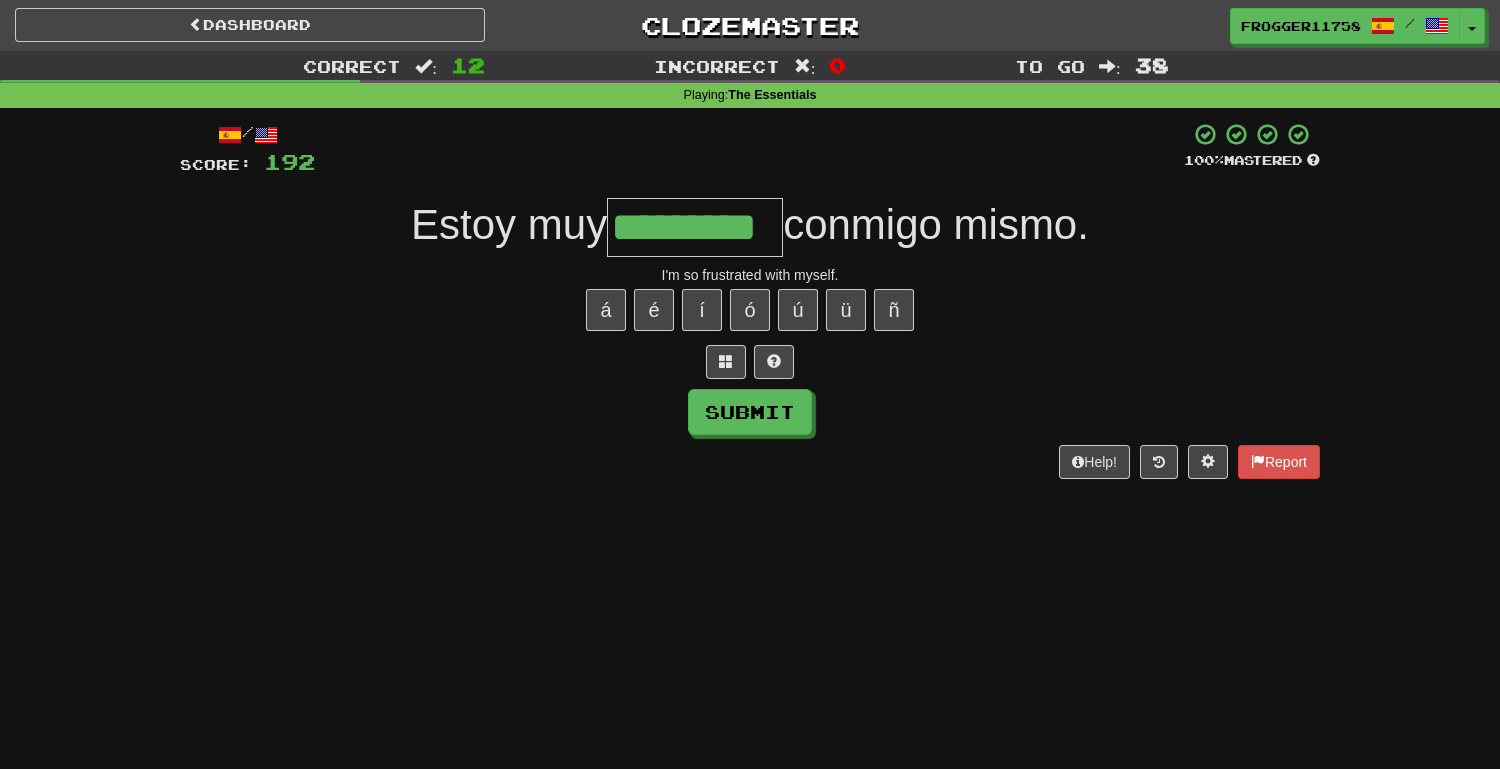 type on "*********" 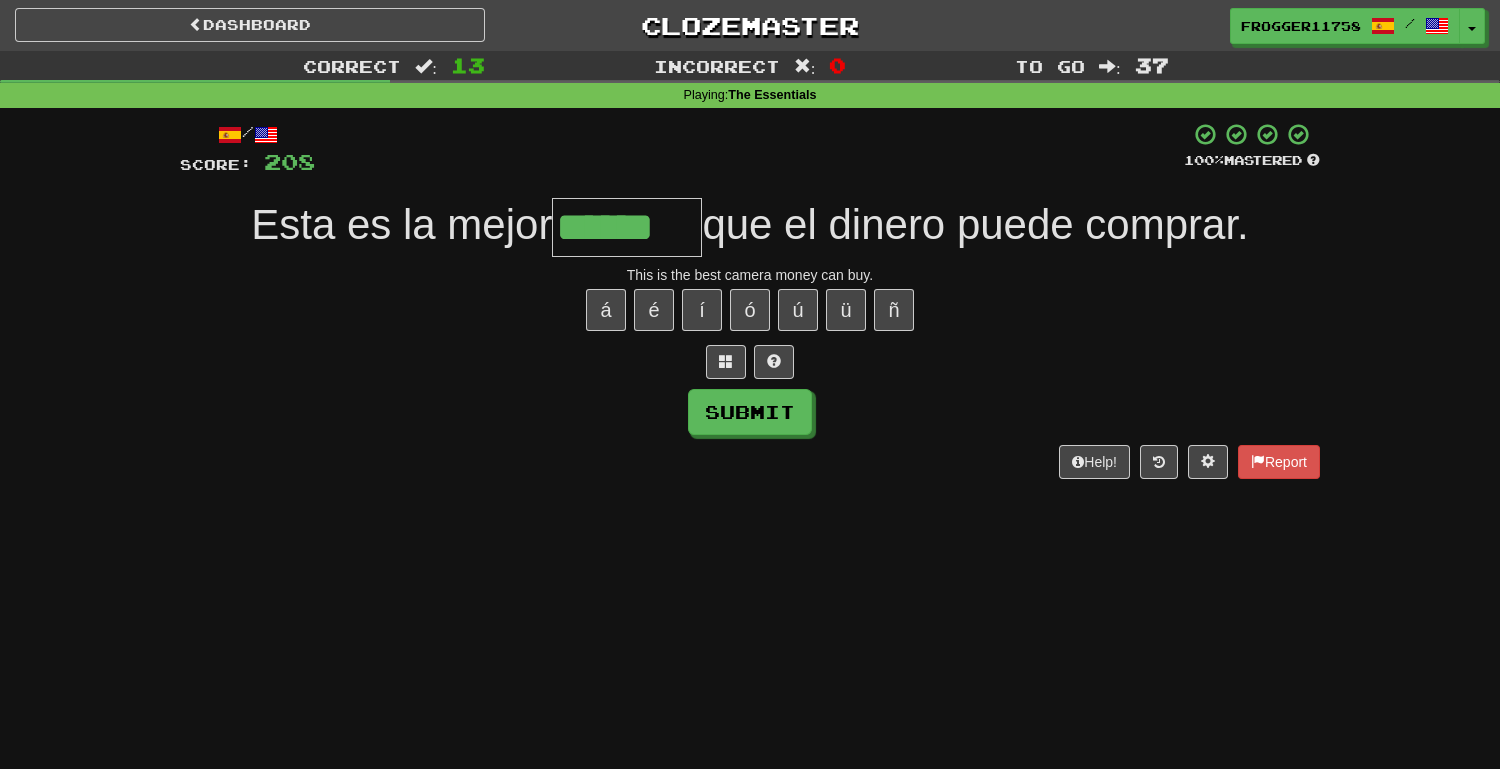 type on "******" 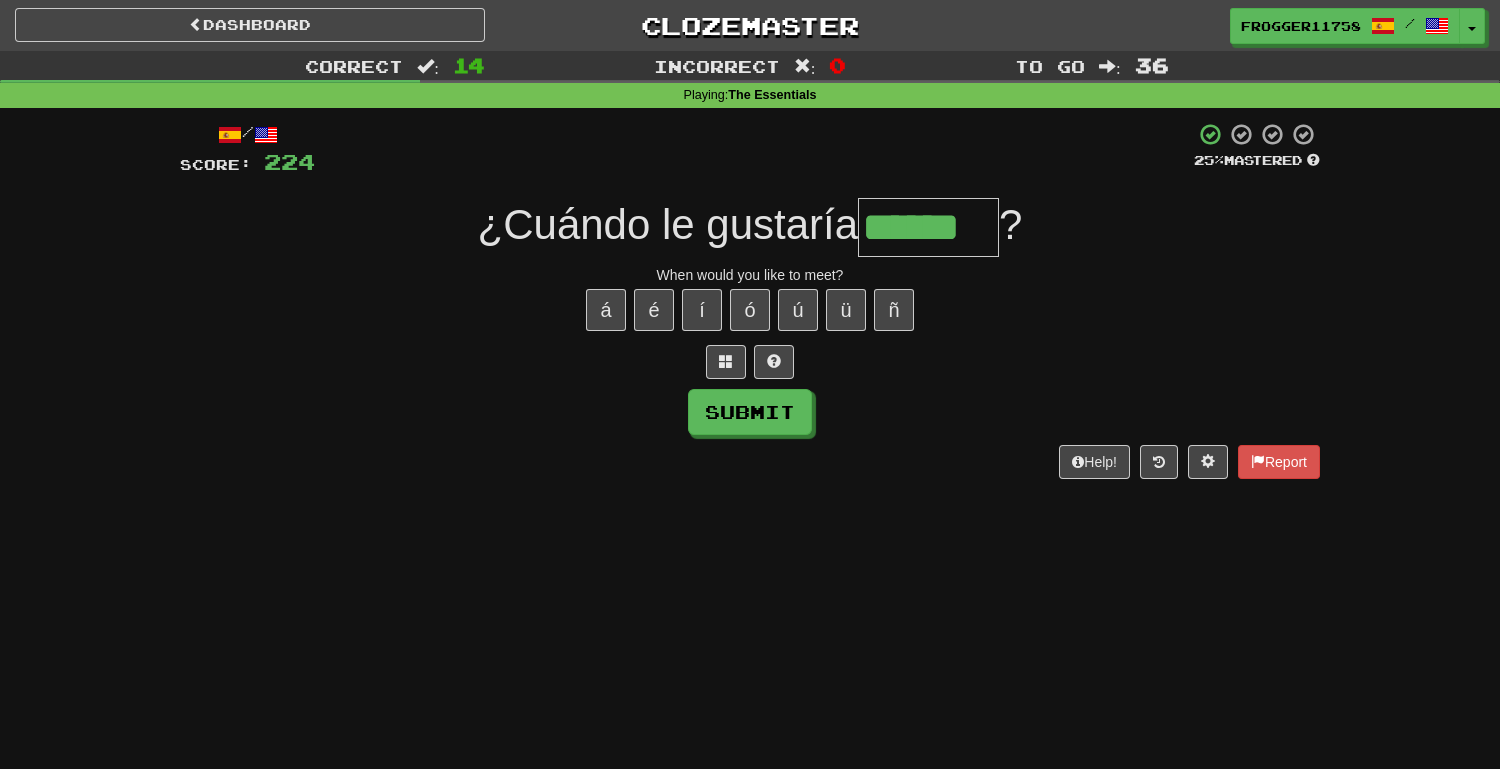 type on "******" 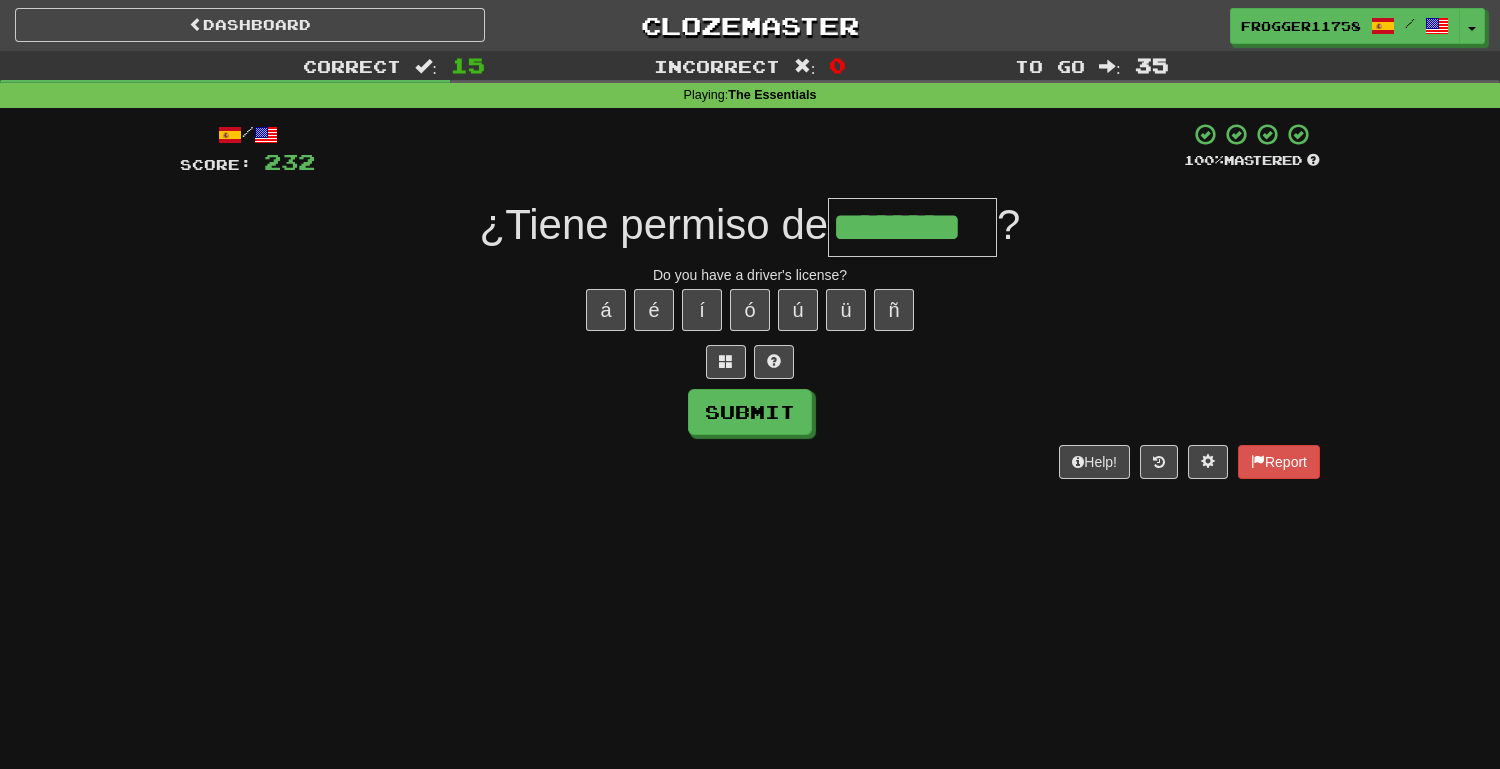 type on "********" 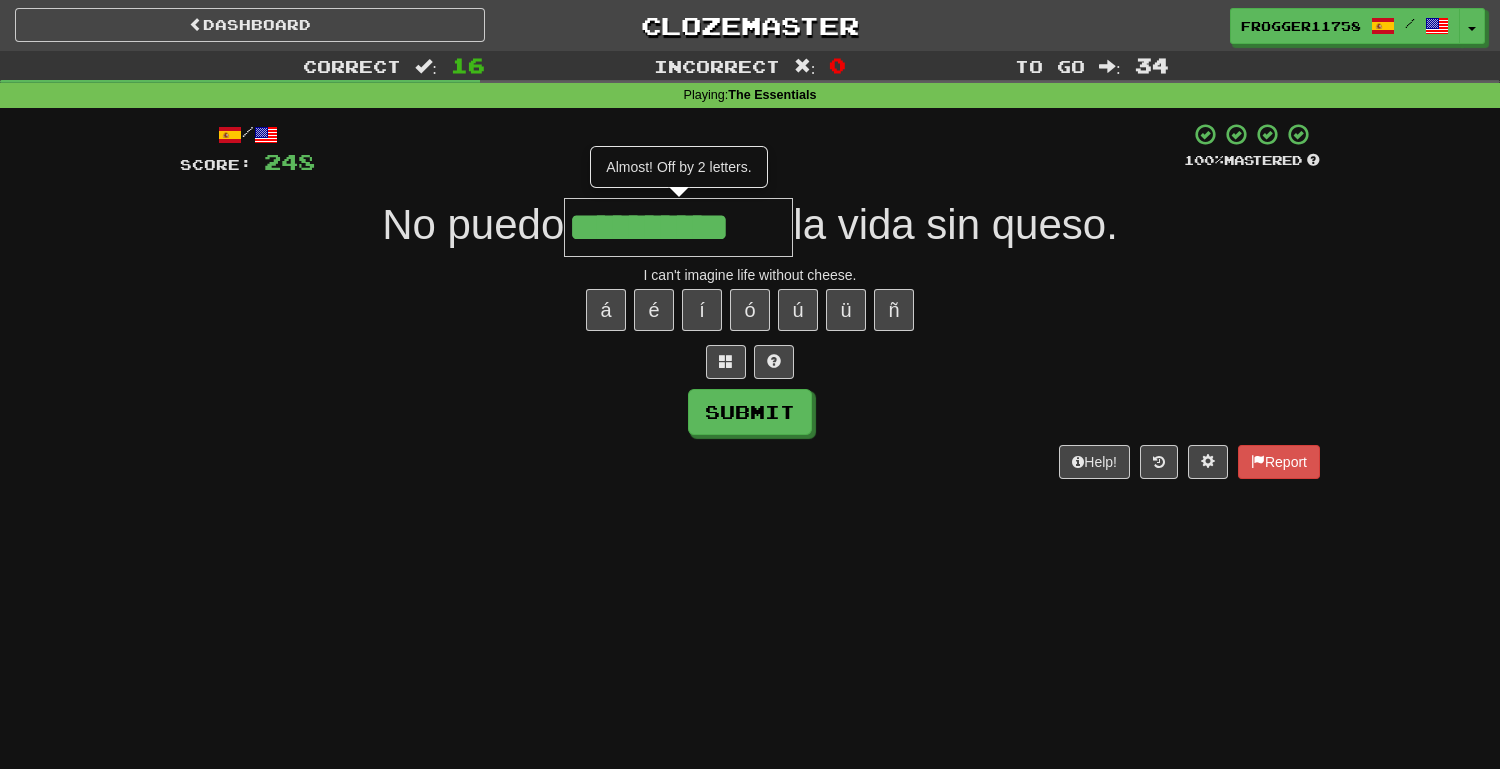 type on "**********" 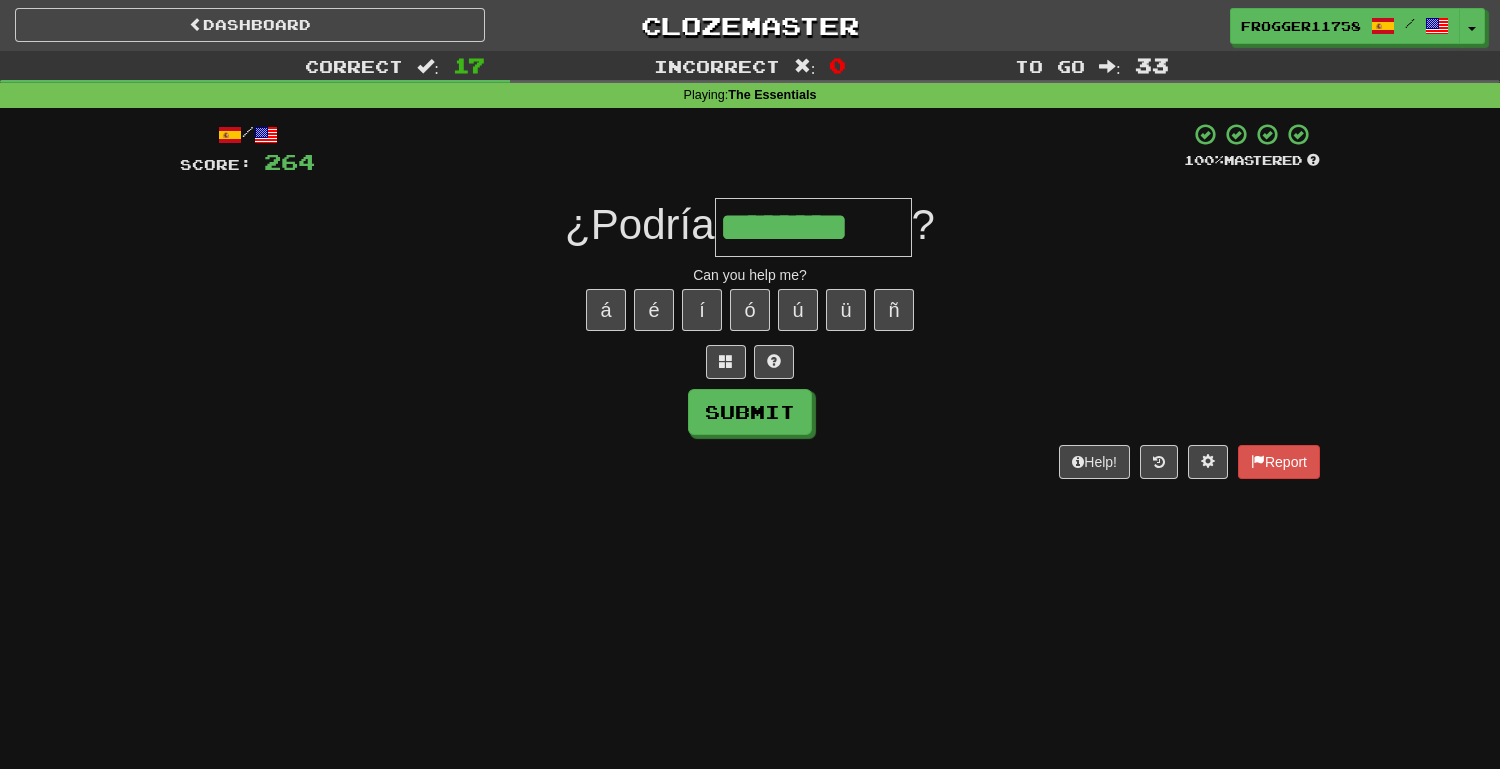 type on "********" 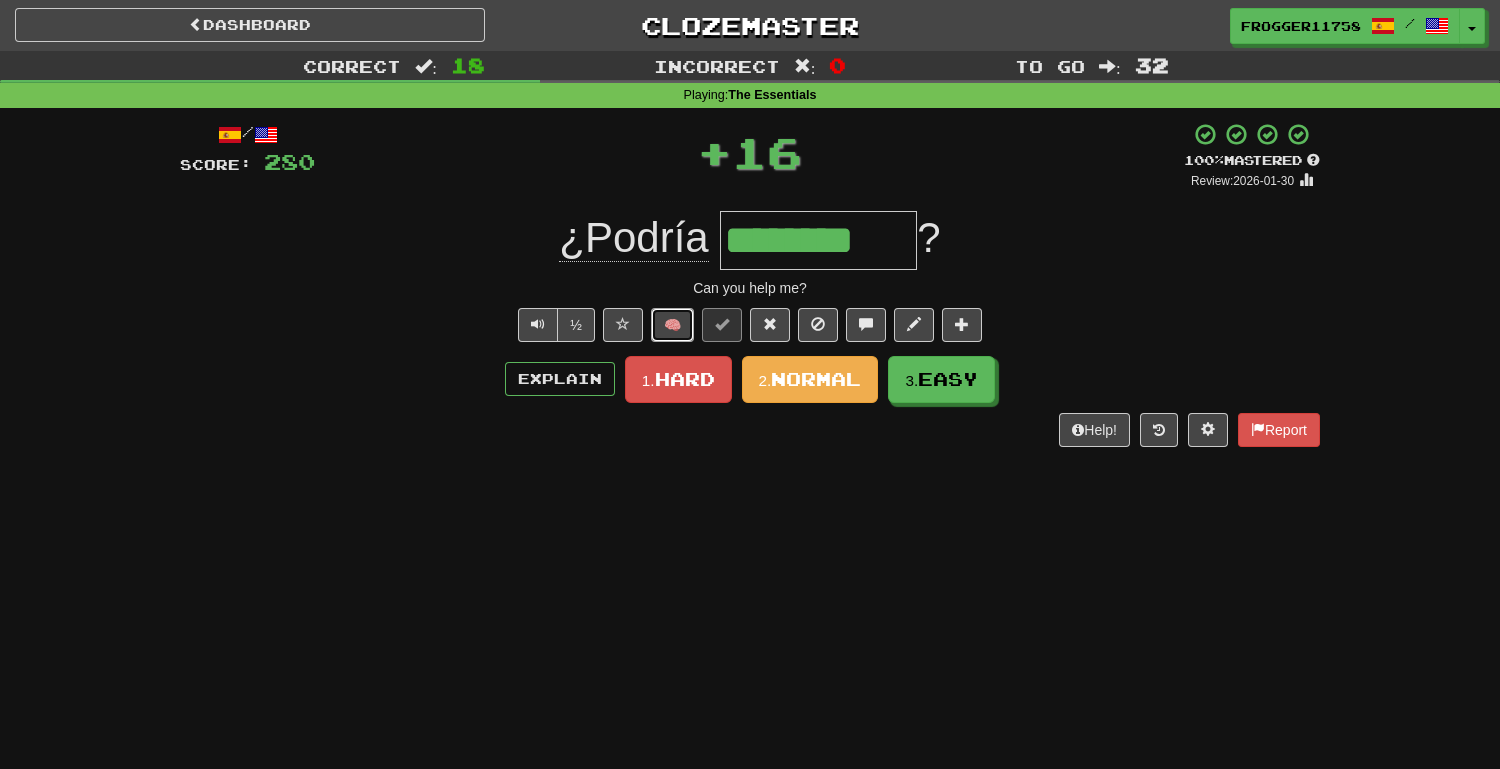 click on "🧠" at bounding box center [672, 325] 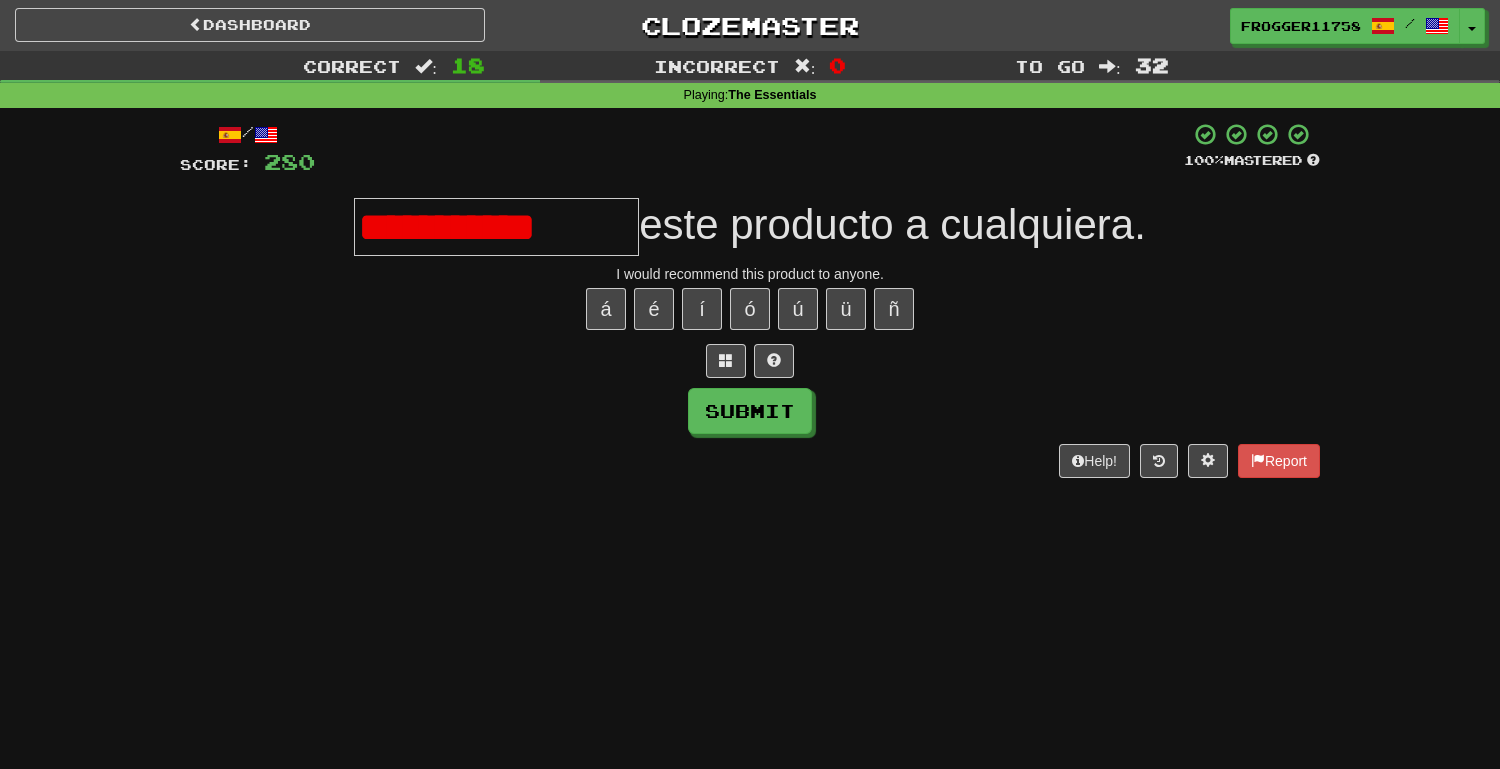 scroll, scrollTop: 0, scrollLeft: 0, axis: both 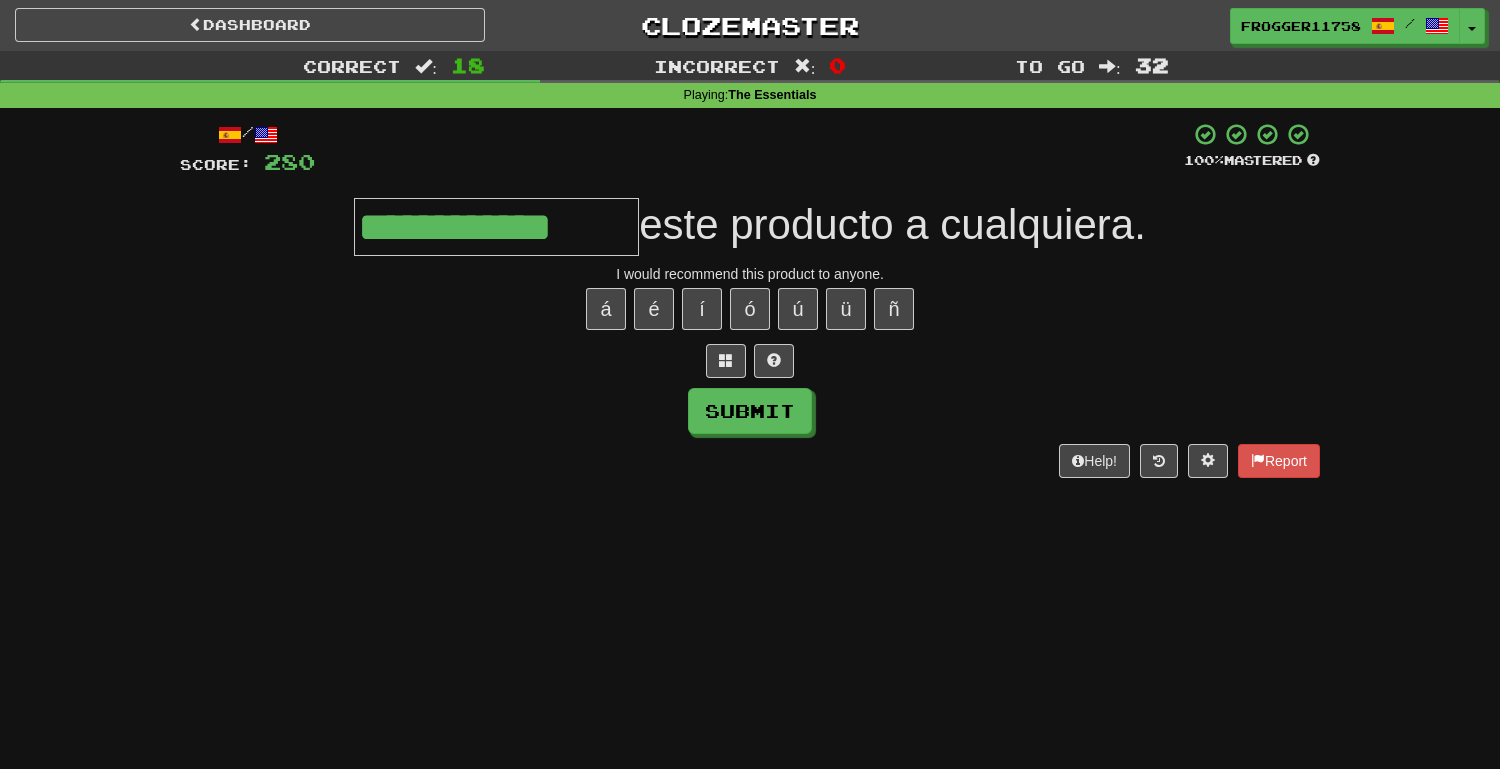 type on "**********" 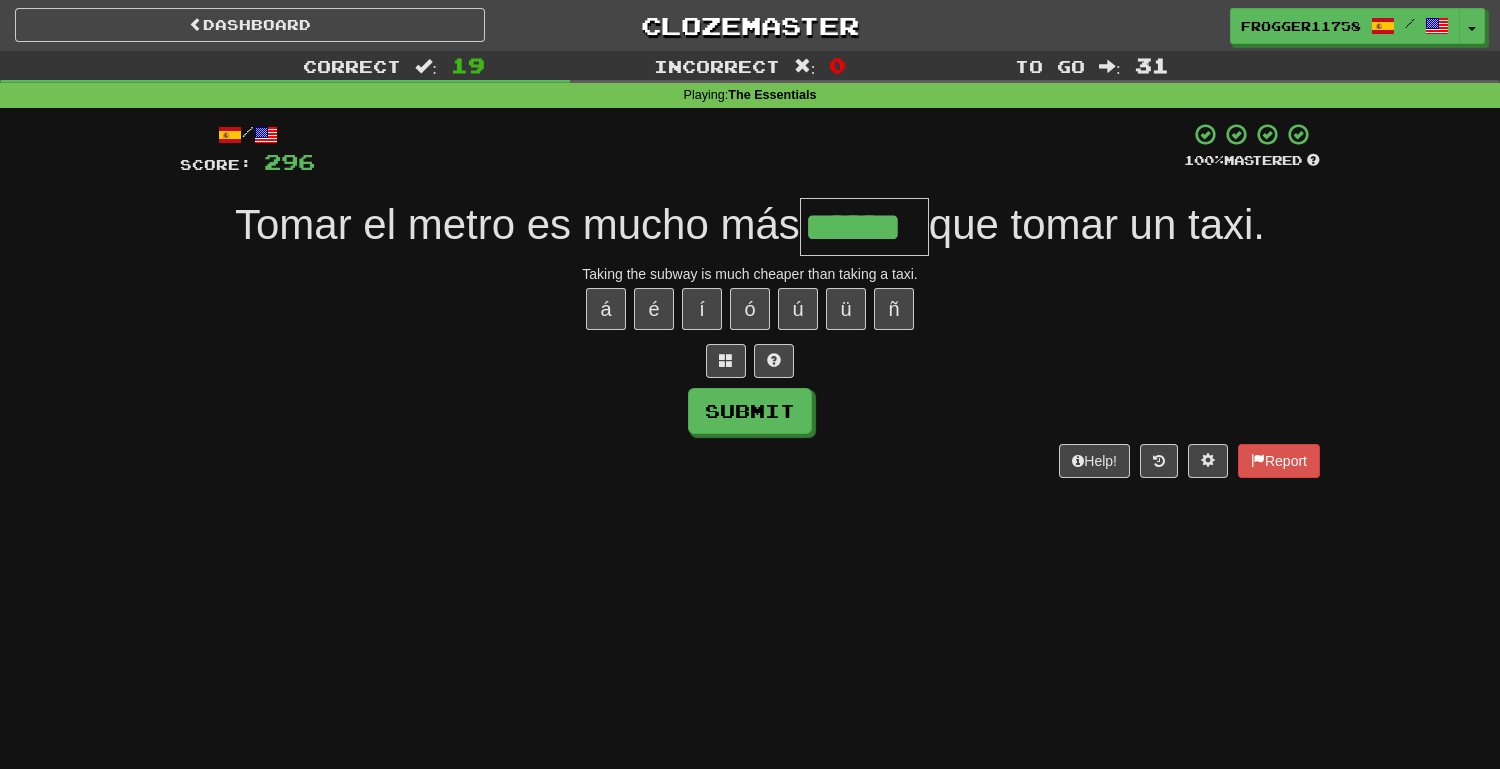 type on "******" 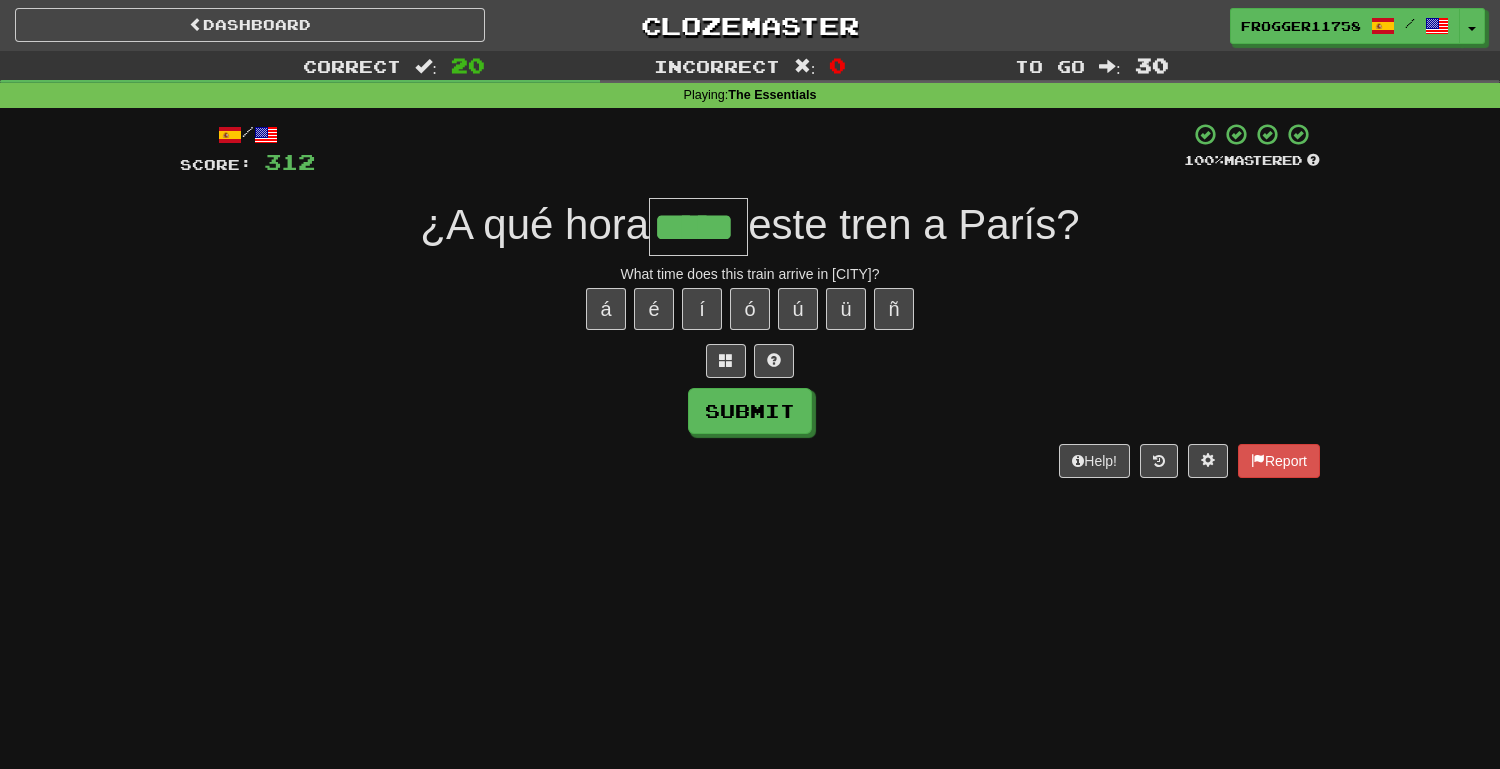 type on "*****" 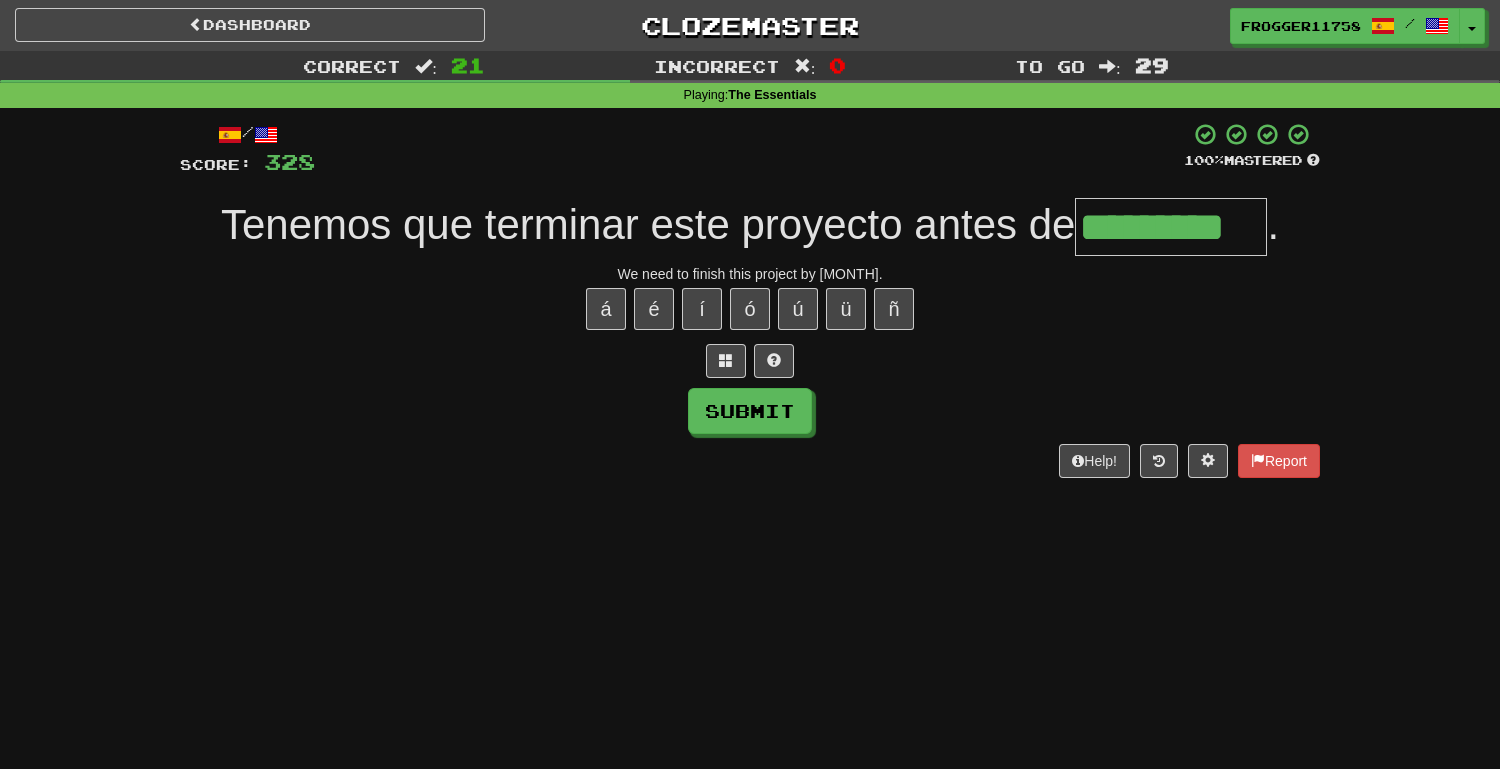 type on "*********" 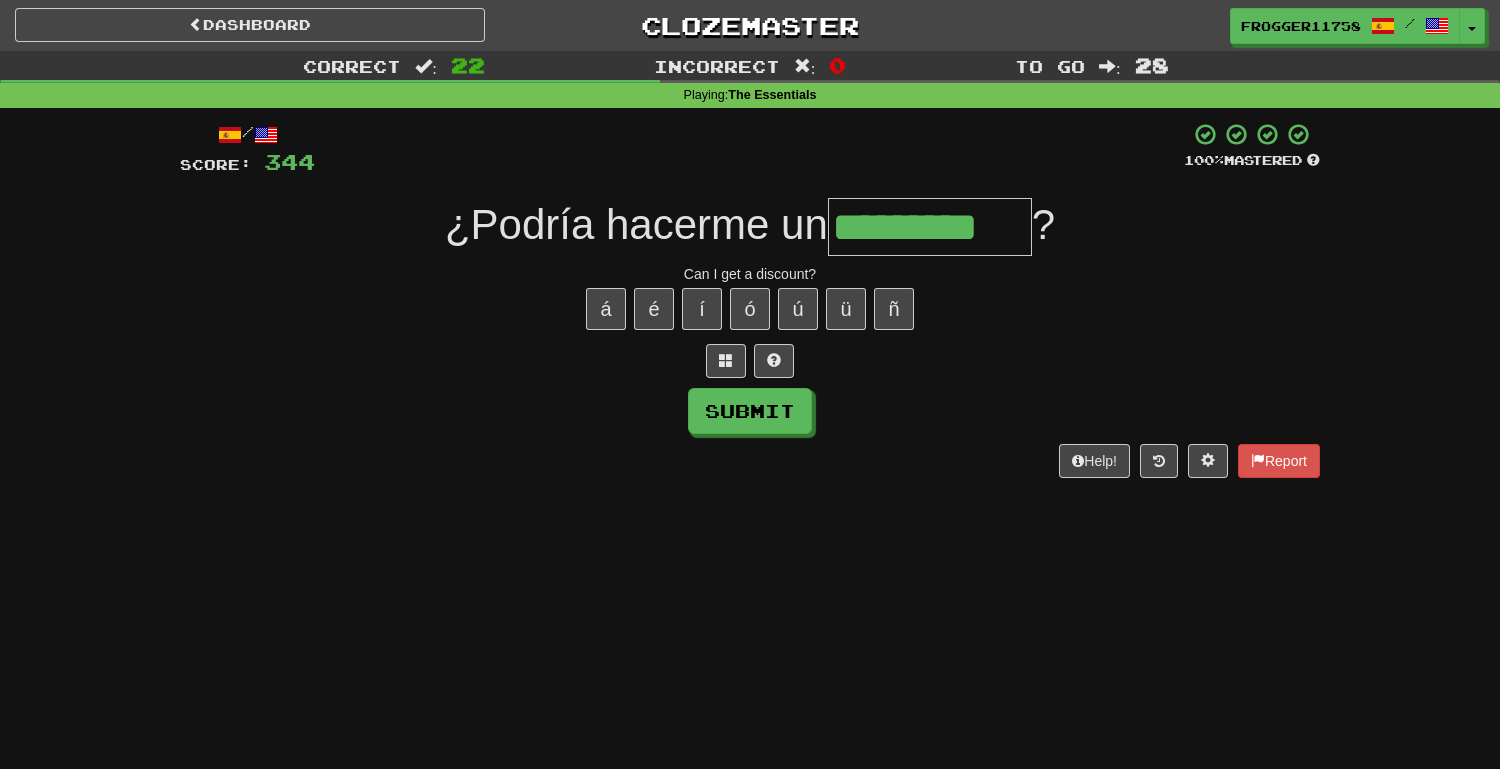 type on "*********" 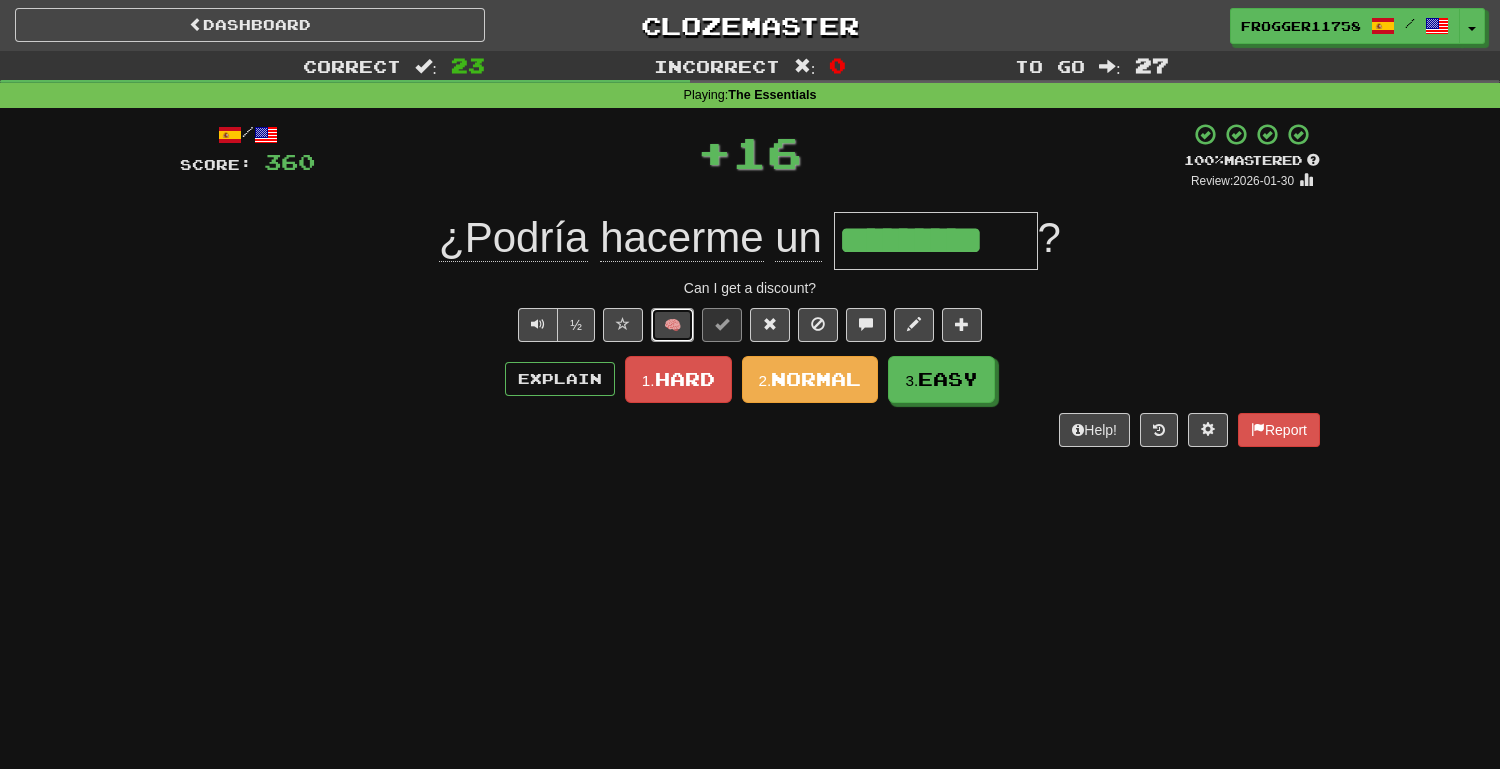 click on "🧠" at bounding box center (672, 325) 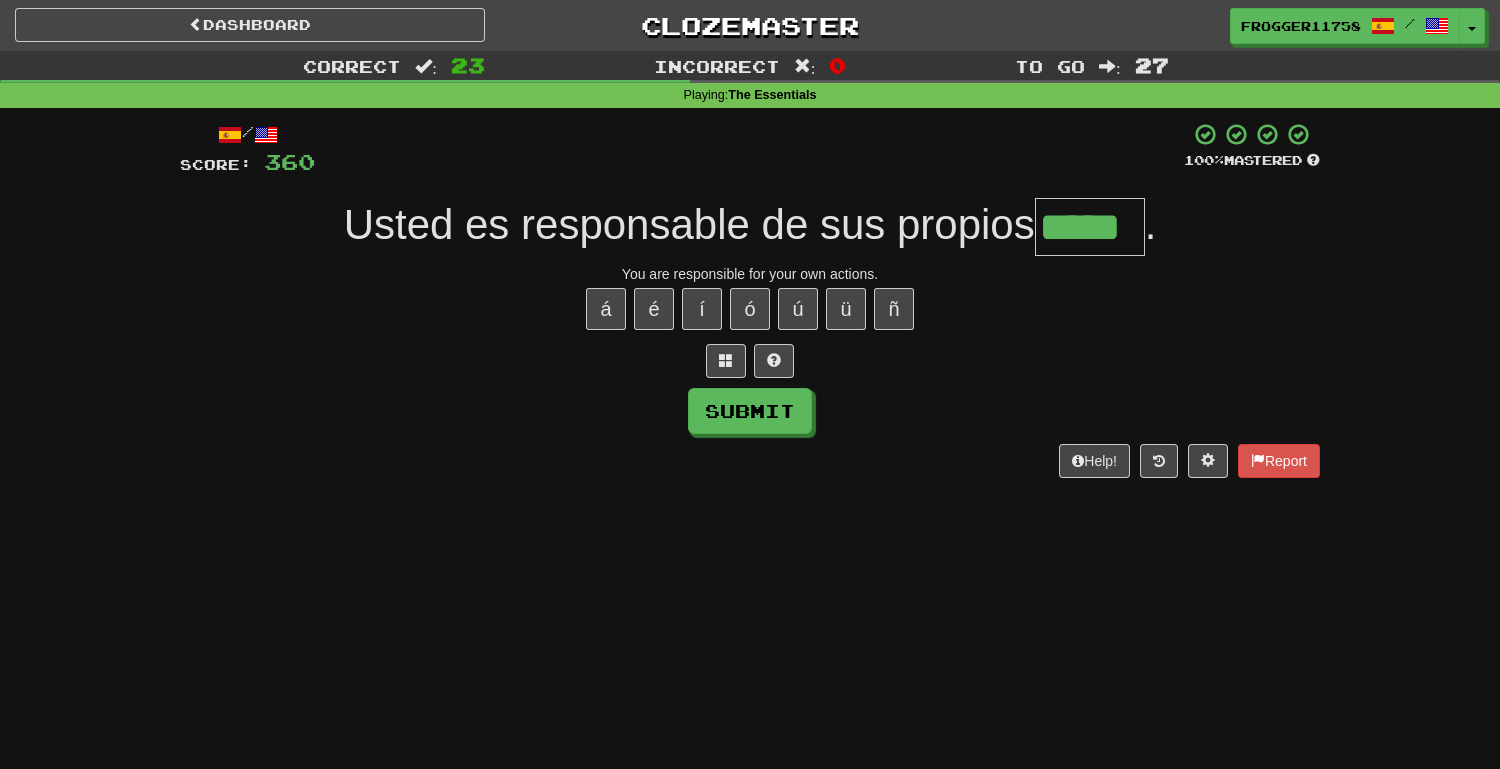 type on "*****" 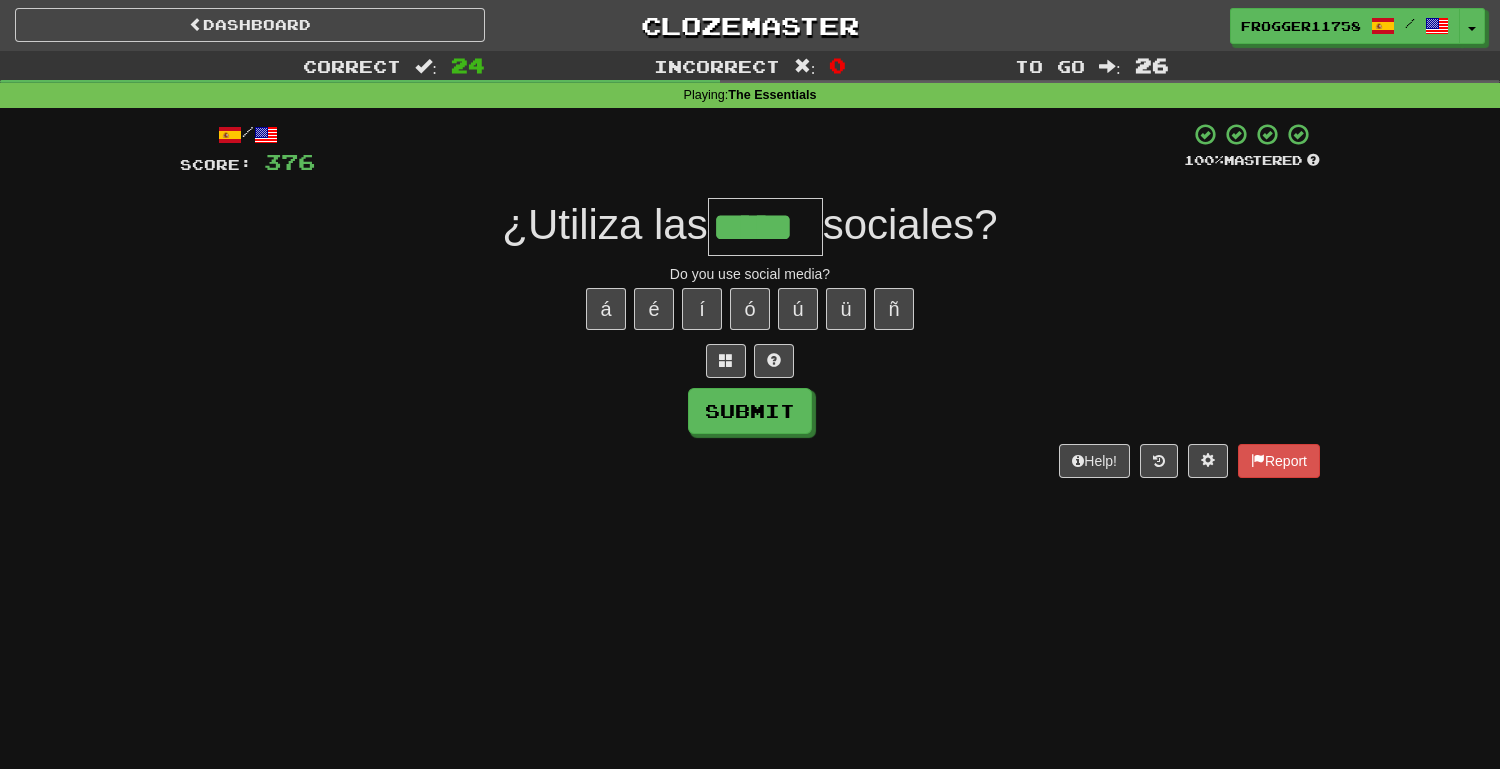 type on "*****" 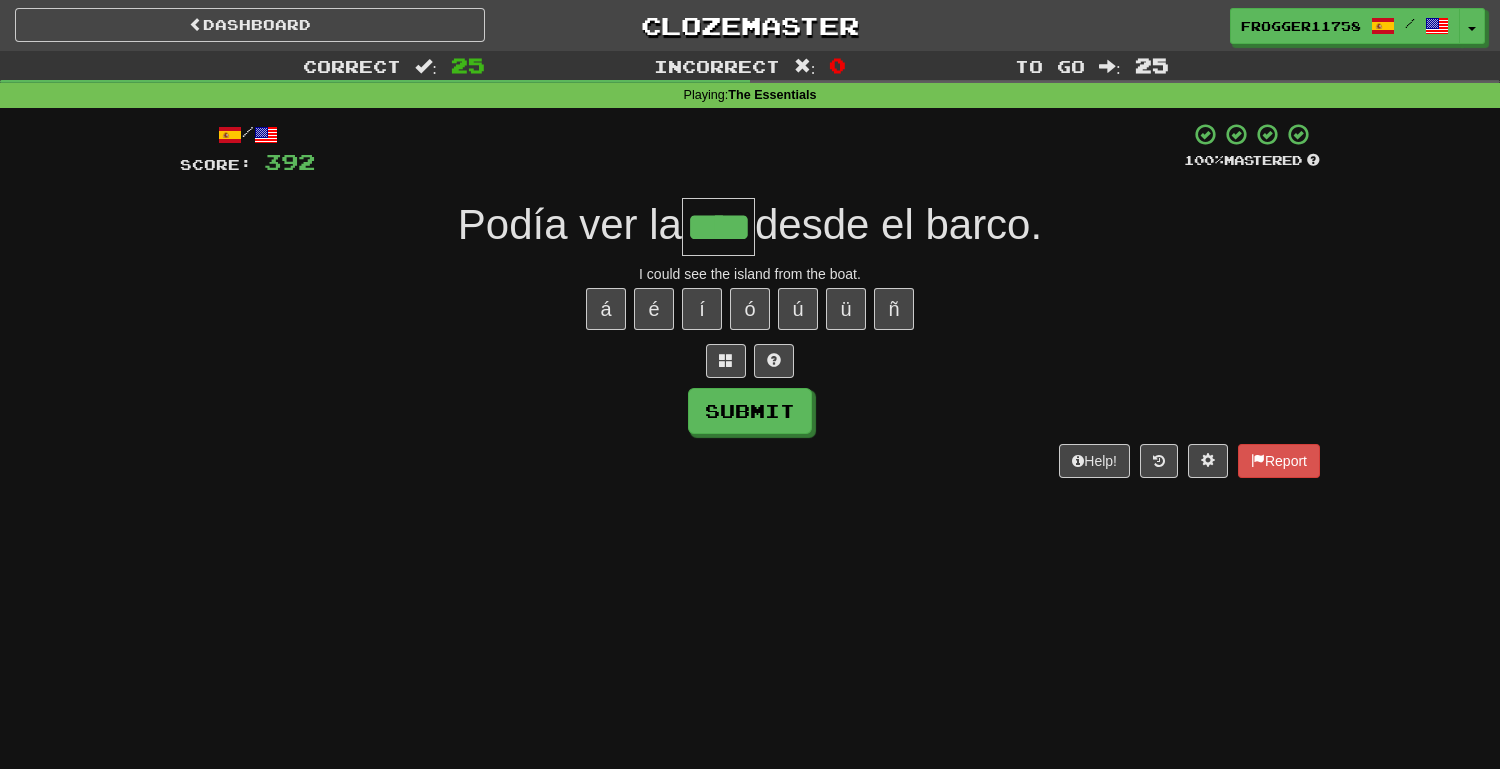 type on "****" 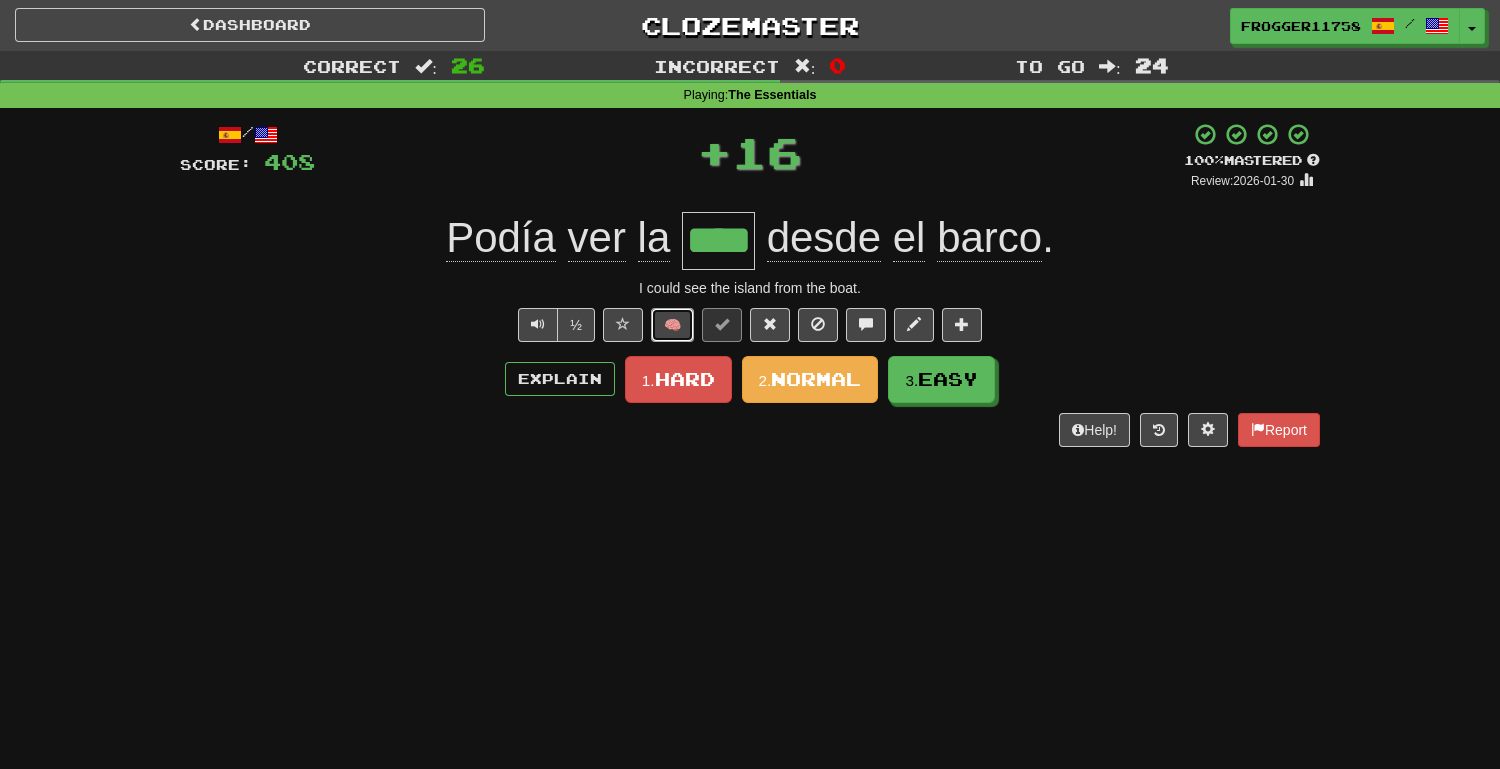click on "🧠" at bounding box center (672, 325) 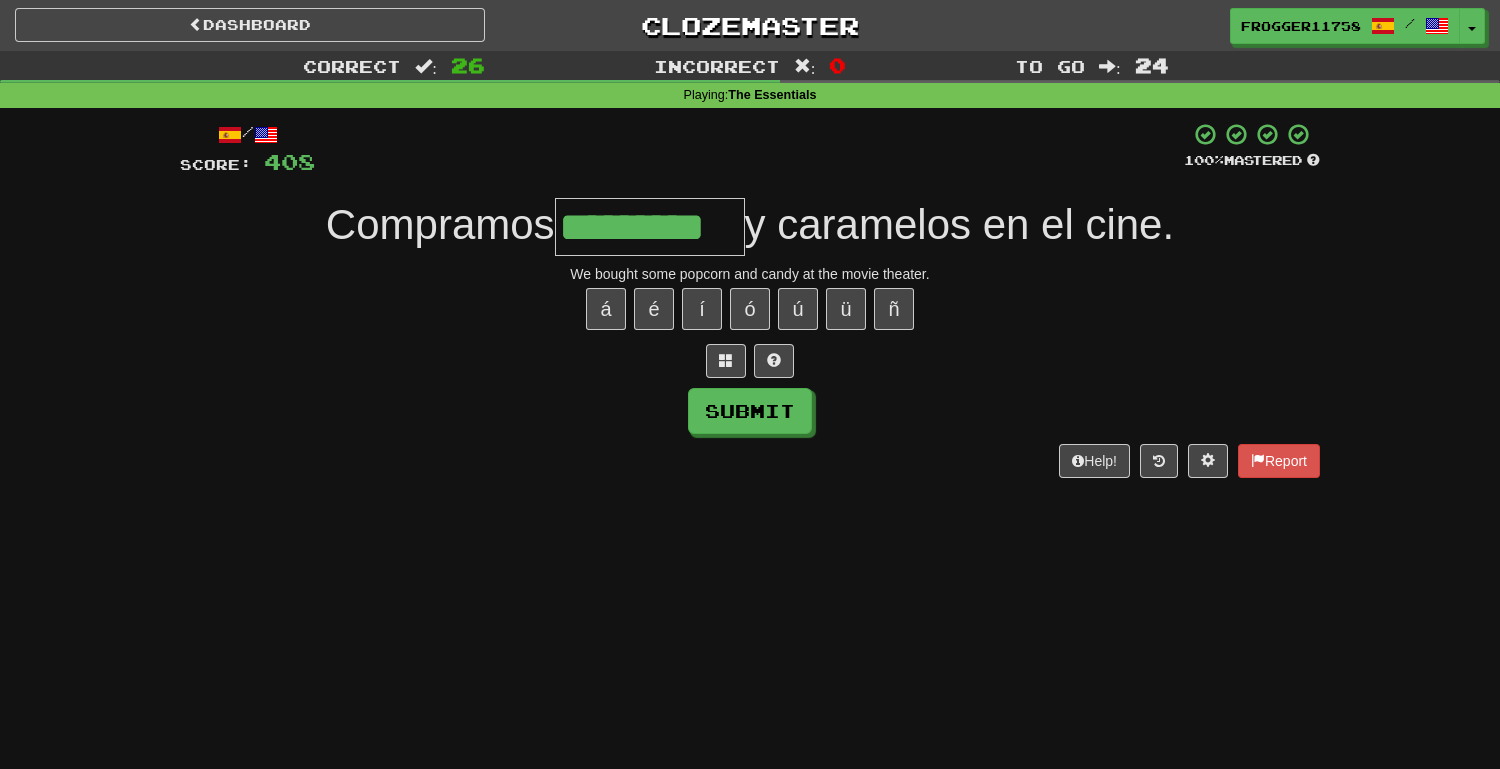 type on "*********" 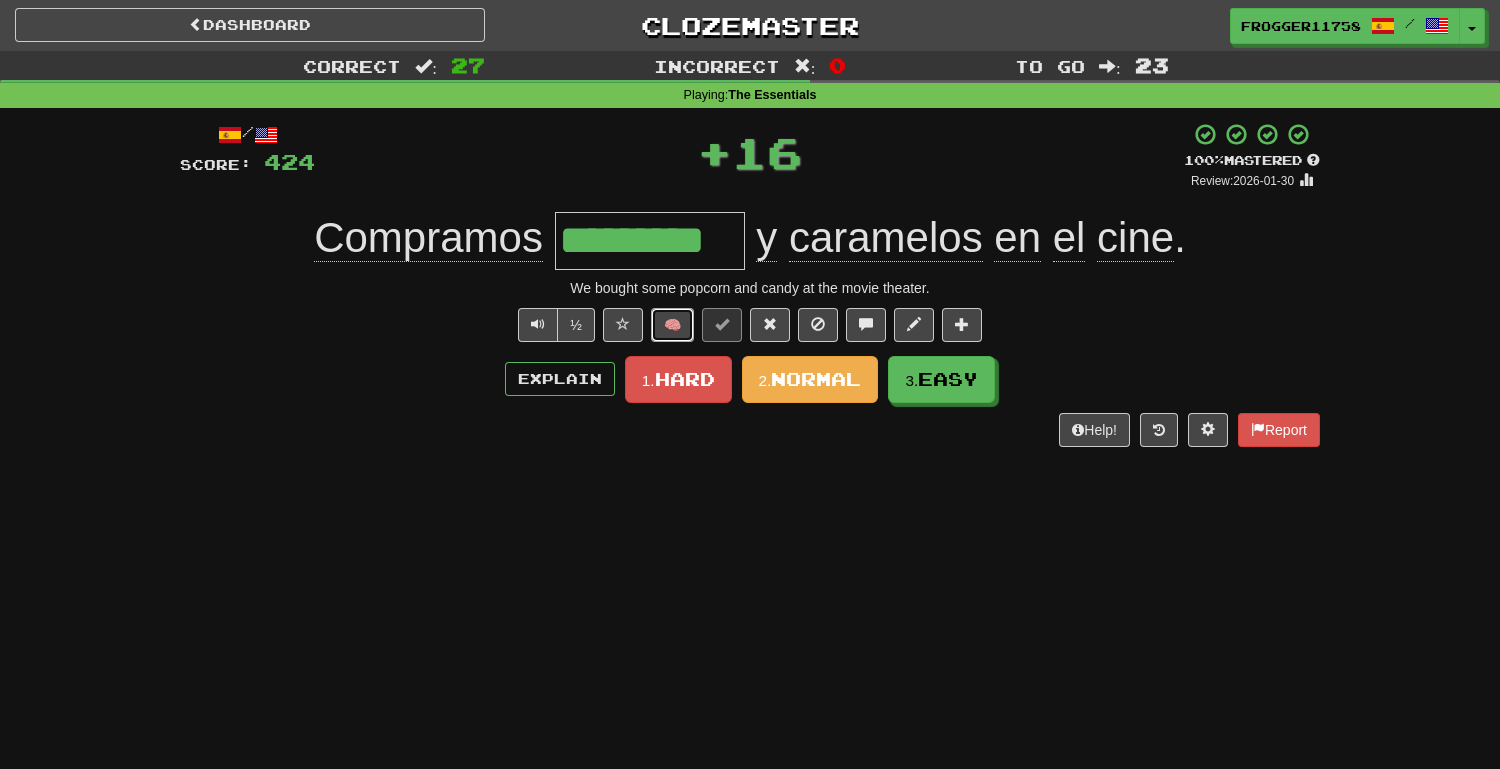 click on "🧠" at bounding box center [672, 325] 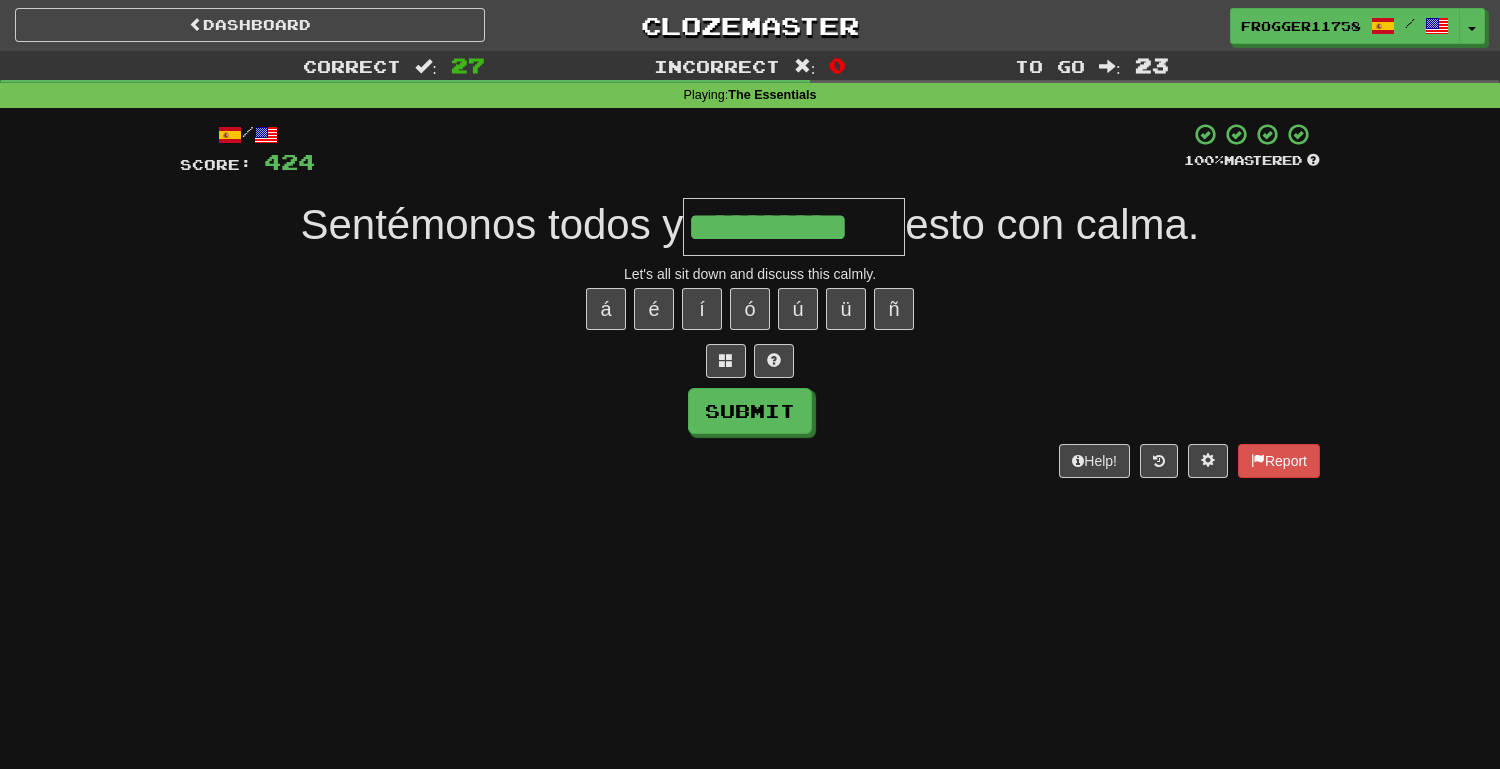 type on "**********" 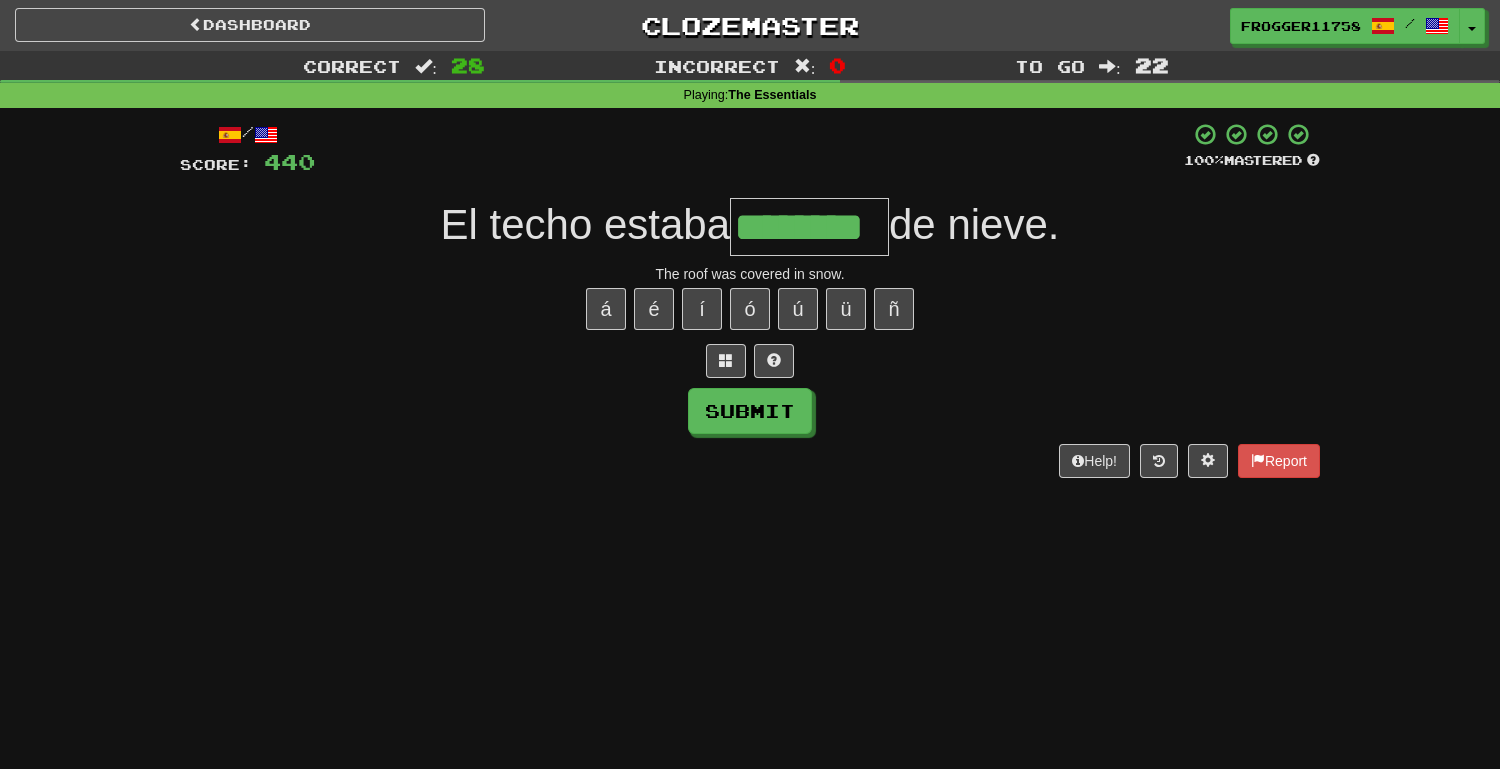 type on "********" 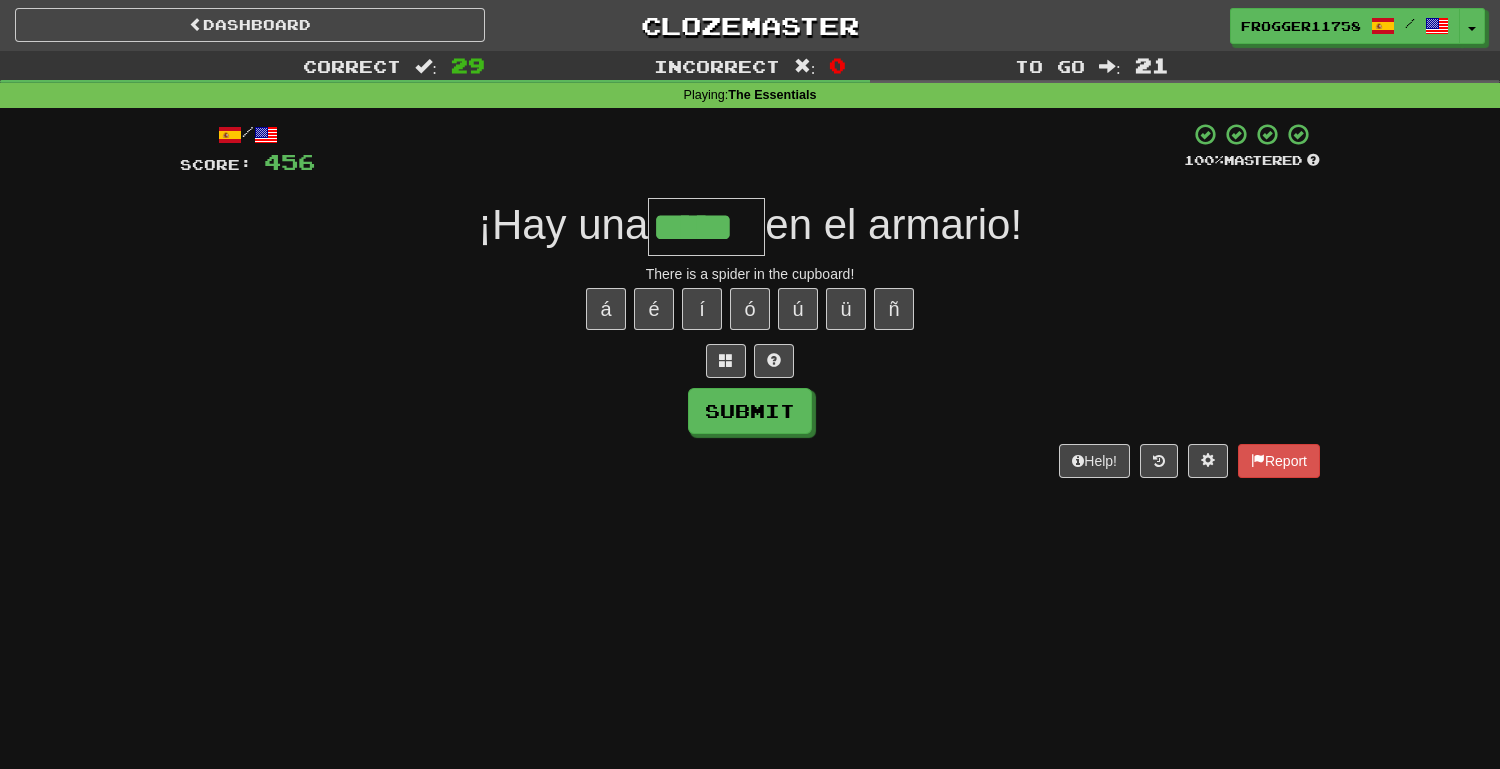 type on "*****" 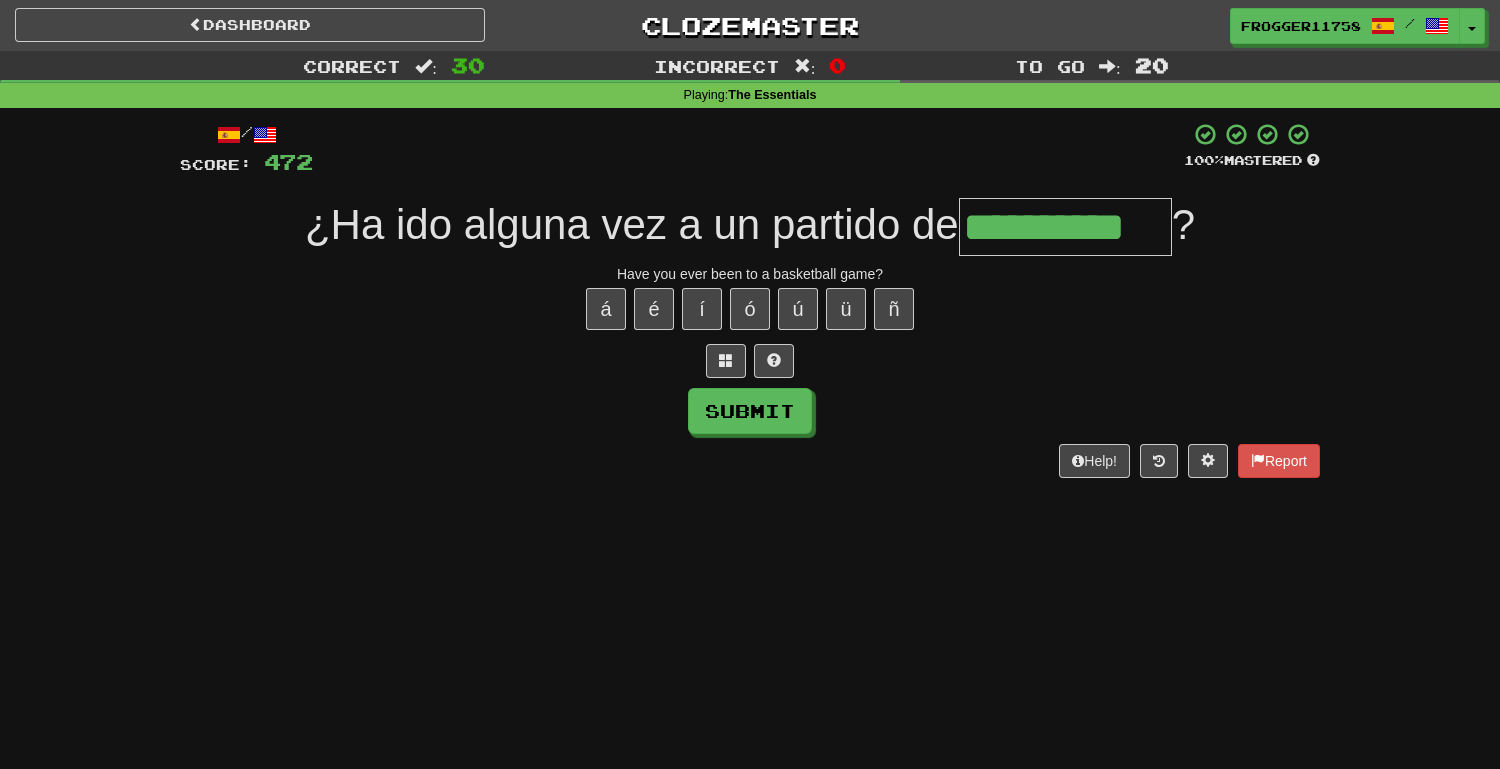 type on "**********" 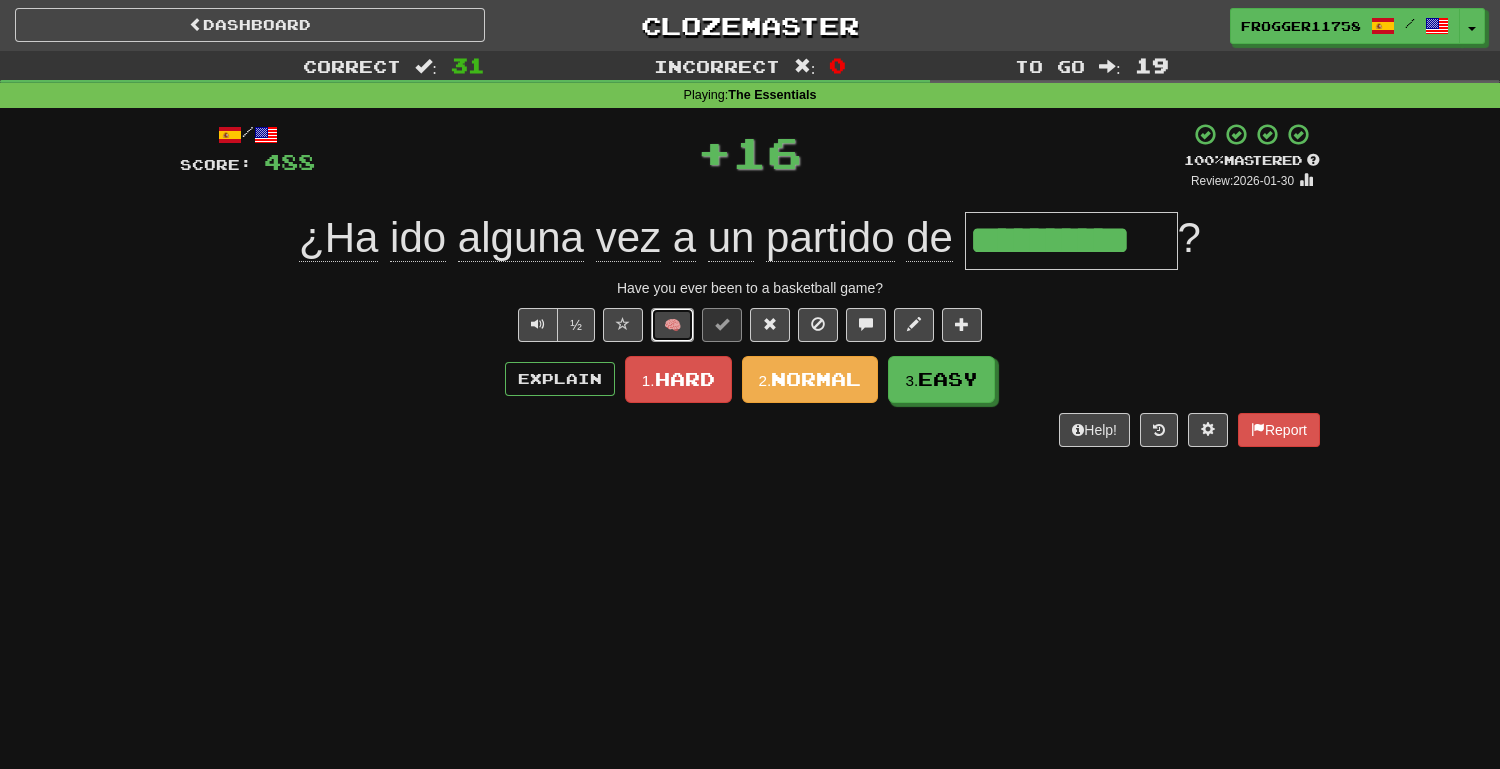 click on "🧠" at bounding box center (672, 325) 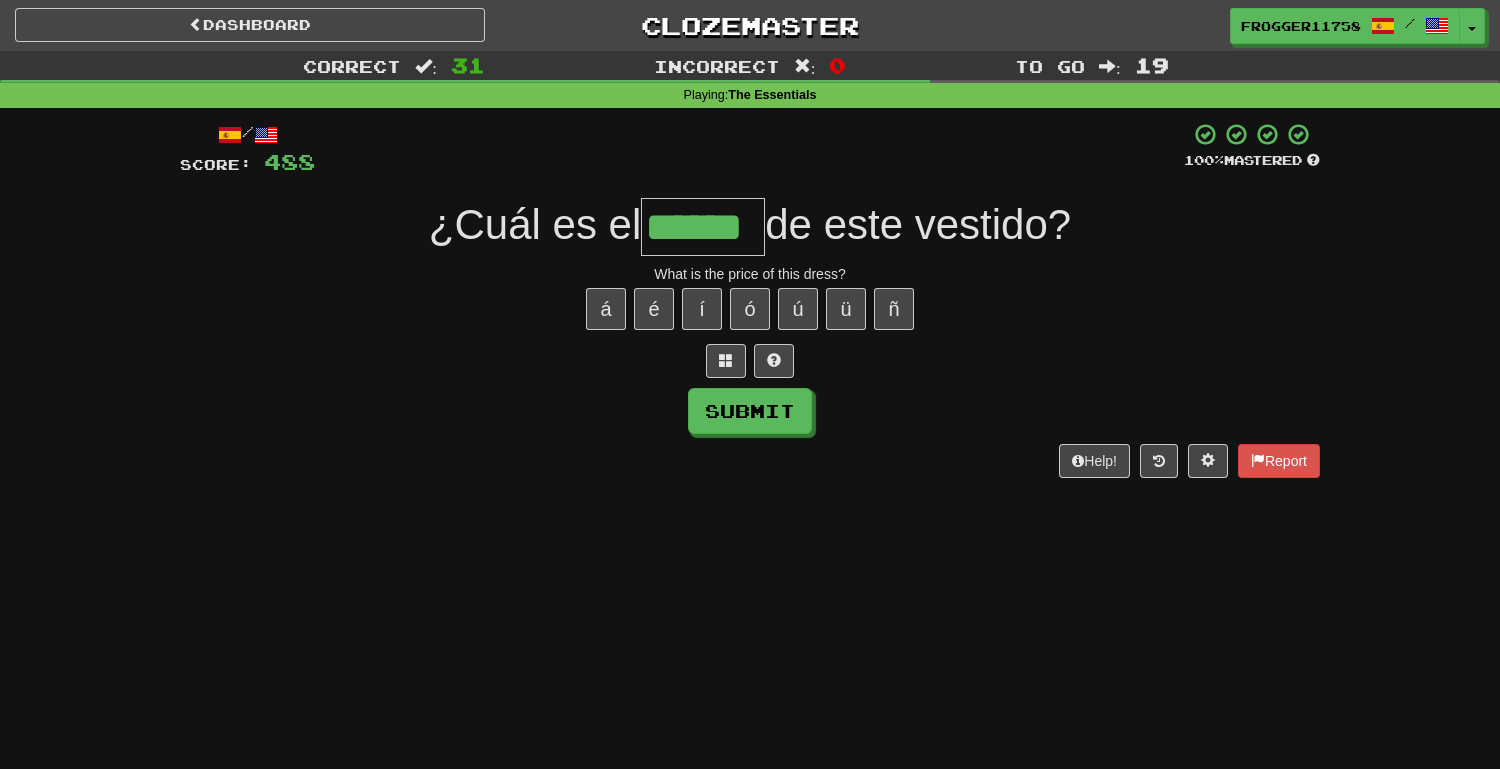 type on "******" 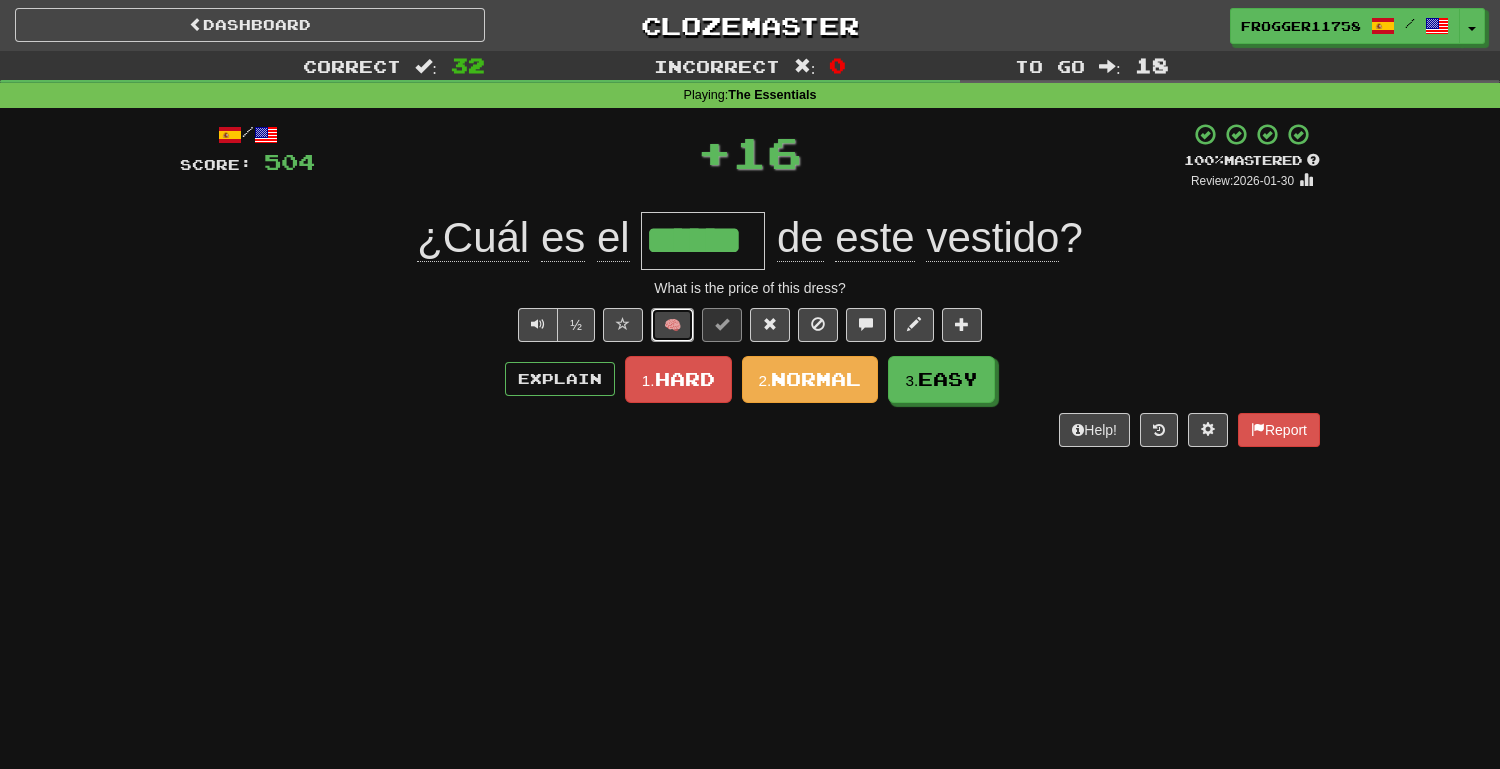 click on "🧠" at bounding box center [672, 325] 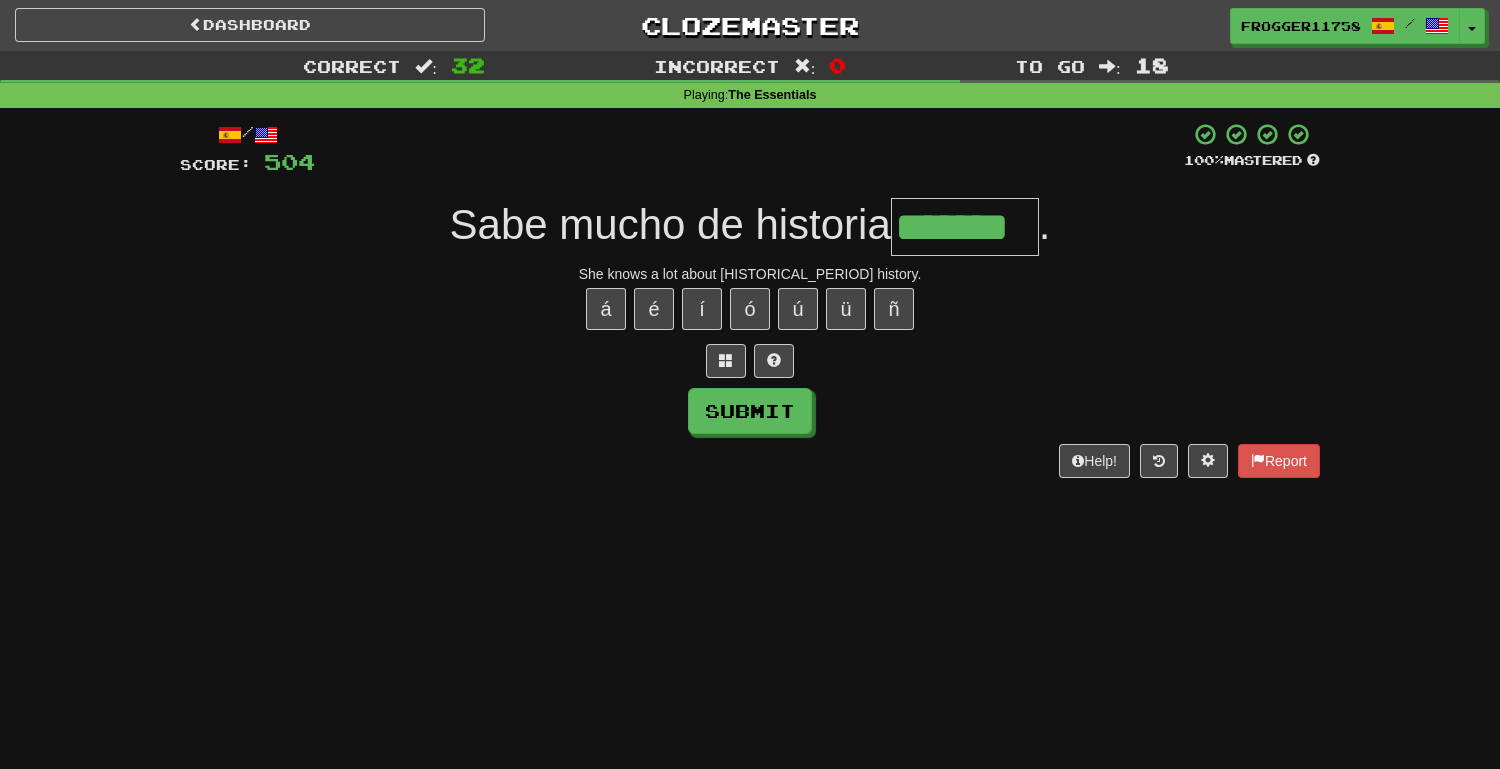 type on "*******" 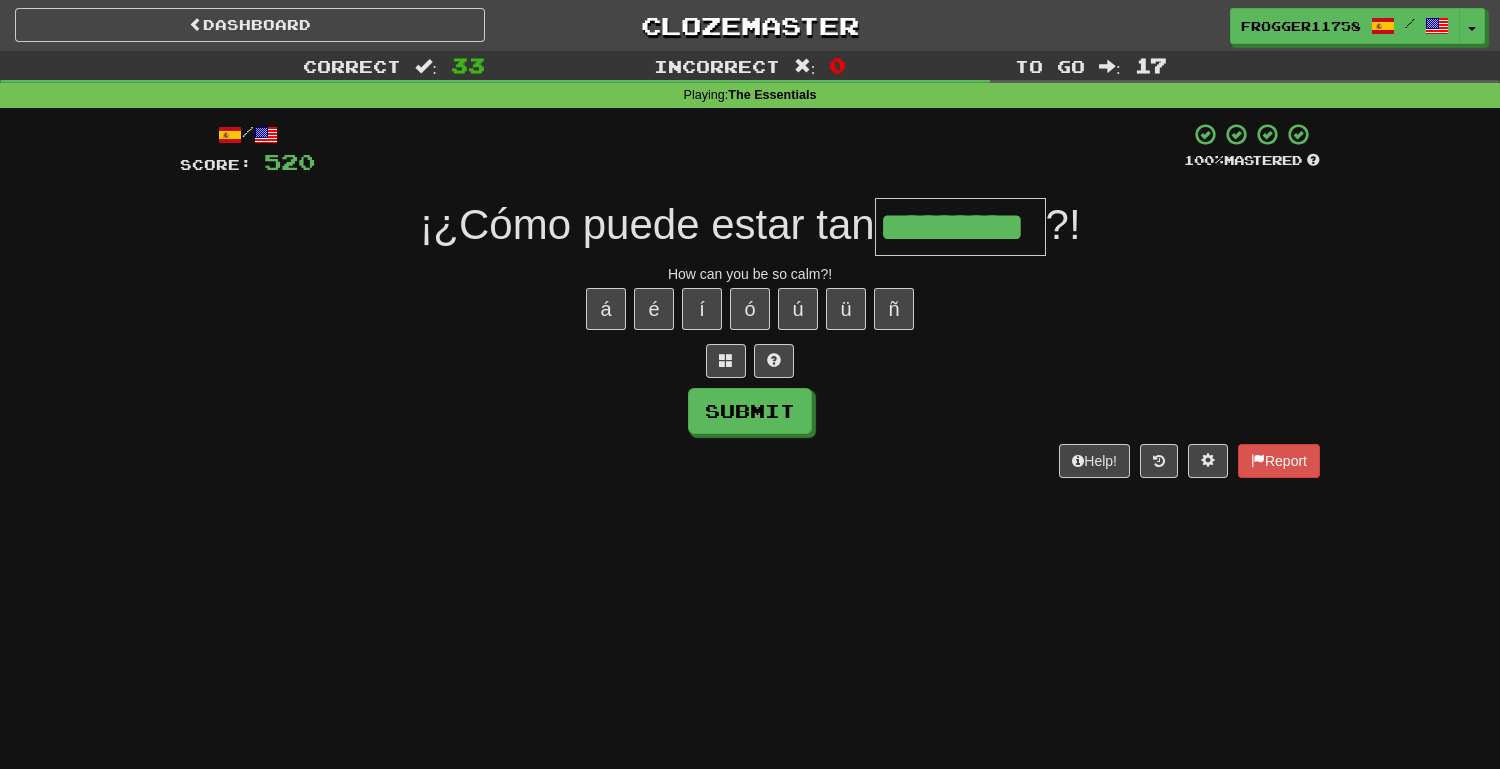 type on "*********" 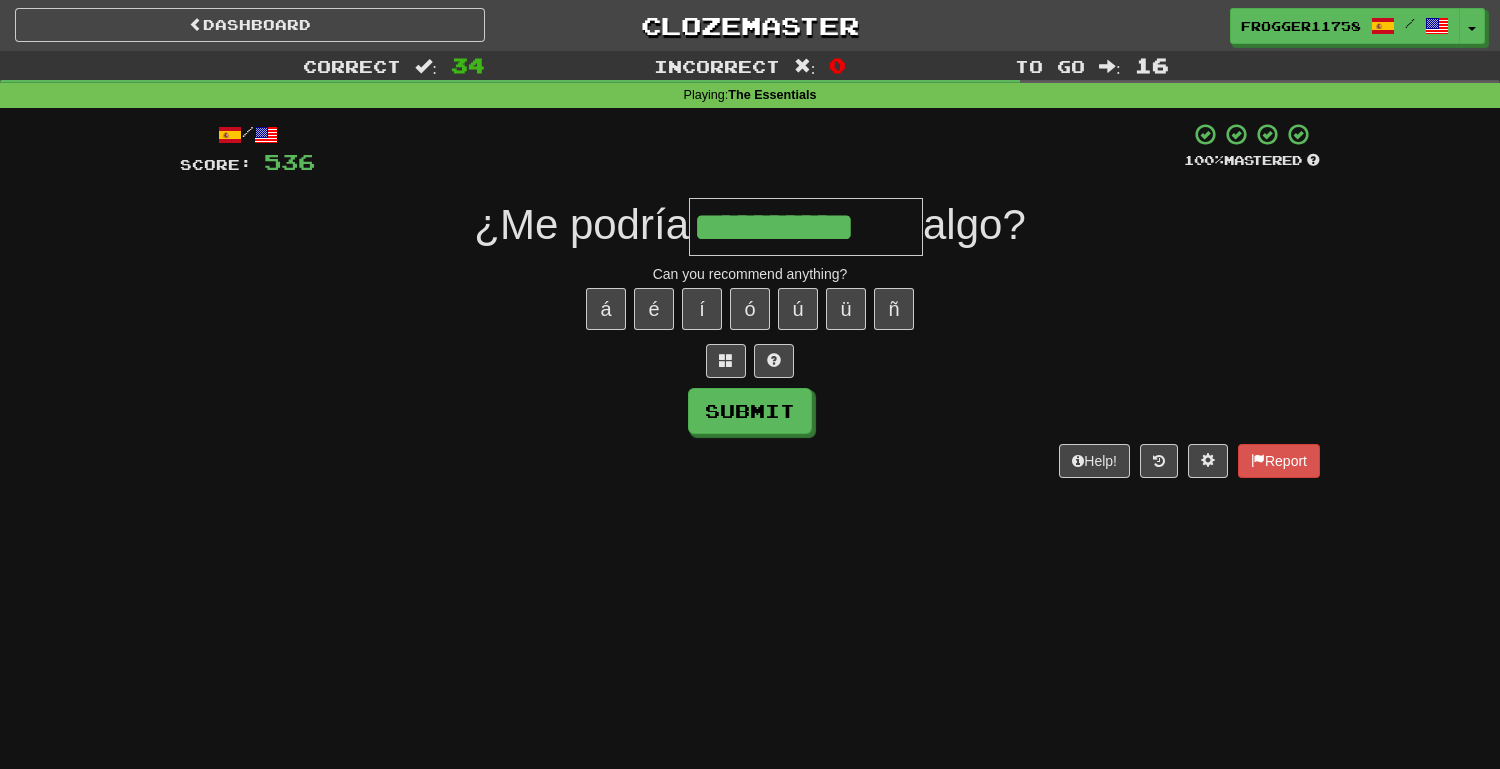 type on "**********" 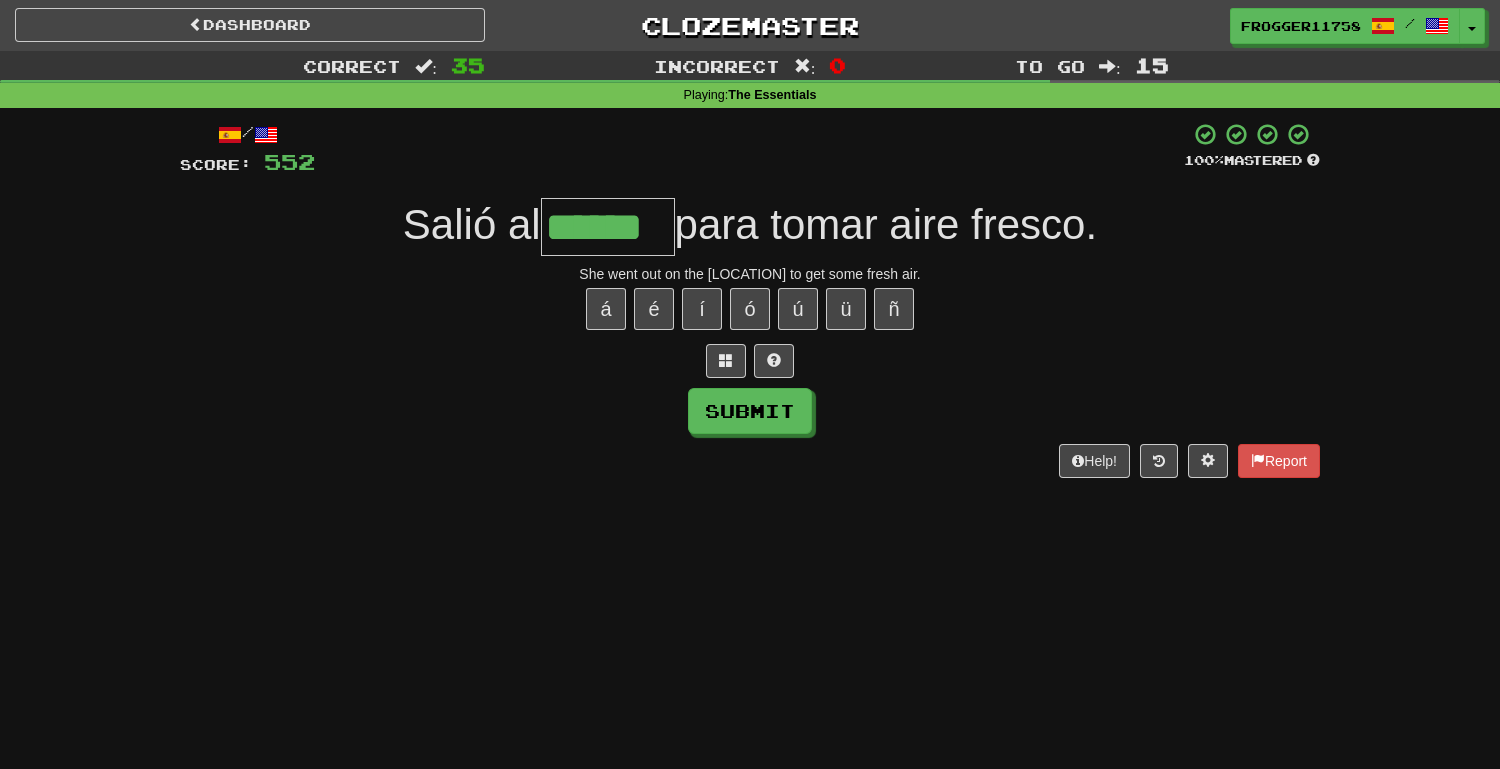 type on "******" 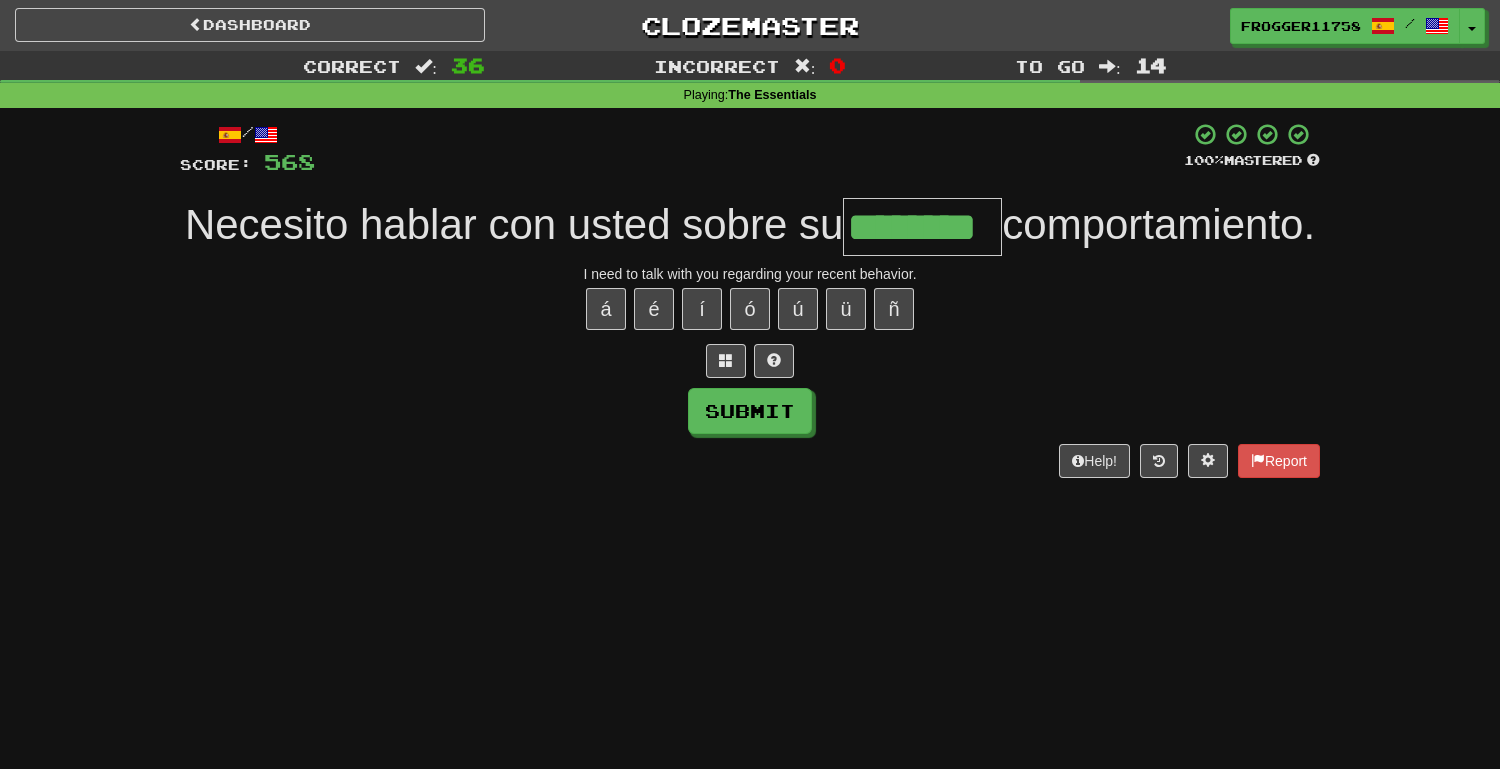 type on "********" 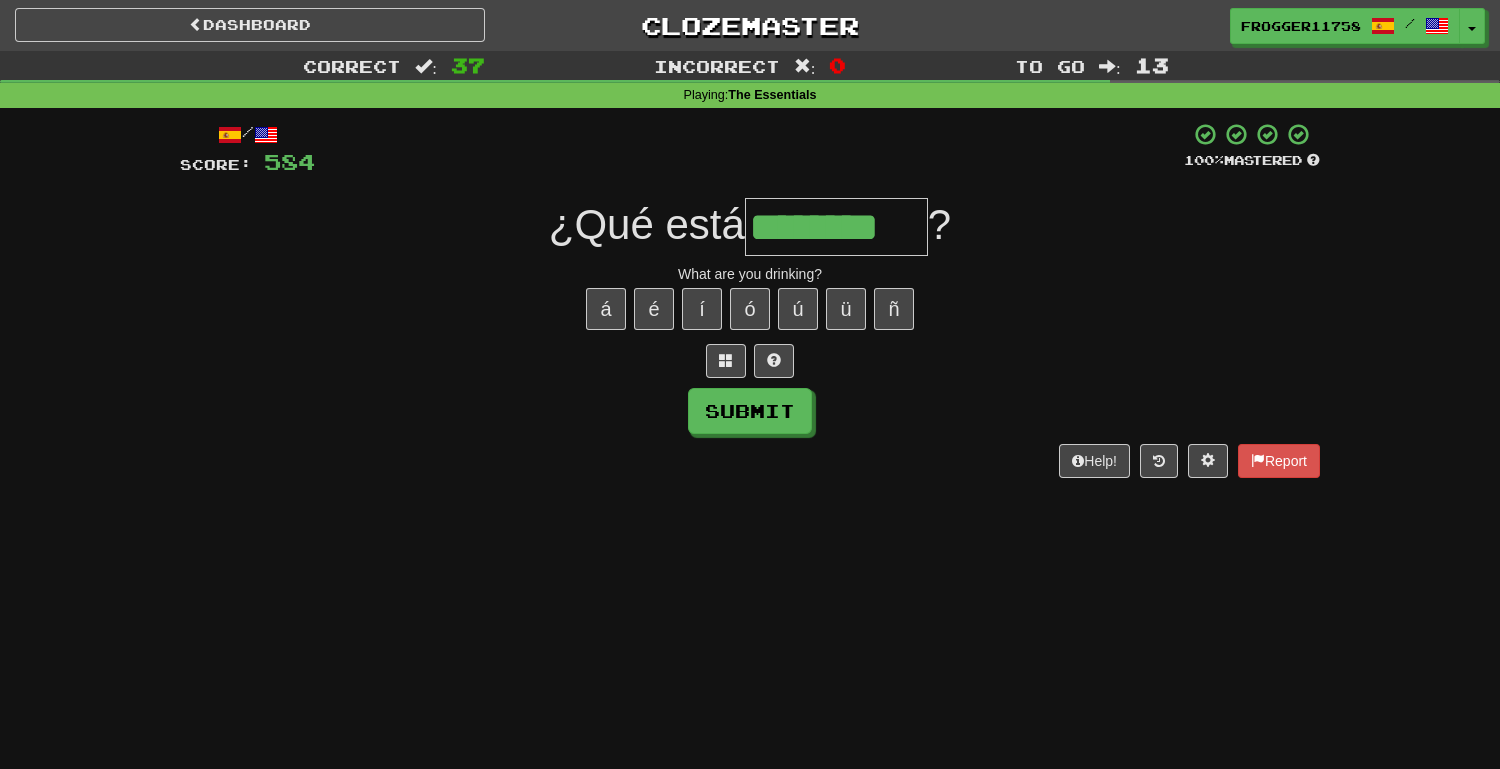 type on "********" 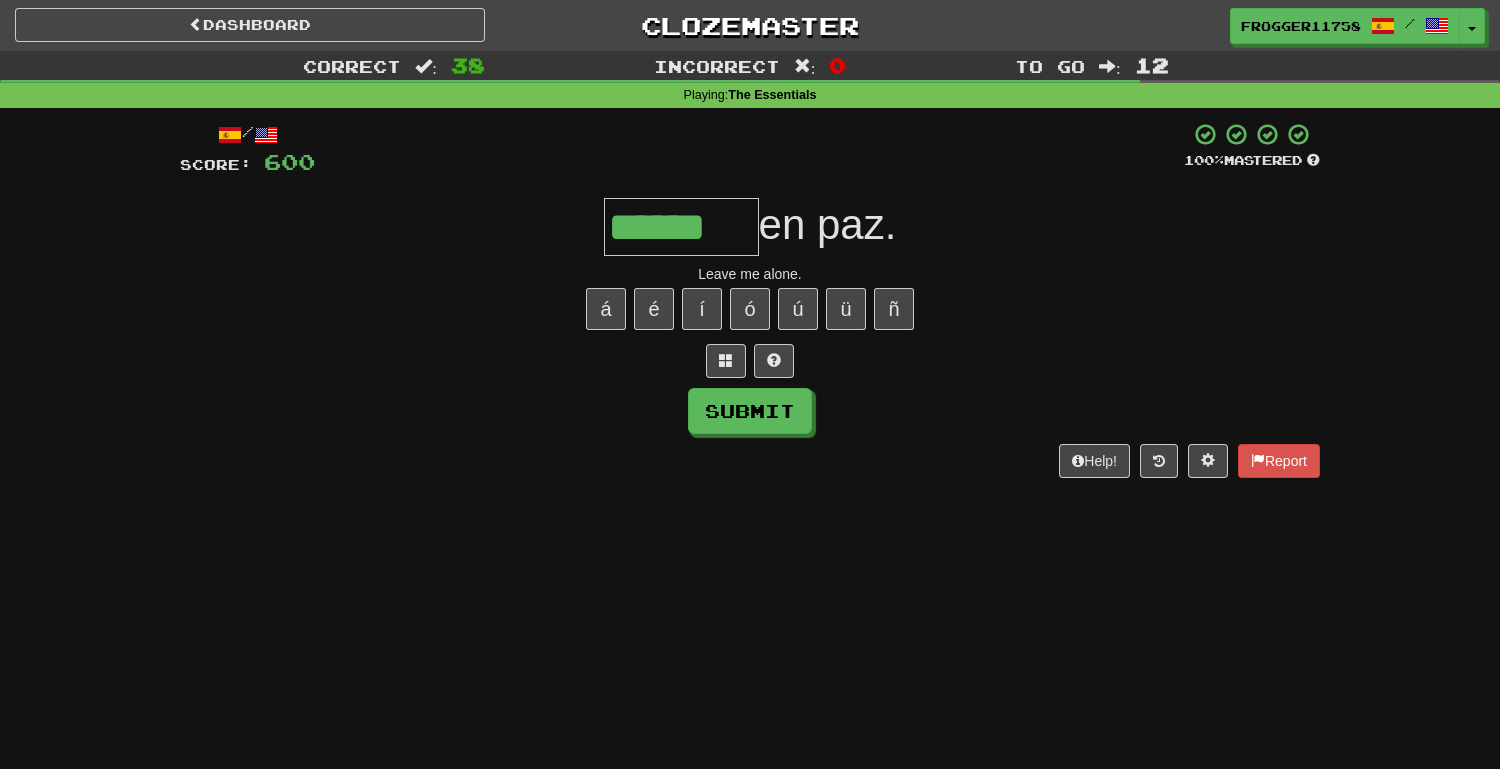 type on "******" 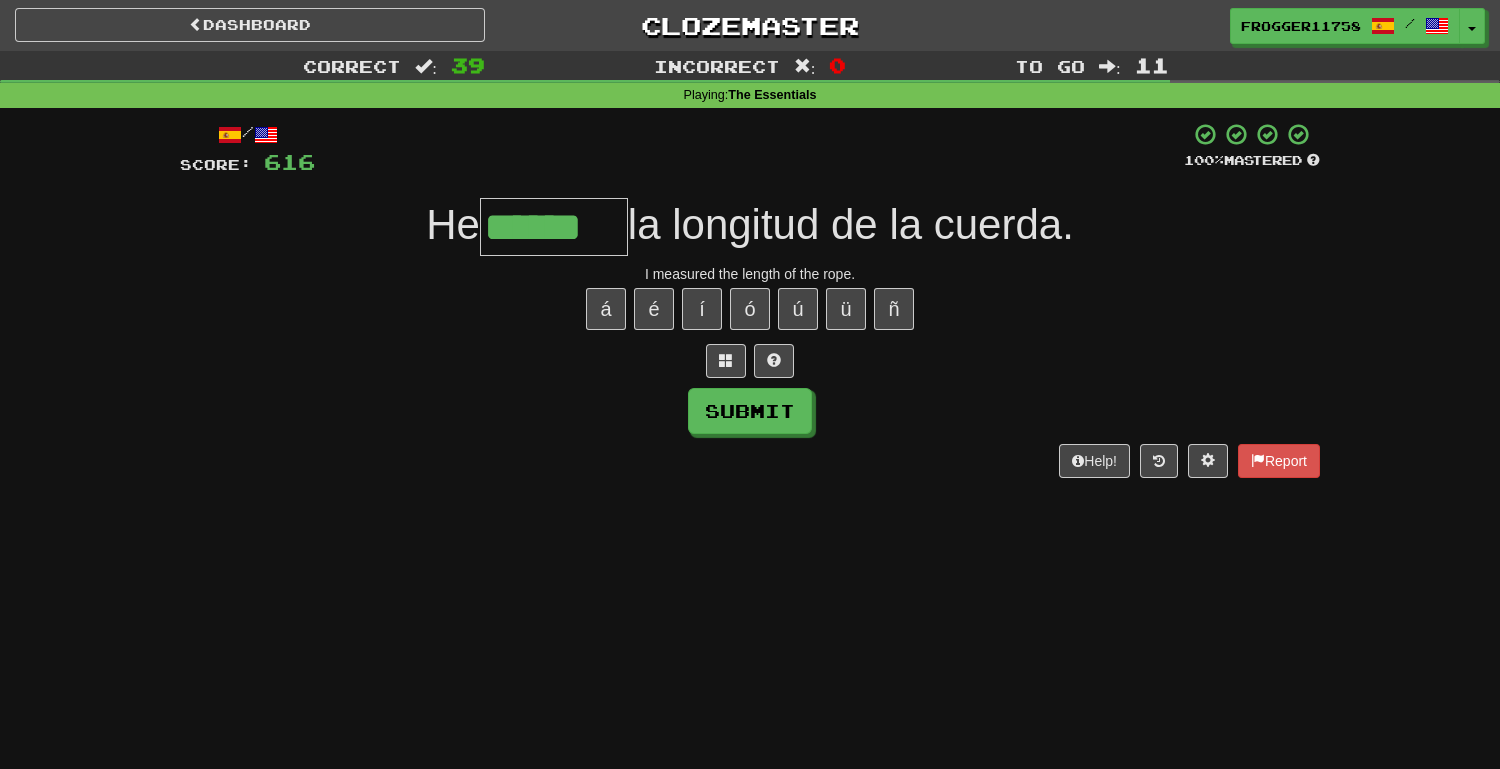 type on "******" 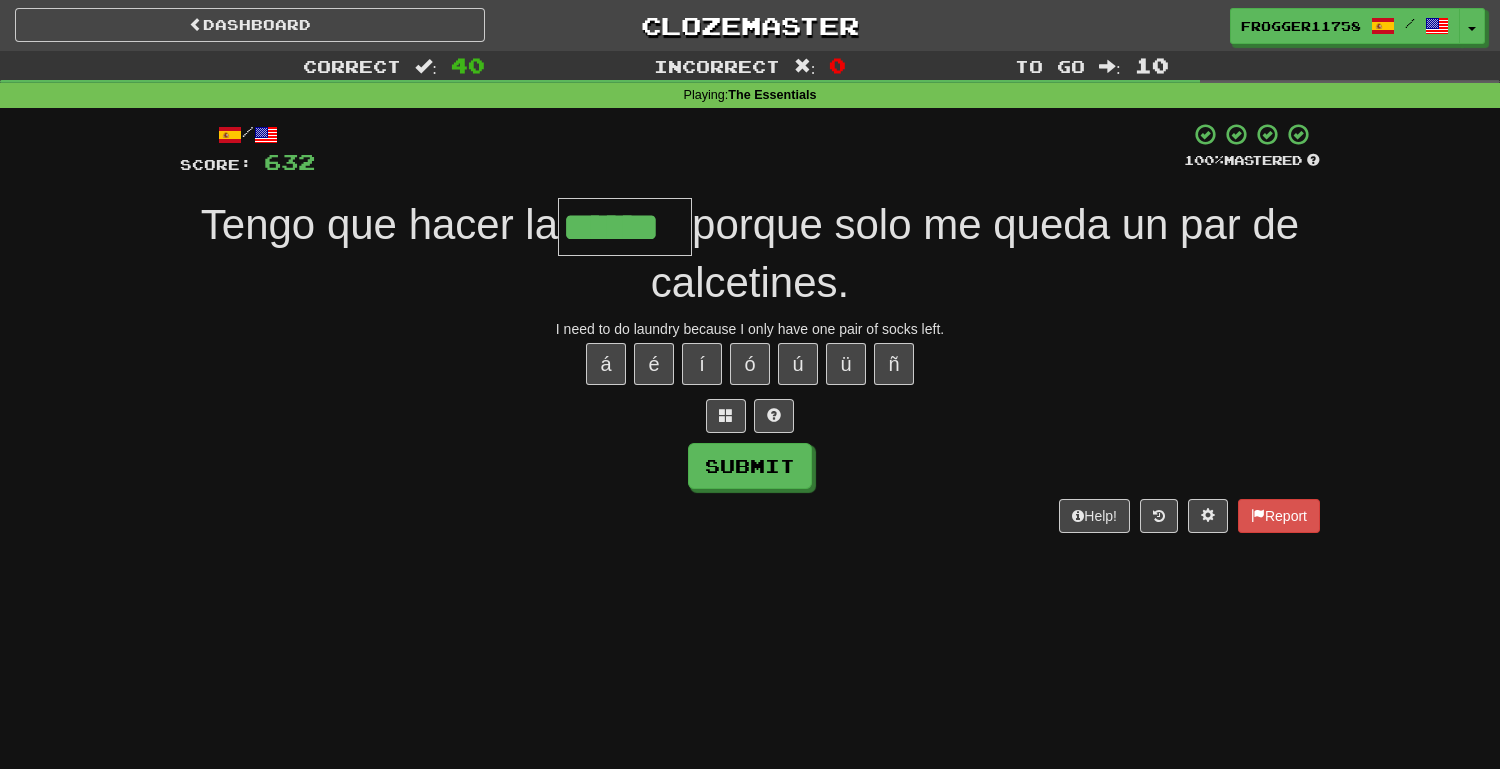 type on "******" 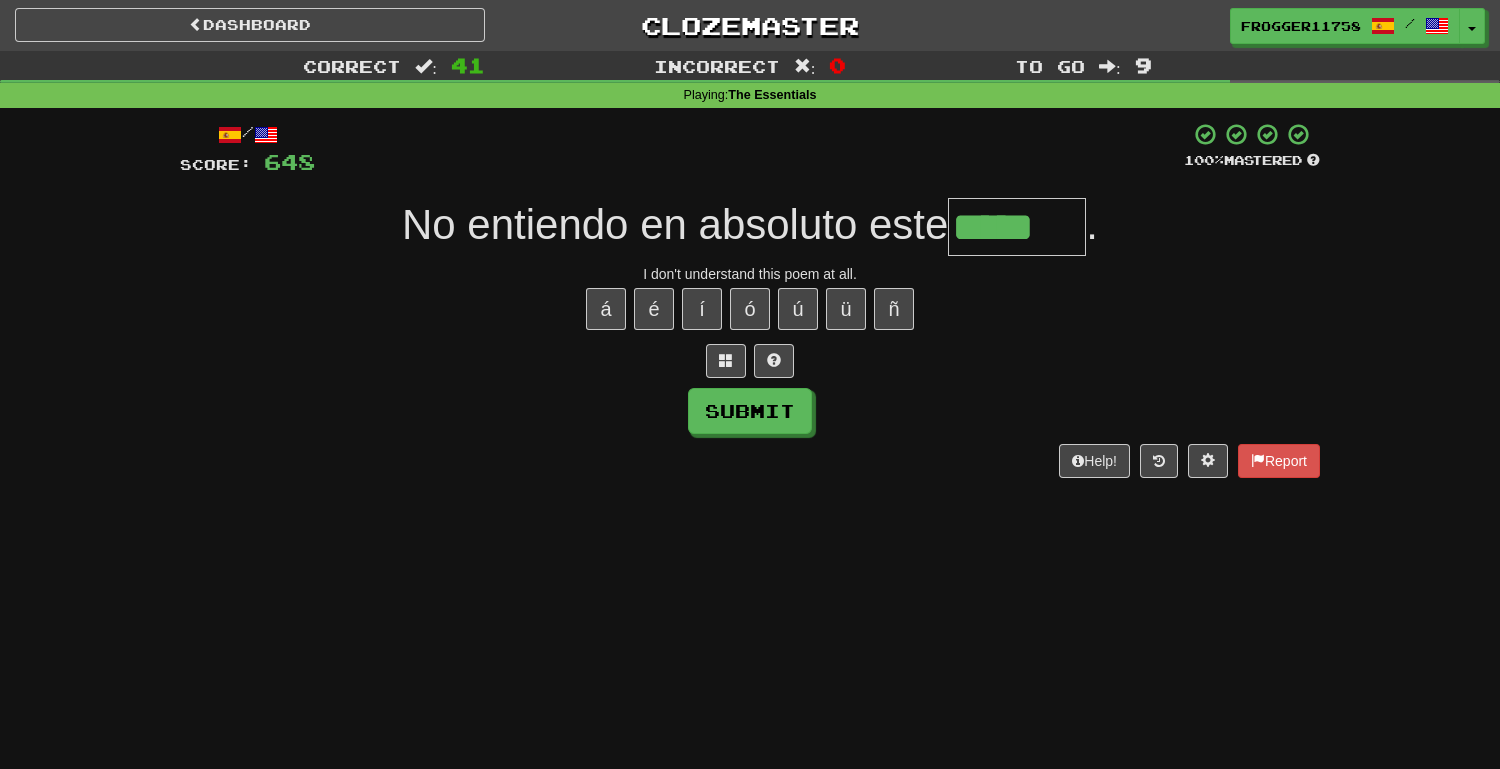type on "*****" 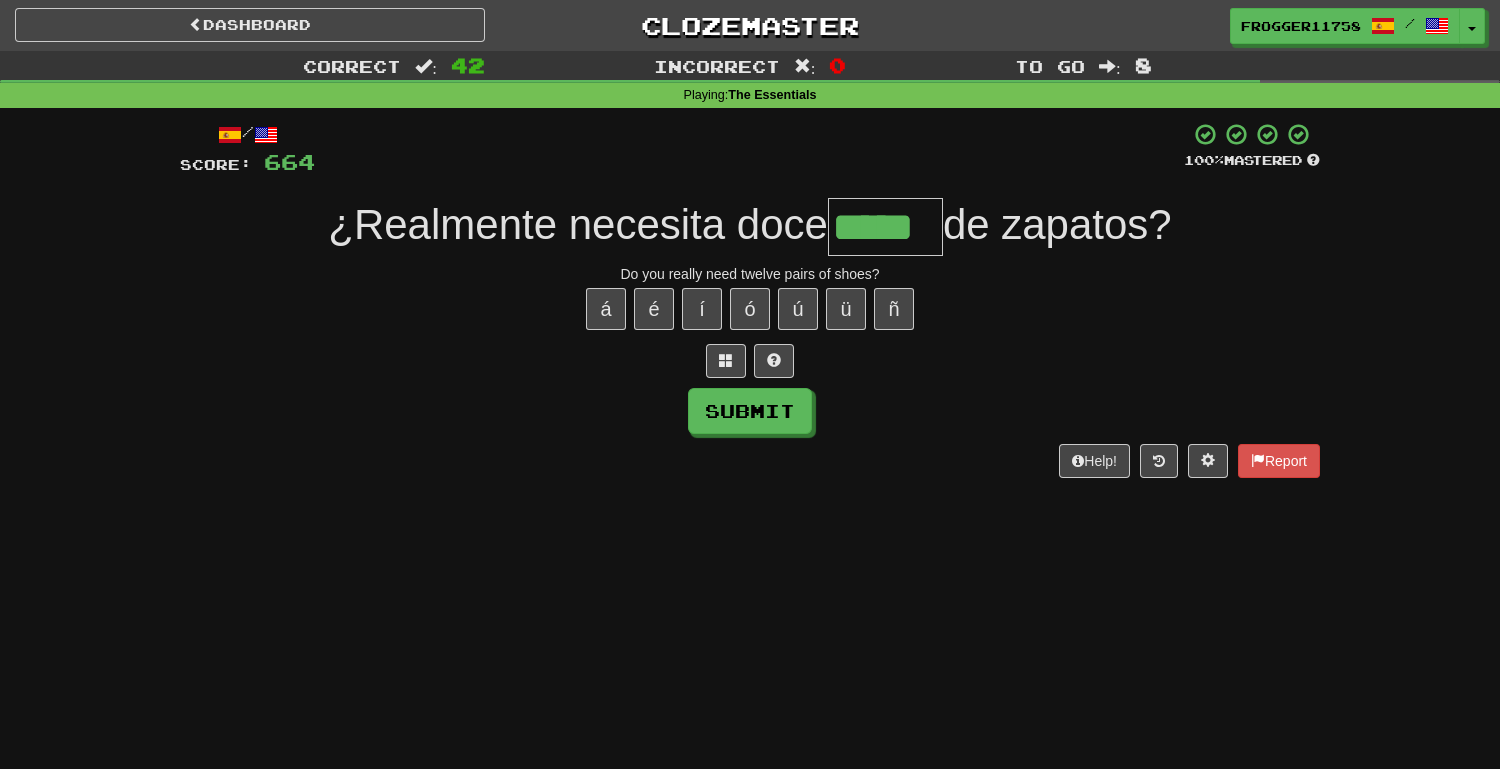 type on "*****" 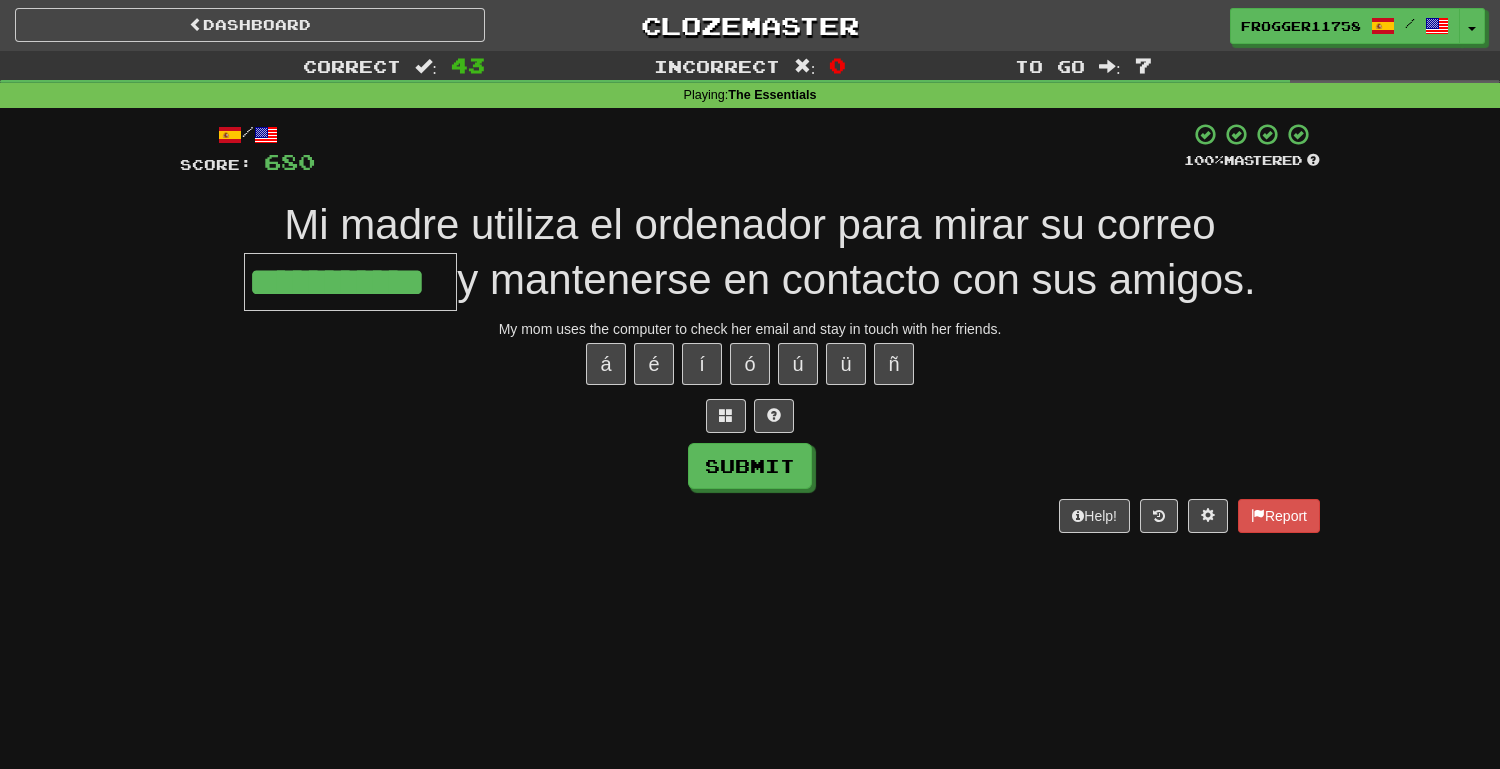 type on "**********" 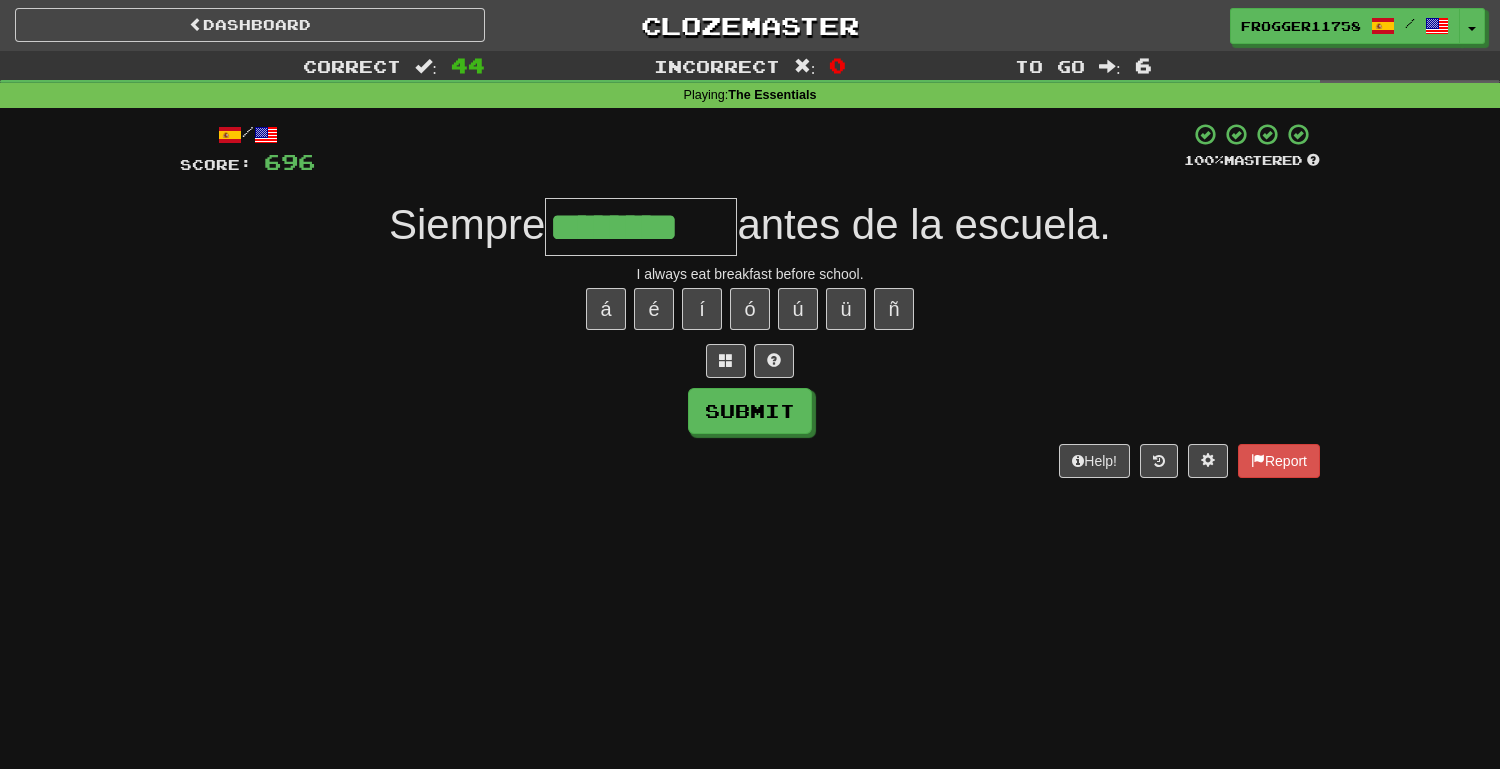 type on "********" 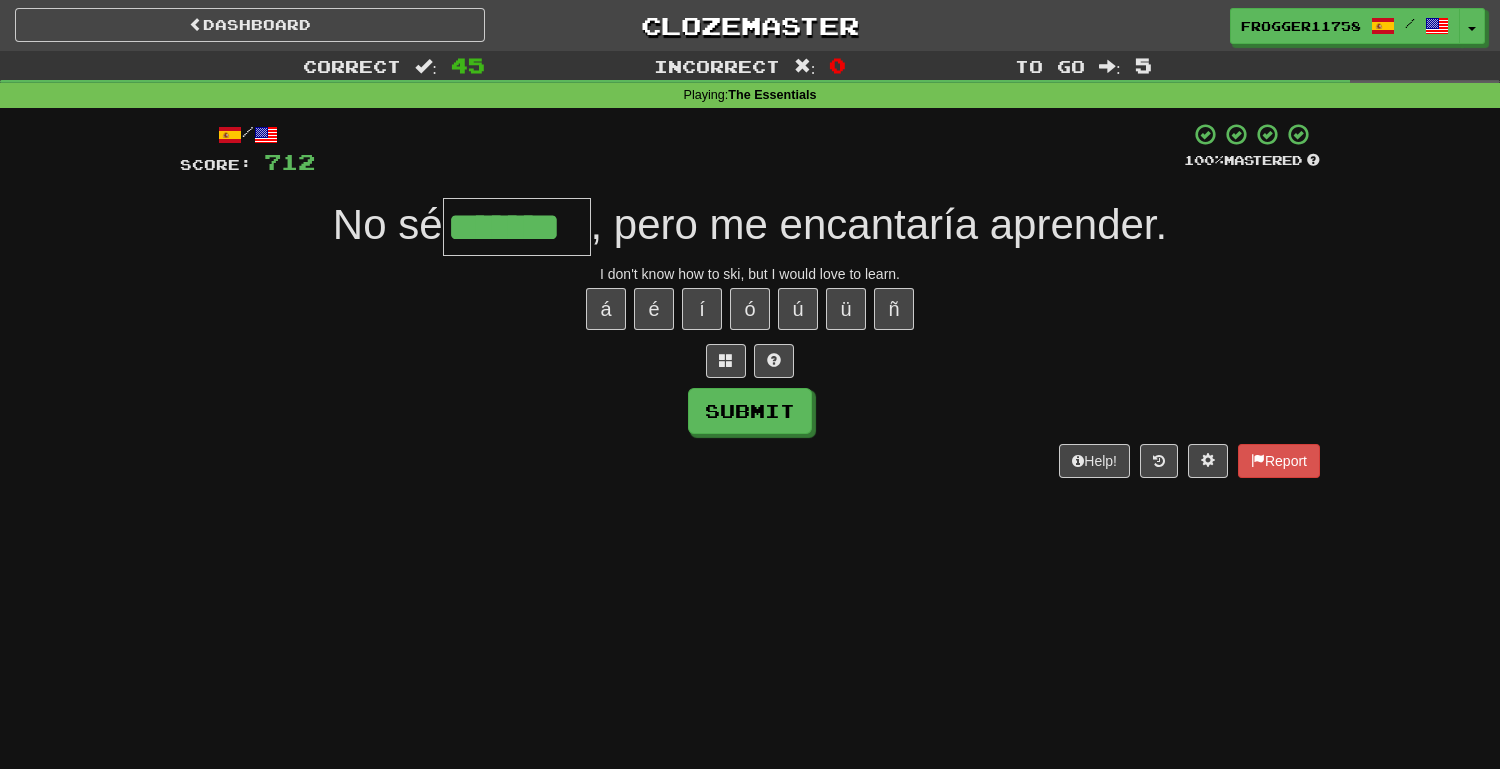 type on "*******" 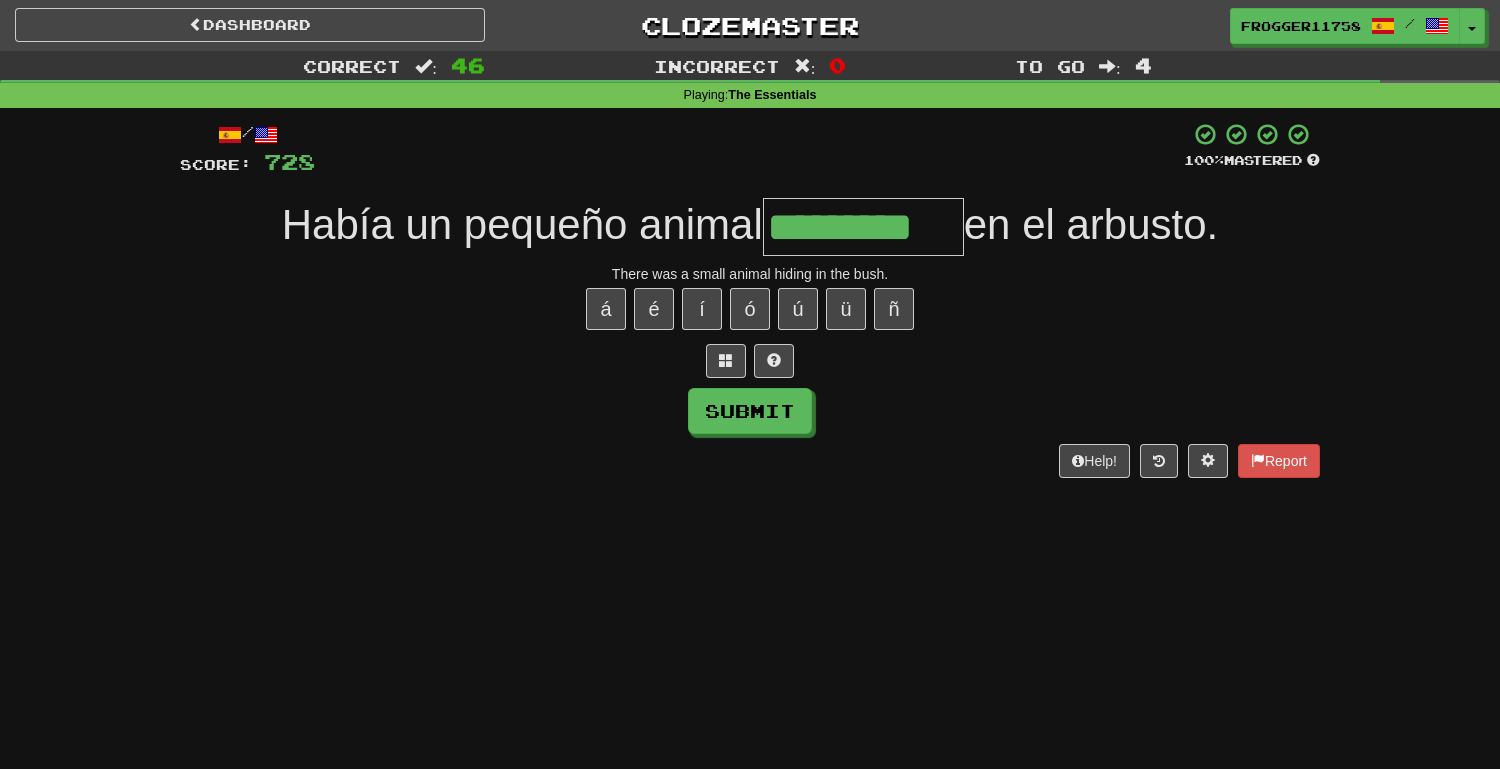 type on "*********" 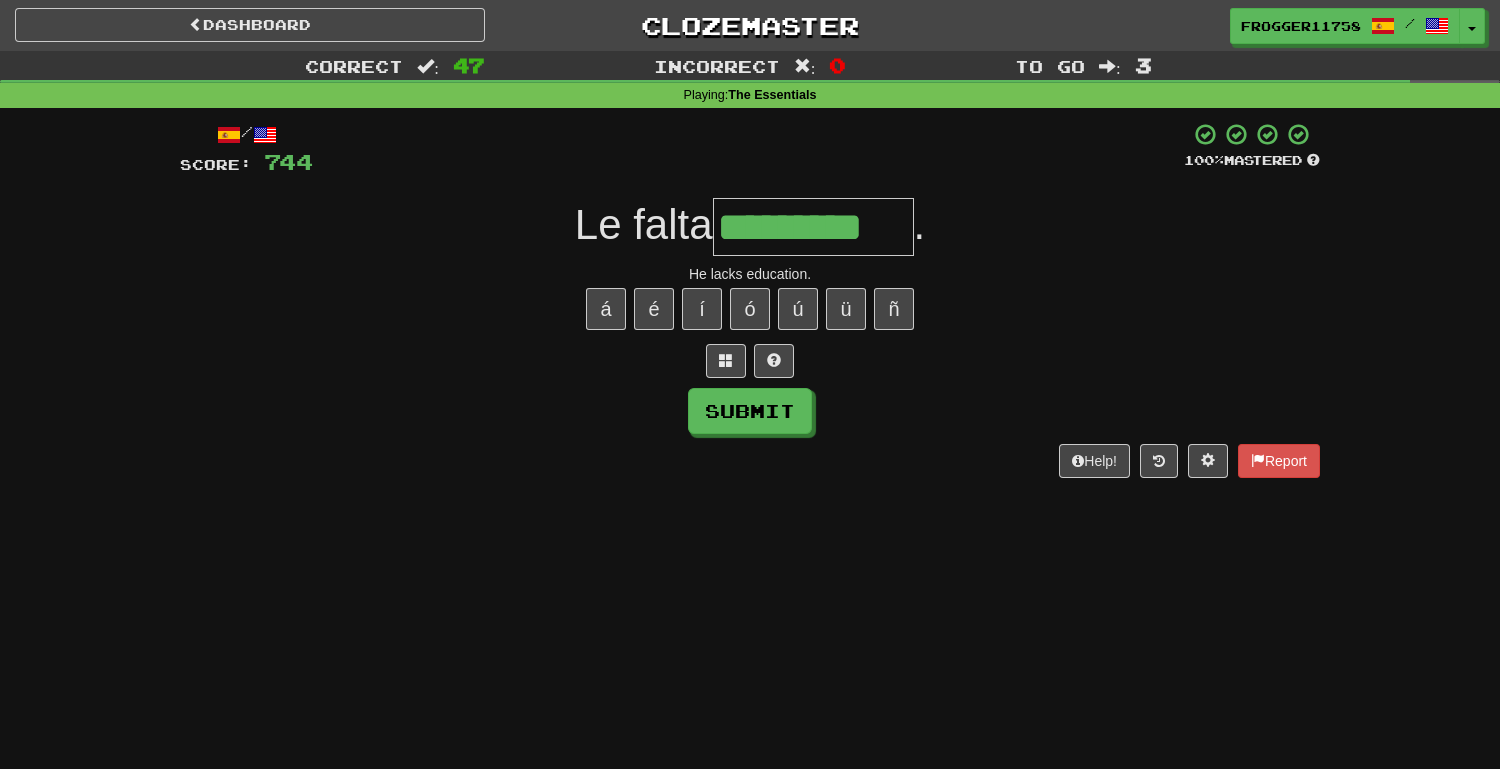 type on "*********" 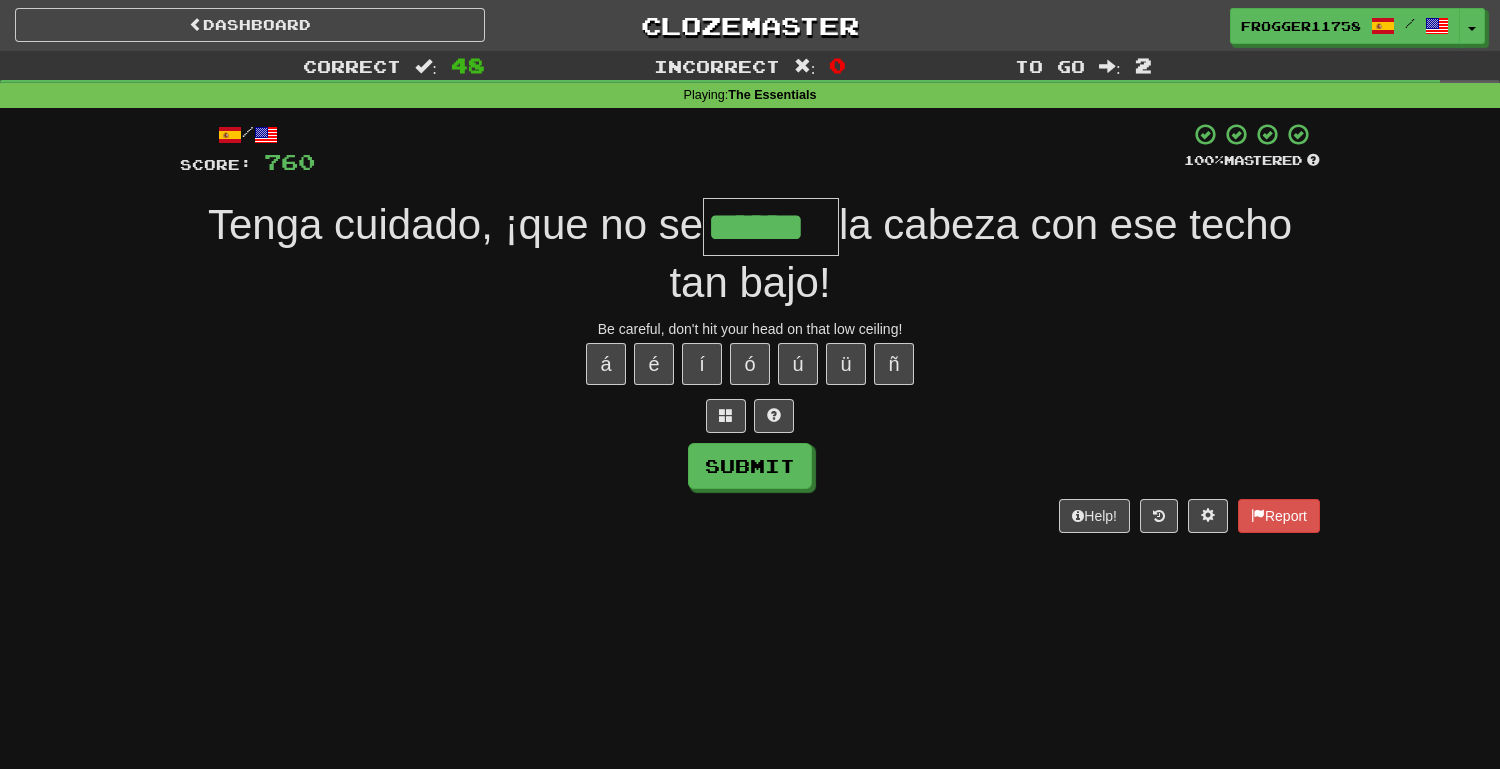 type on "******" 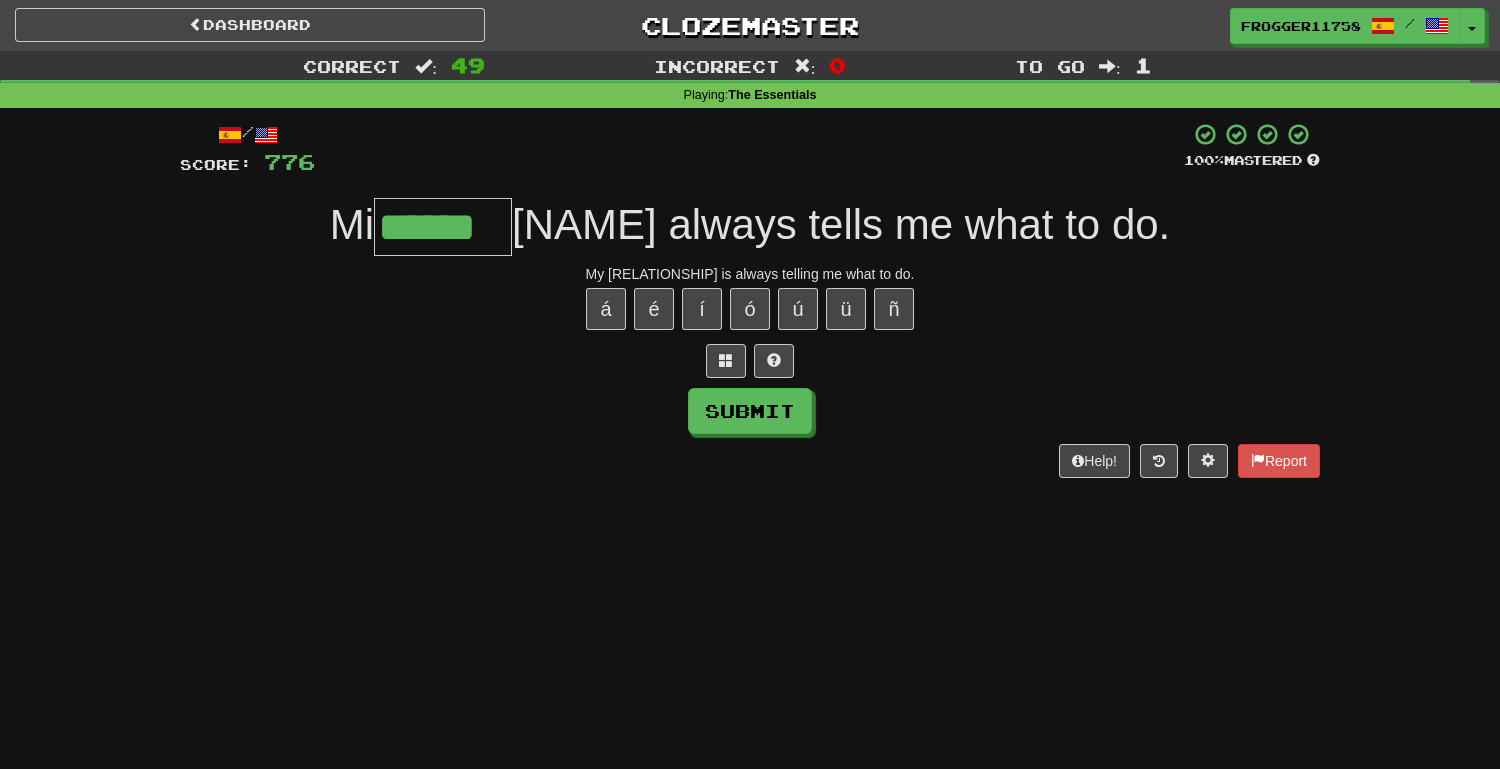type on "******" 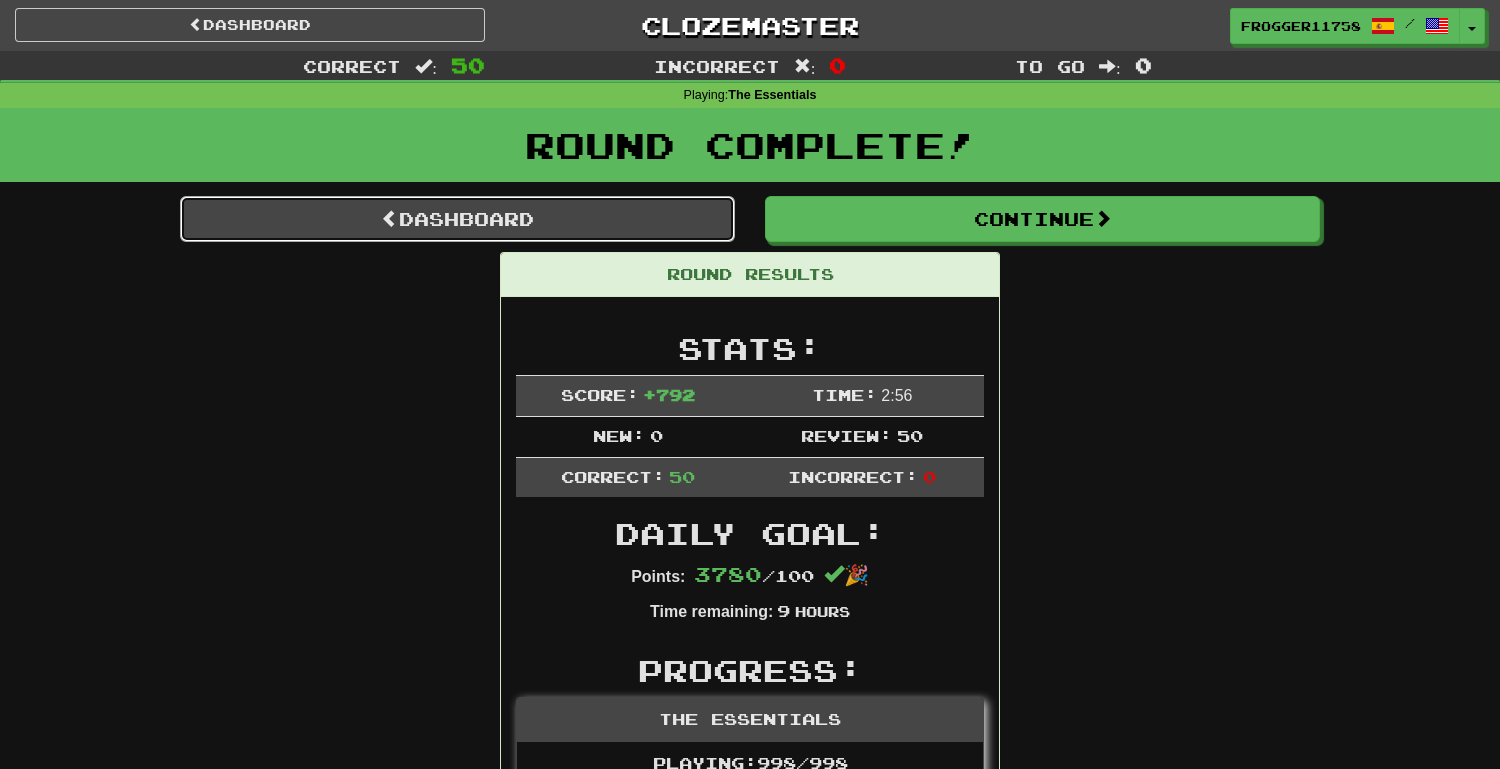 click on "Dashboard" at bounding box center (457, 219) 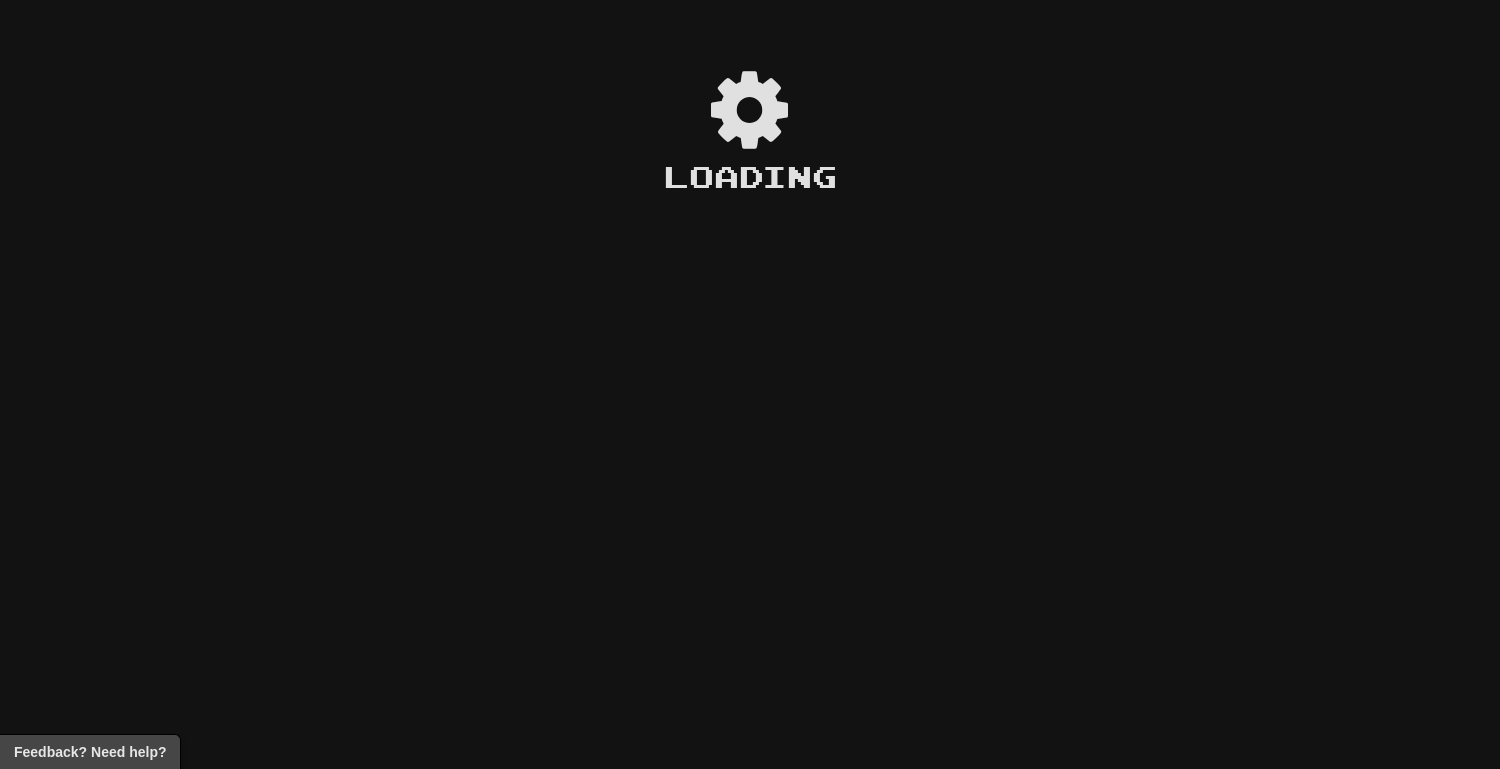 scroll, scrollTop: 0, scrollLeft: 0, axis: both 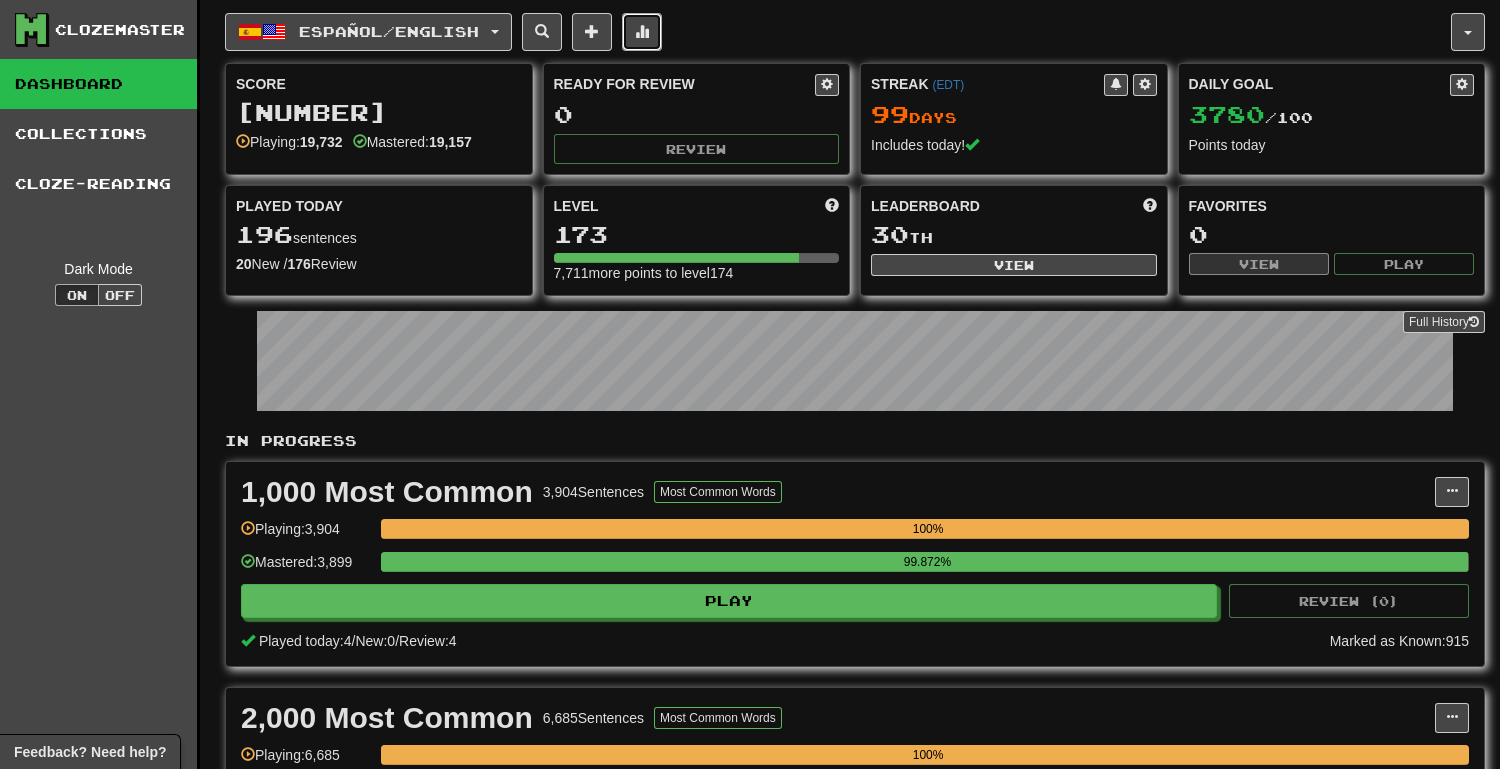 click at bounding box center [642, 31] 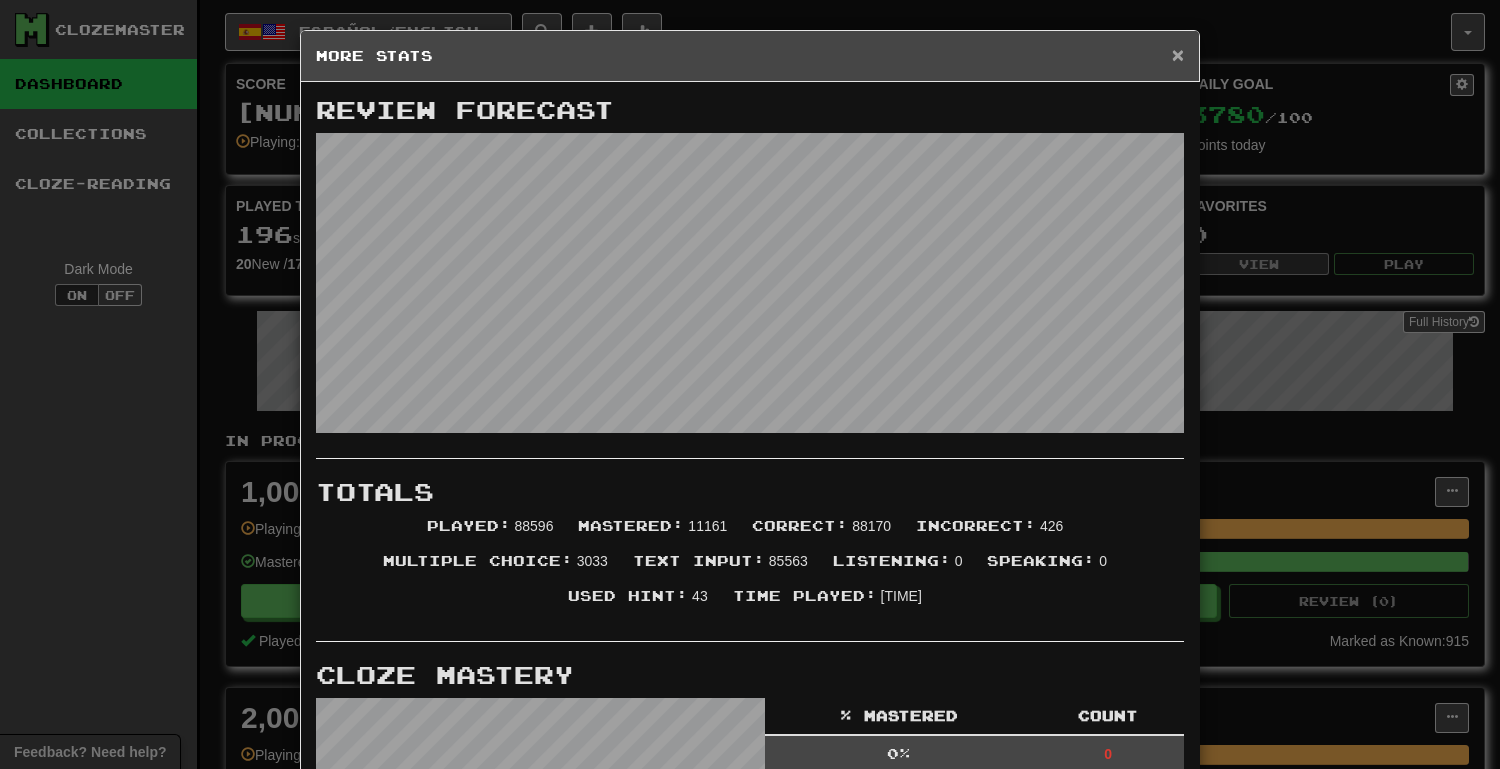 click on "×" at bounding box center [1178, 54] 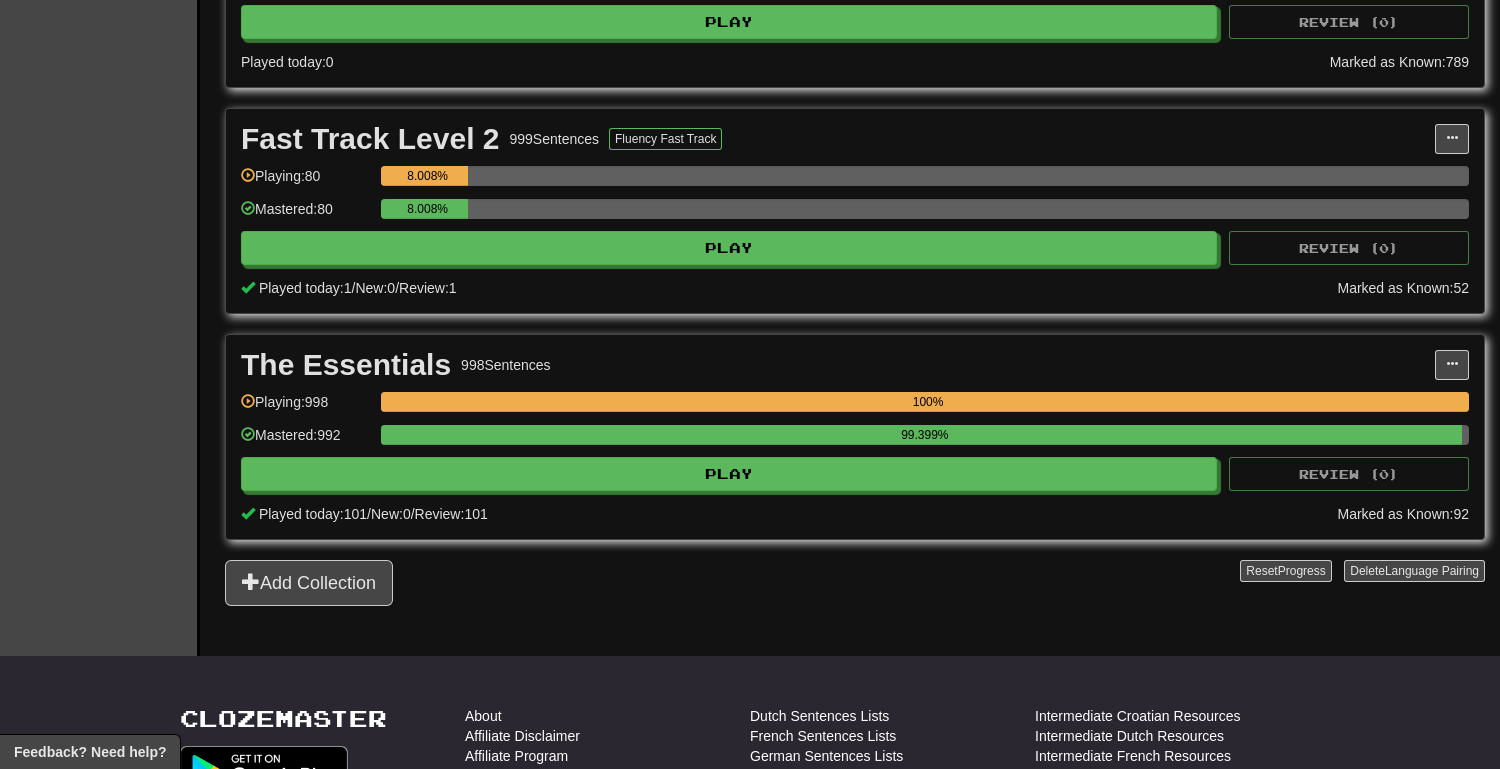 scroll, scrollTop: 1936, scrollLeft: 0, axis: vertical 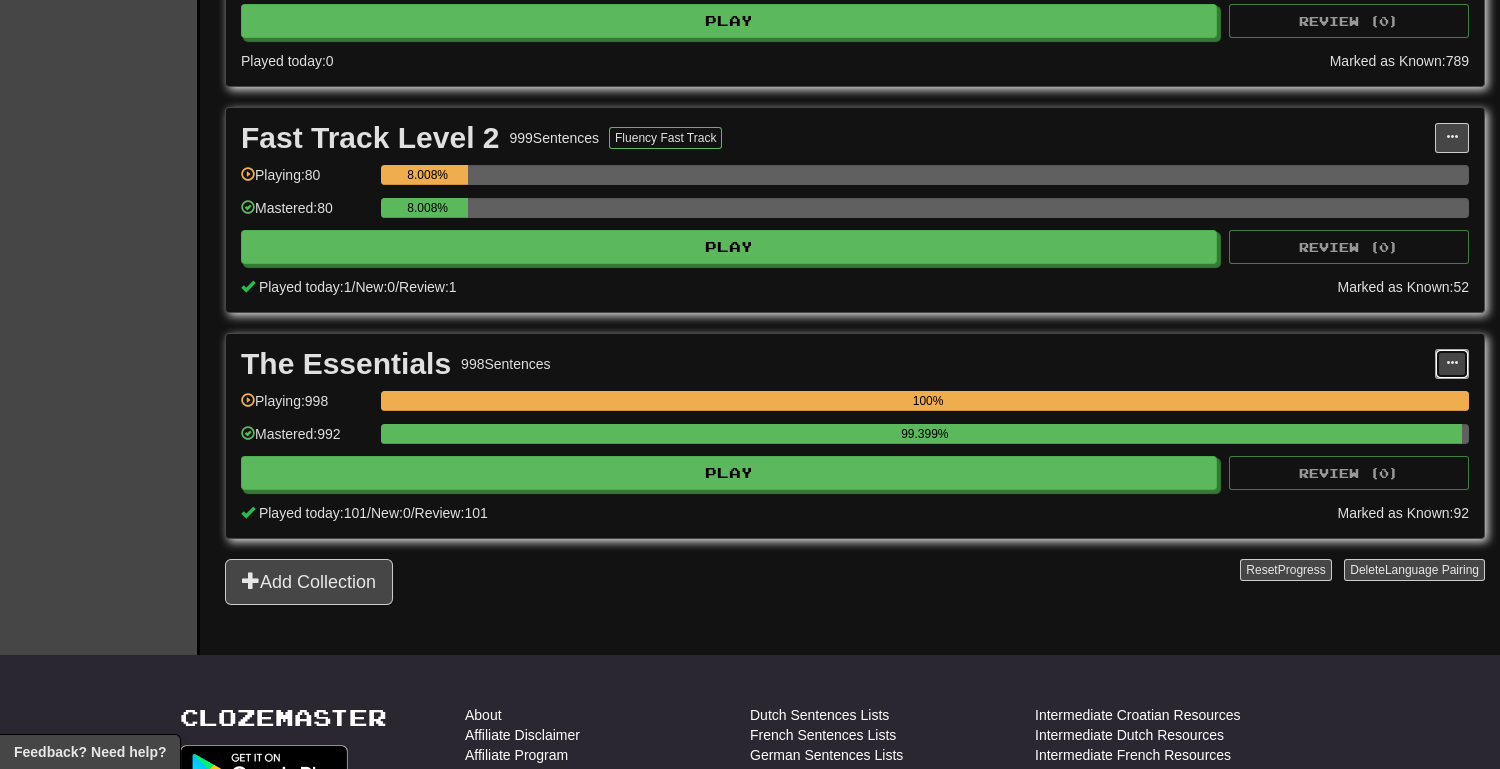click at bounding box center [1452, 363] 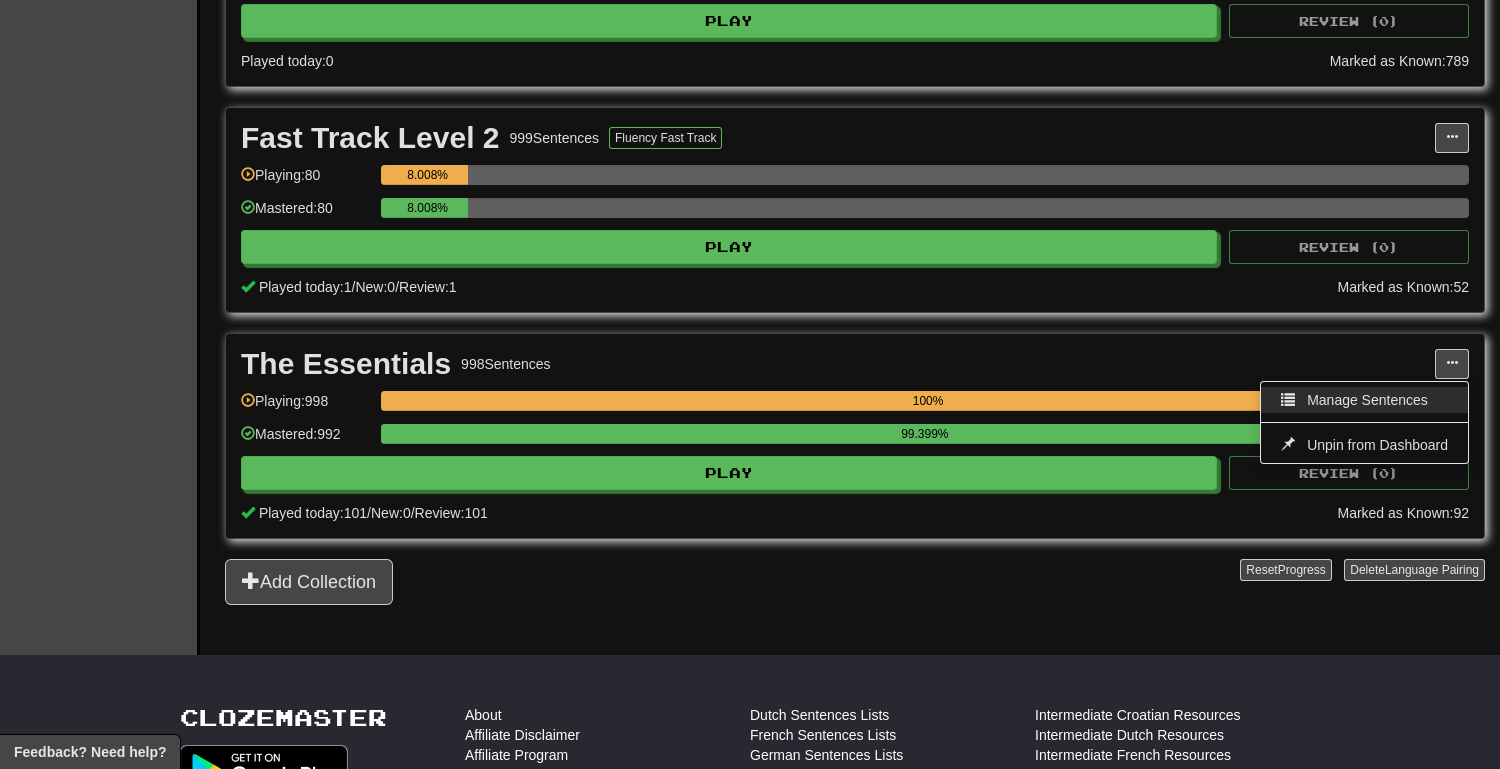 click on "Manage Sentences" at bounding box center [1364, 400] 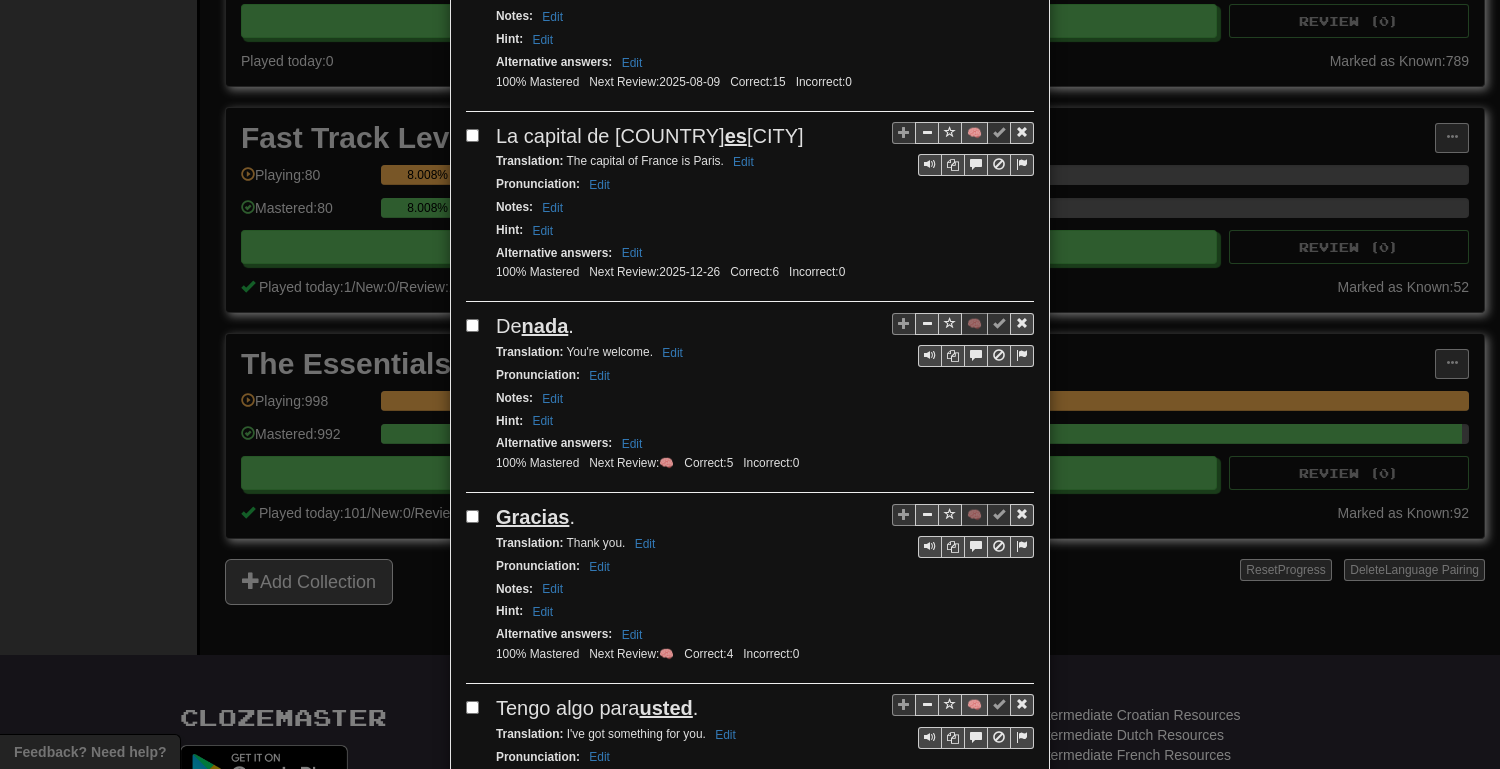 scroll, scrollTop: 0, scrollLeft: 0, axis: both 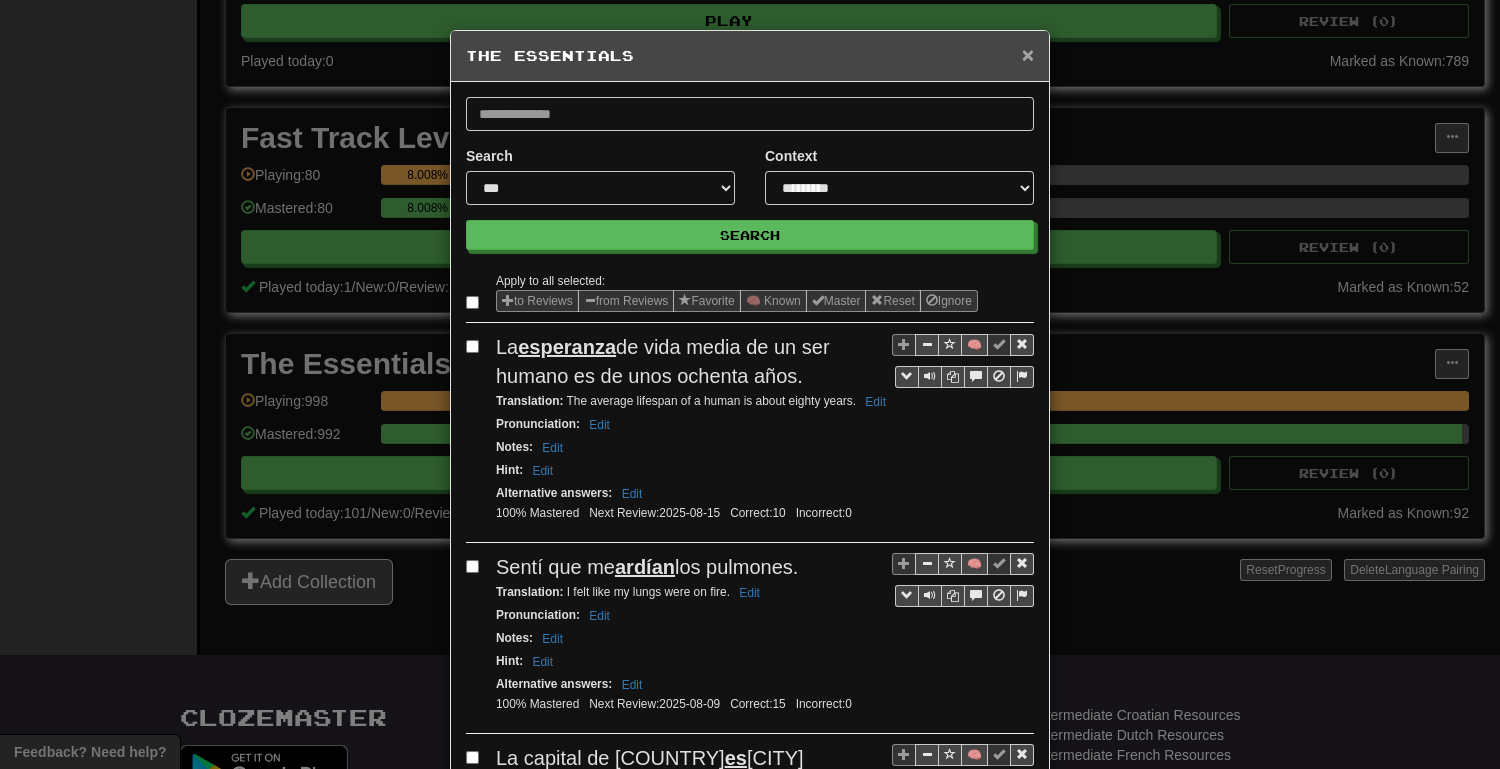 click on "×" at bounding box center [1028, 54] 